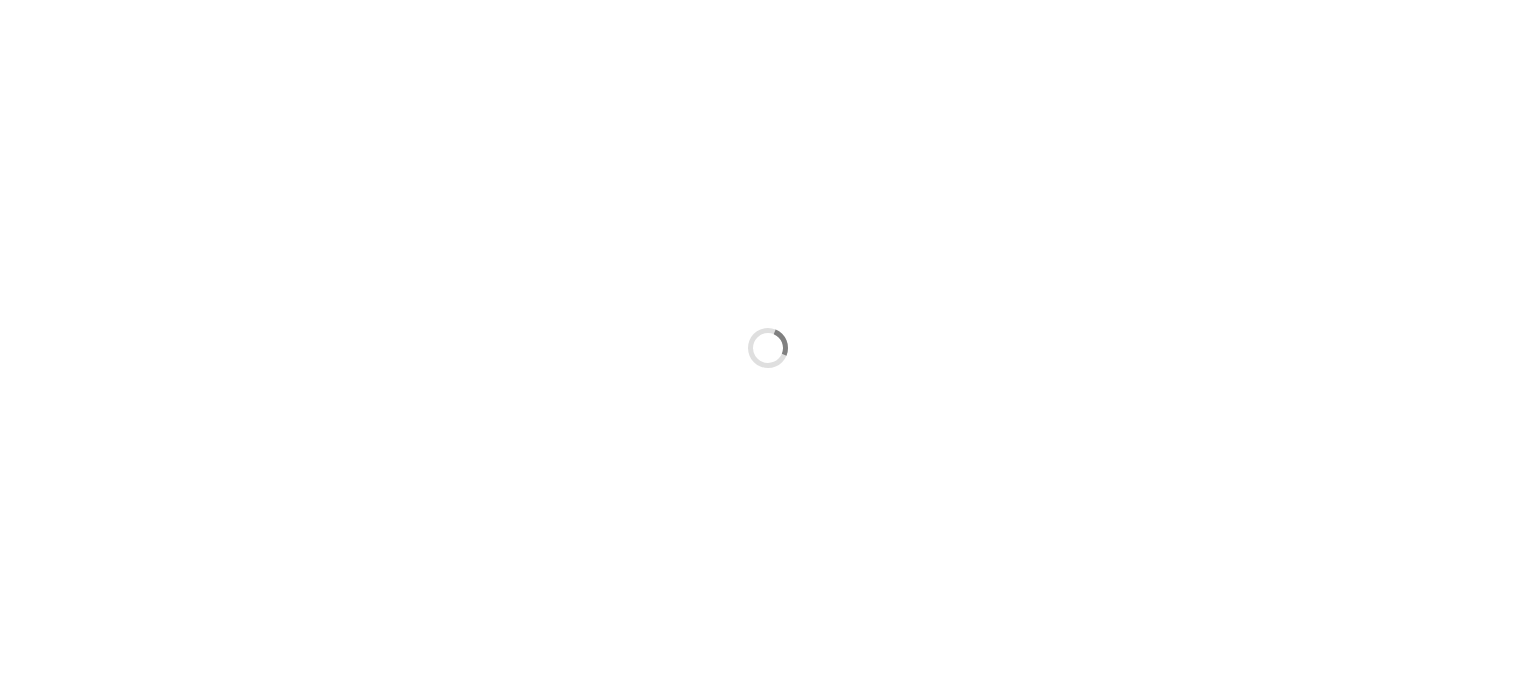 scroll, scrollTop: 0, scrollLeft: 0, axis: both 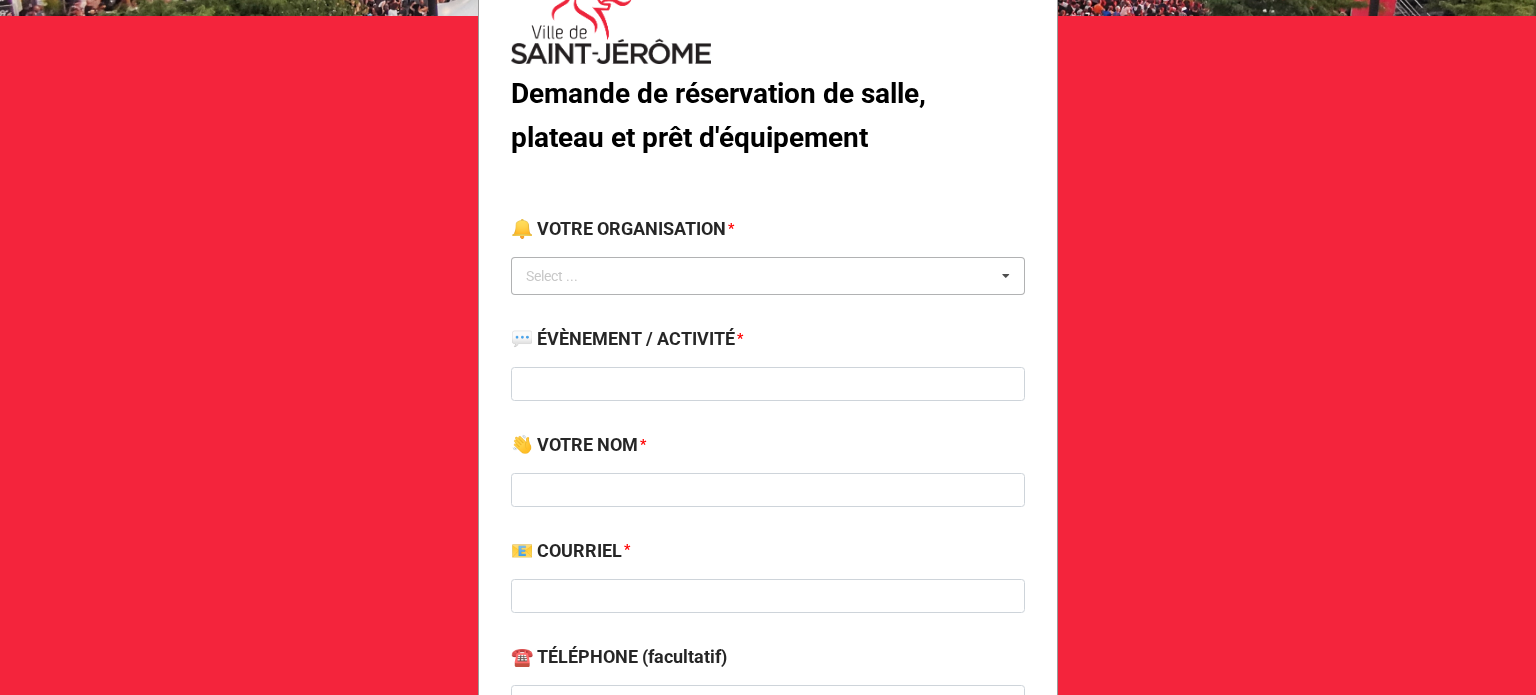 click on "Select ..." at bounding box center (564, 276) 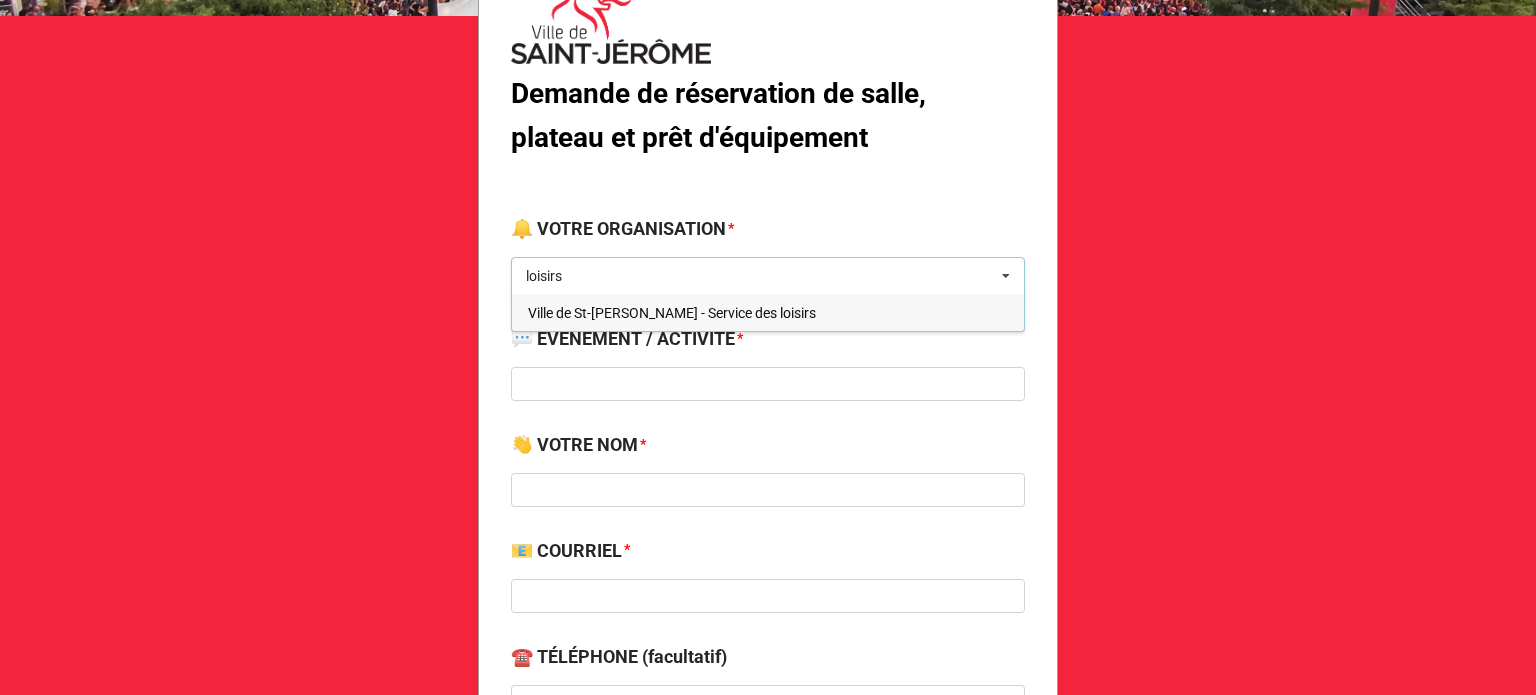type on "loisirs" 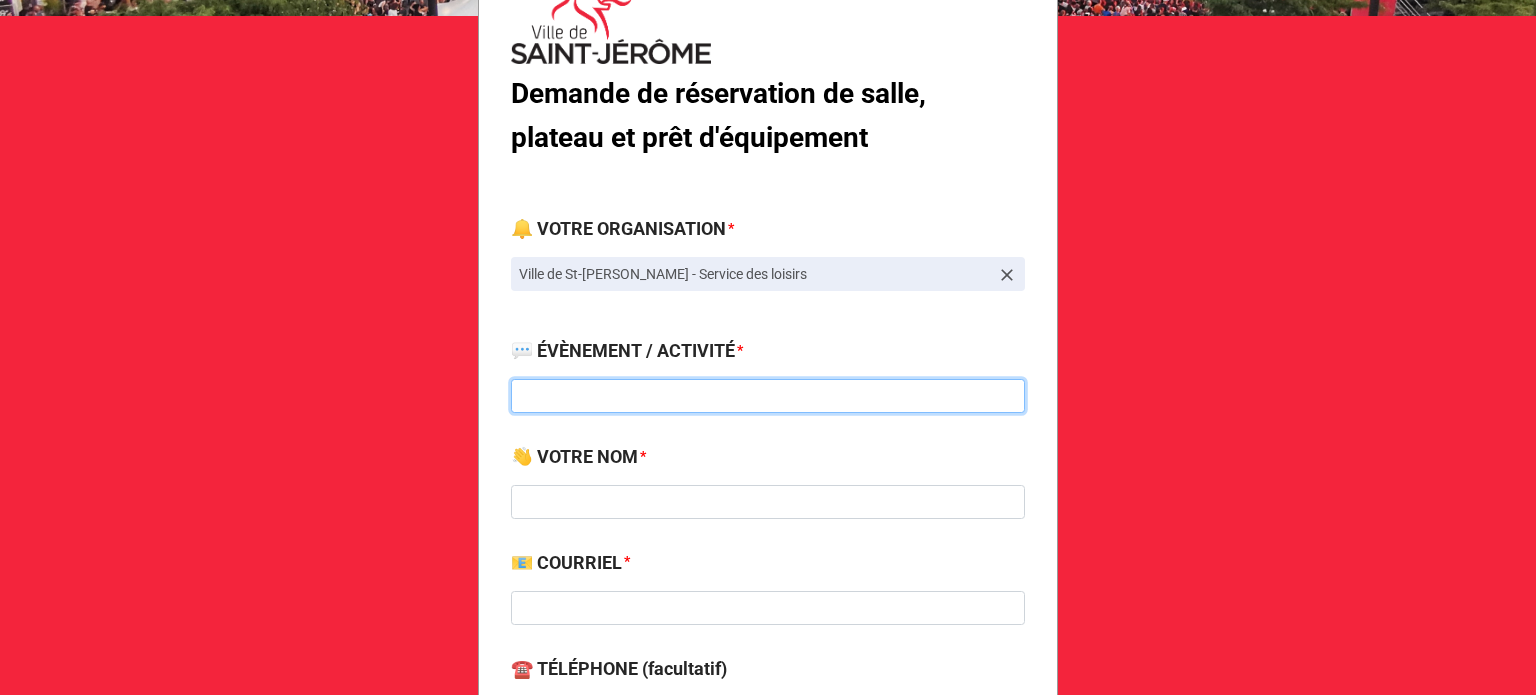 click at bounding box center [768, 396] 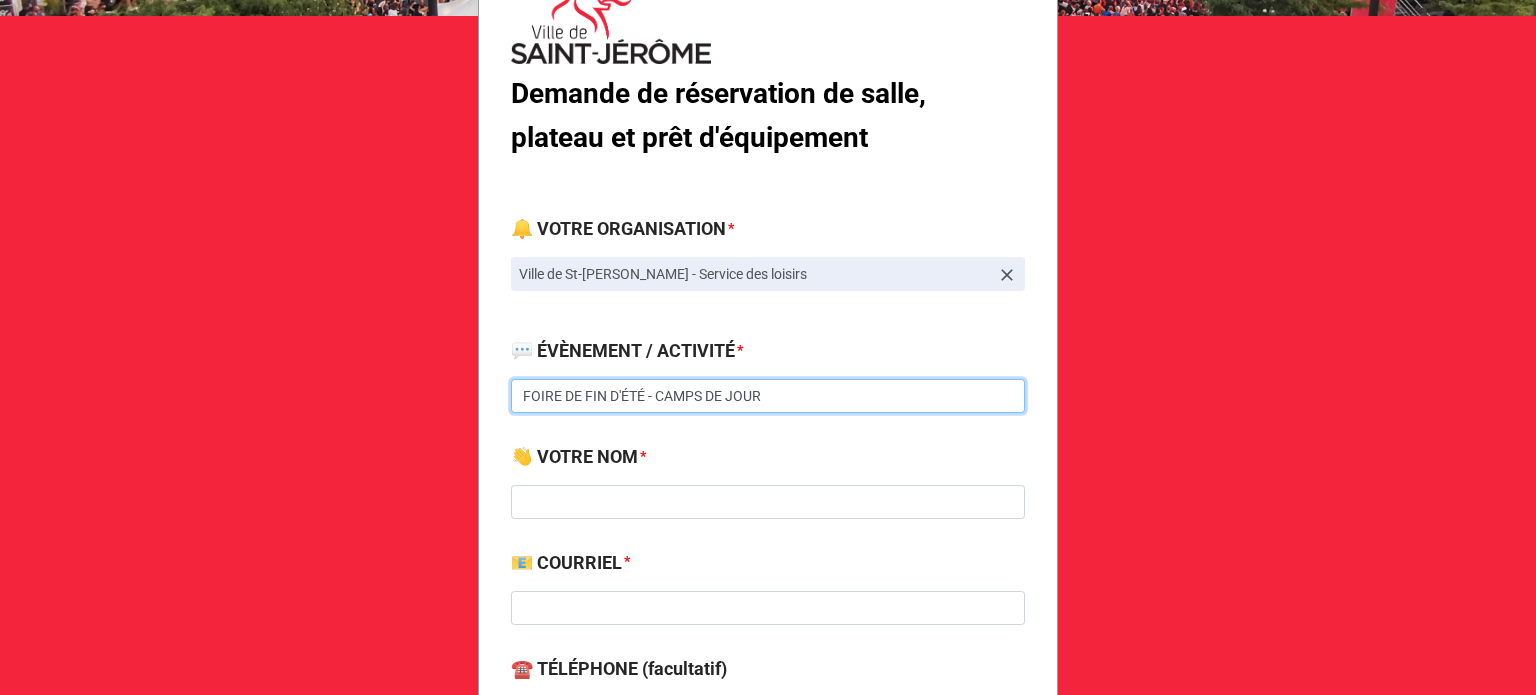 type on "FOIRE DE FIN D'ÉTÉ - CAMPS DE JOUR" 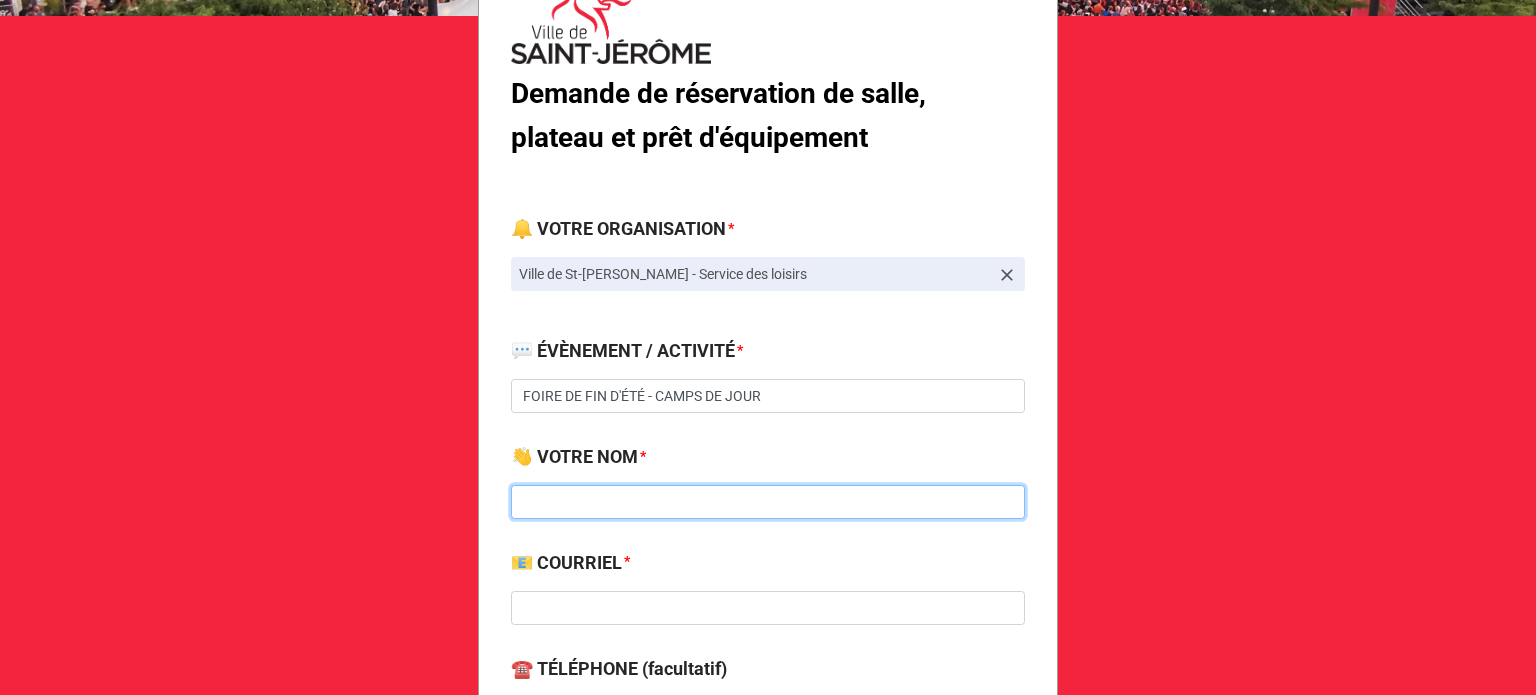 click at bounding box center [768, 502] 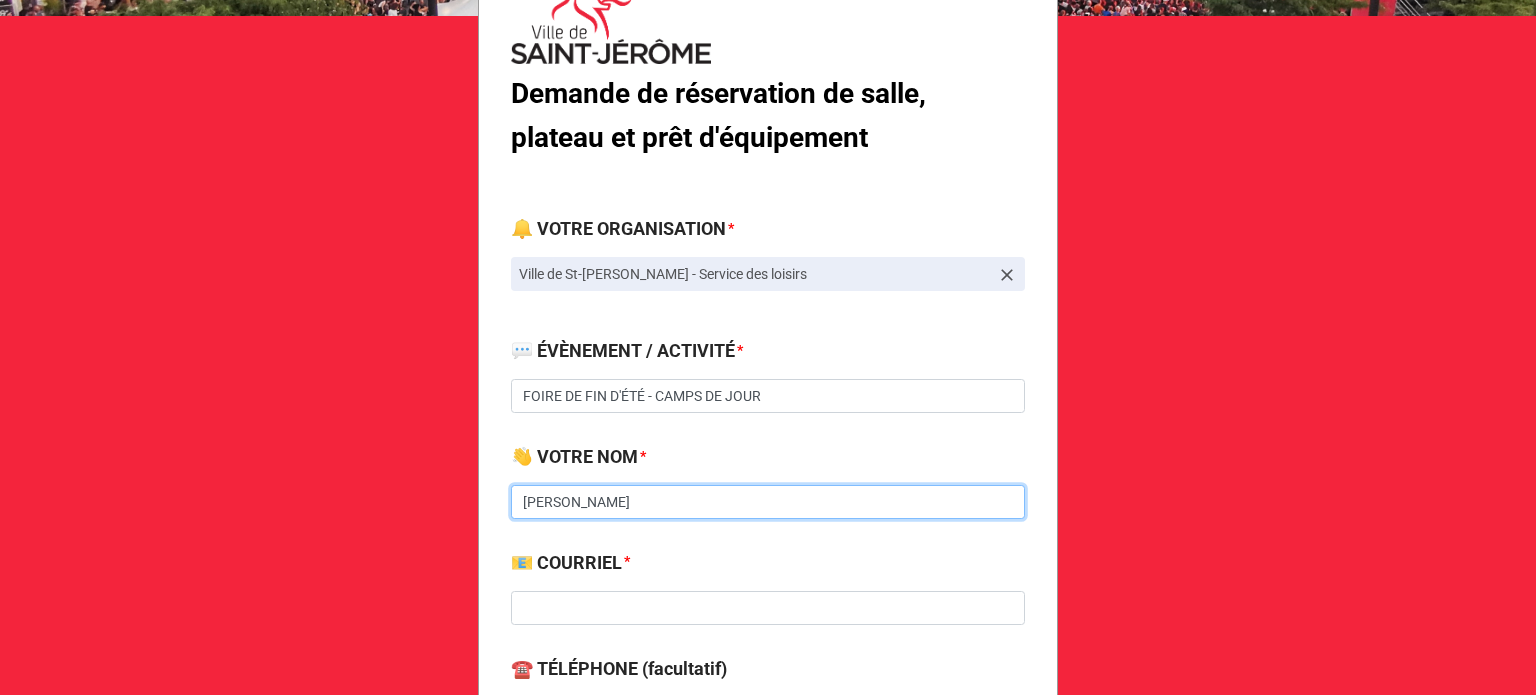 type on "[PERSON_NAME]" 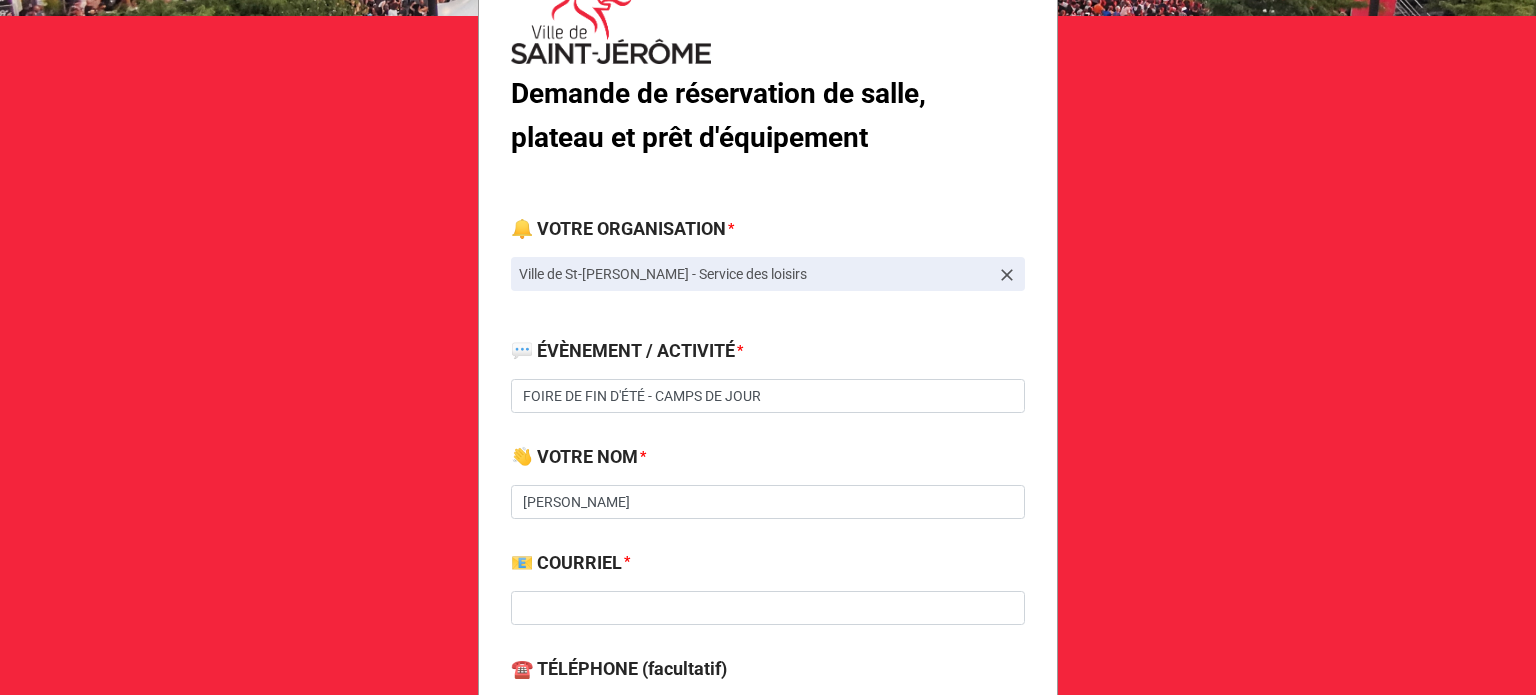 click on "📧 COURRIEL *" at bounding box center [768, 594] 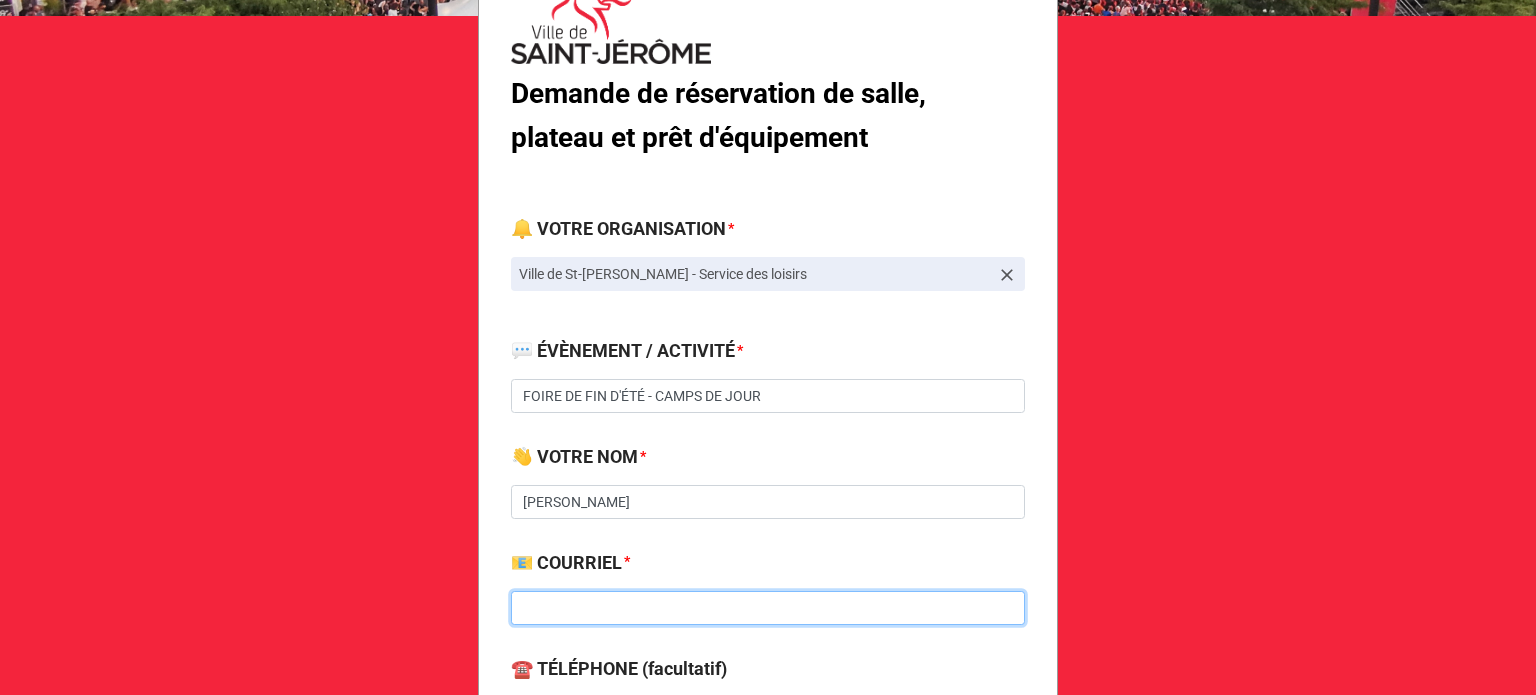 click at bounding box center (768, 608) 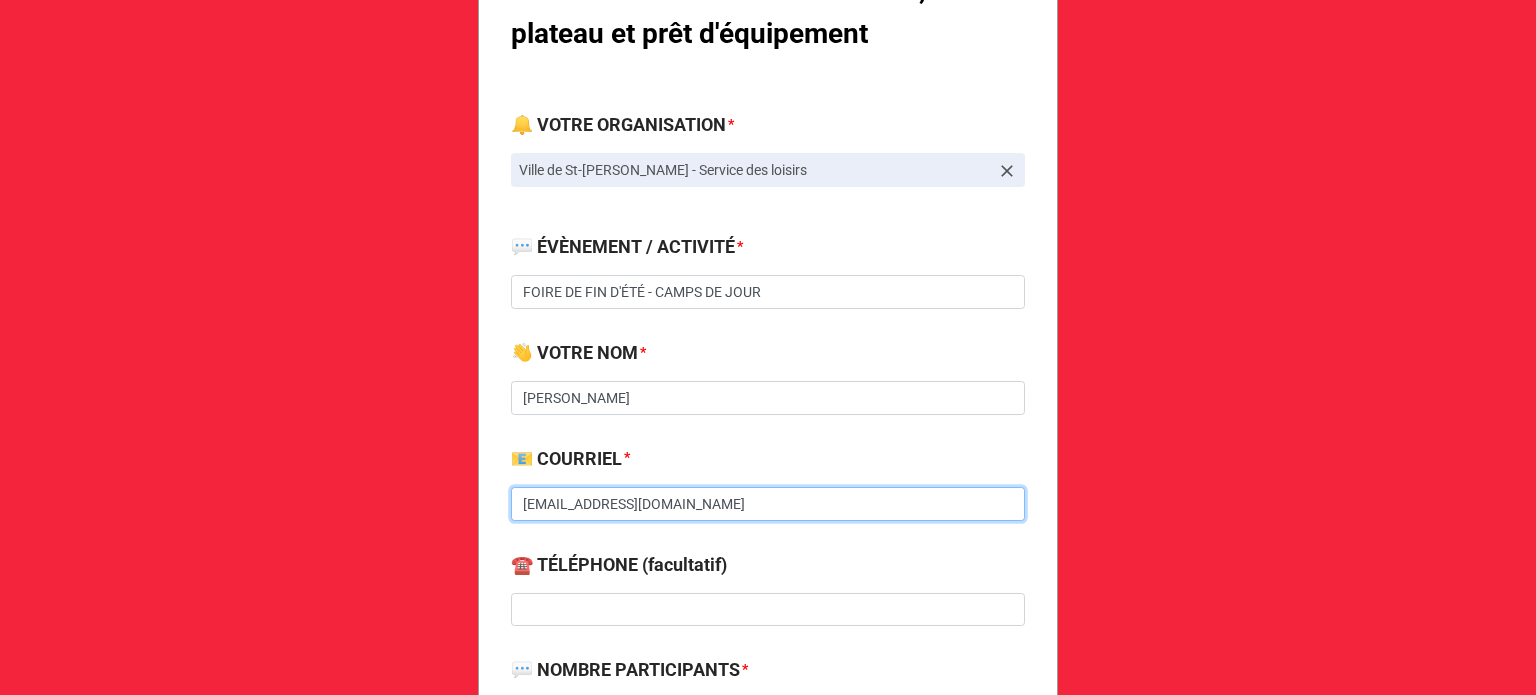 scroll, scrollTop: 500, scrollLeft: 0, axis: vertical 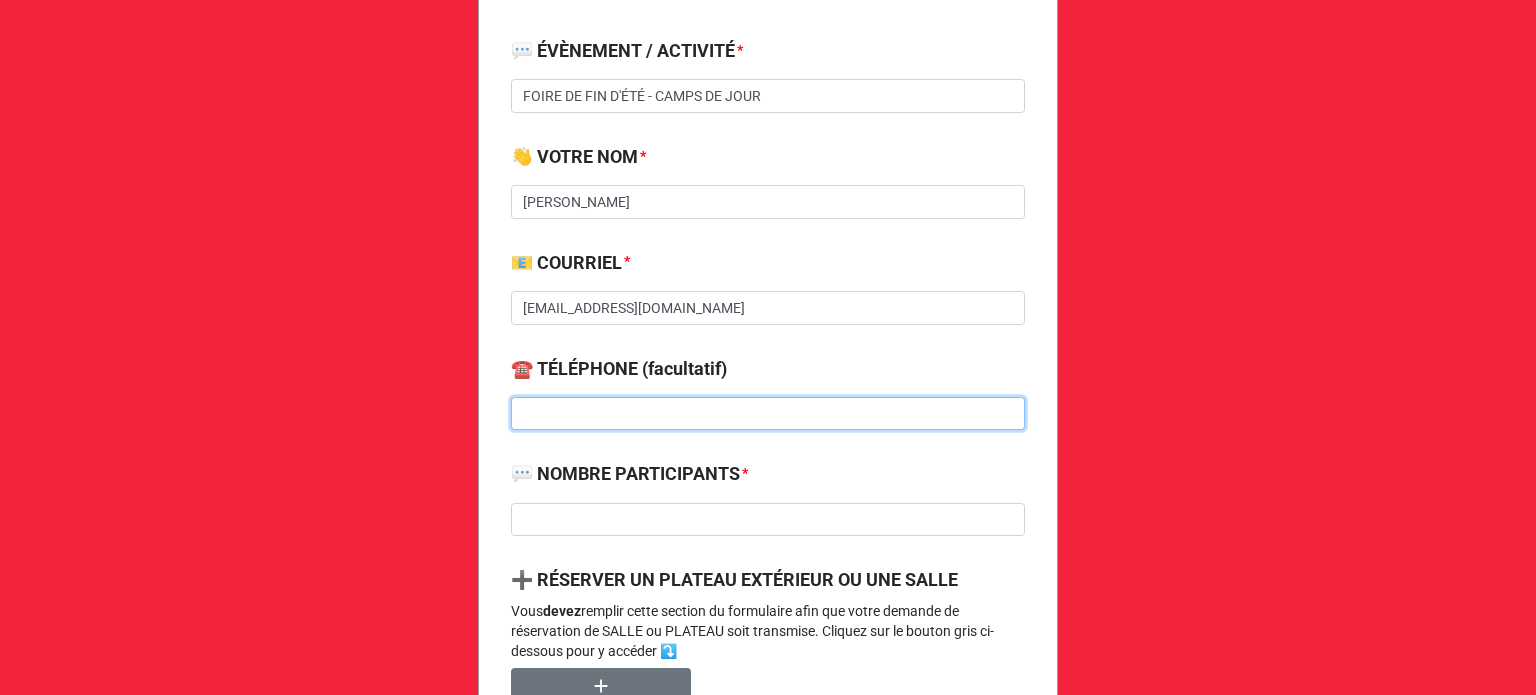 click at bounding box center (768, 414) 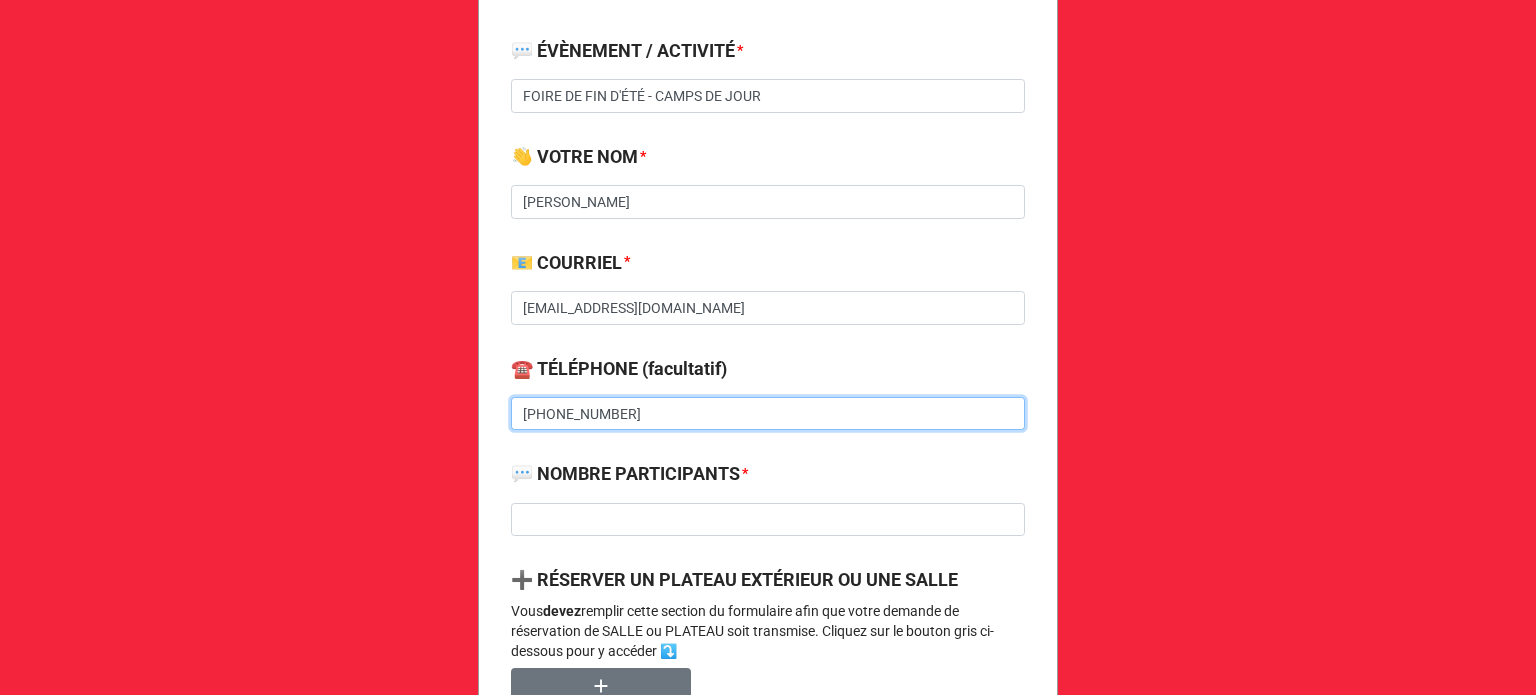 type on "[PHONE_NUMBER]" 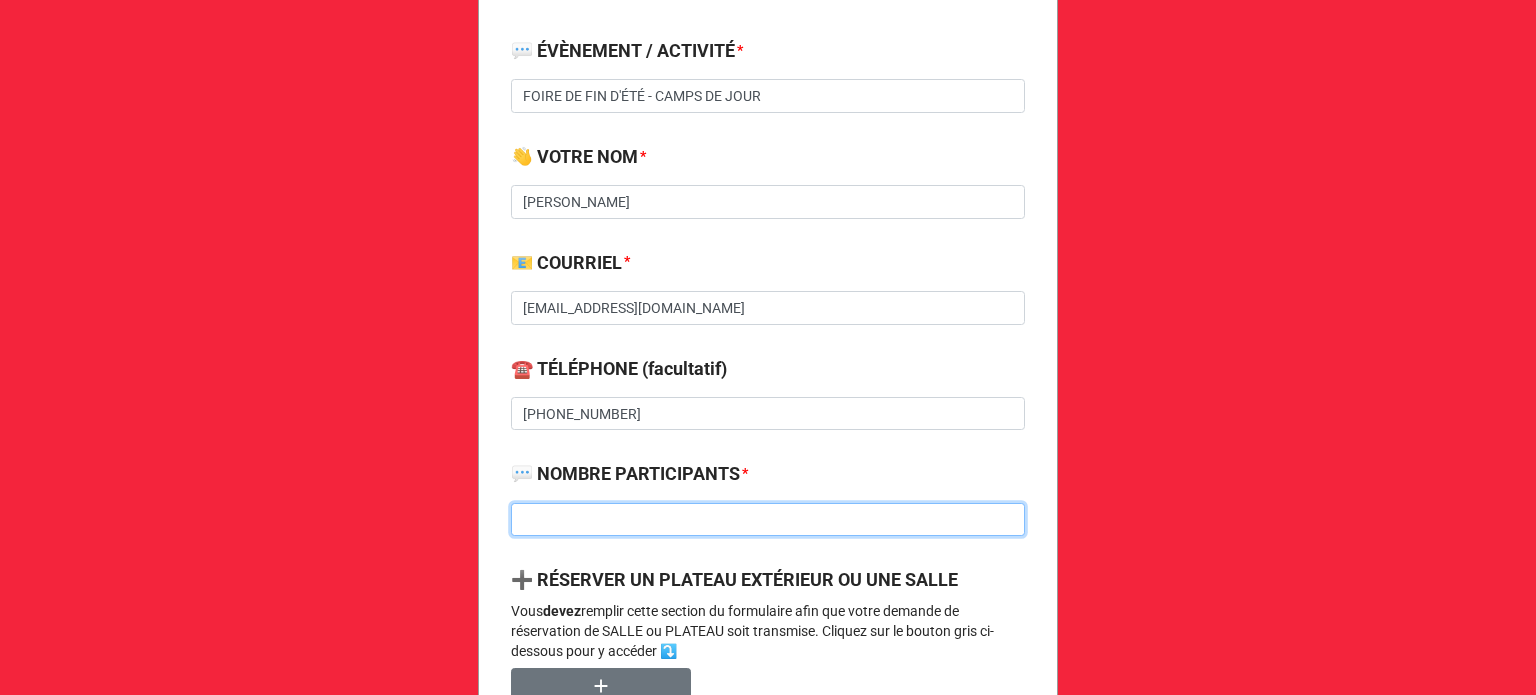 click at bounding box center (768, 520) 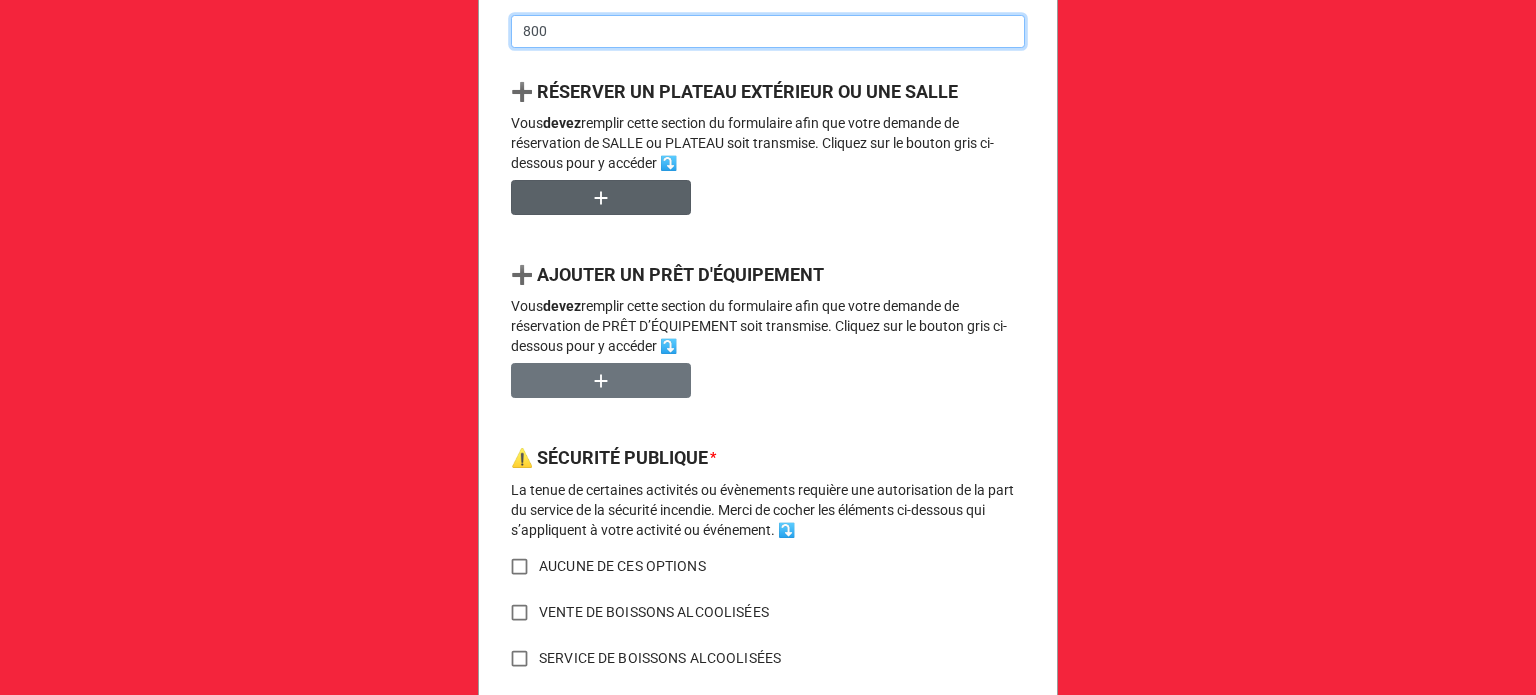 scroll, scrollTop: 1000, scrollLeft: 0, axis: vertical 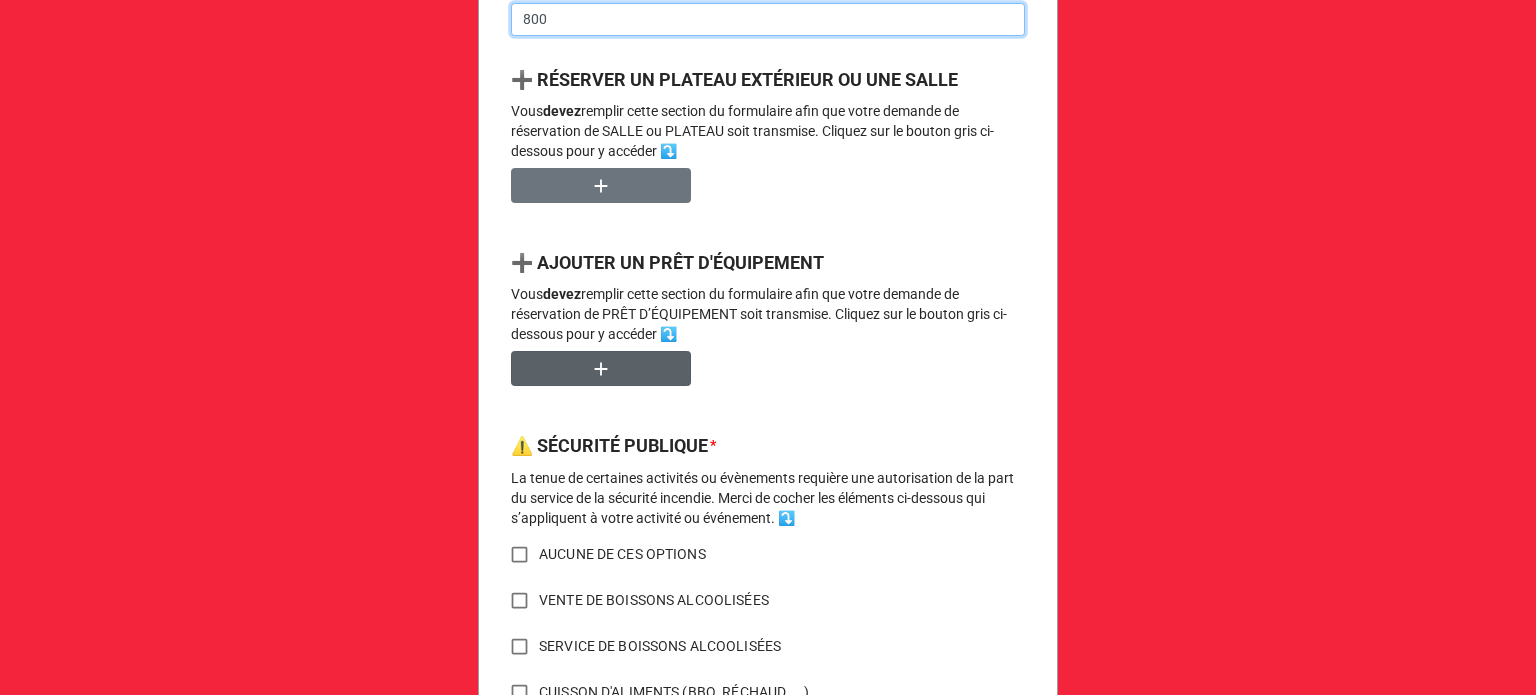 type on "800" 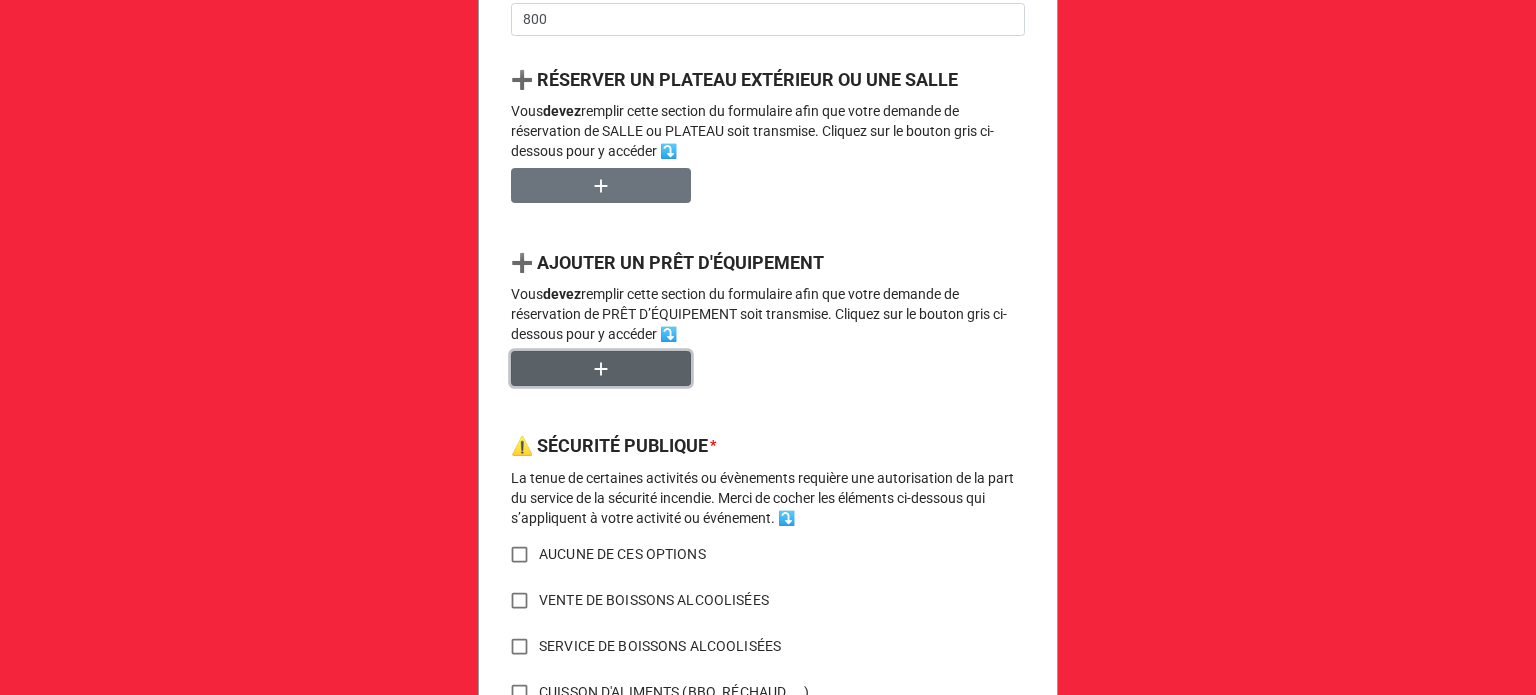 click at bounding box center (601, 368) 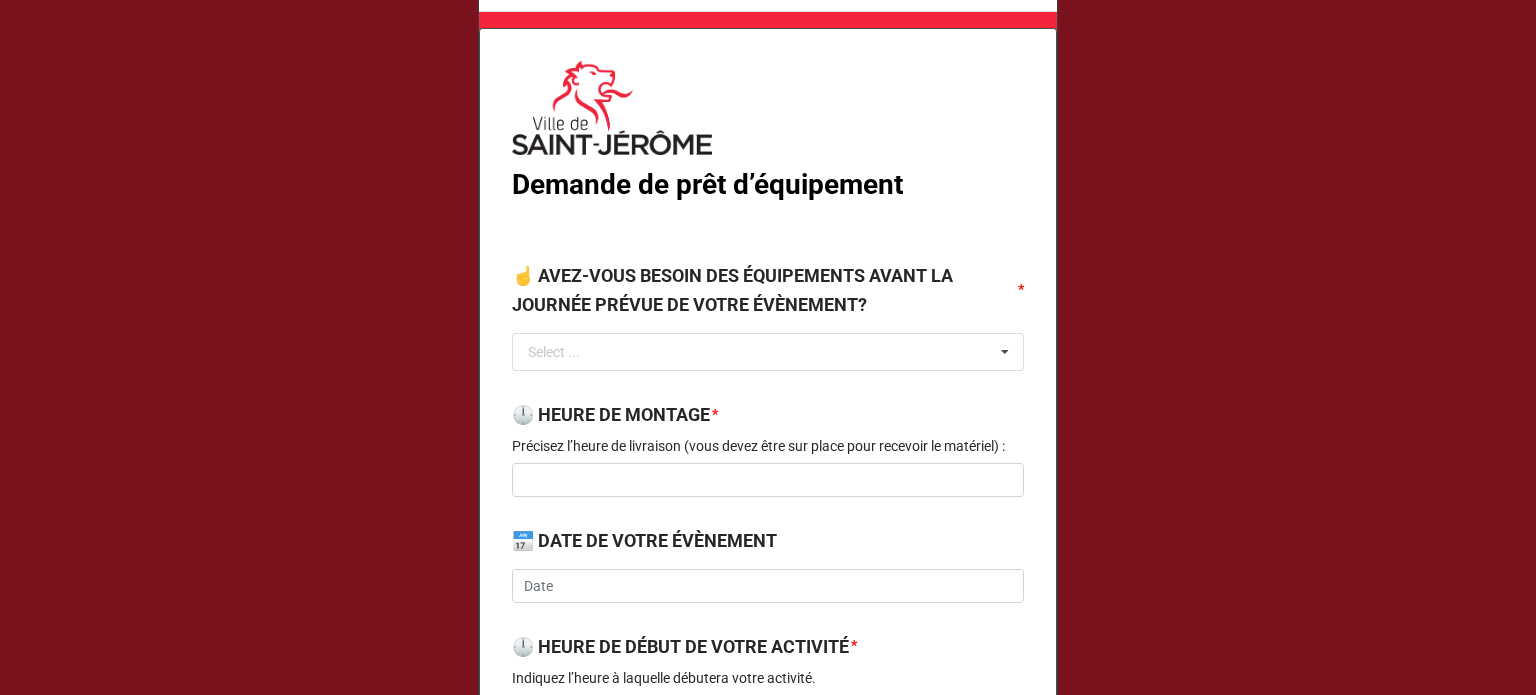 scroll, scrollTop: 100, scrollLeft: 0, axis: vertical 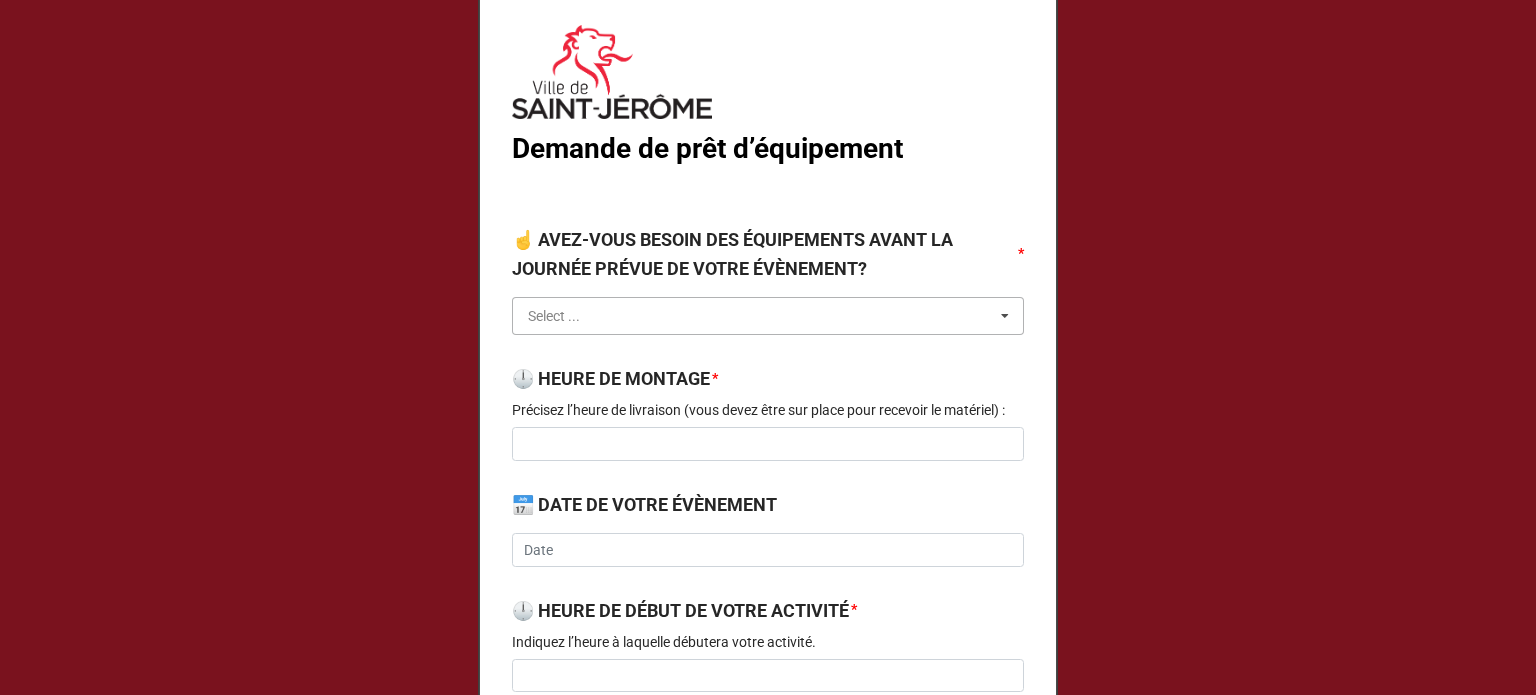 click at bounding box center [769, 316] 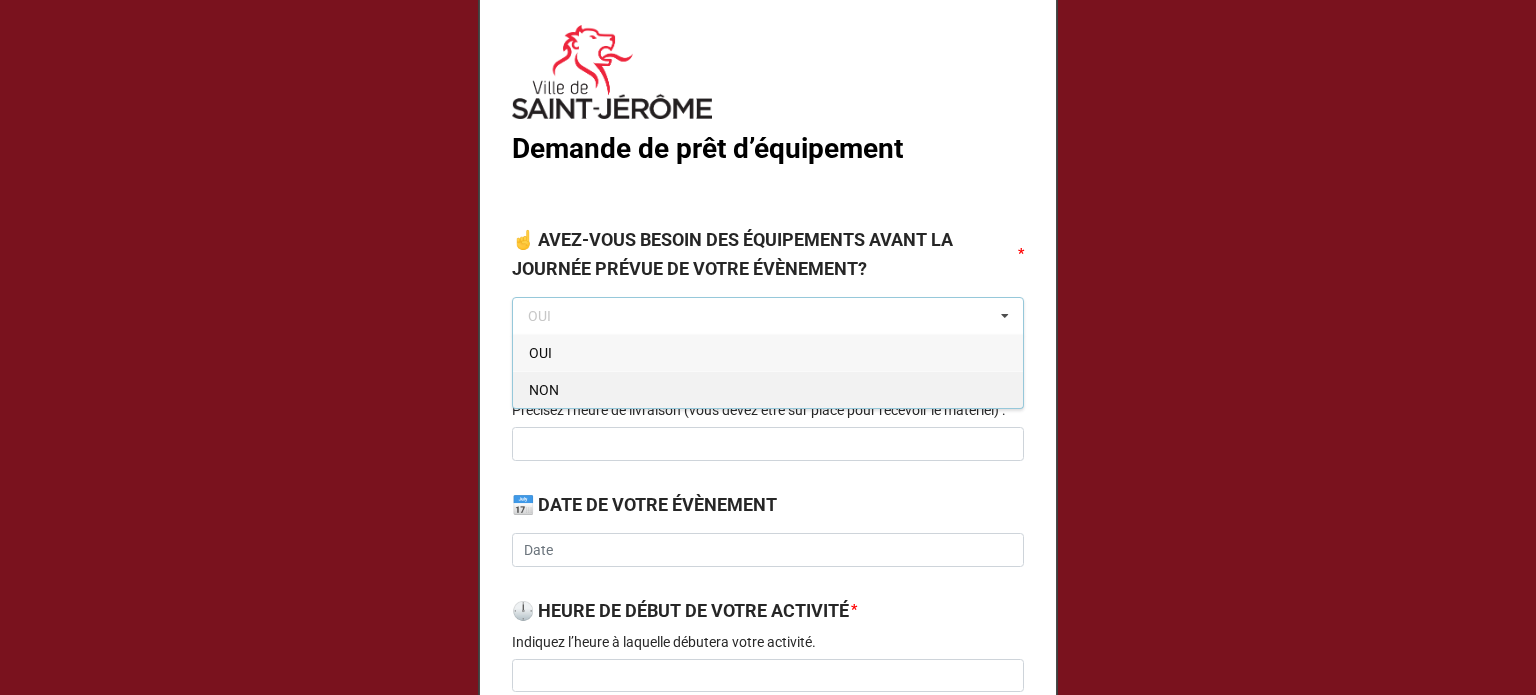 click on "NON" at bounding box center (768, 389) 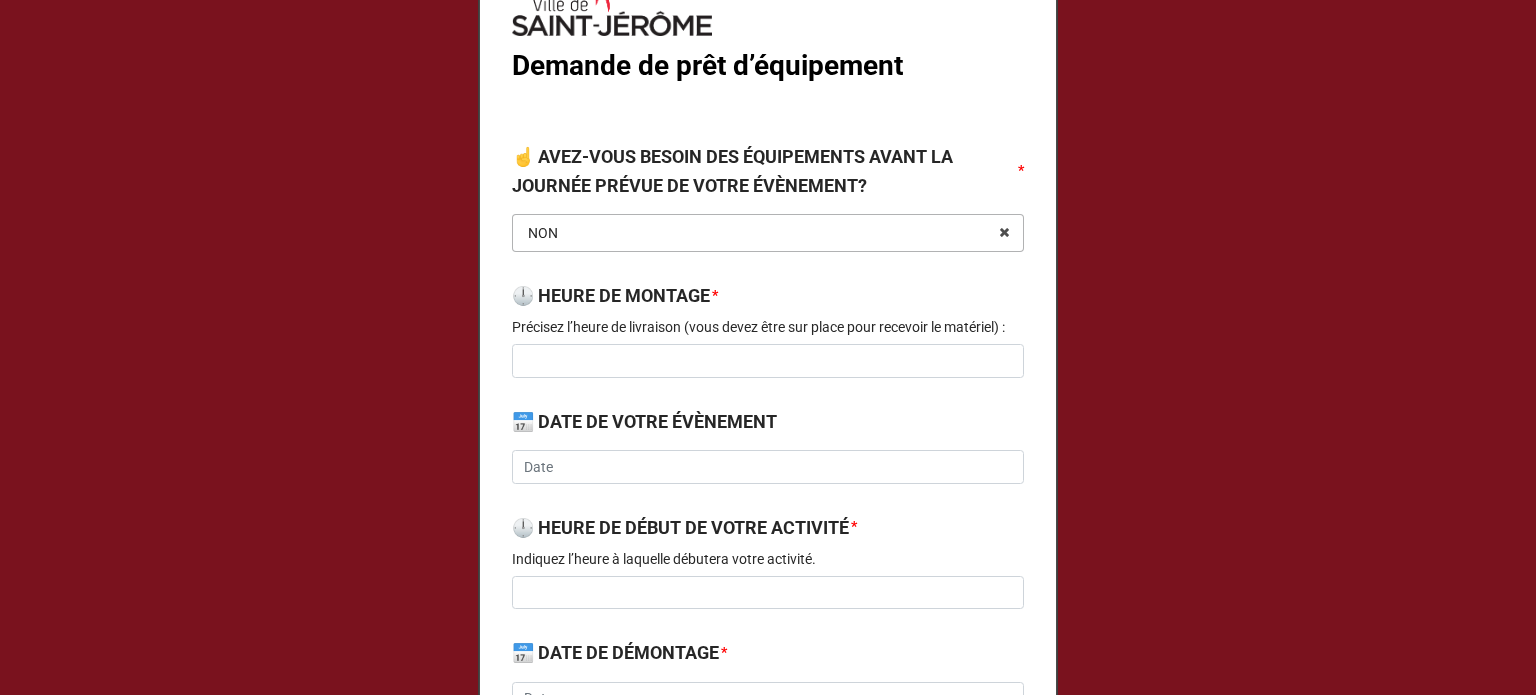 scroll, scrollTop: 300, scrollLeft: 0, axis: vertical 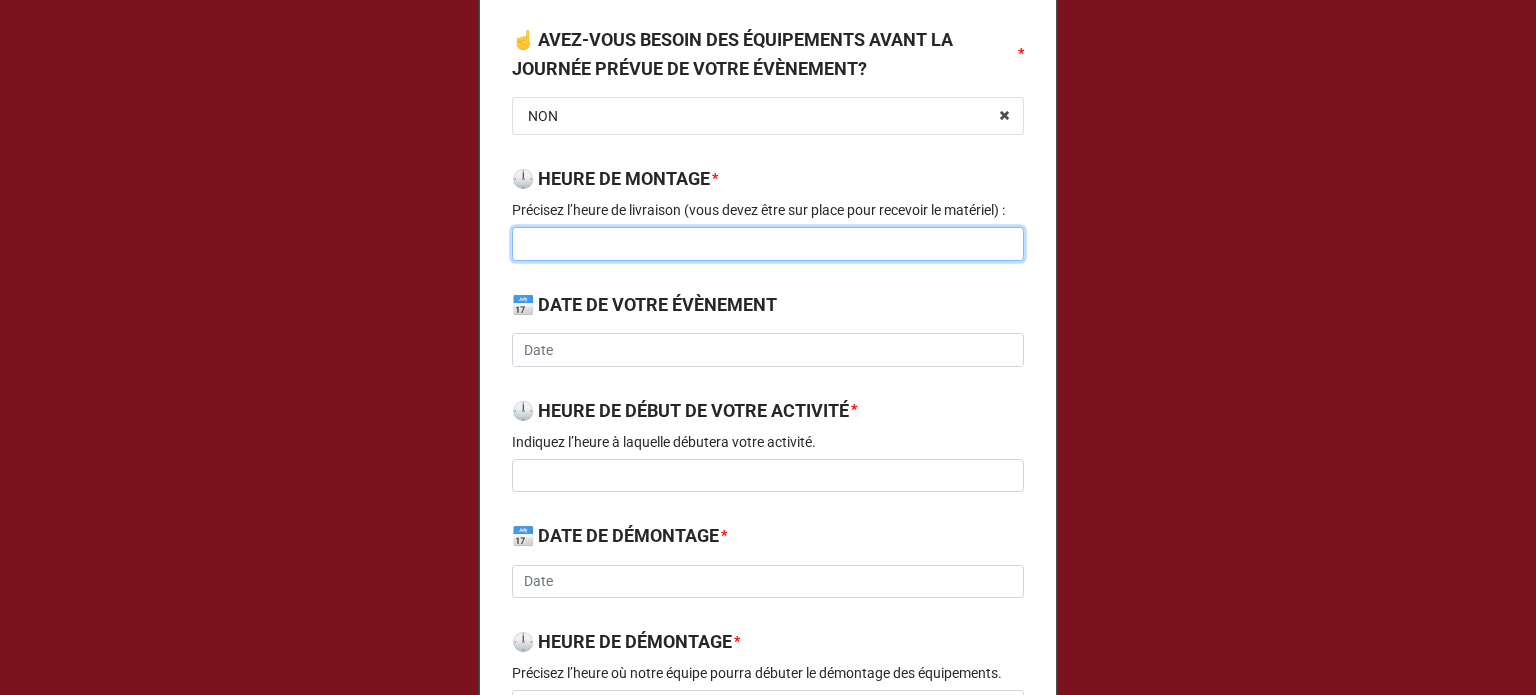click at bounding box center [768, 244] 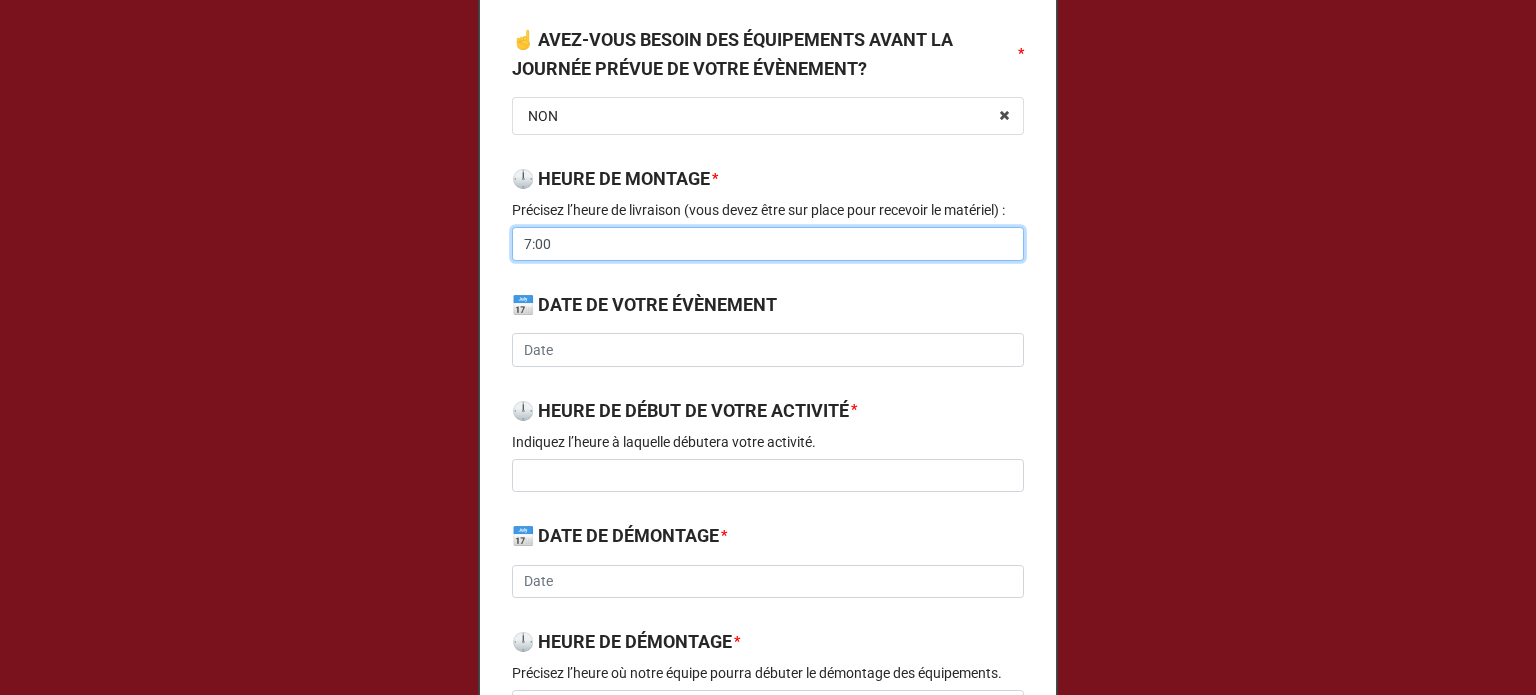type on "7:00" 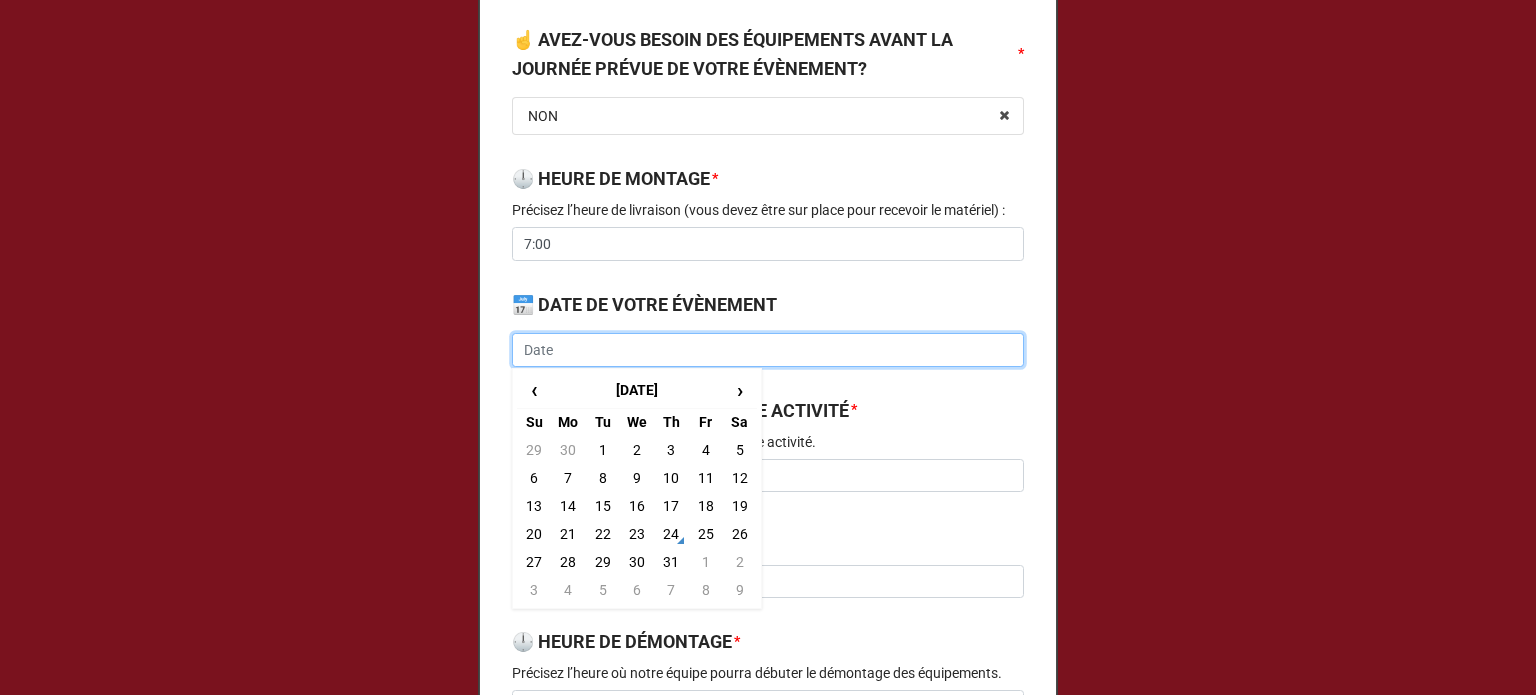 click at bounding box center [768, 350] 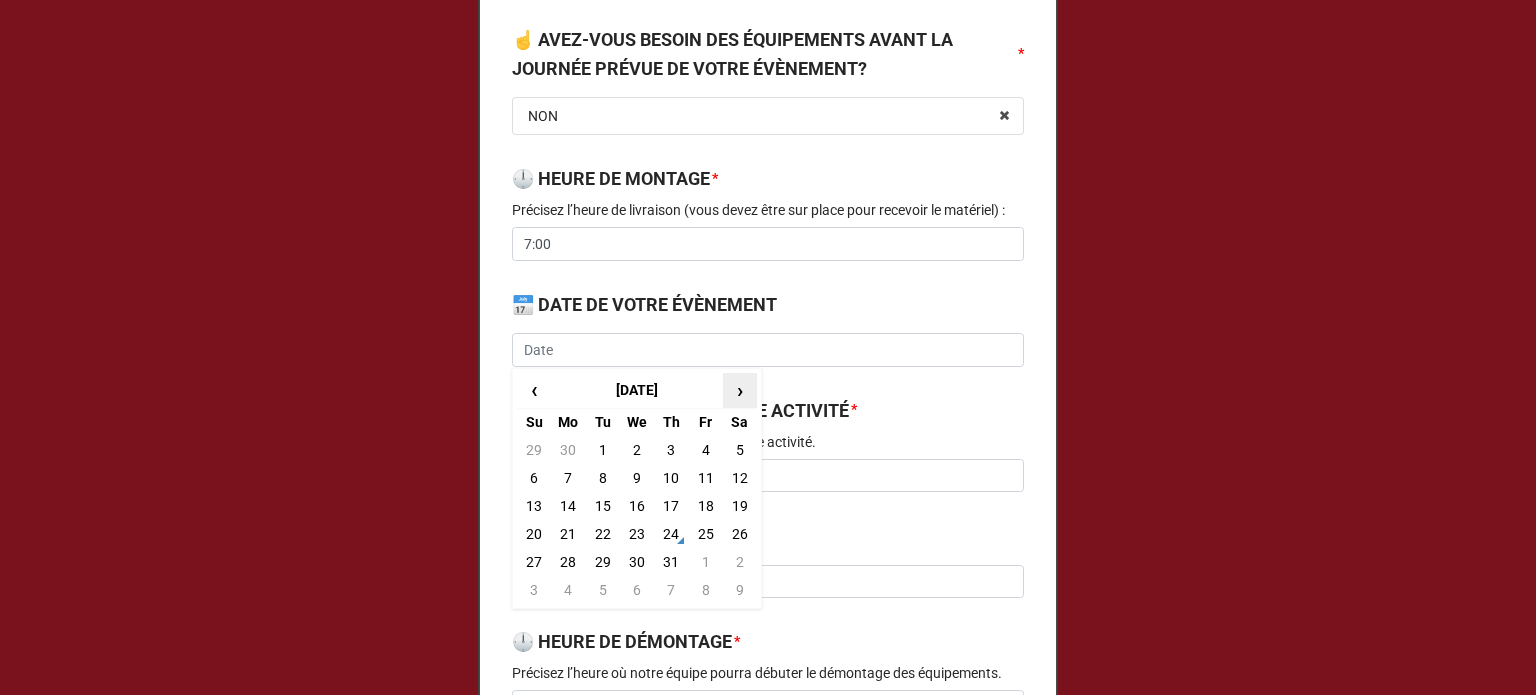click on "›" at bounding box center [740, 390] 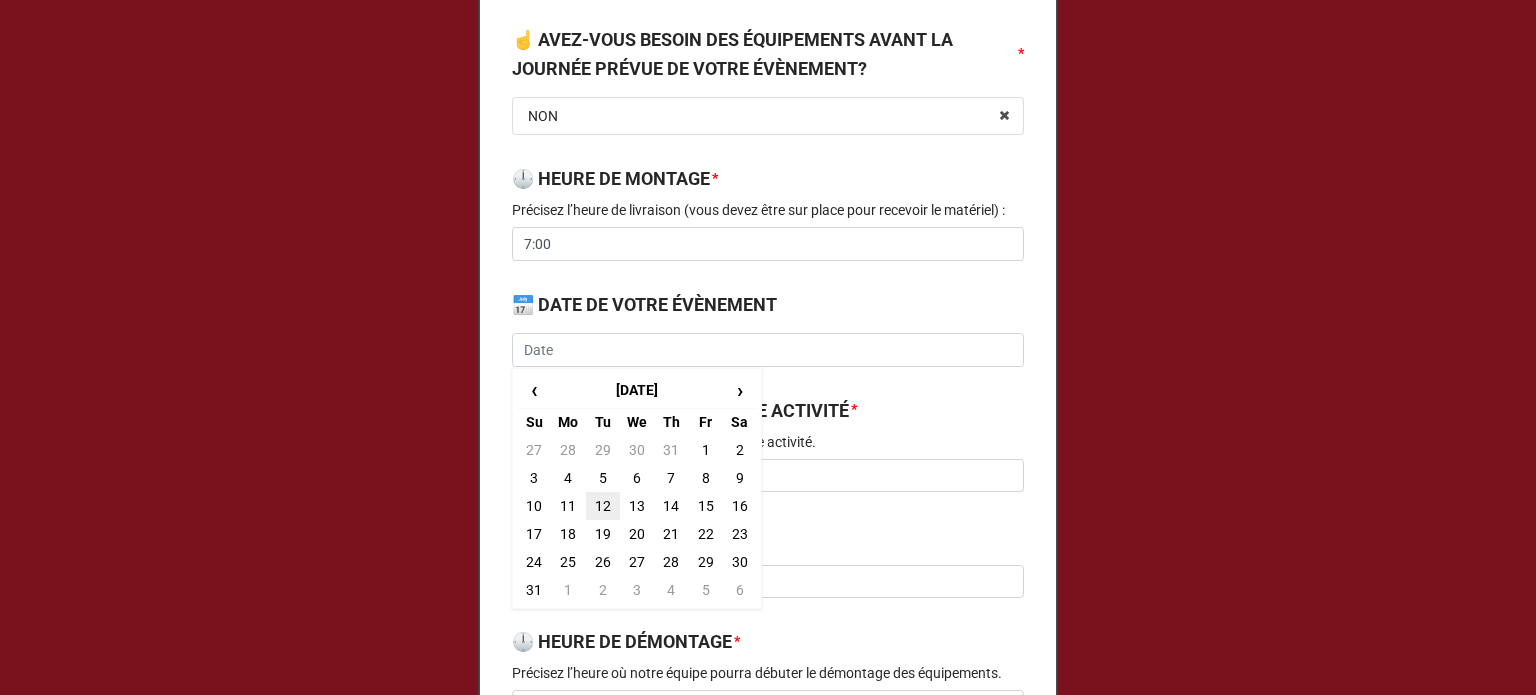 click on "12" at bounding box center [603, 506] 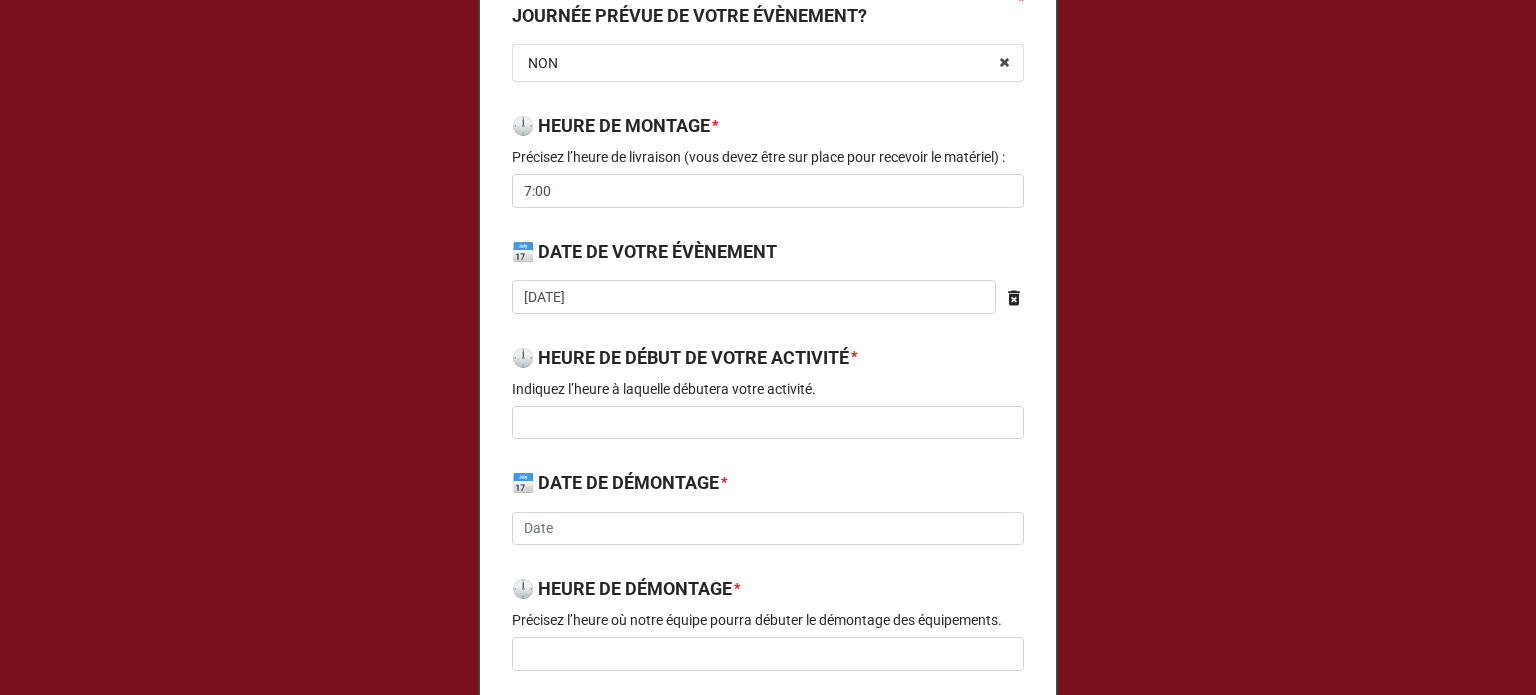scroll, scrollTop: 400, scrollLeft: 0, axis: vertical 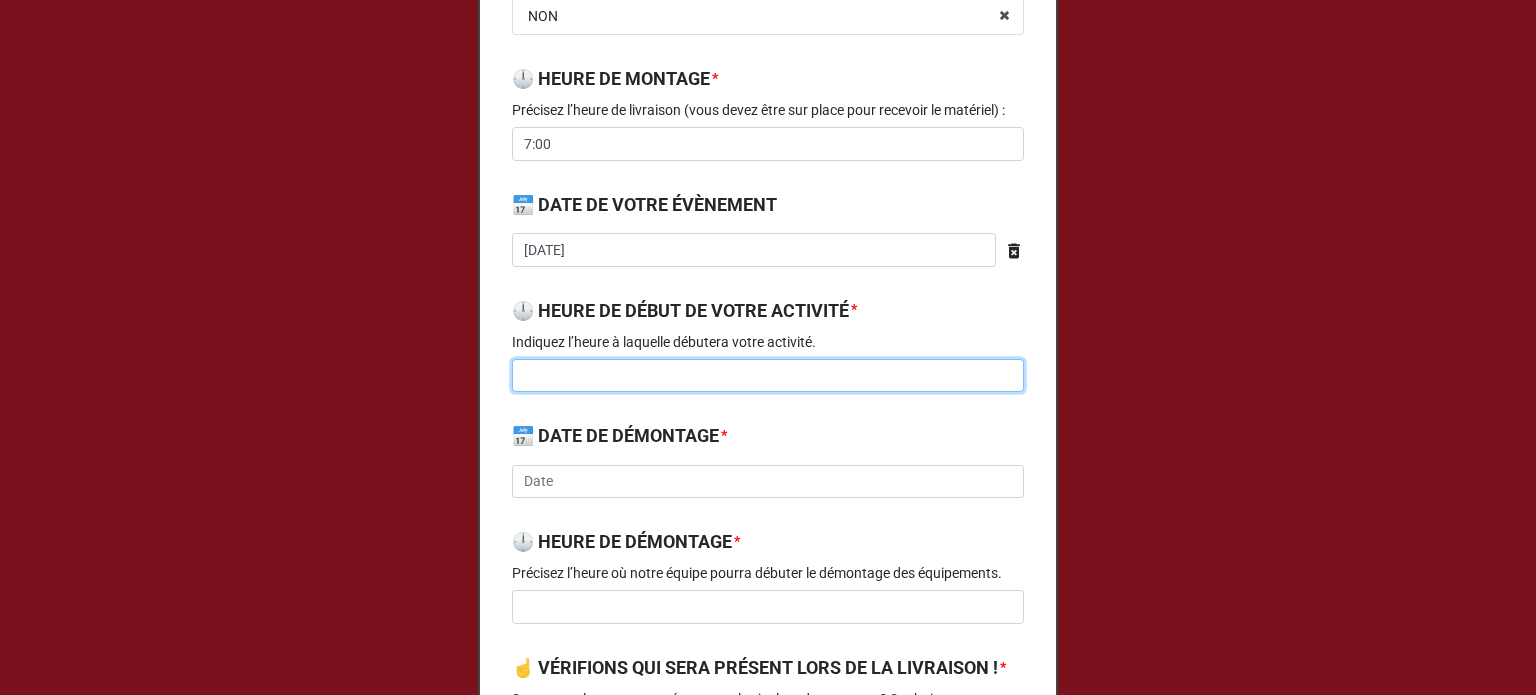 click at bounding box center (768, 376) 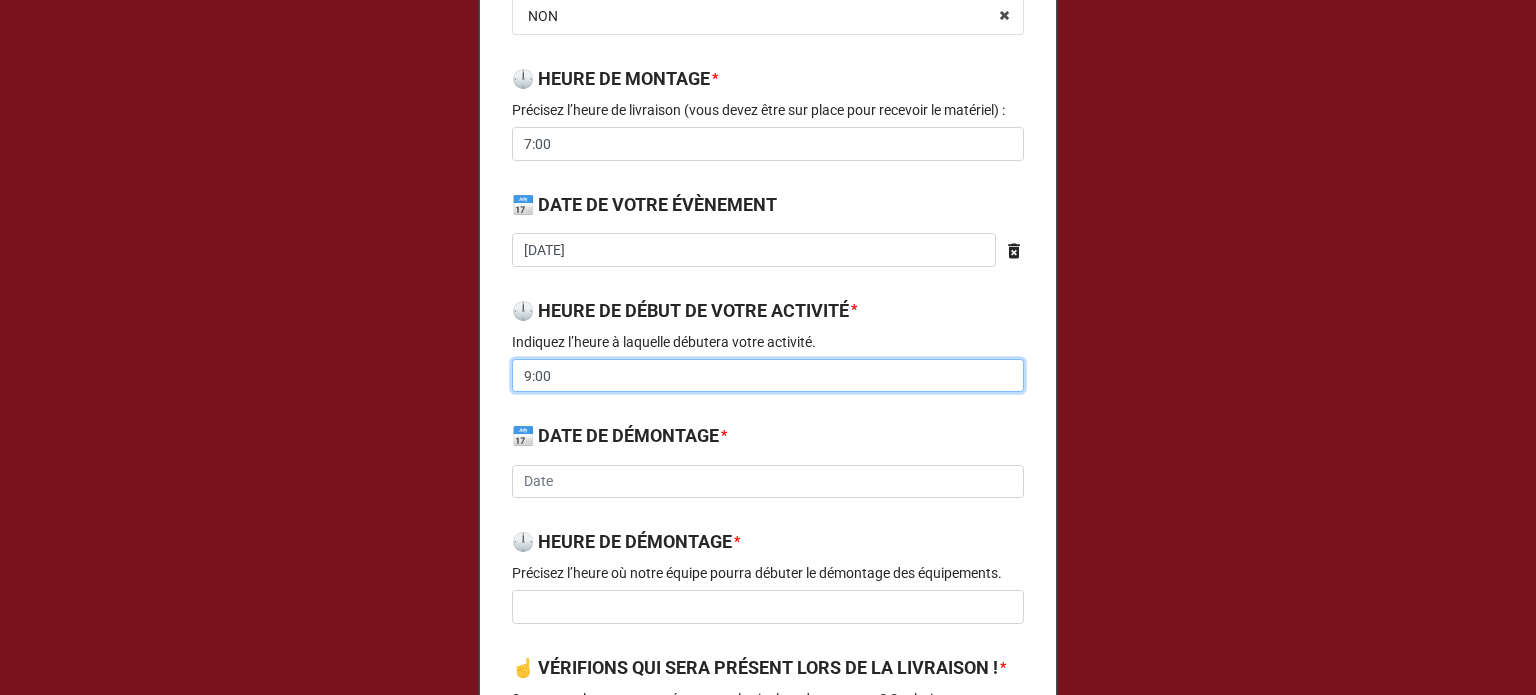type on "9:00" 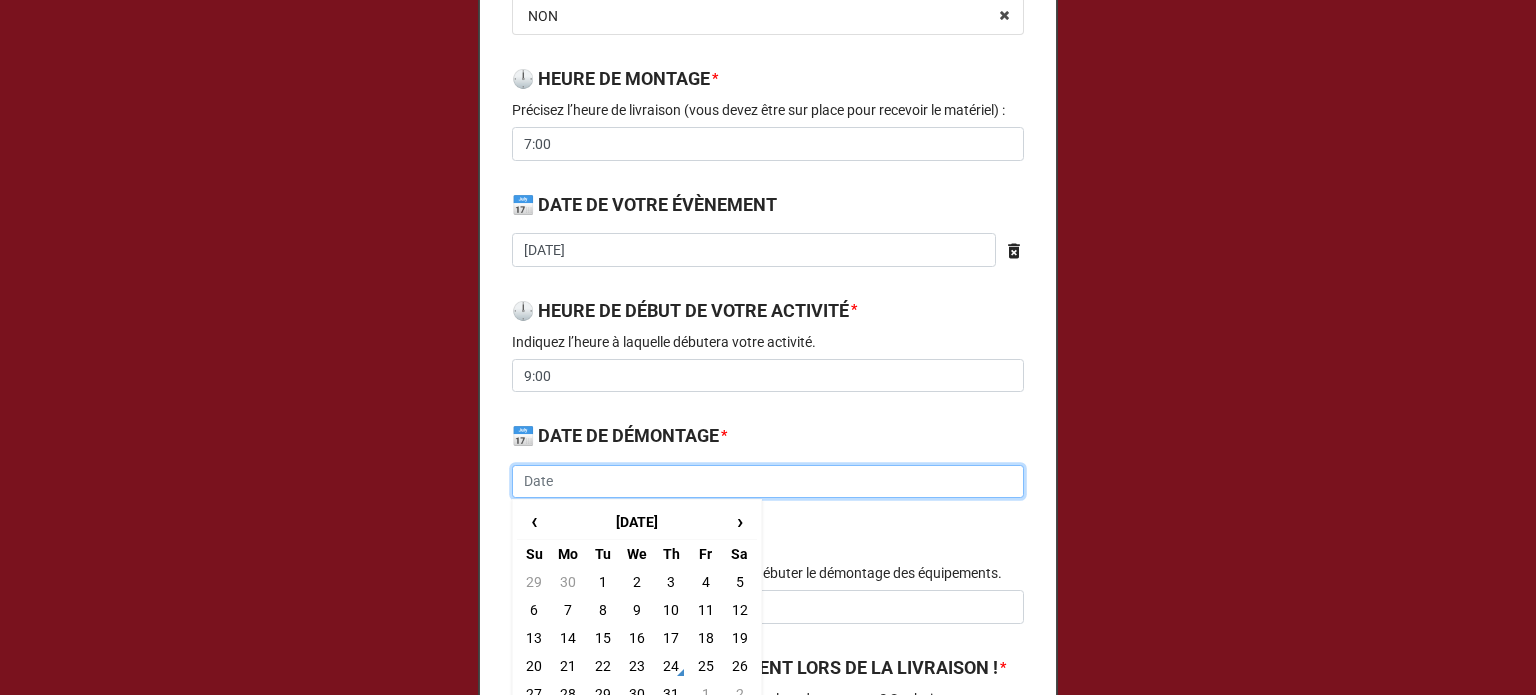 click at bounding box center [768, 482] 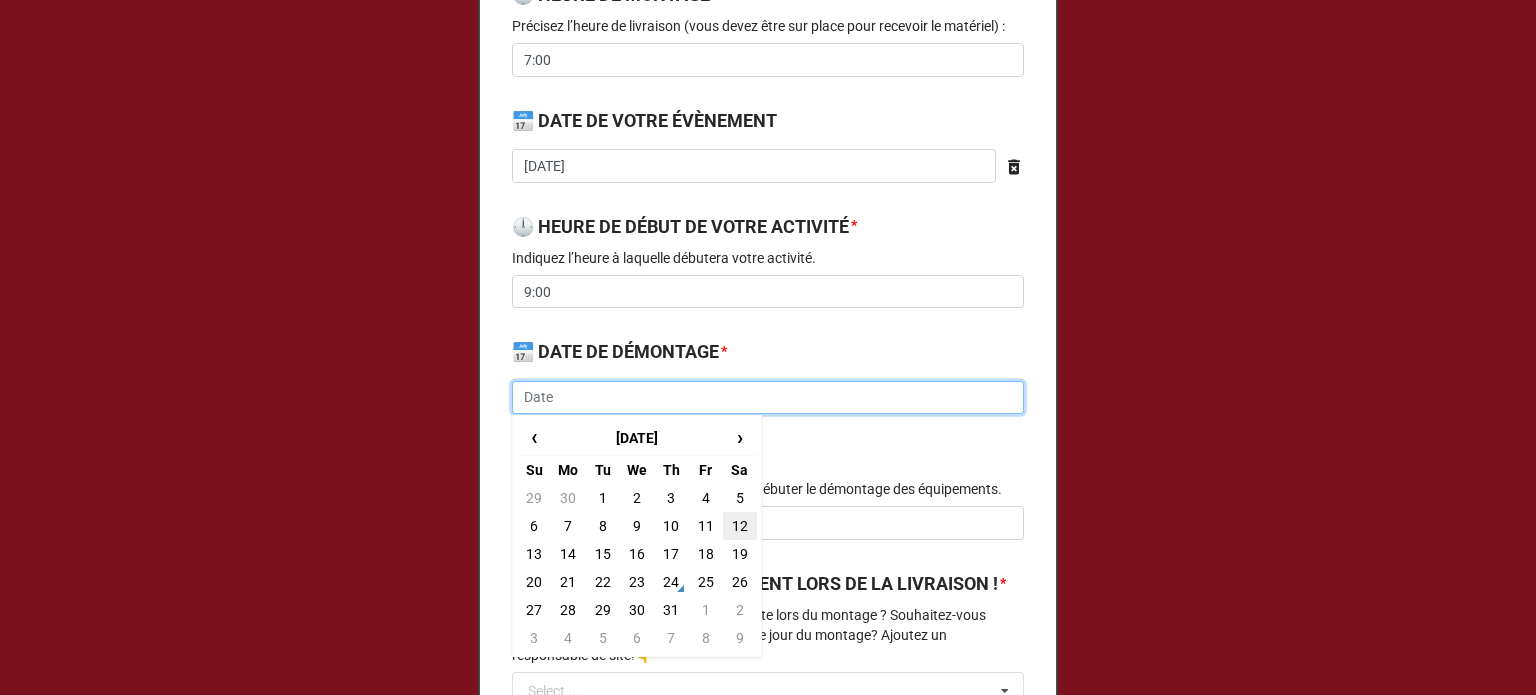 scroll, scrollTop: 600, scrollLeft: 0, axis: vertical 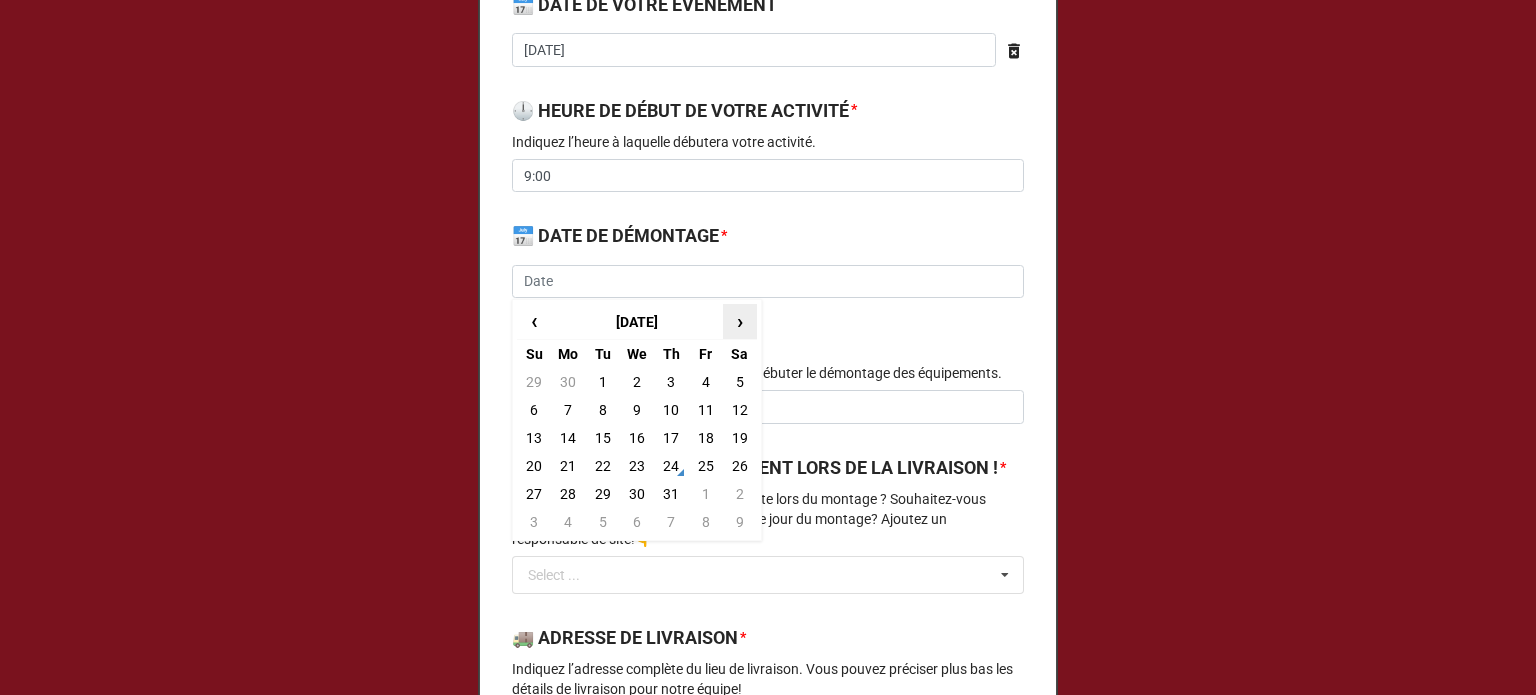 click on "›" at bounding box center (740, 321) 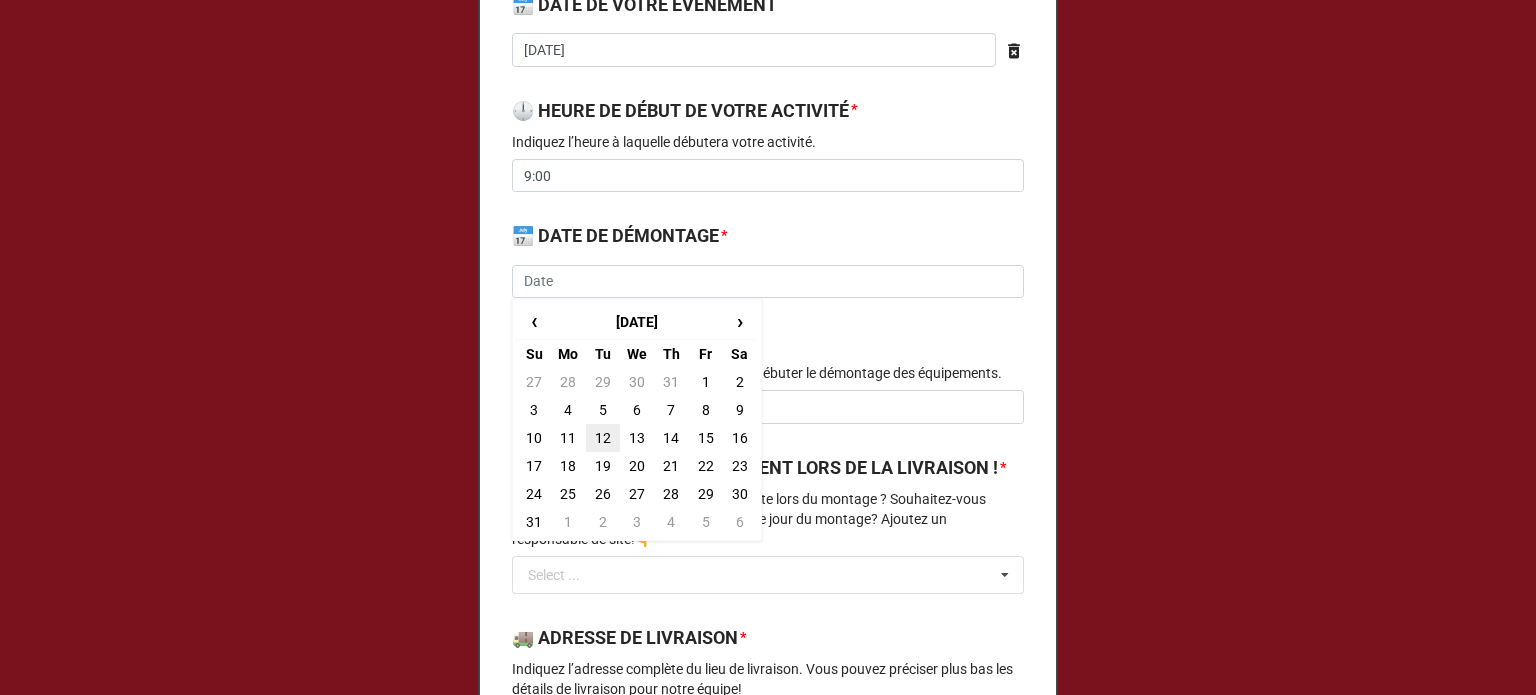 click on "12" at bounding box center [603, 438] 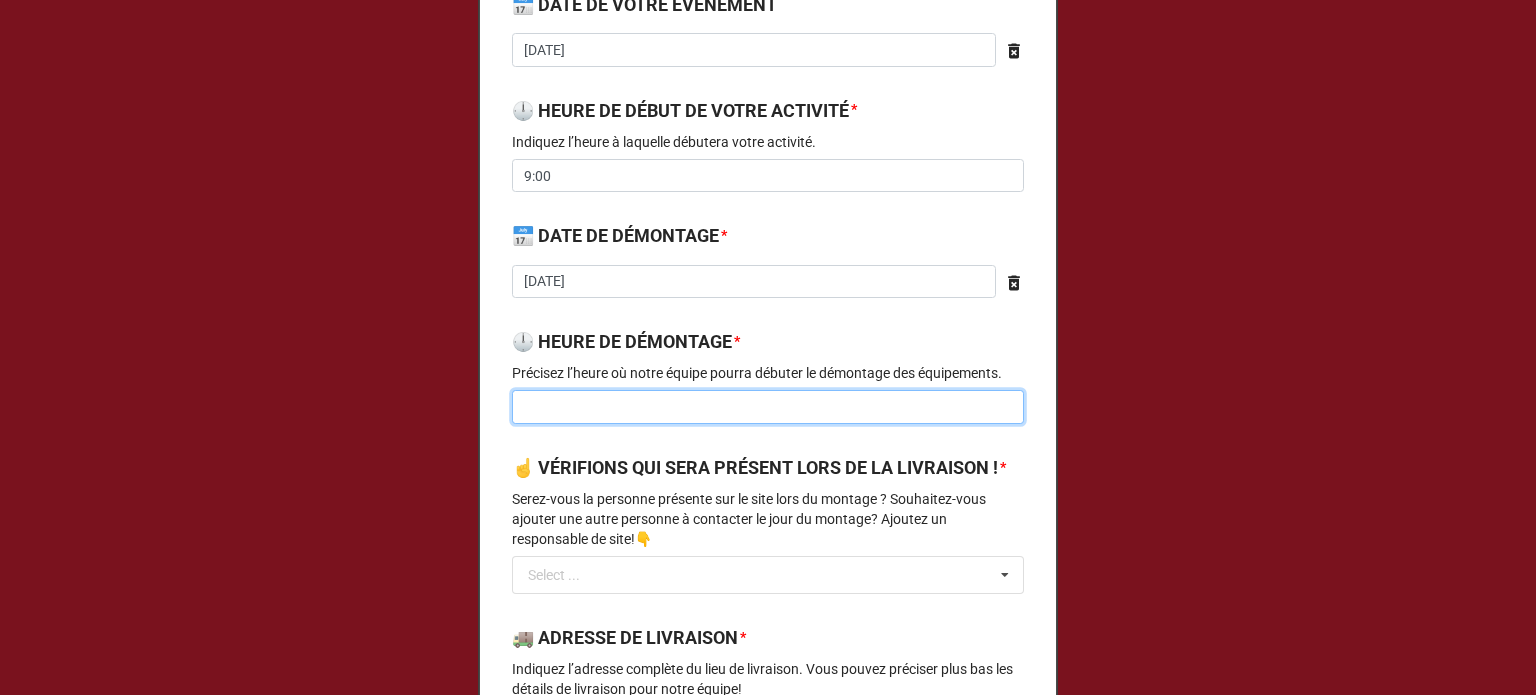 click at bounding box center (768, 407) 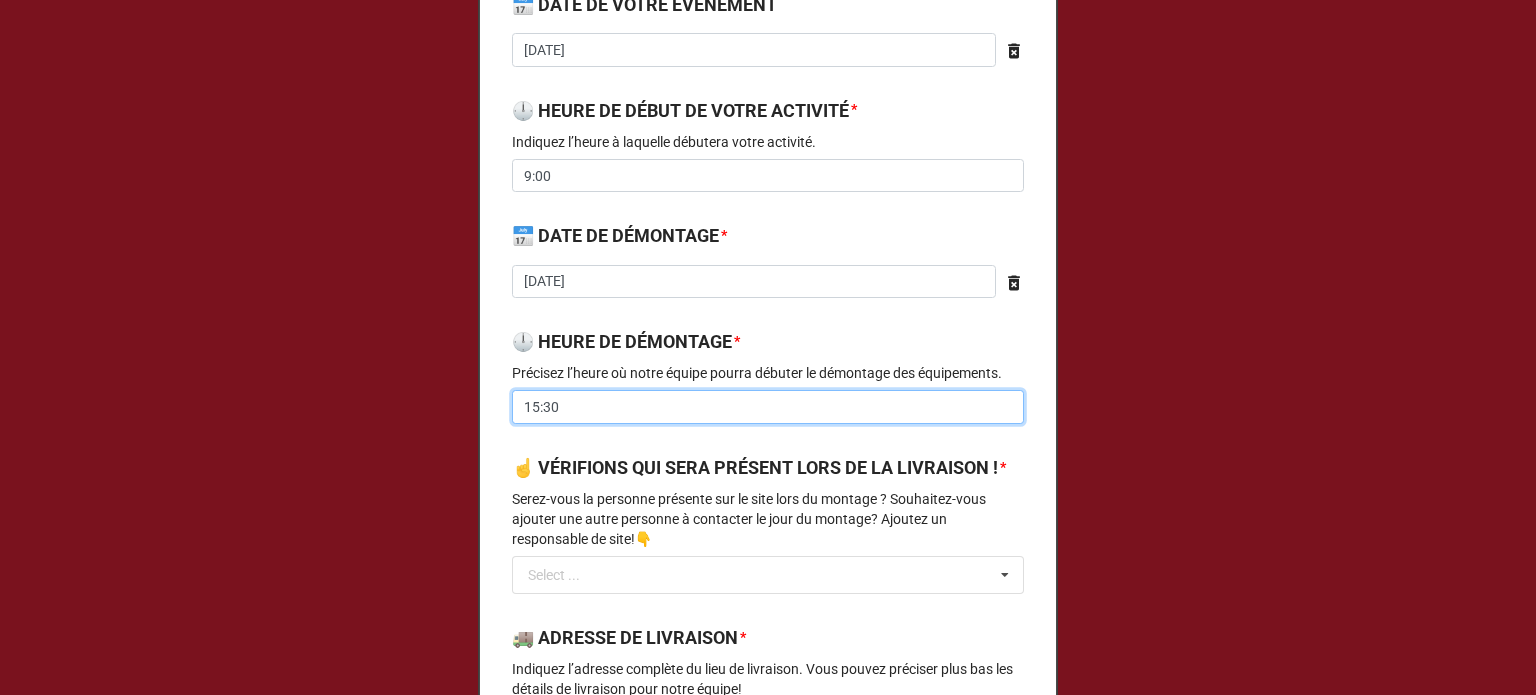 scroll, scrollTop: 700, scrollLeft: 0, axis: vertical 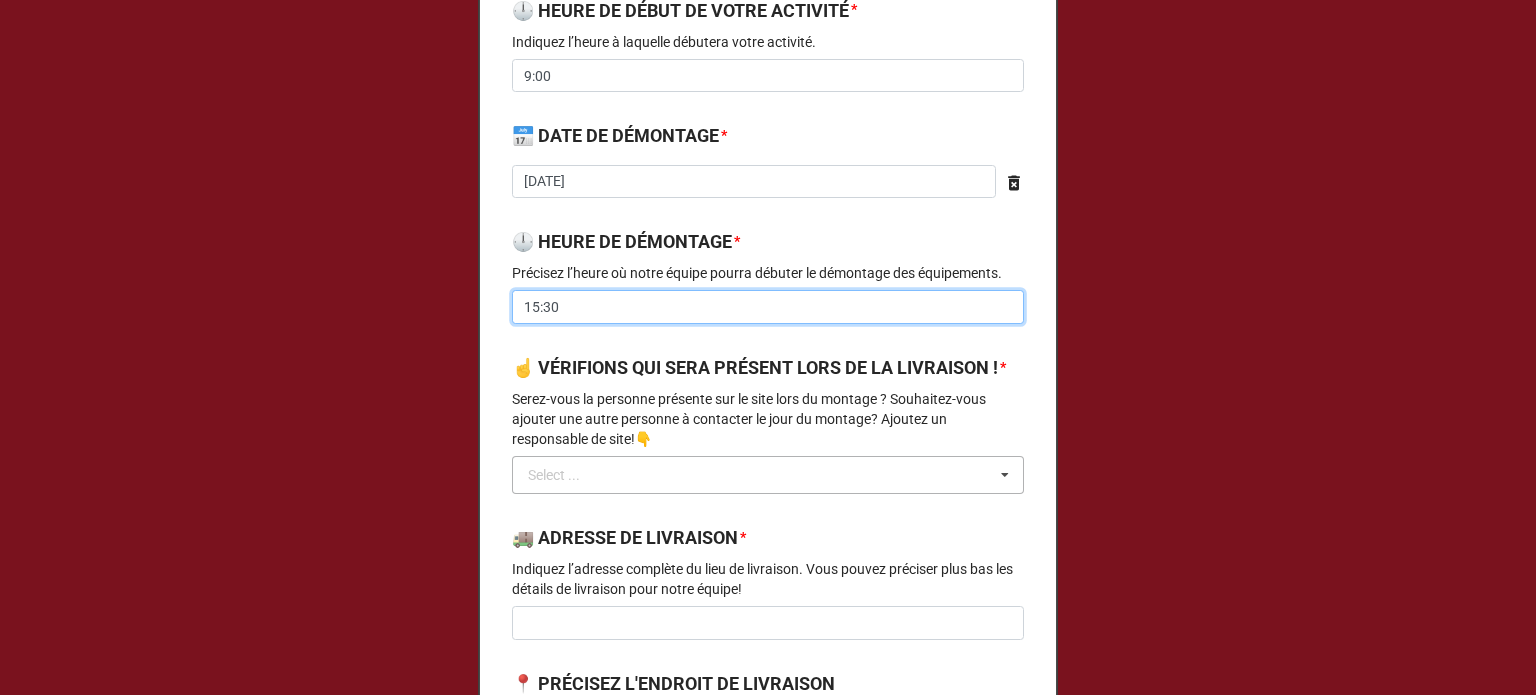 type on "15:30" 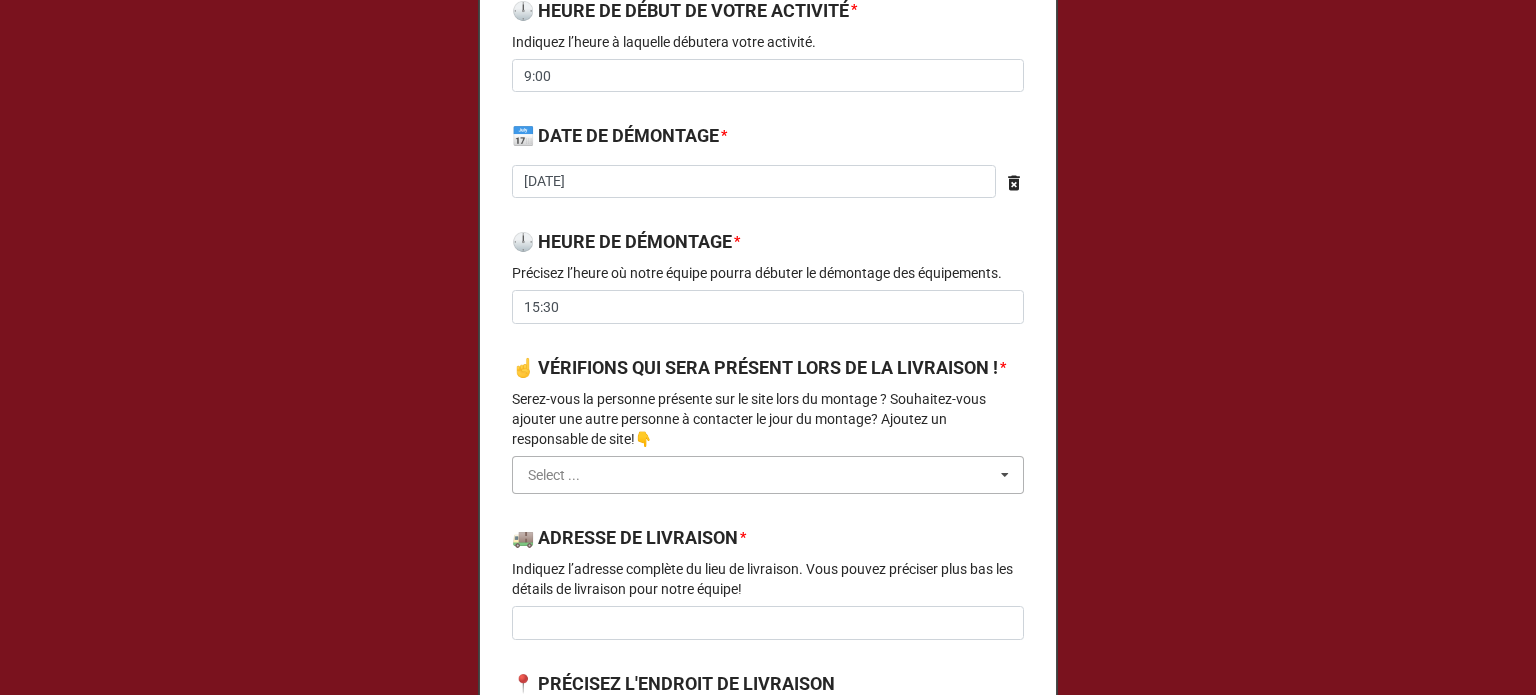 click at bounding box center [769, 475] 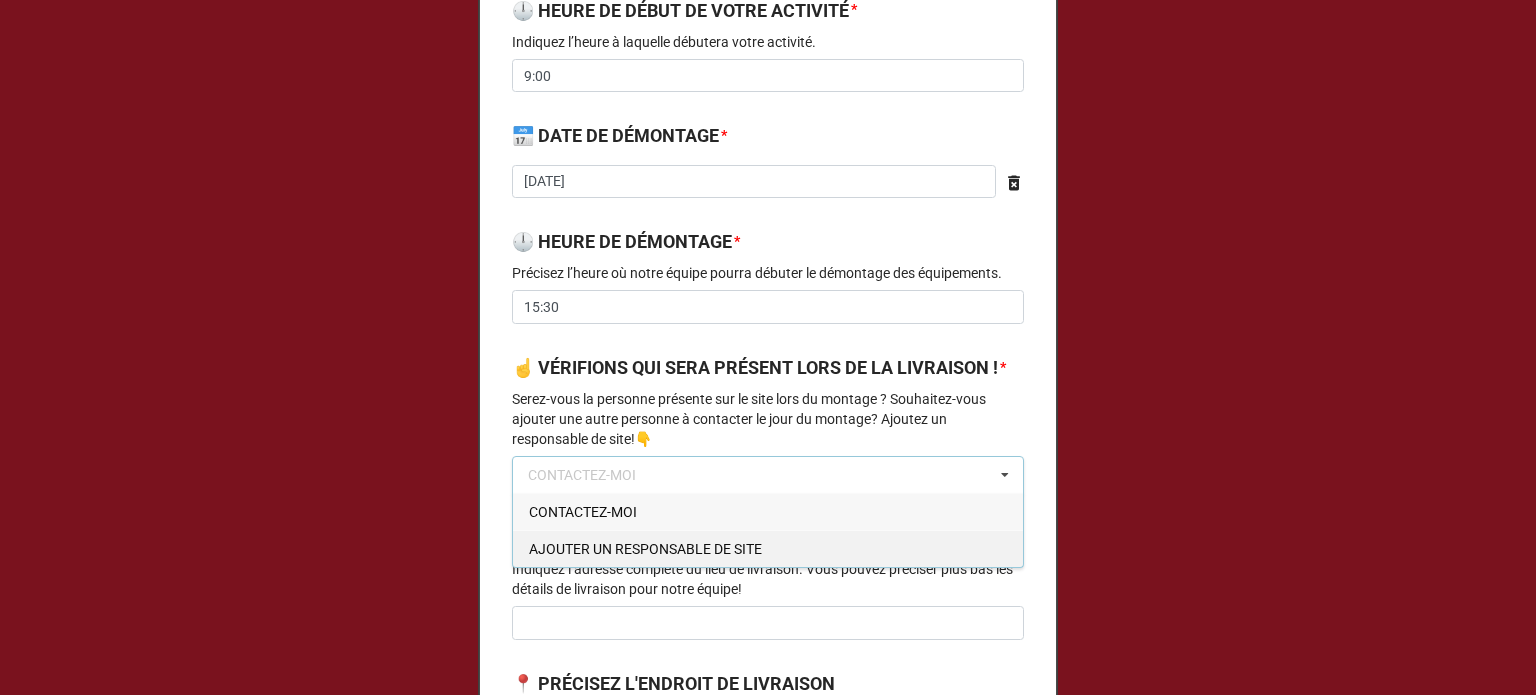 click on "AJOUTER UN RESPONSABLE DE SITE" at bounding box center (645, 549) 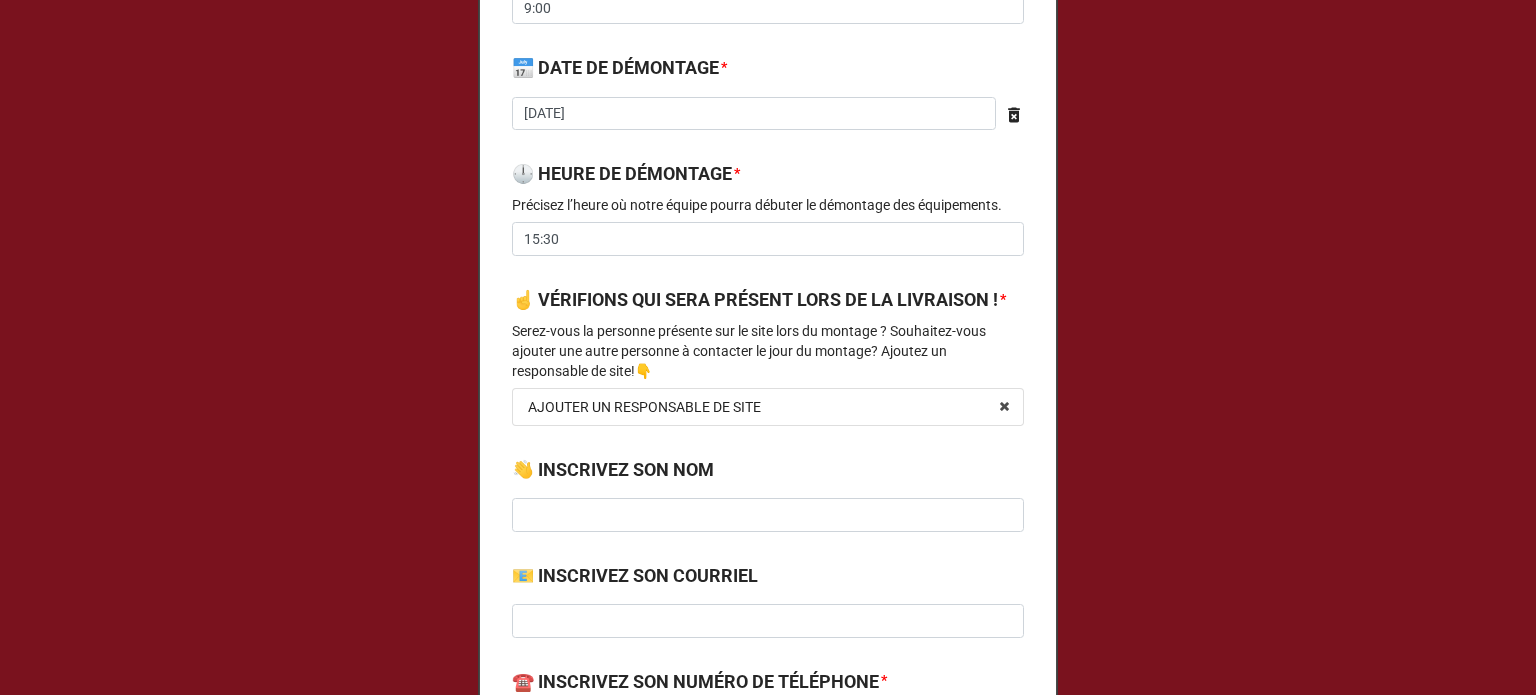scroll, scrollTop: 800, scrollLeft: 0, axis: vertical 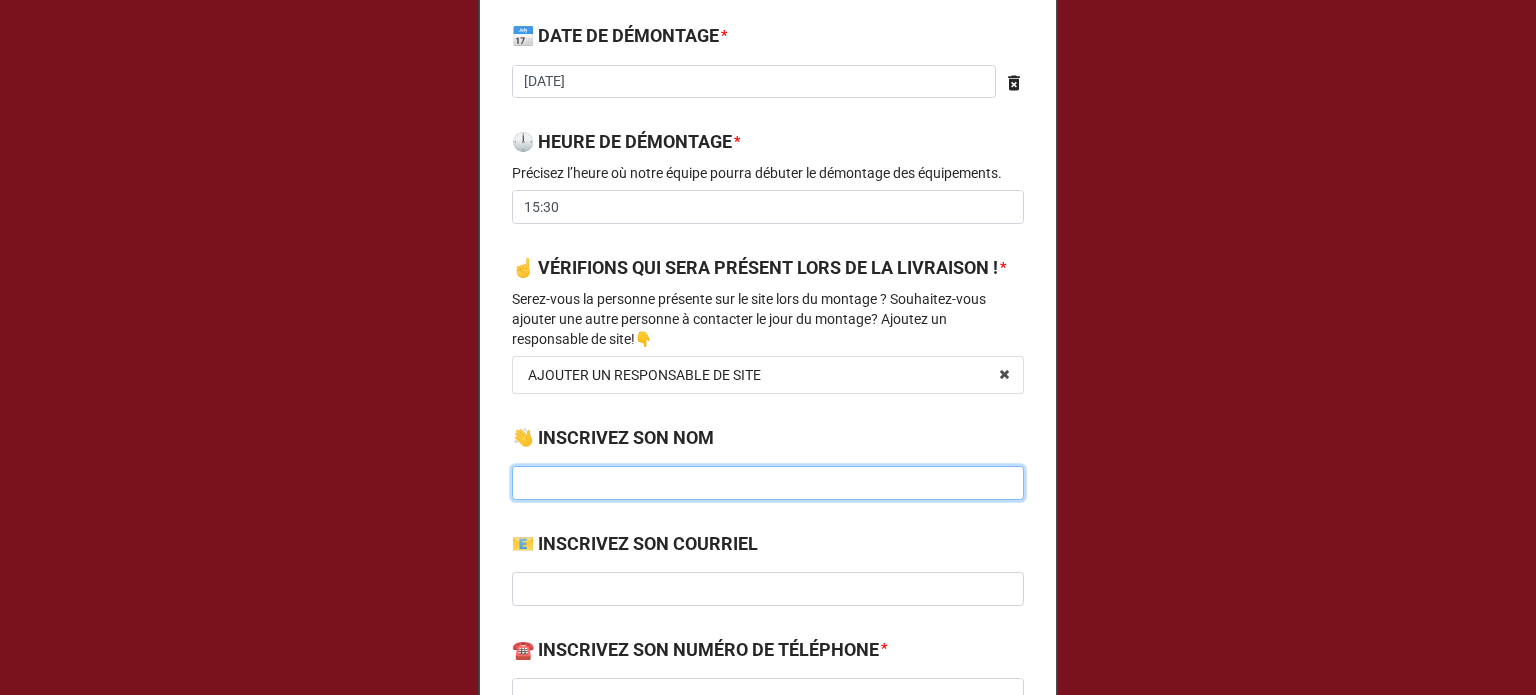 click at bounding box center (768, 483) 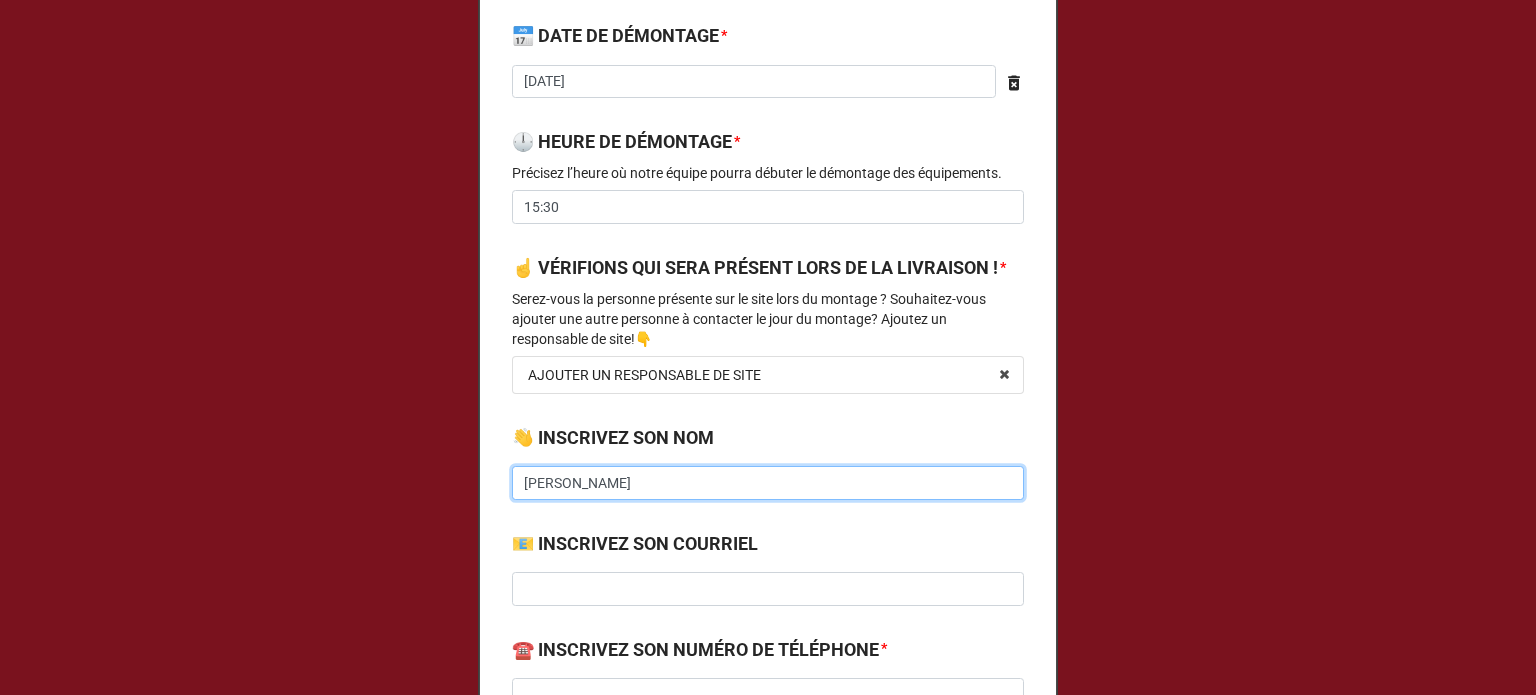 scroll, scrollTop: 1100, scrollLeft: 0, axis: vertical 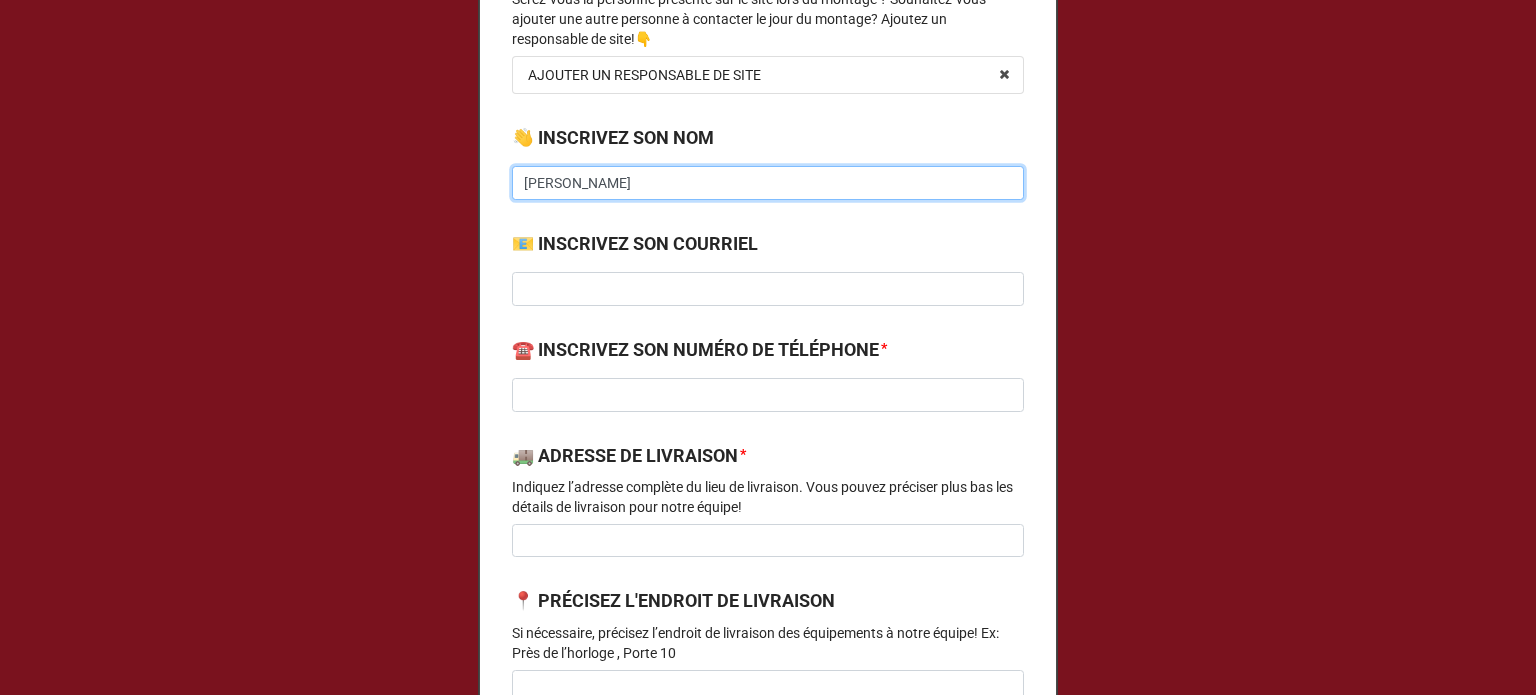 type on "[PERSON_NAME]" 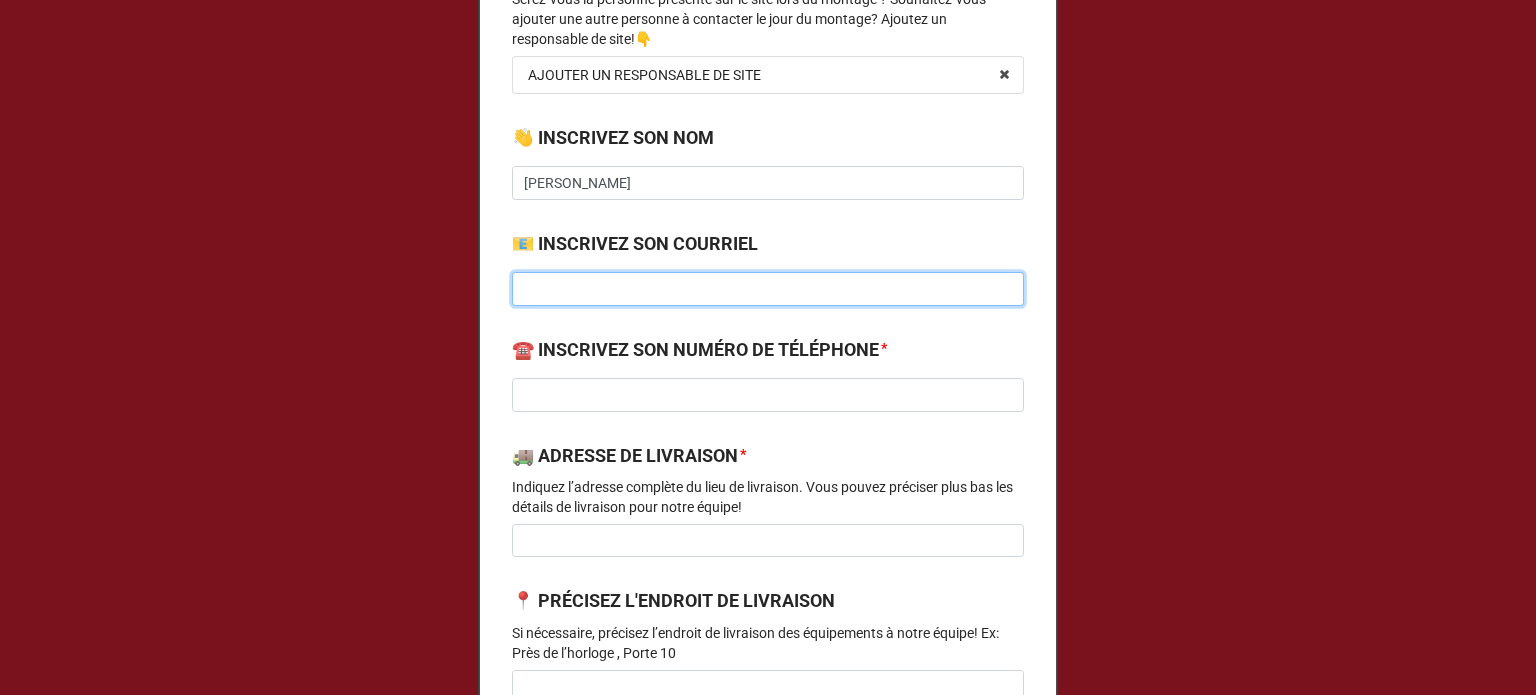 click at bounding box center (768, 289) 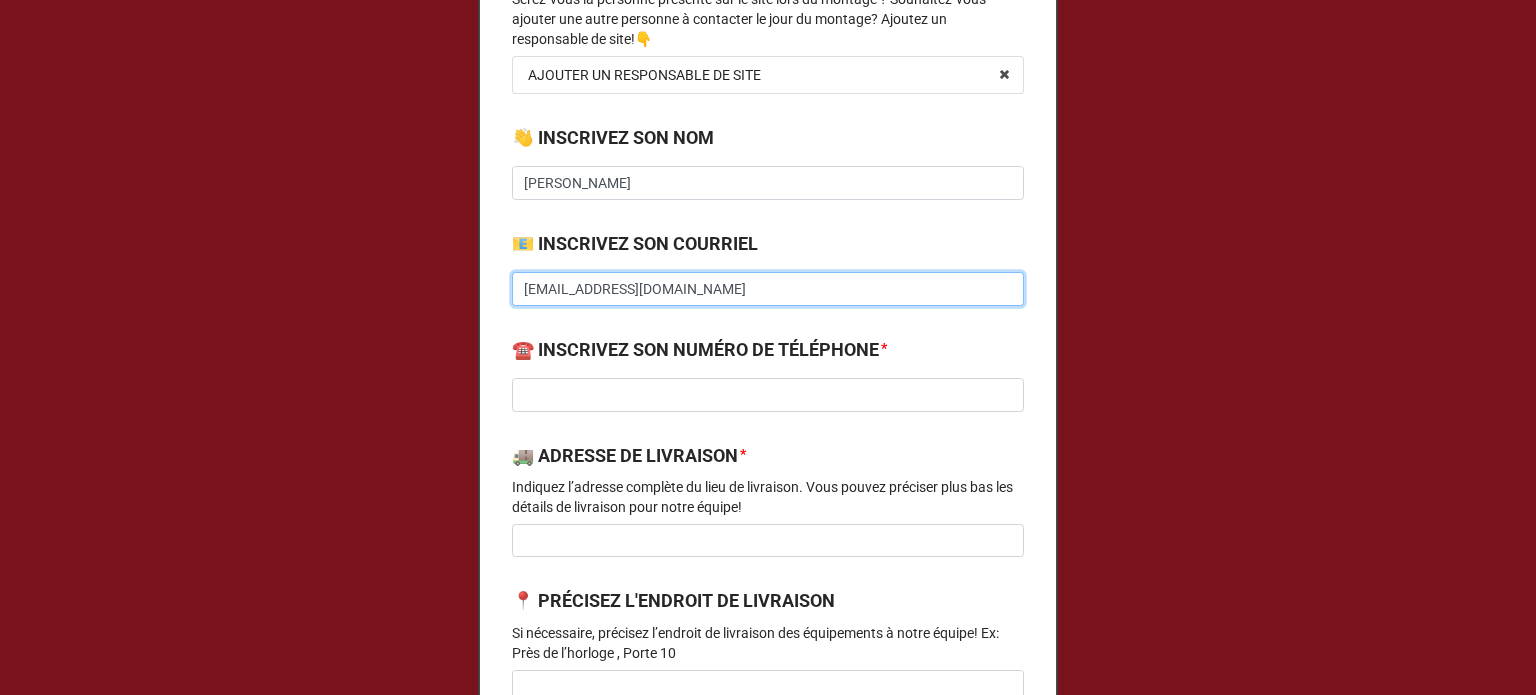 type on "[EMAIL_ADDRESS][DOMAIN_NAME]" 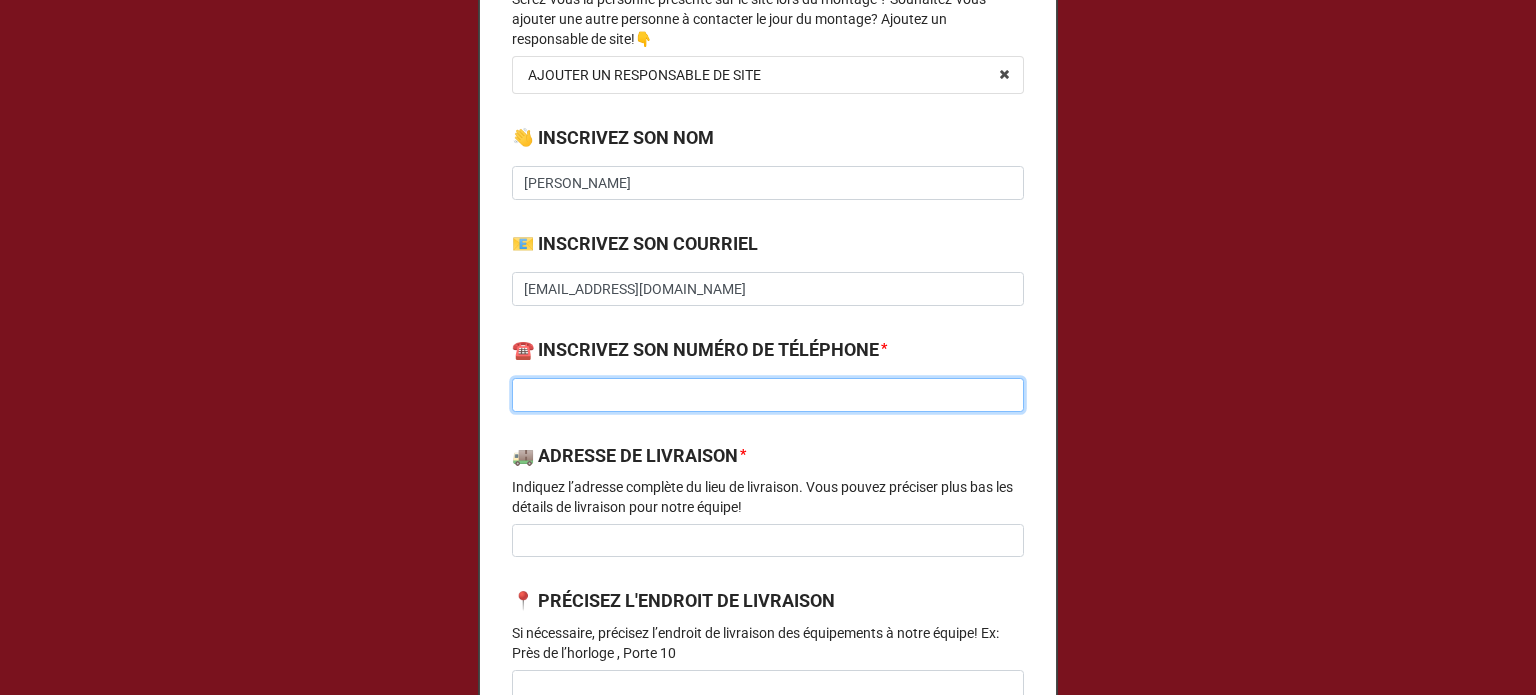 click at bounding box center [768, 395] 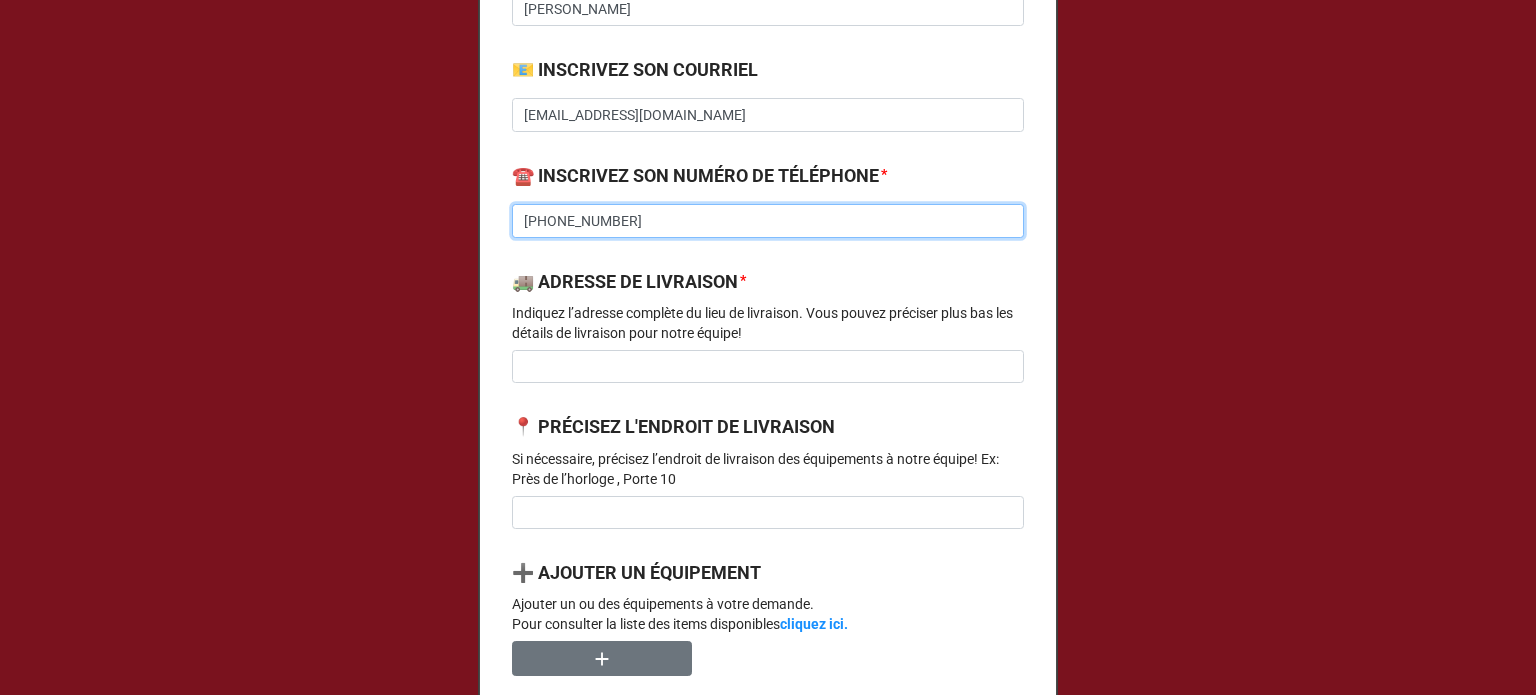 scroll, scrollTop: 1300, scrollLeft: 0, axis: vertical 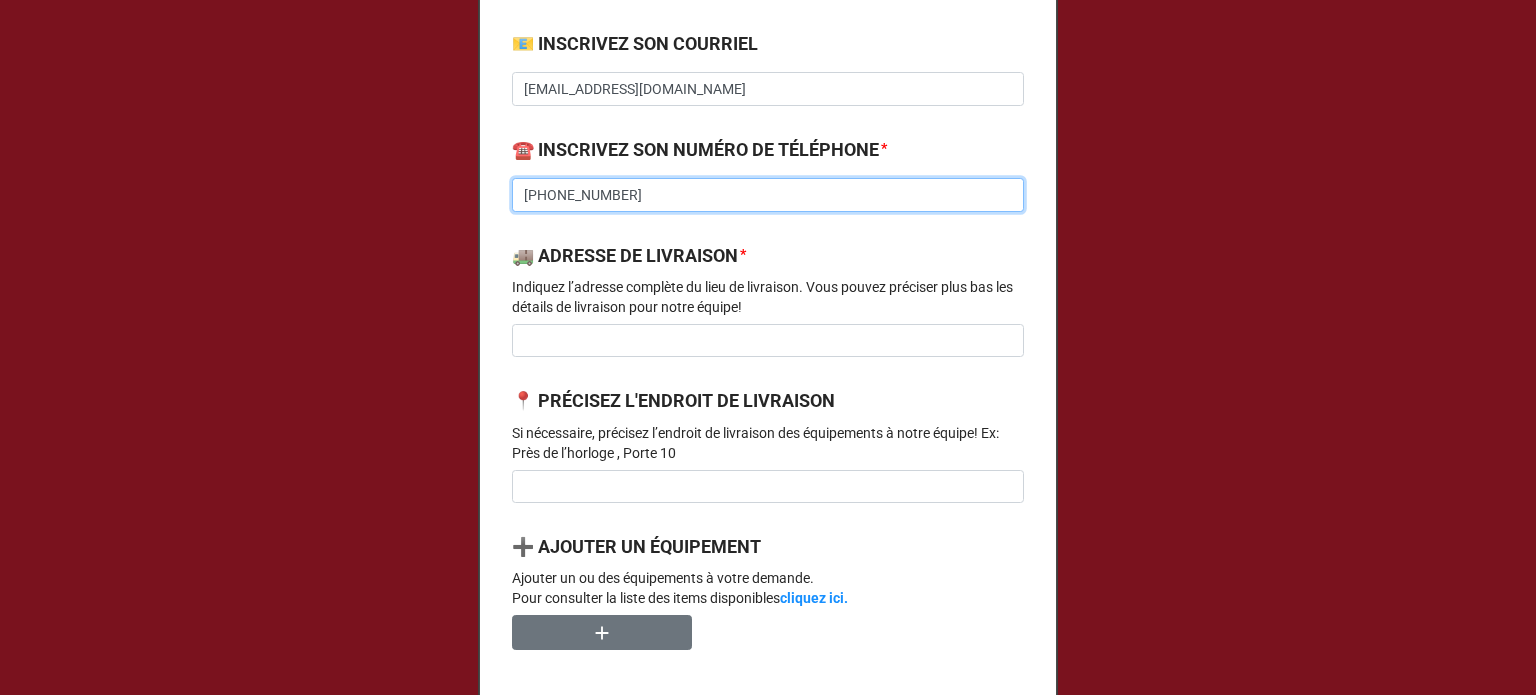 type on "[PHONE_NUMBER]" 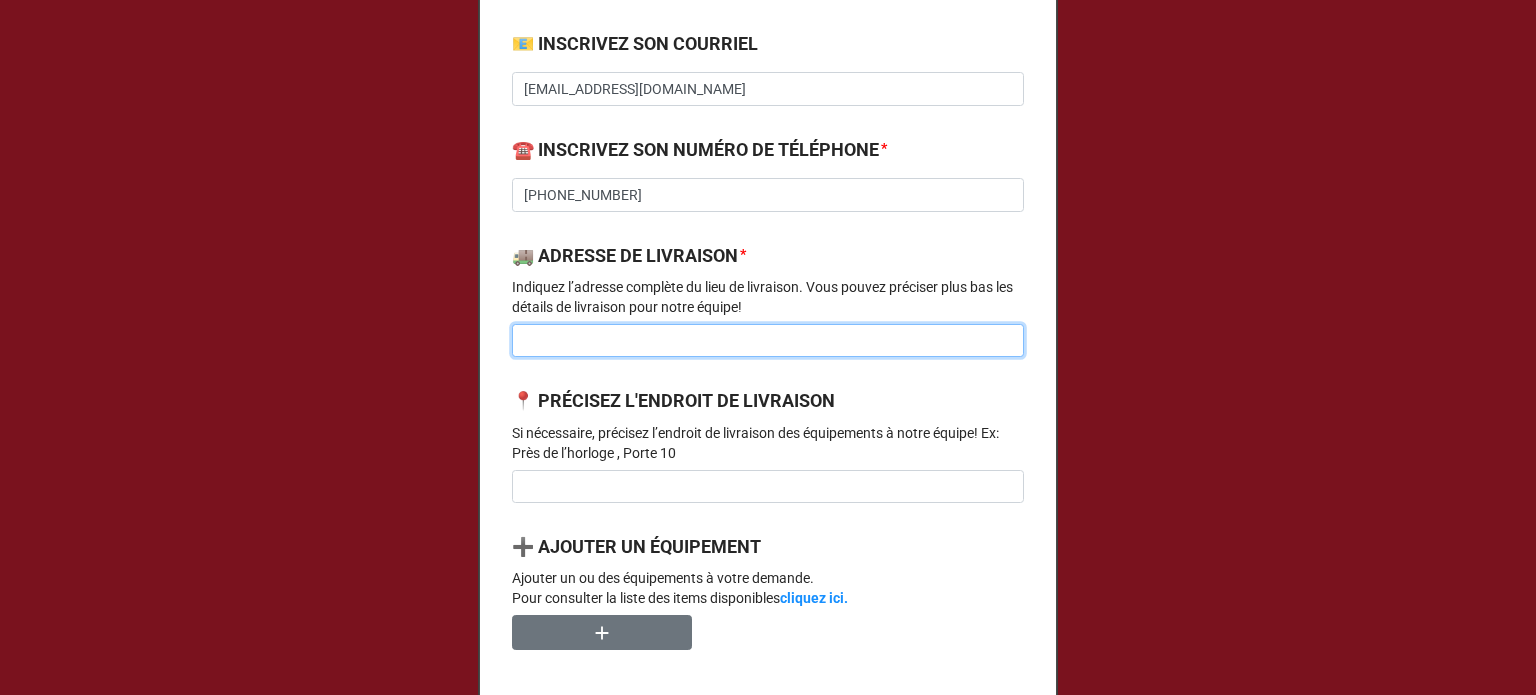 click at bounding box center [768, 341] 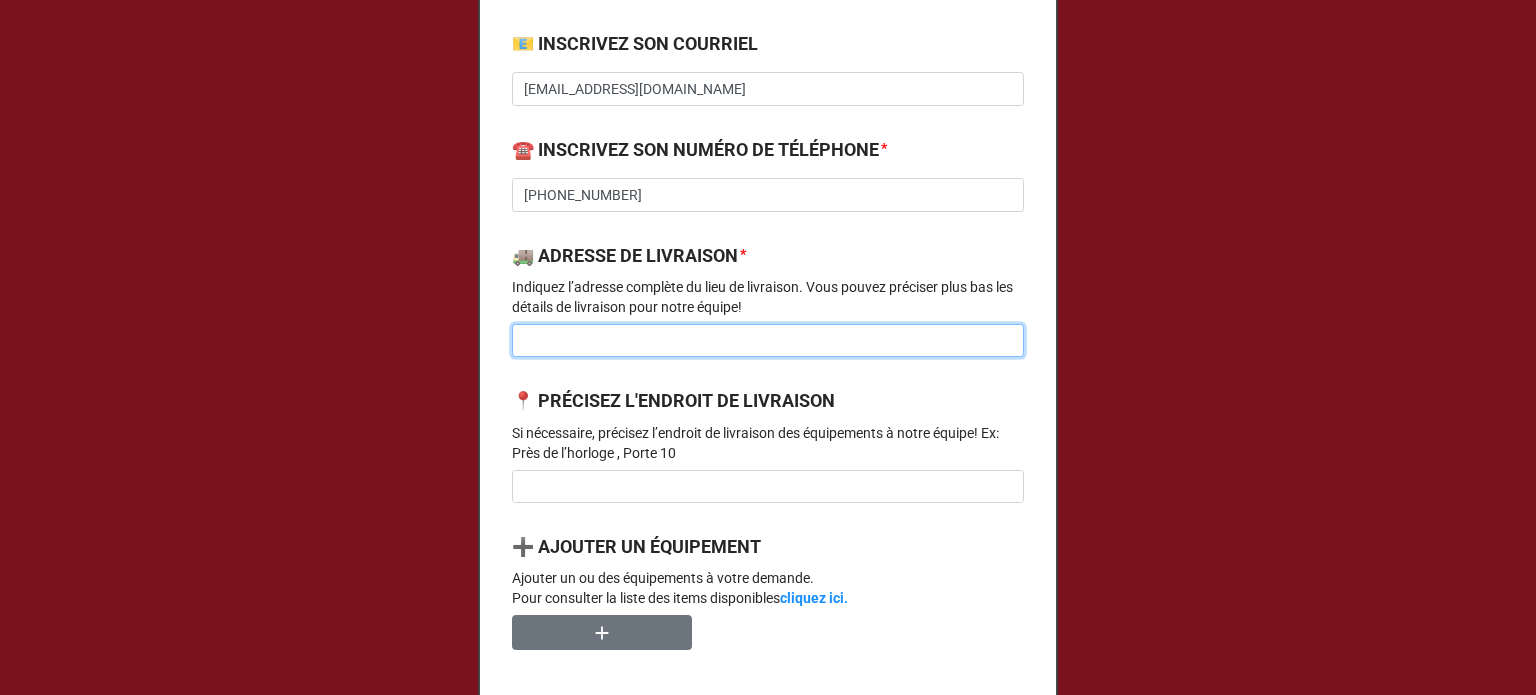 paste on "[STREET_ADDRESS][PERSON_NAME]" 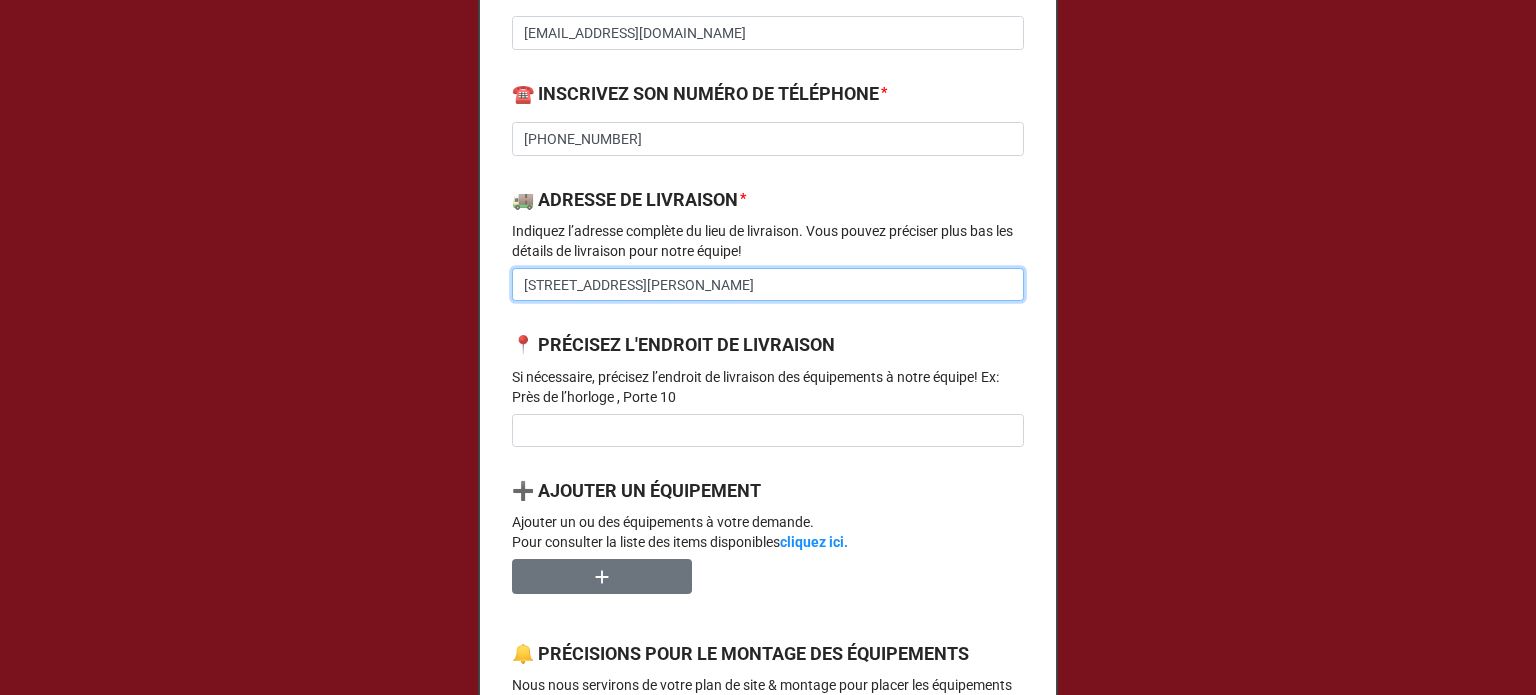 scroll, scrollTop: 1400, scrollLeft: 0, axis: vertical 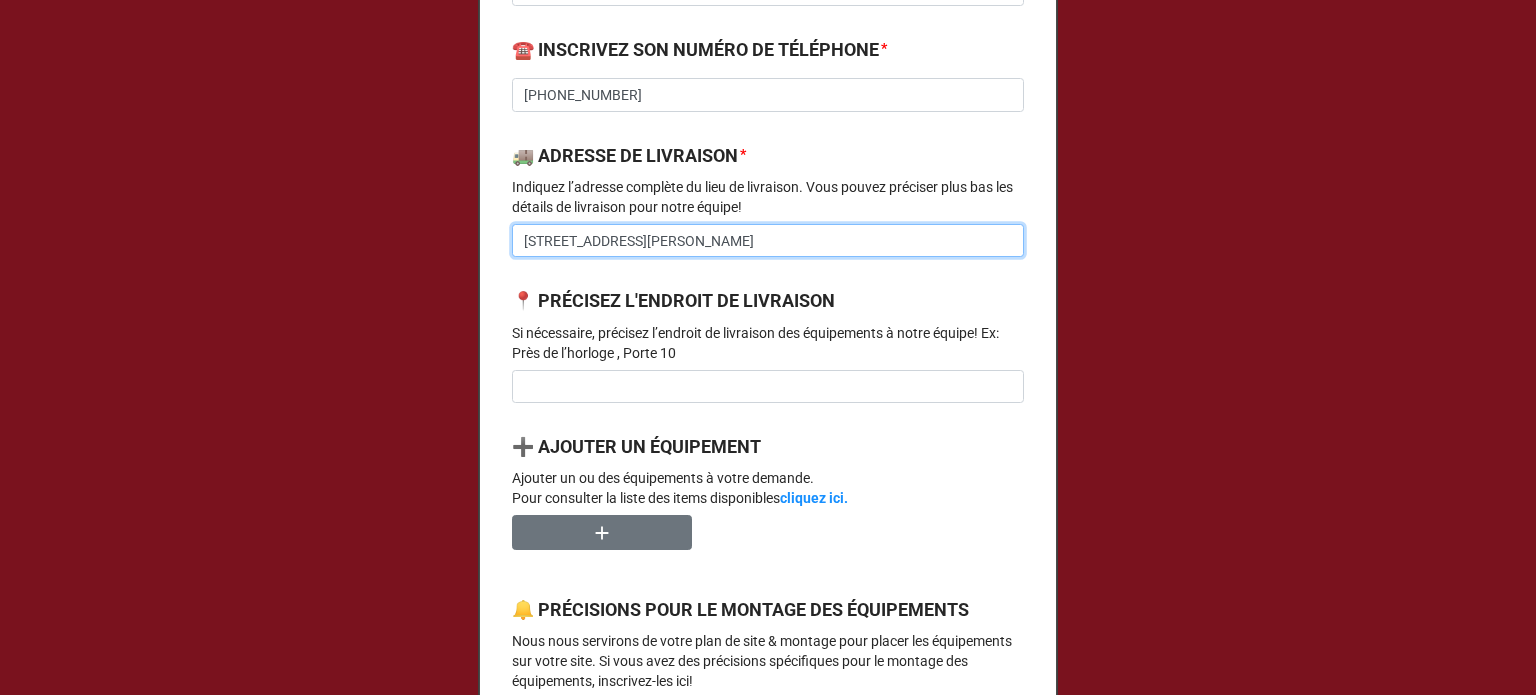 type on "[STREET_ADDRESS][PERSON_NAME]" 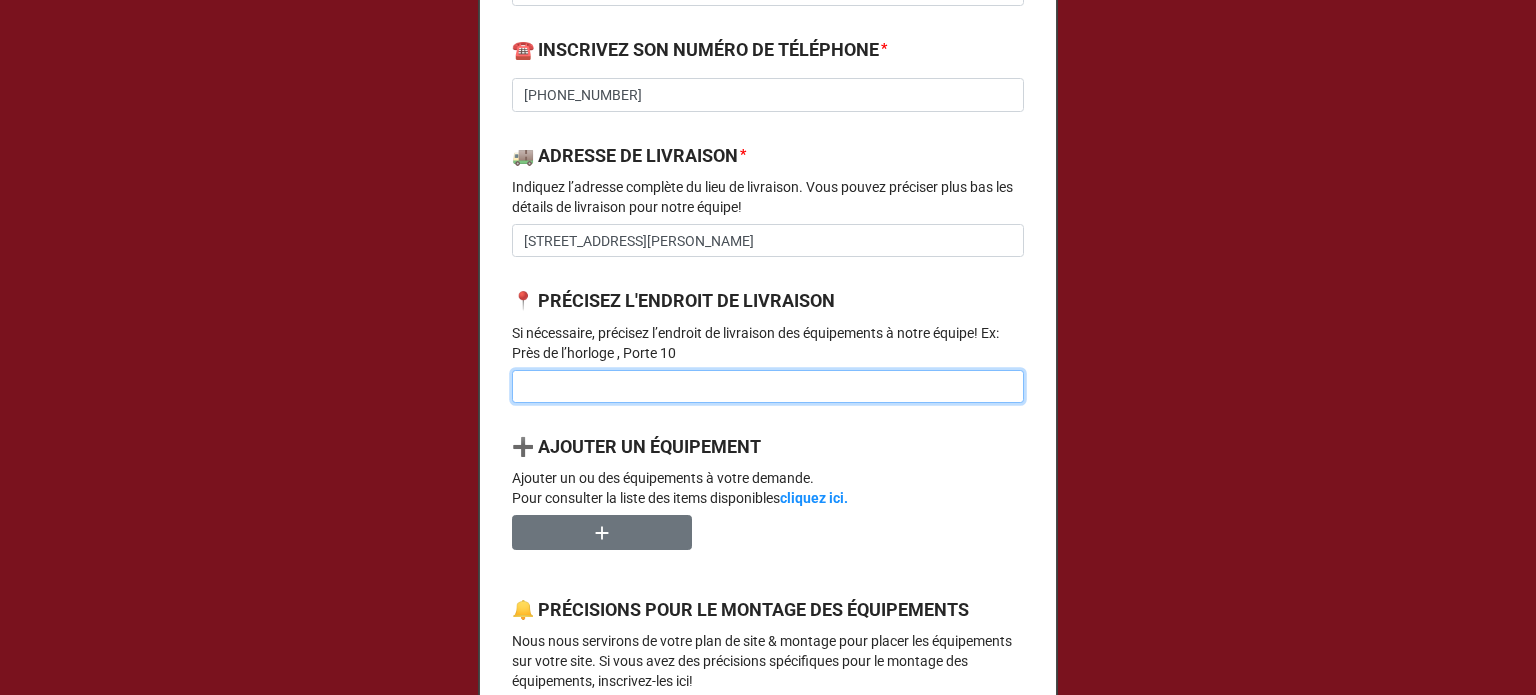 click at bounding box center [768, 387] 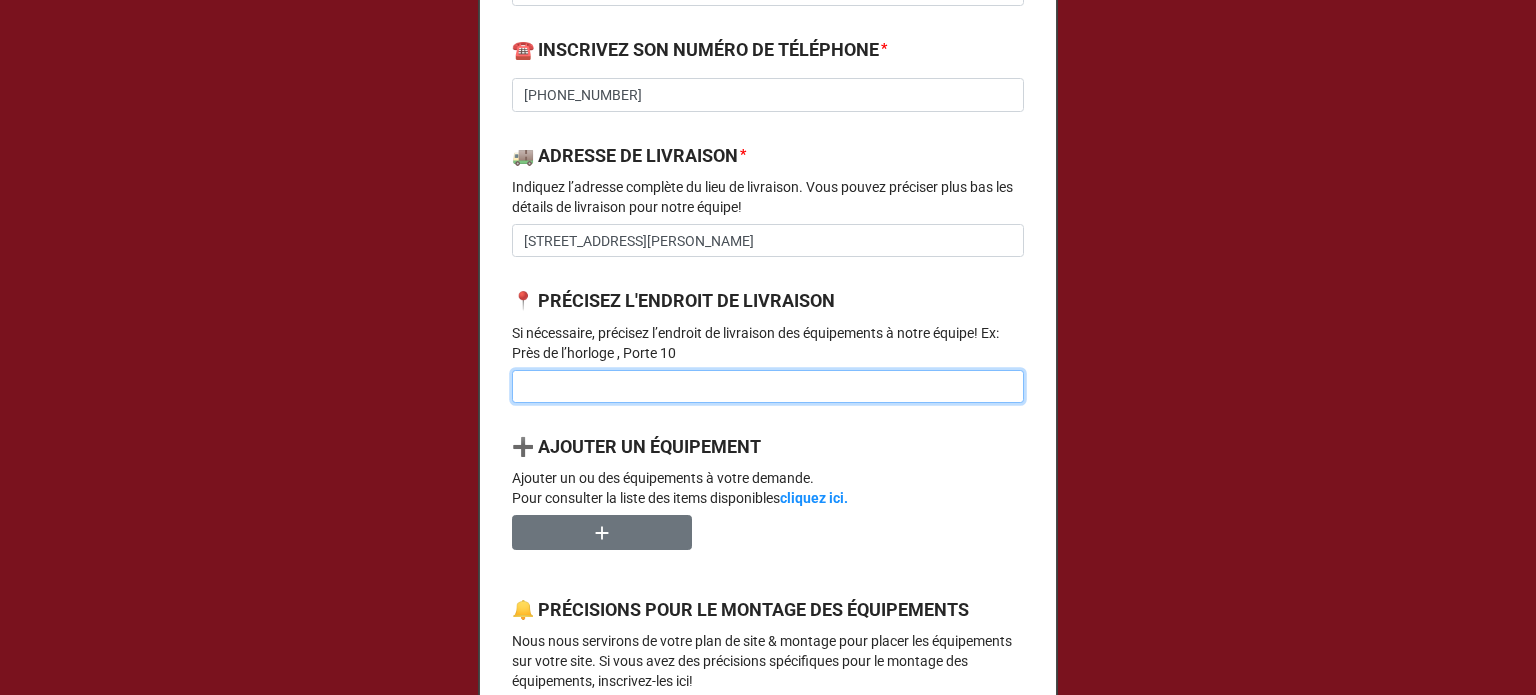 click at bounding box center (768, 387) 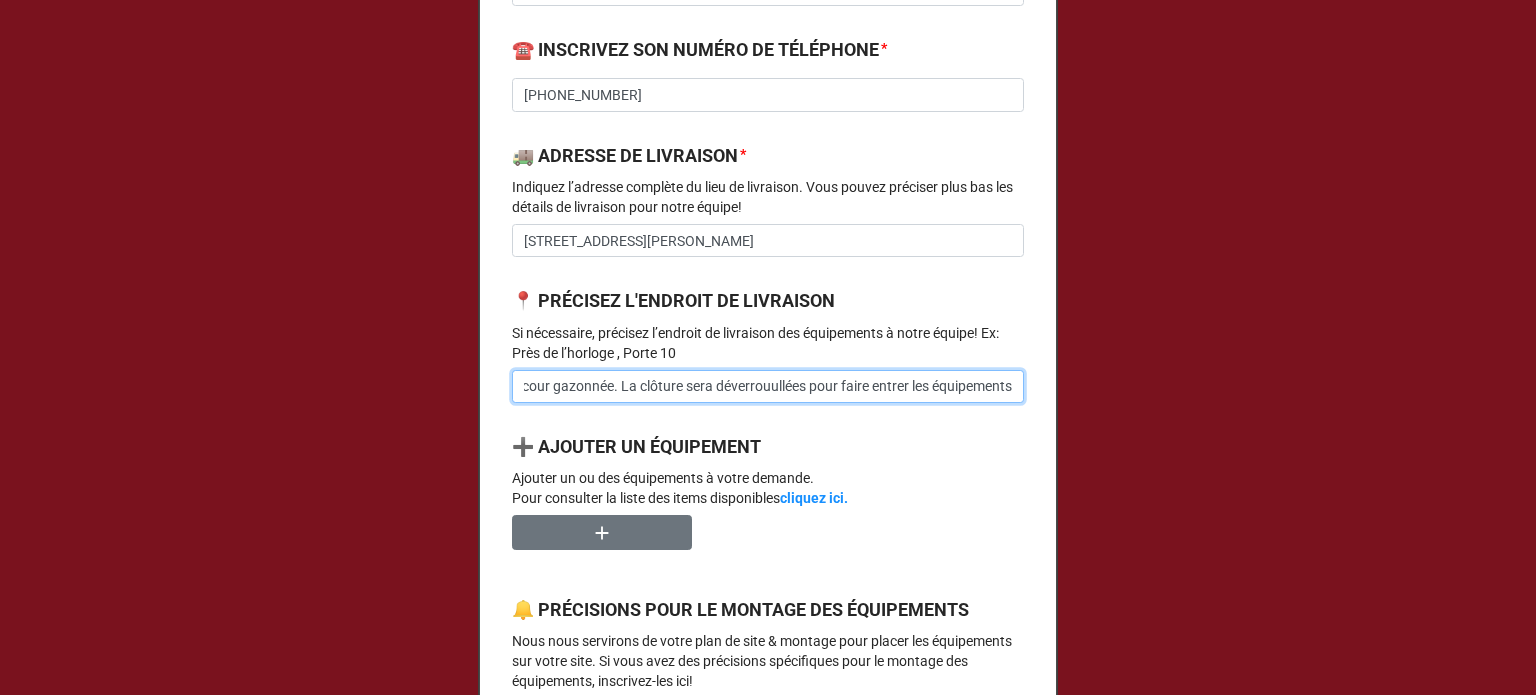 scroll, scrollTop: 0, scrollLeft: 53, axis: horizontal 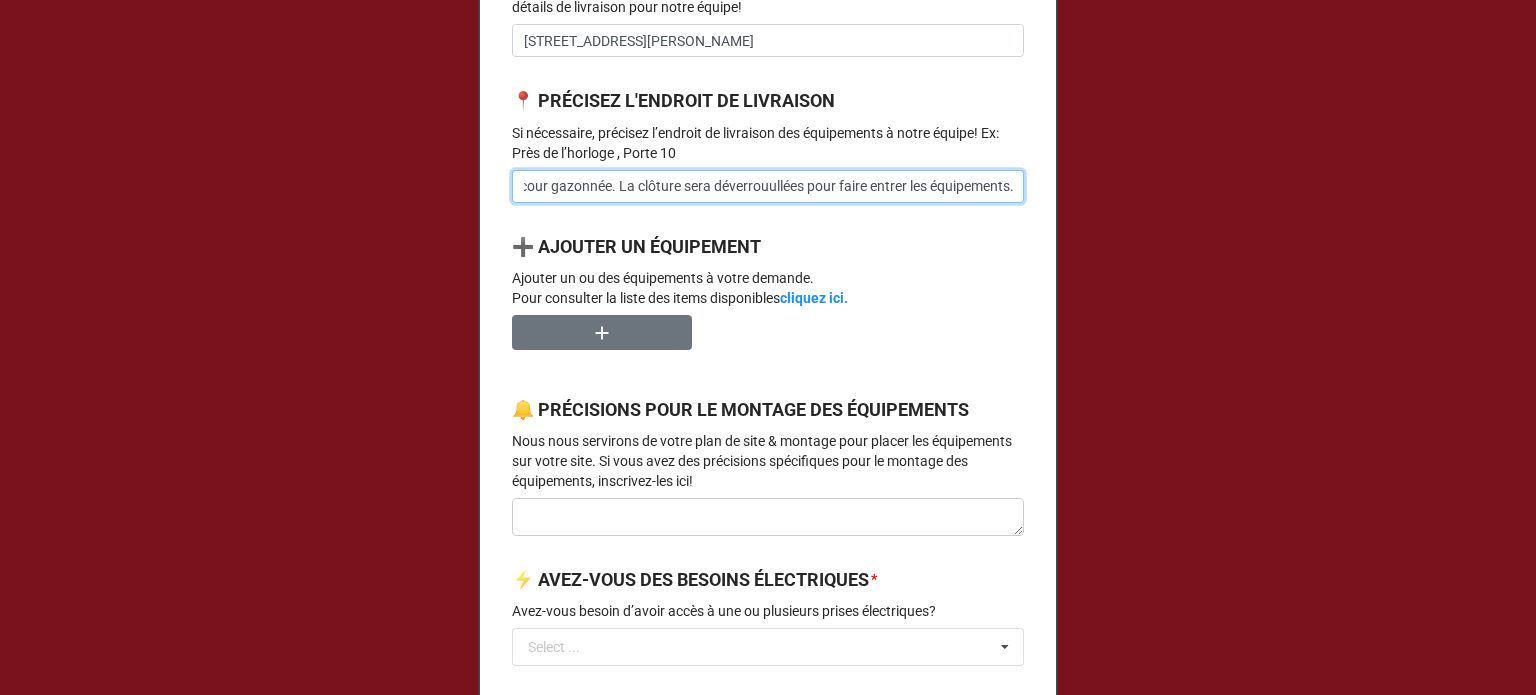 click on "Dans la cour gazonnée. La clôture sera déverrouullées pour faire entrer les équipements." at bounding box center [768, 187] 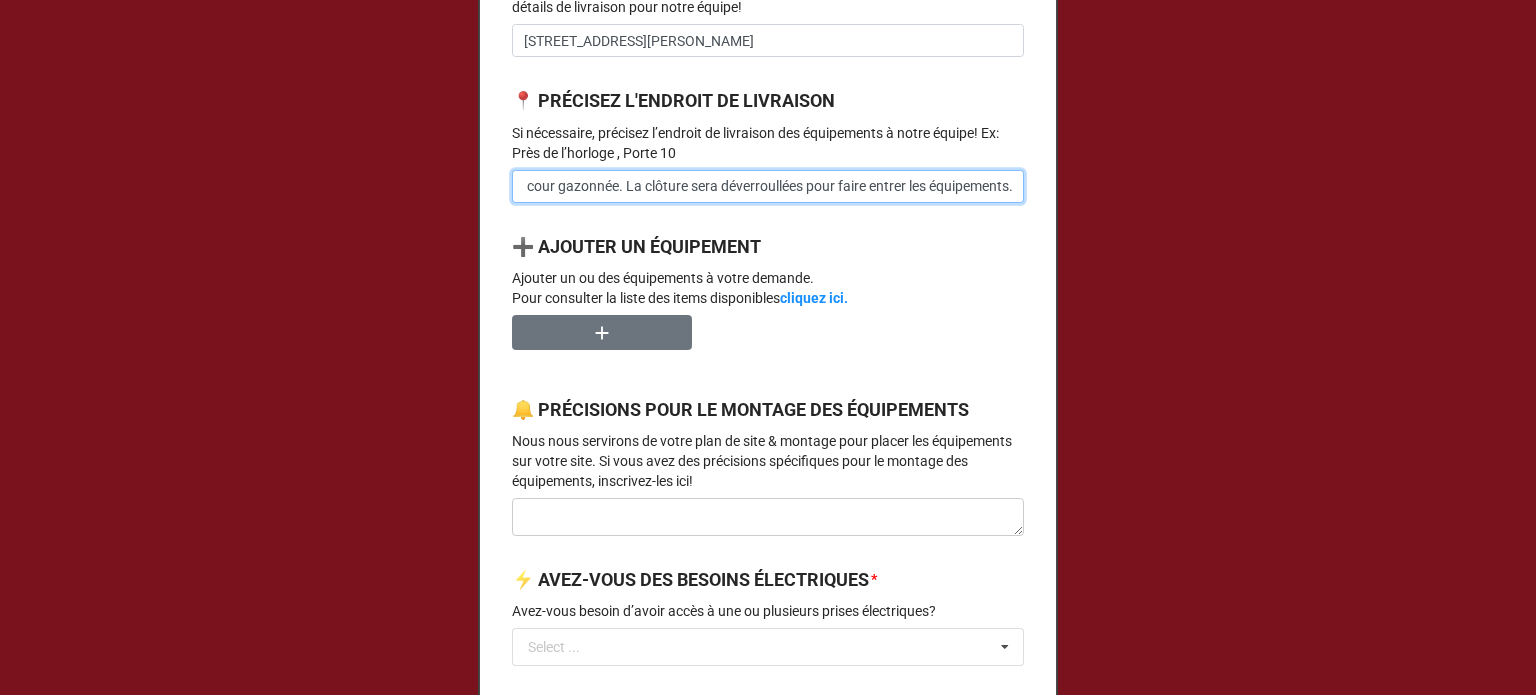 scroll, scrollTop: 0, scrollLeft: 45, axis: horizontal 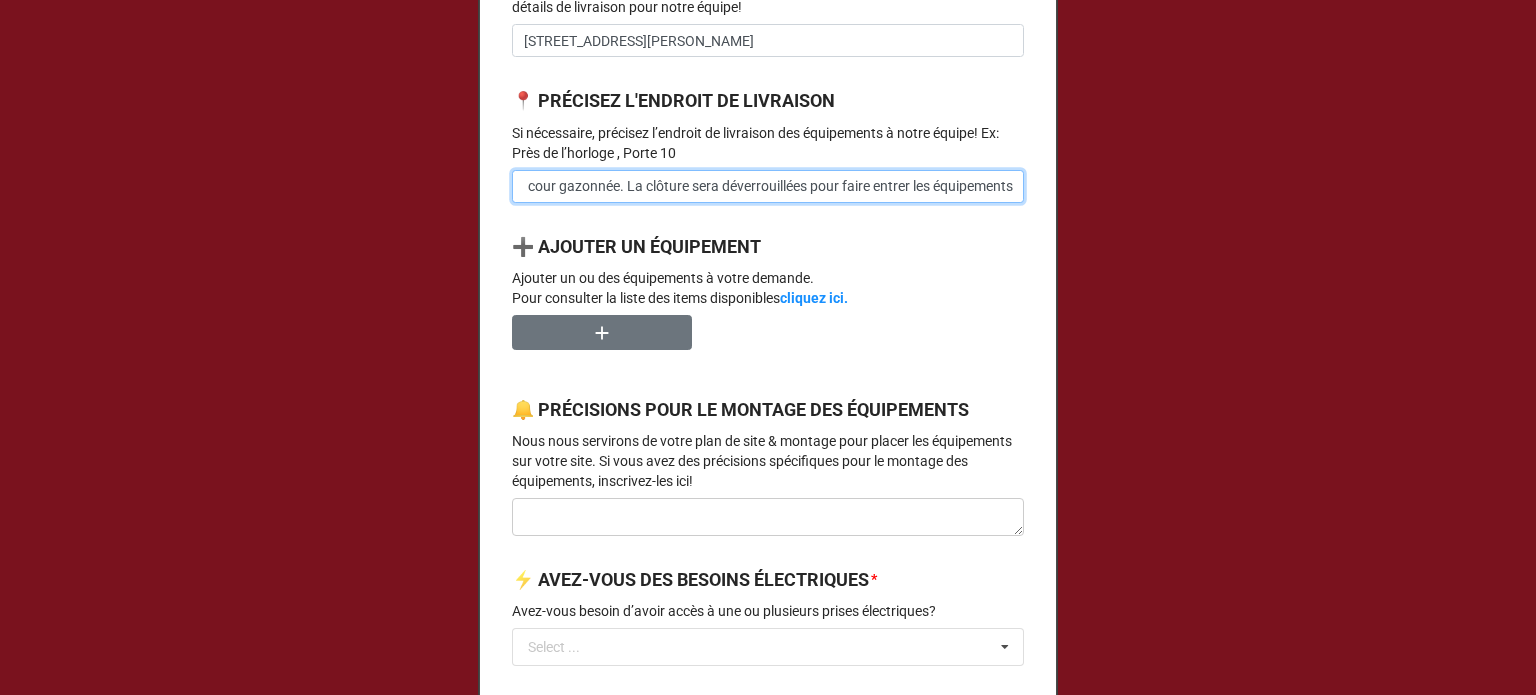 click on "Dans la cour gazonnée. La clôture sera déverrouillées pour faire entrer les équipements." at bounding box center [768, 187] 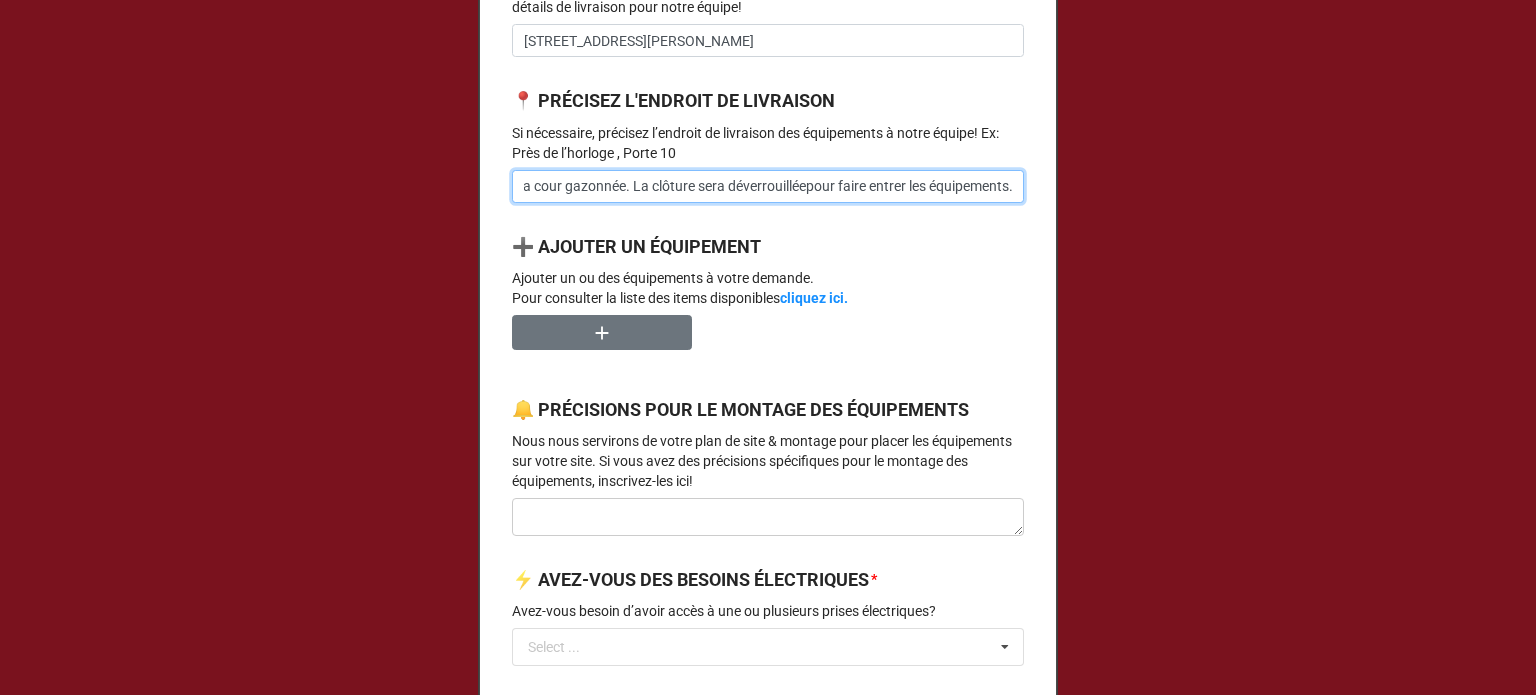 scroll, scrollTop: 0, scrollLeft: 40, axis: horizontal 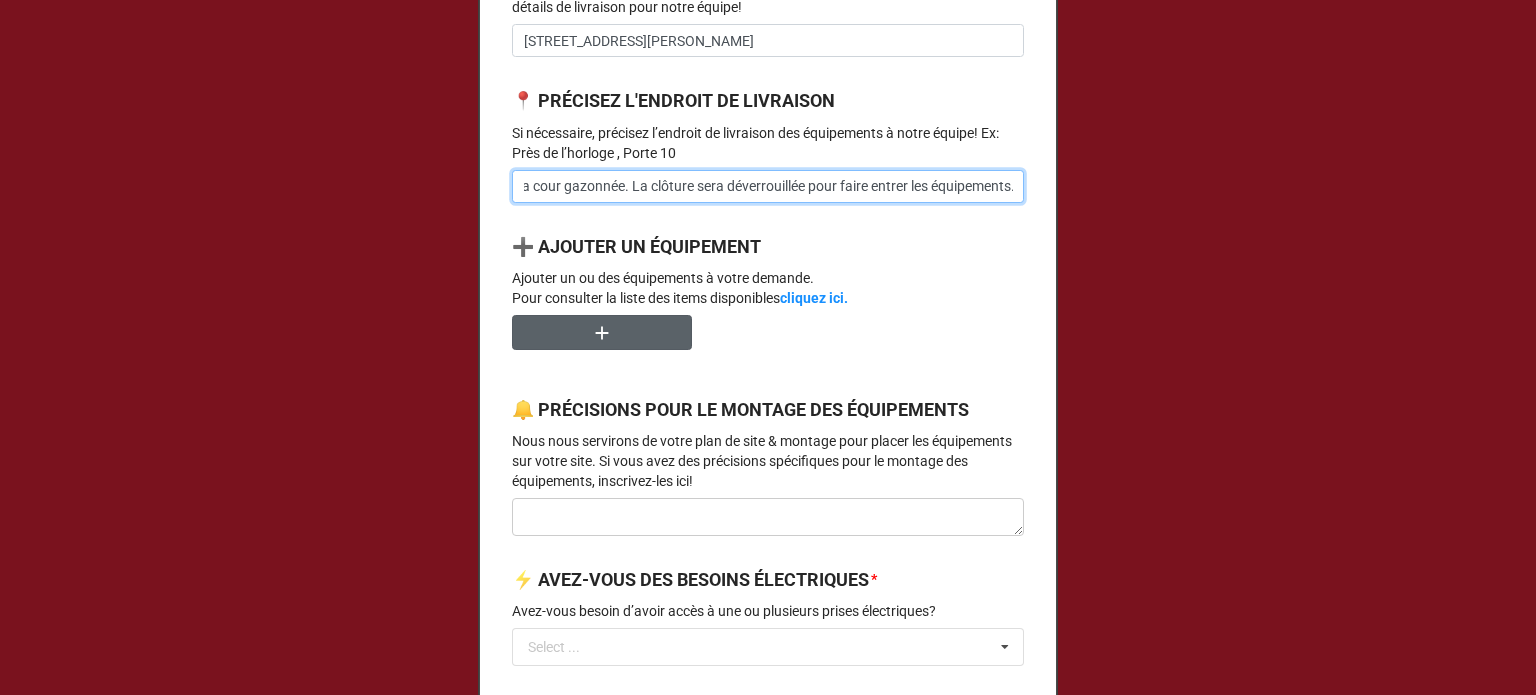 type on "Dans la cour gazonnée. La clôture sera déverrouillée pour faire entrer les équipements." 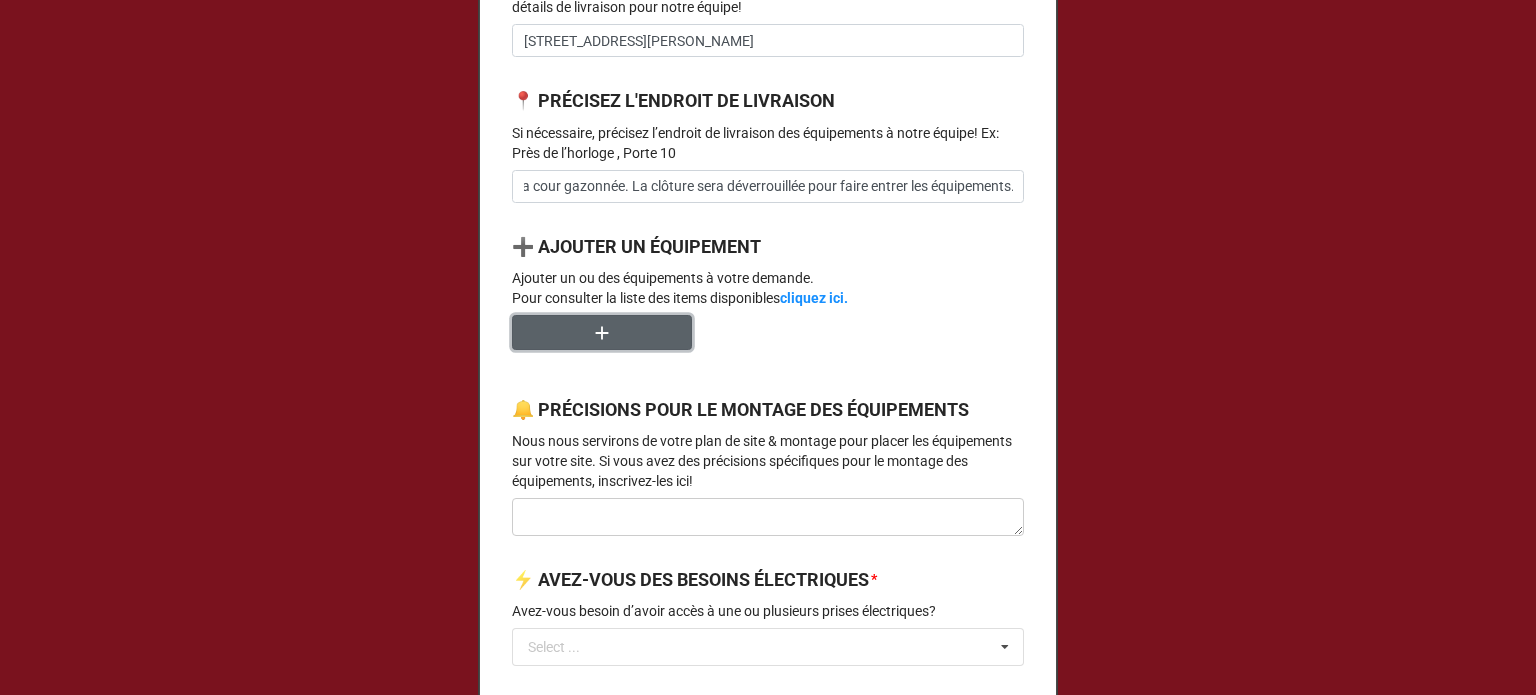 click 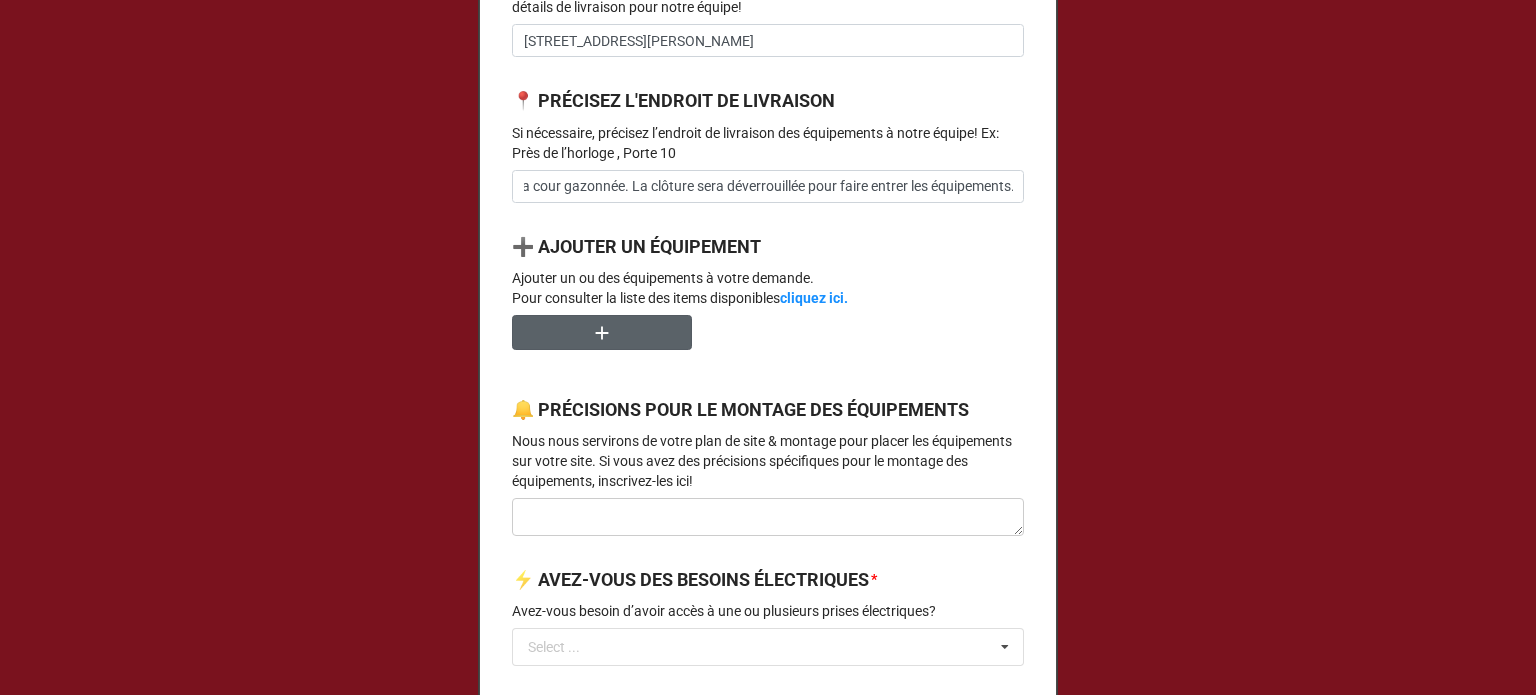 scroll, scrollTop: 0, scrollLeft: 0, axis: both 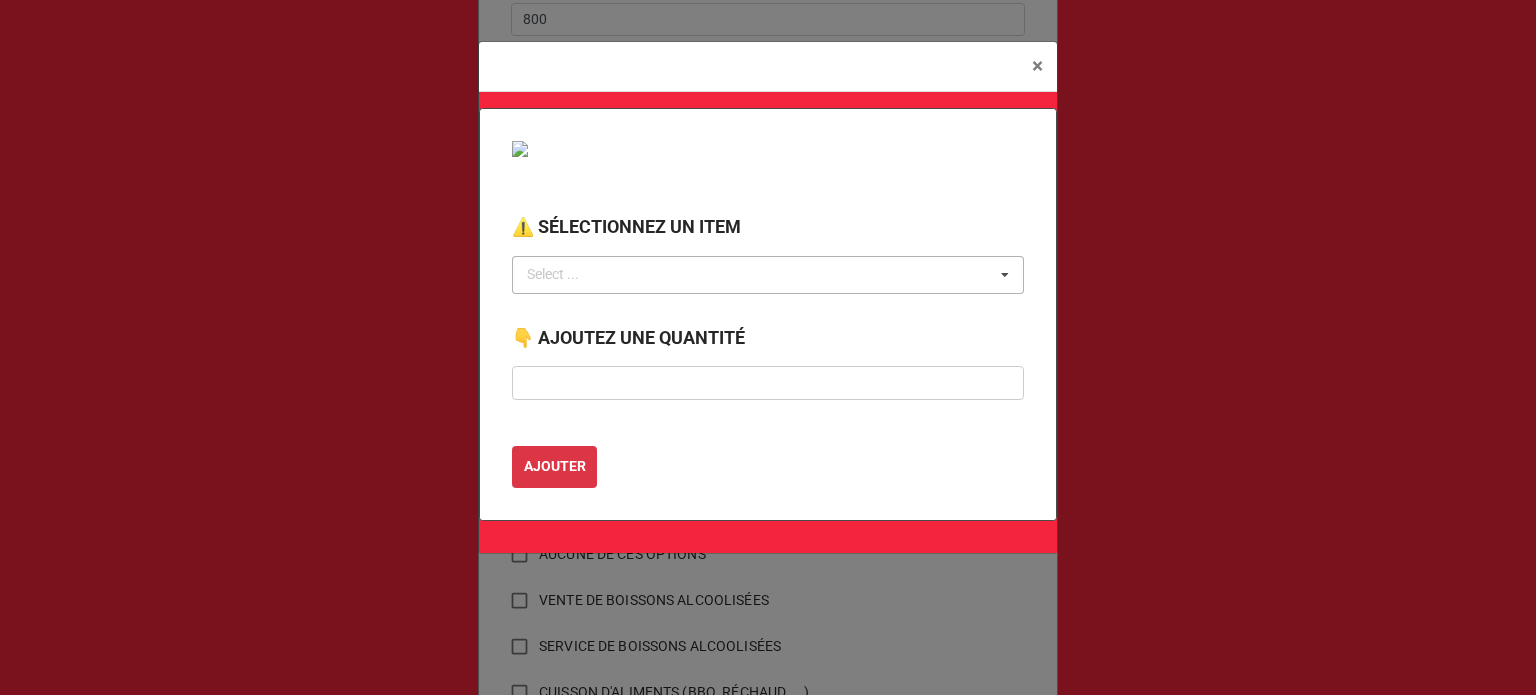 click on "Select ... No results found." at bounding box center [768, 275] 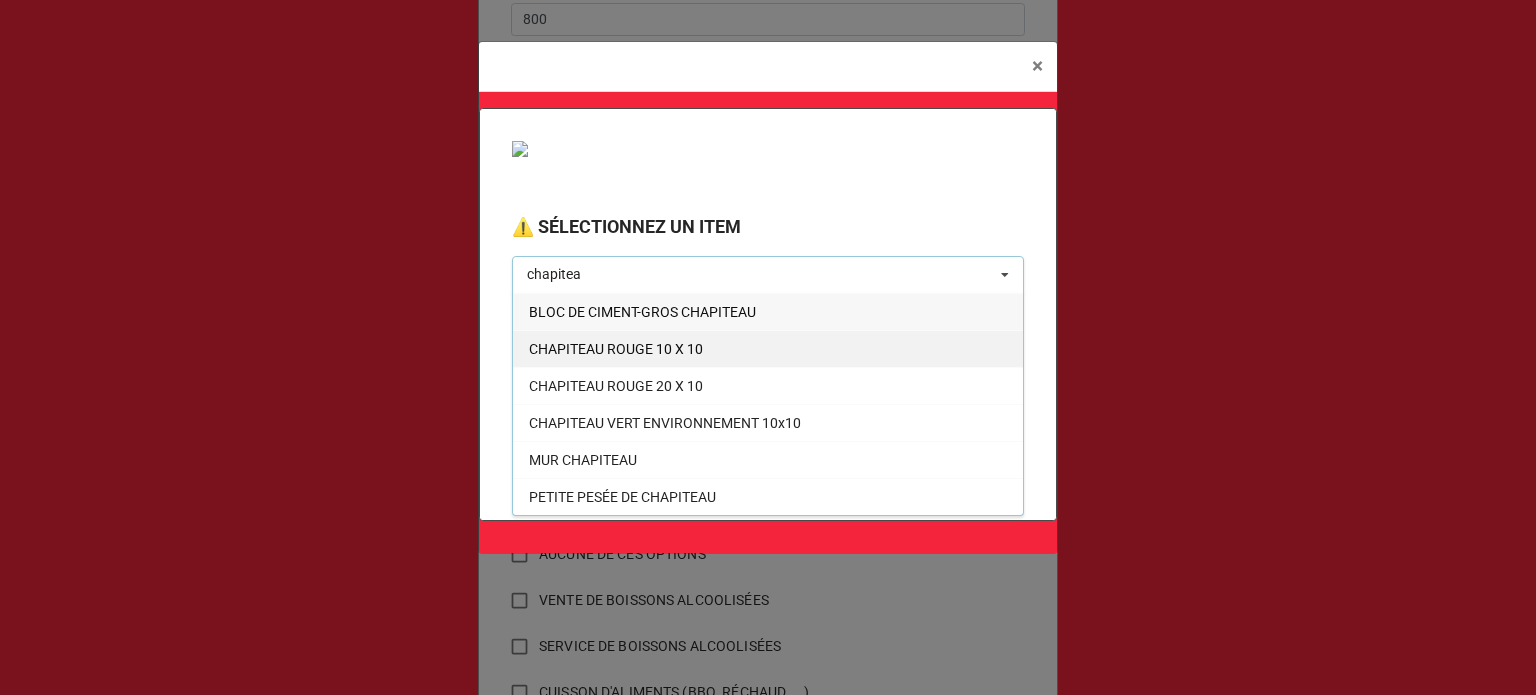 type on "chapitea" 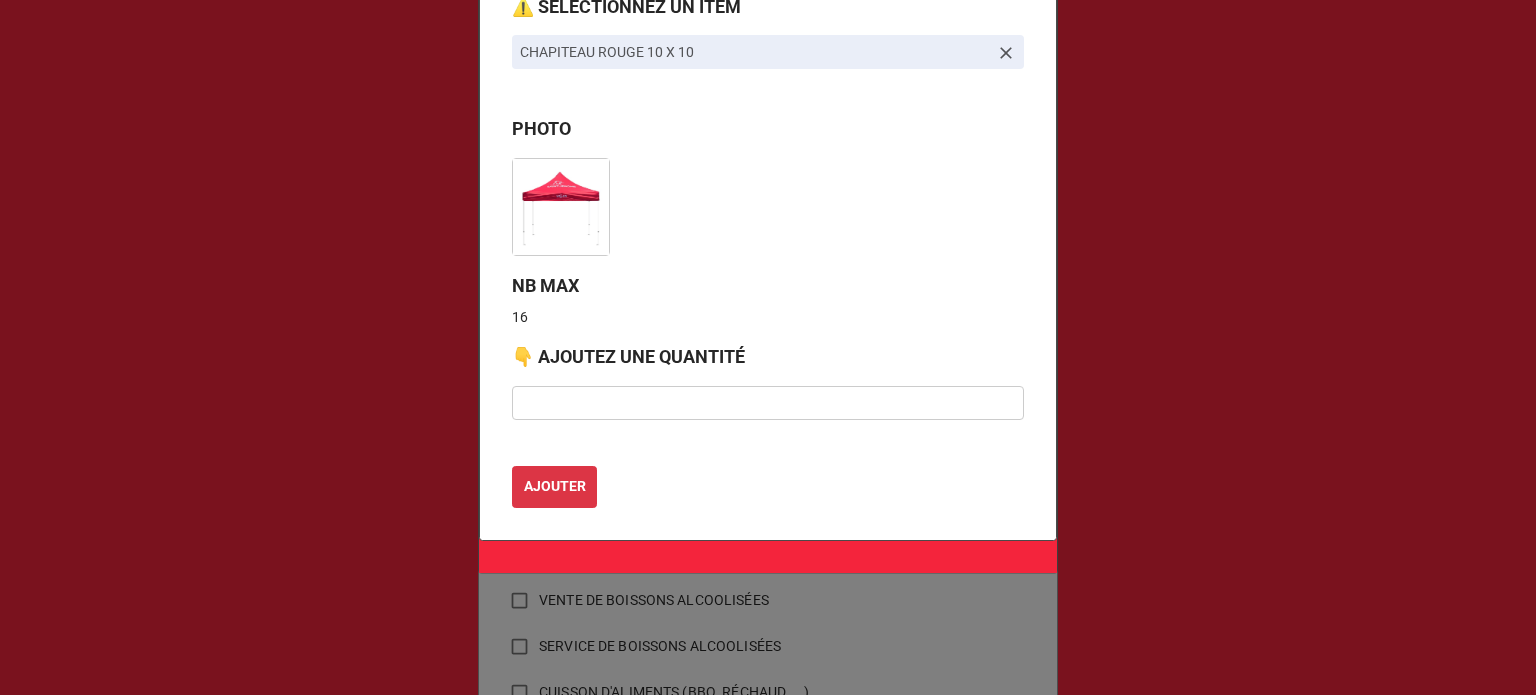 scroll, scrollTop: 205, scrollLeft: 0, axis: vertical 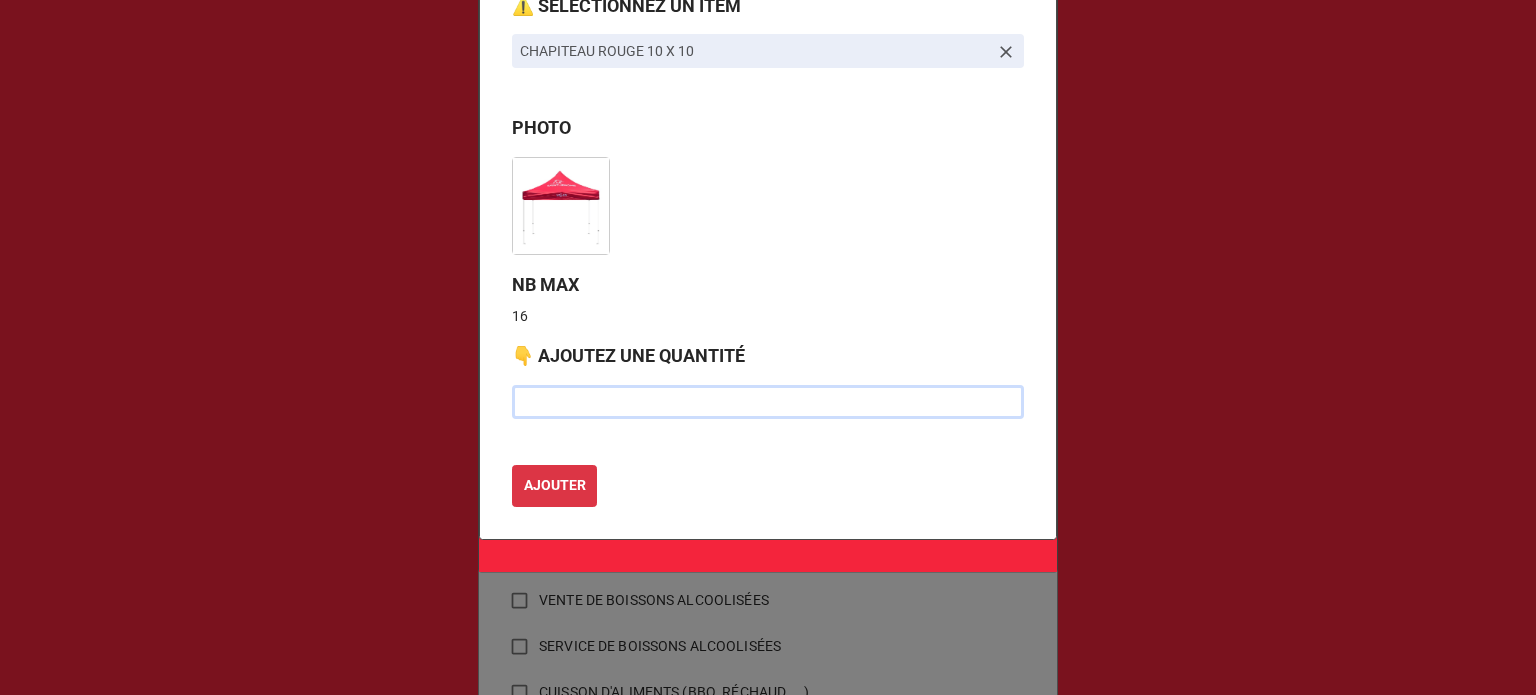 click at bounding box center [768, 402] 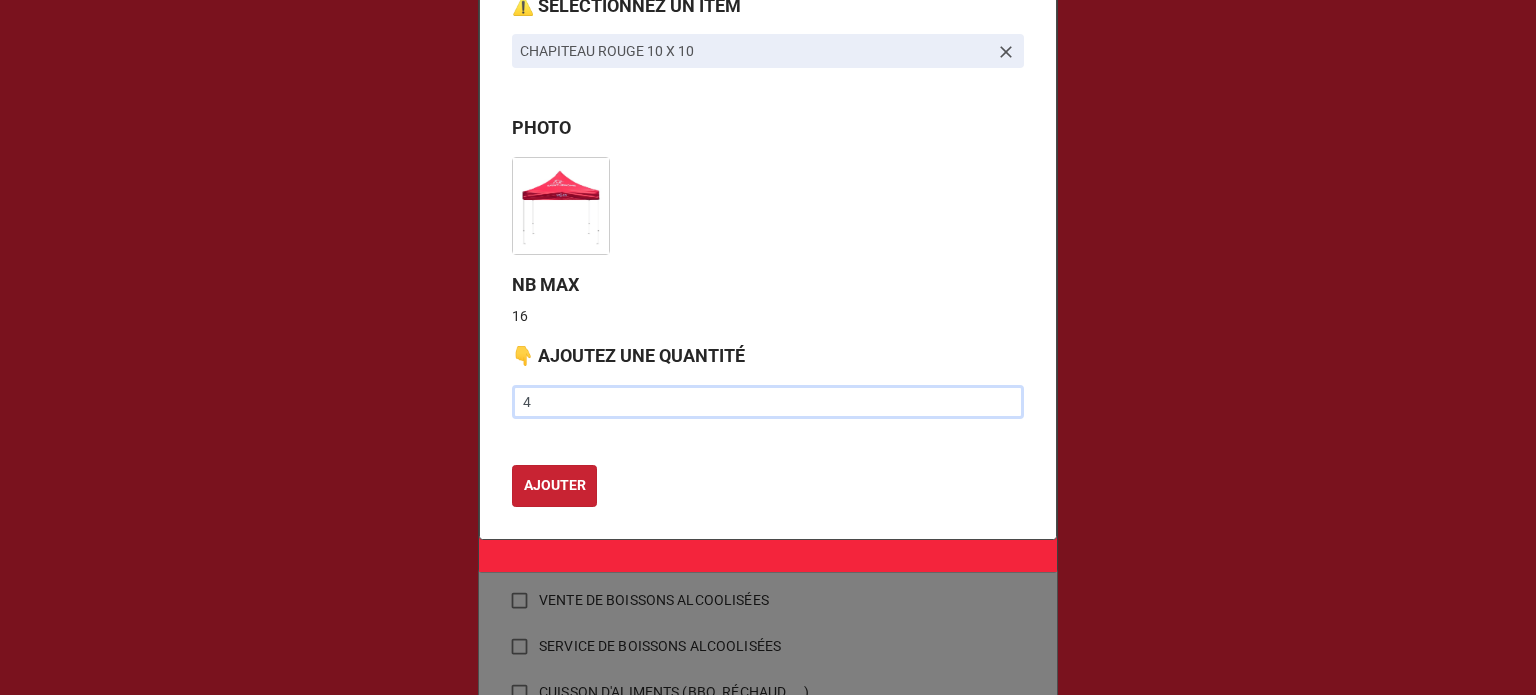 type on "4" 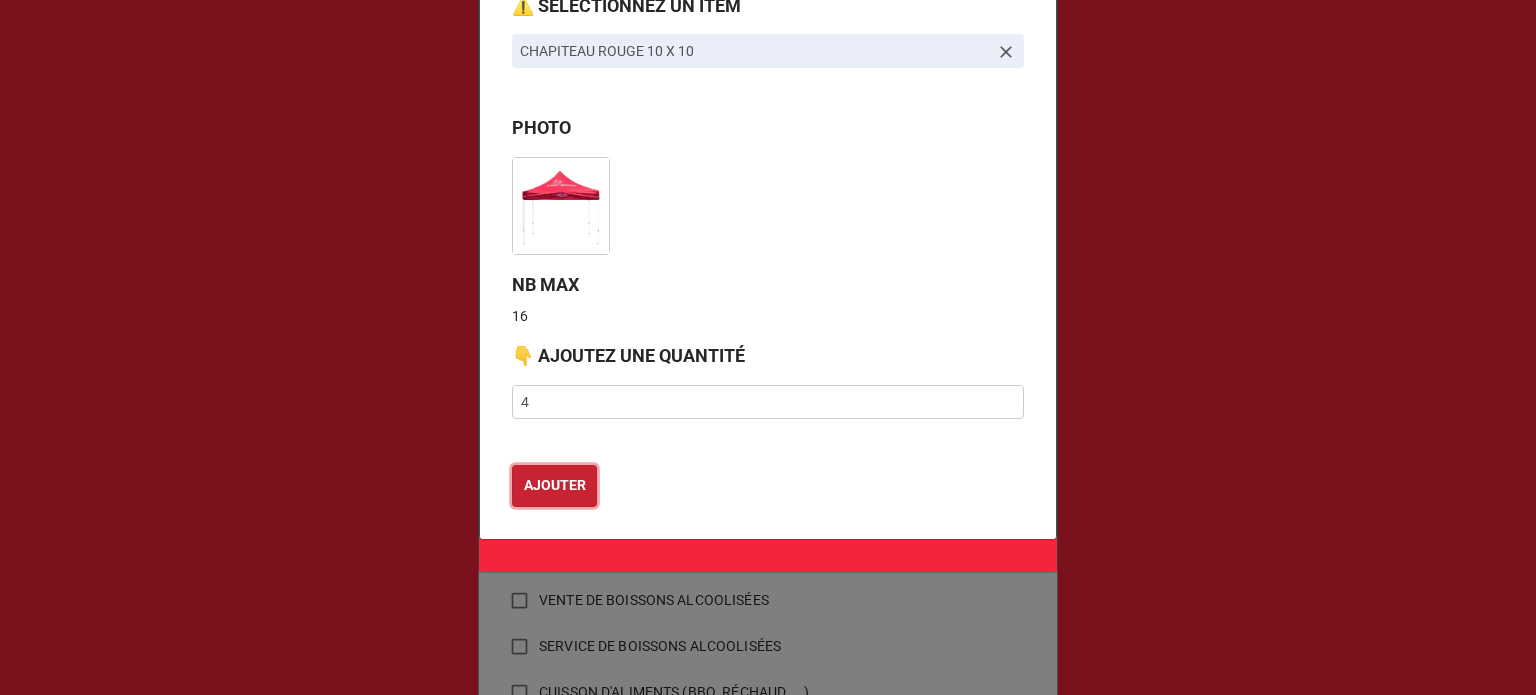 click on "AJOUTER" at bounding box center [554, 486] 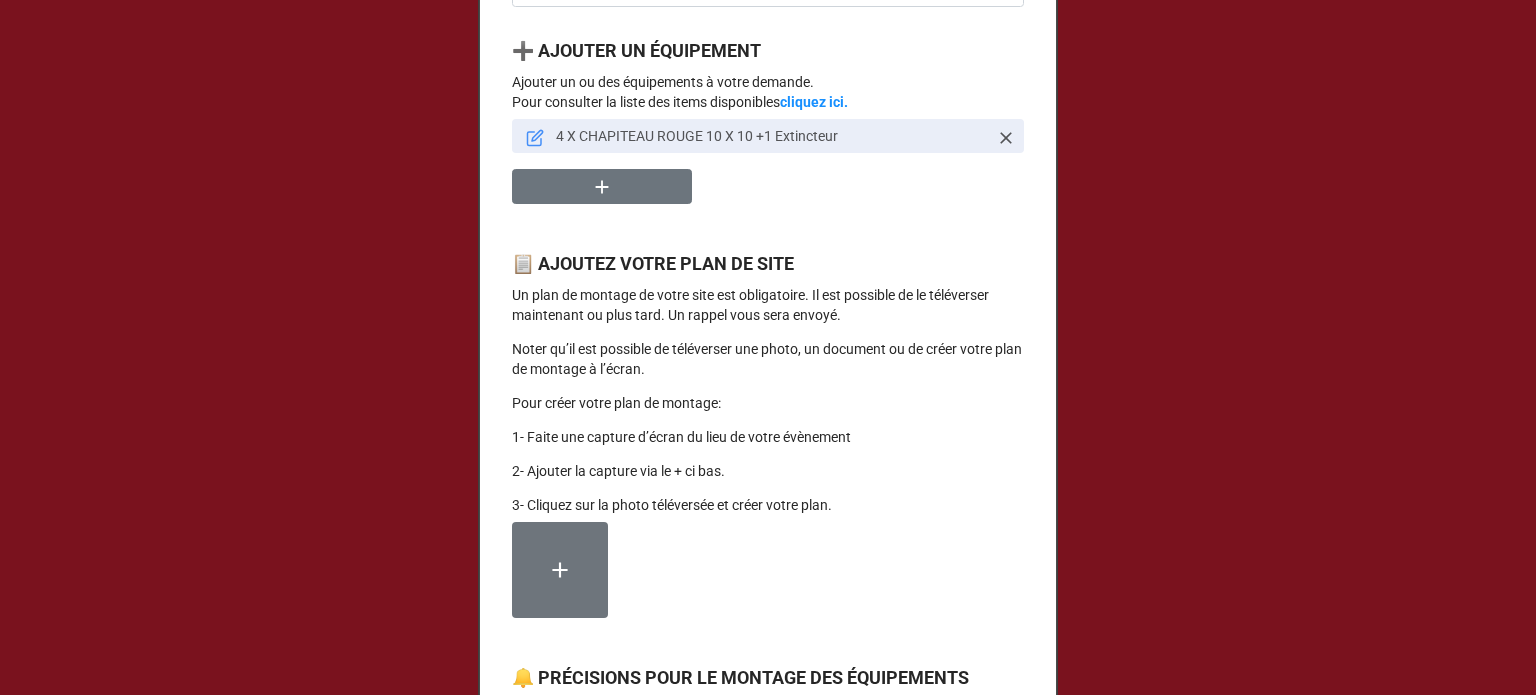 scroll, scrollTop: 1800, scrollLeft: 0, axis: vertical 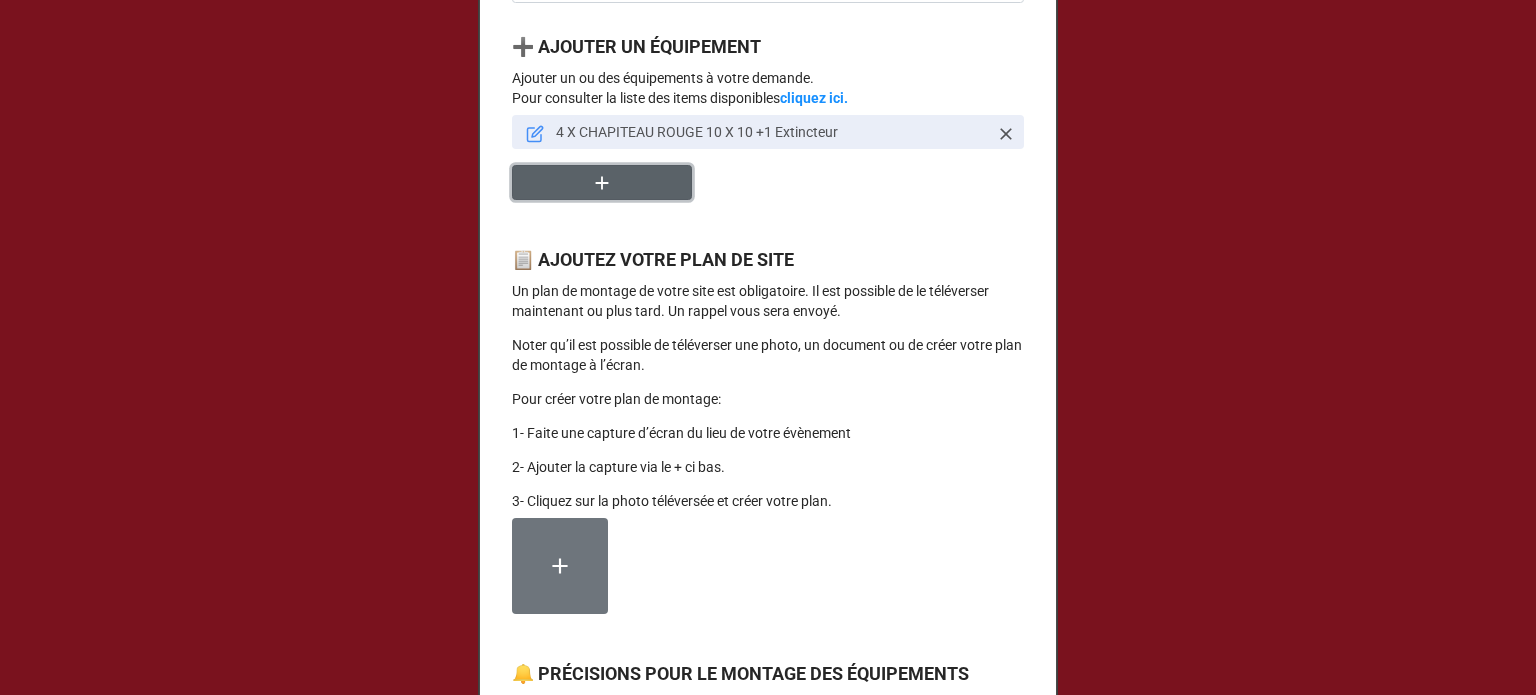 click 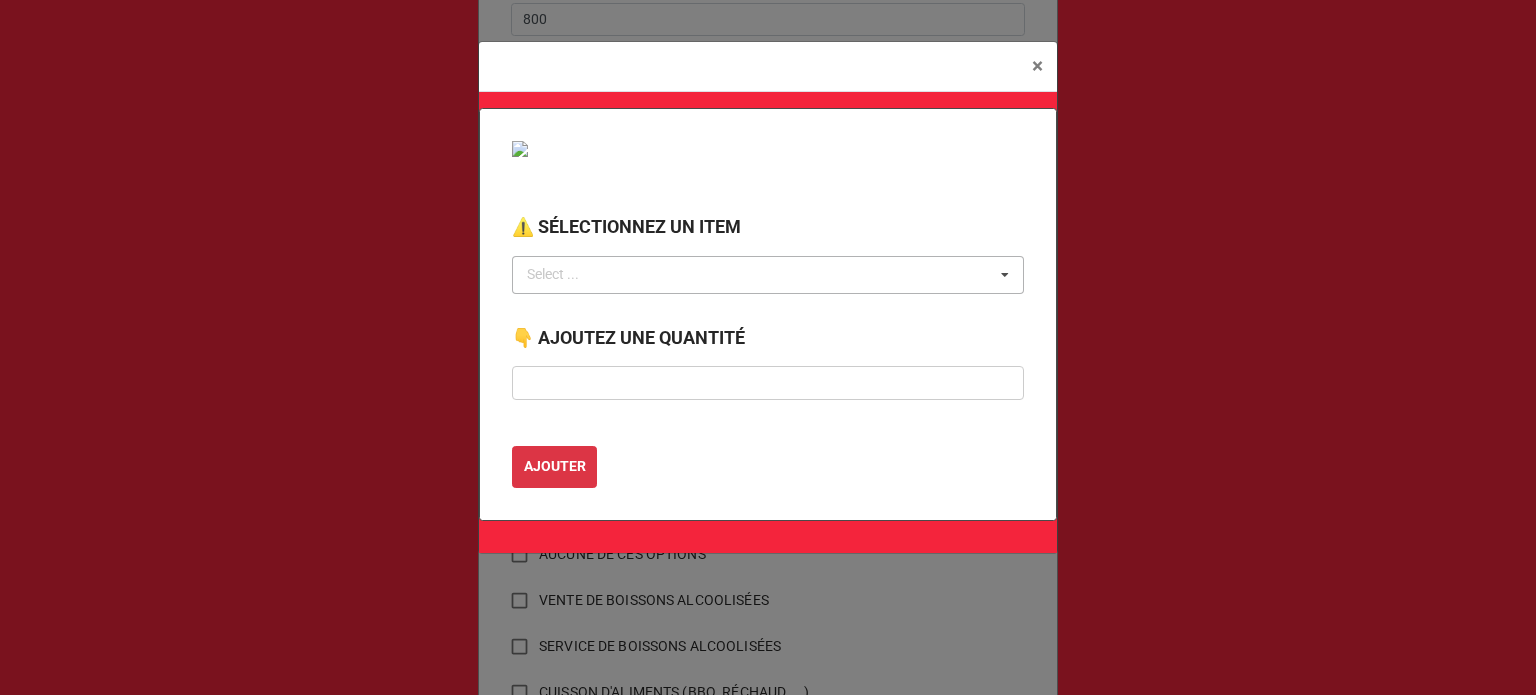 click on "Select ... No results found." at bounding box center [768, 275] 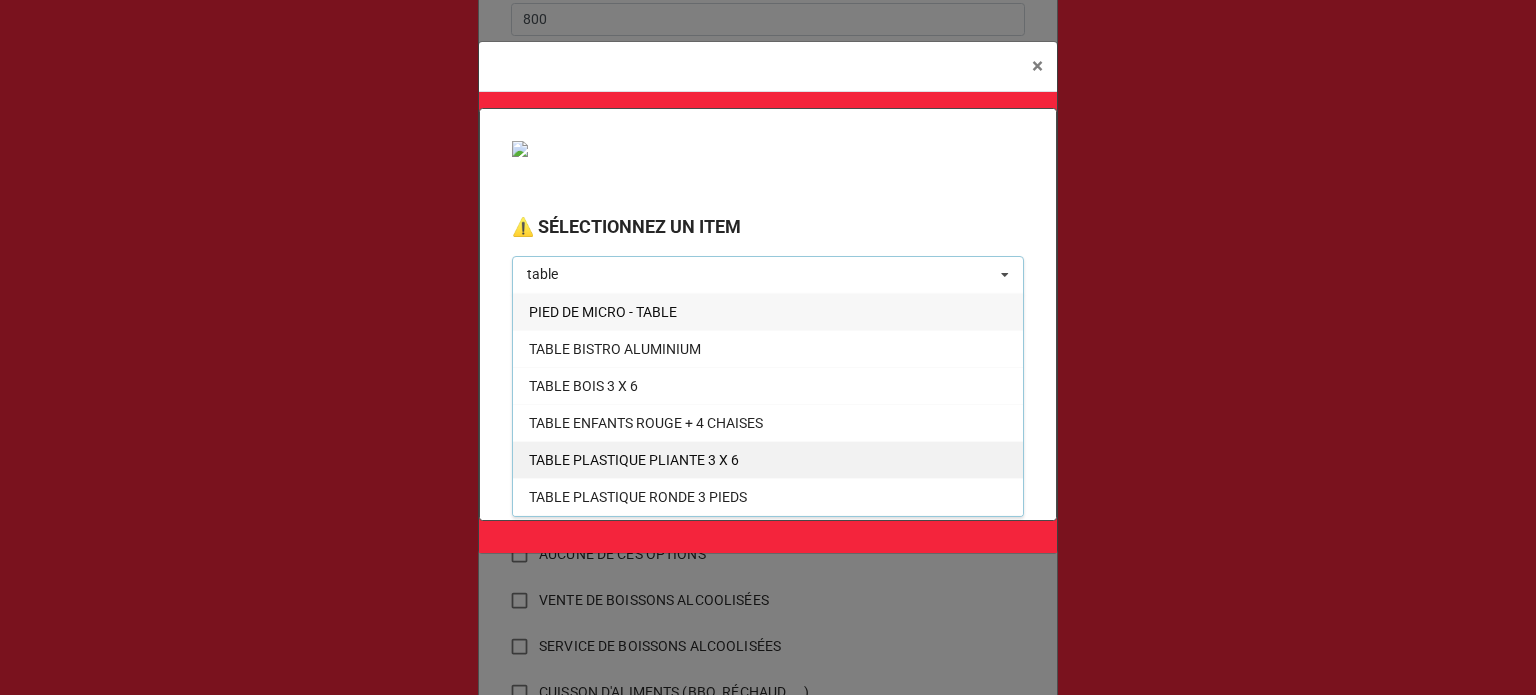 type on "table" 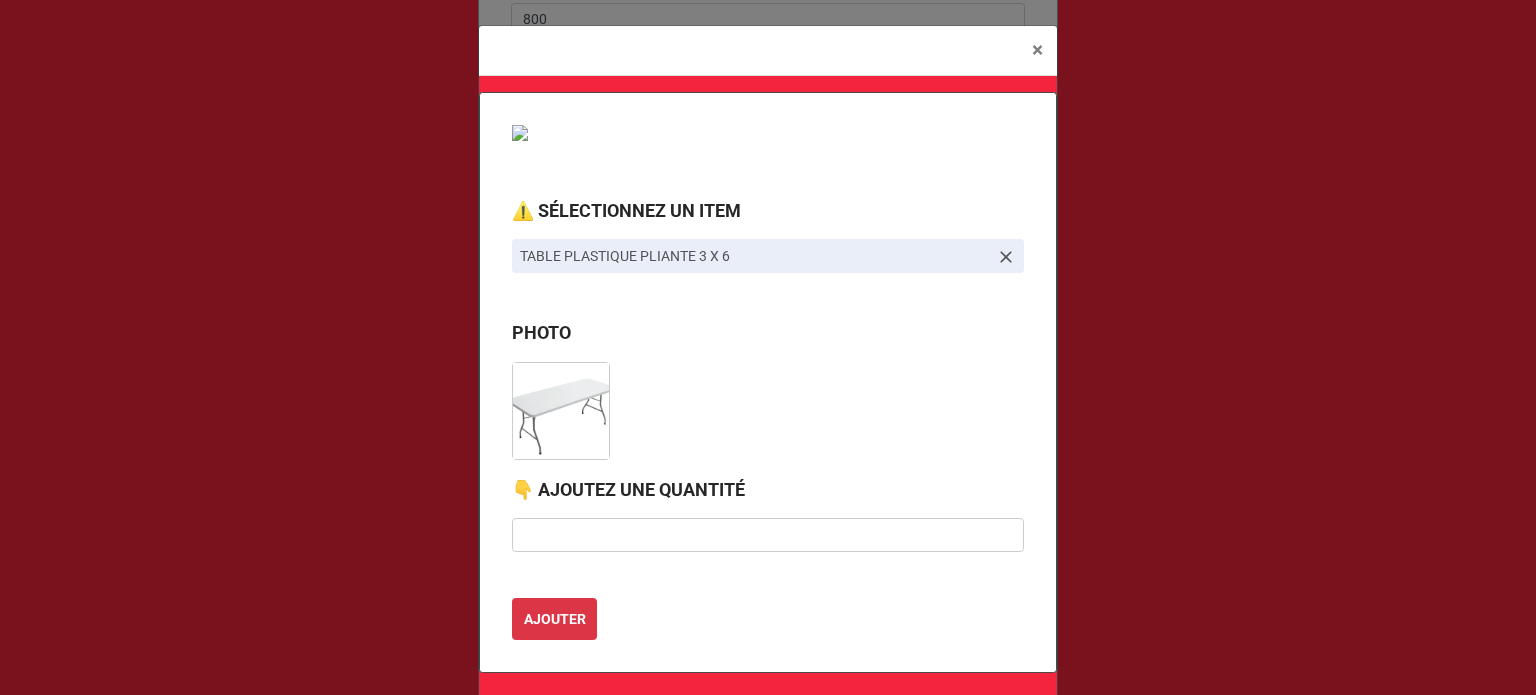 click at bounding box center [569, 407] 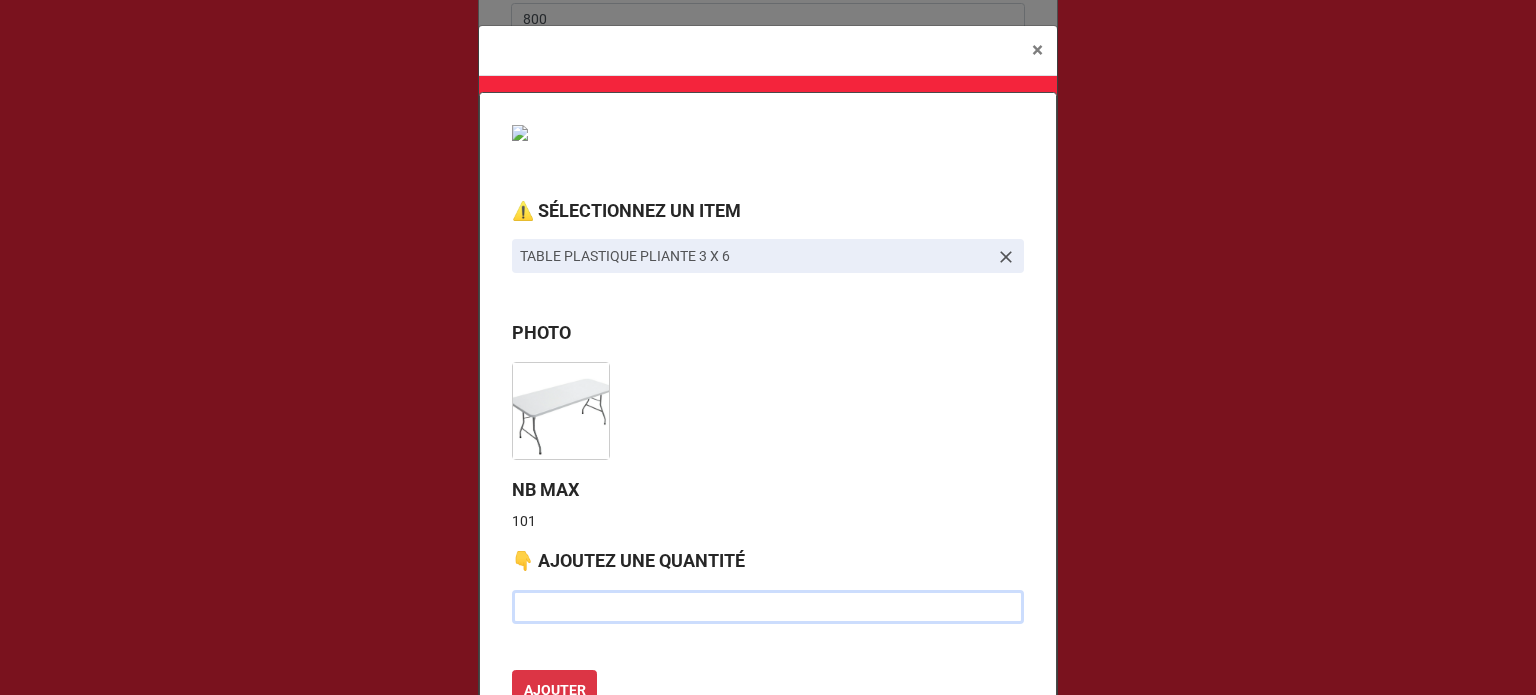 click at bounding box center (768, 607) 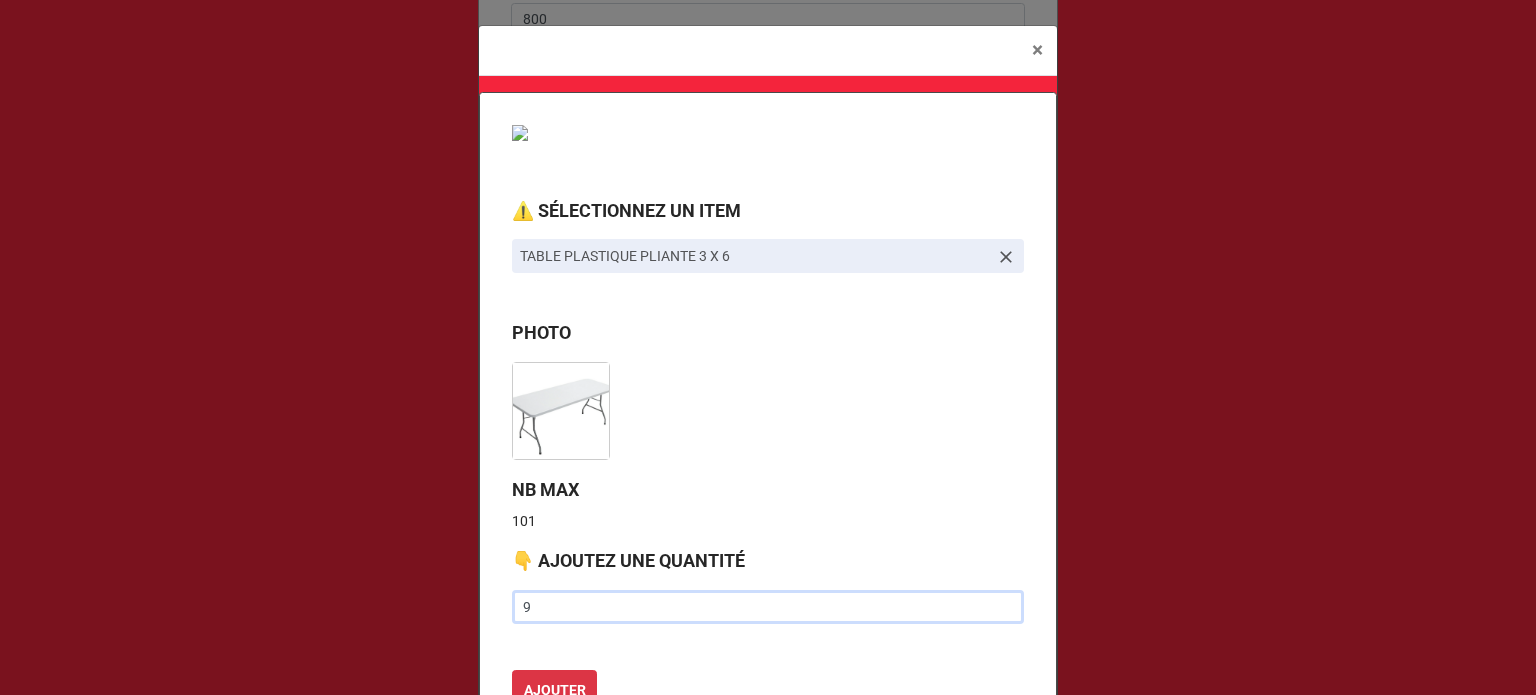 scroll, scrollTop: 100, scrollLeft: 0, axis: vertical 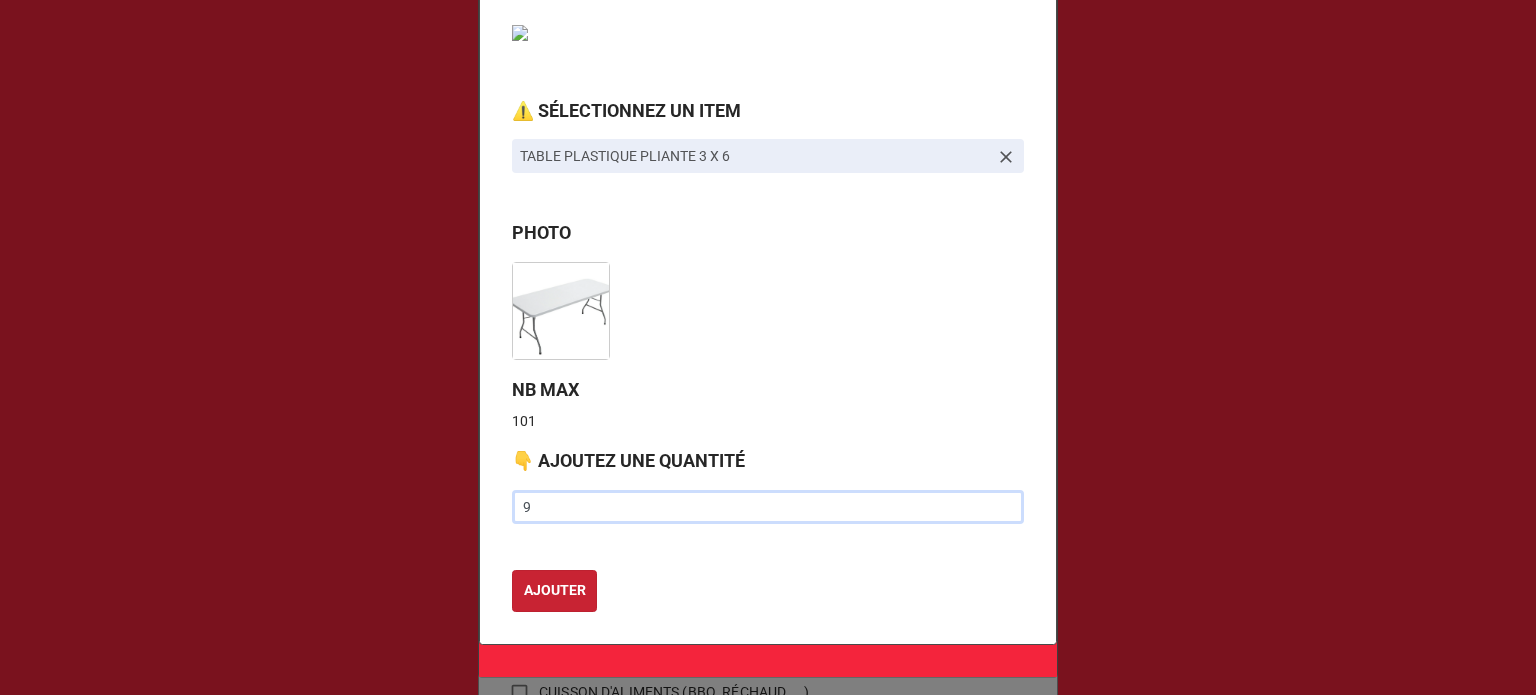 type on "9" 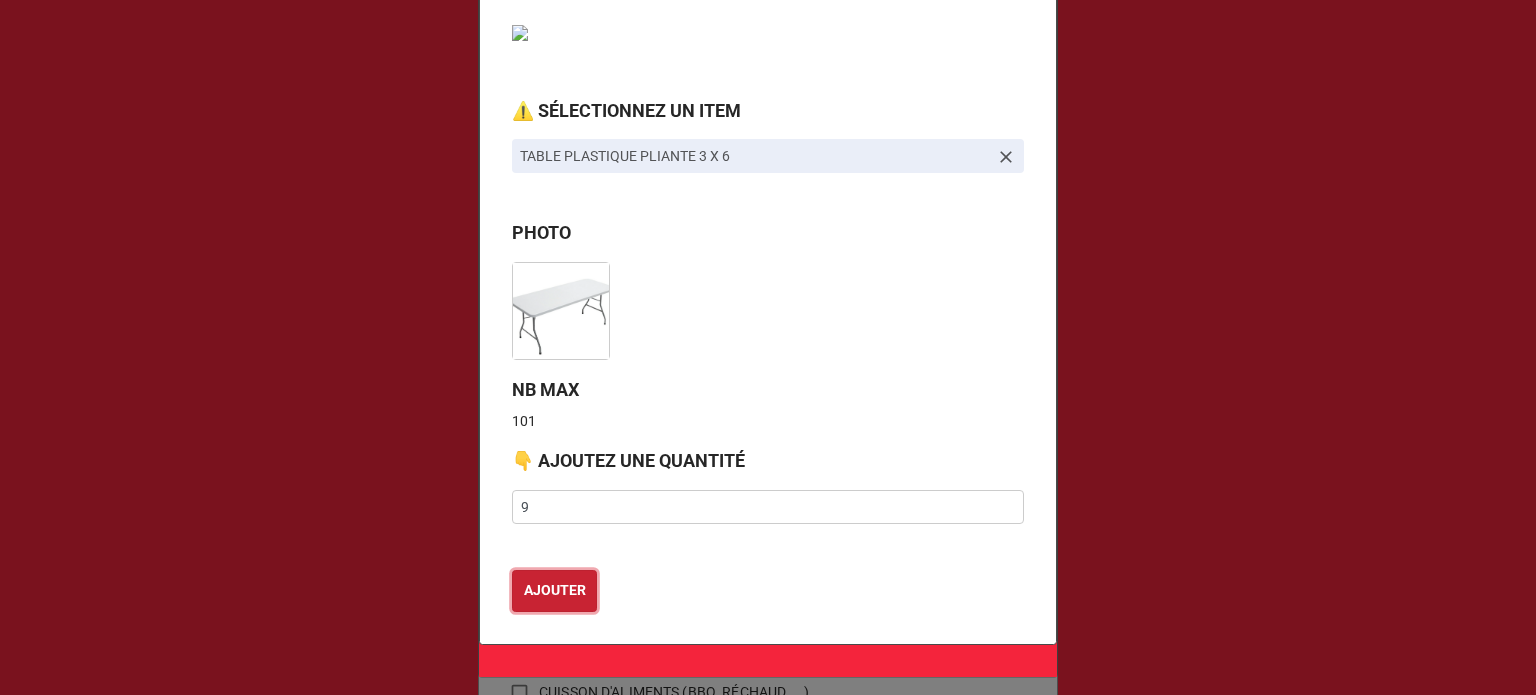 click on "AJOUTER" at bounding box center (555, 590) 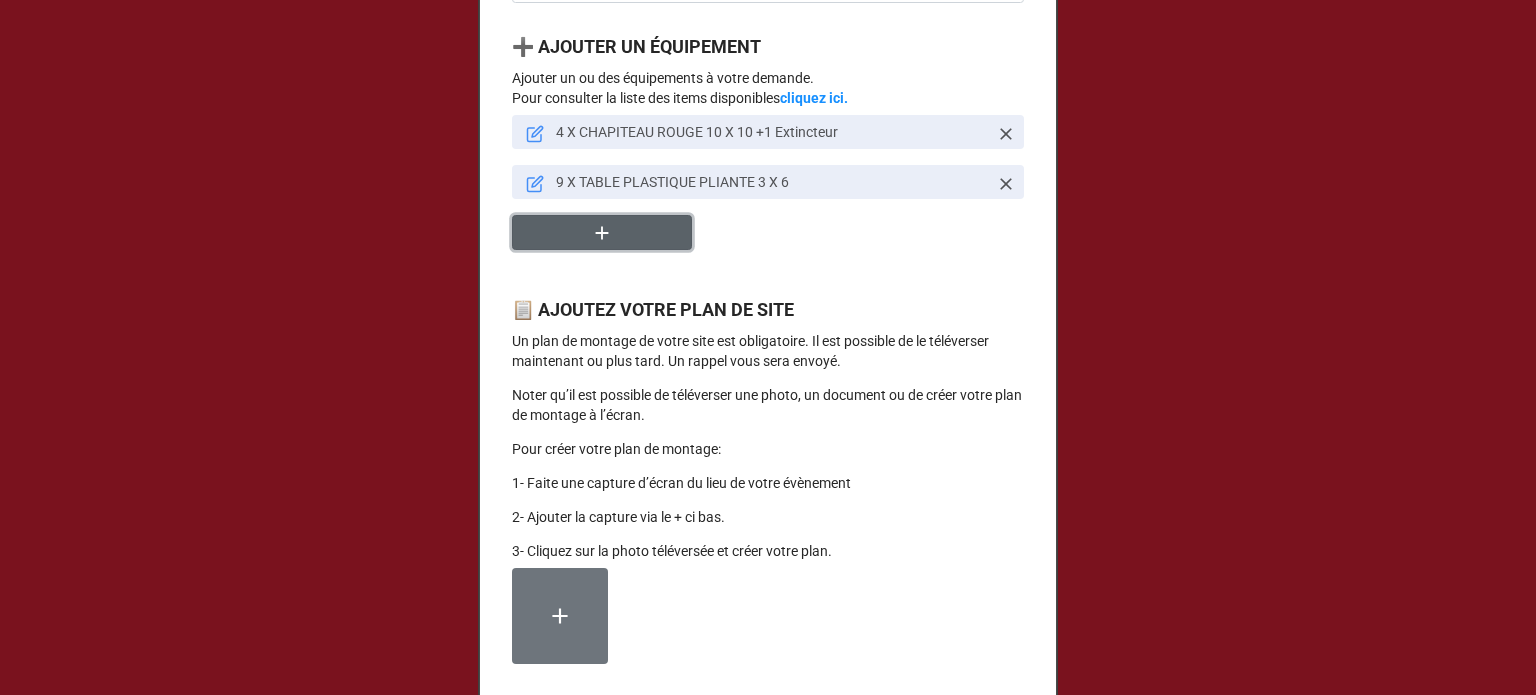 click at bounding box center [602, 232] 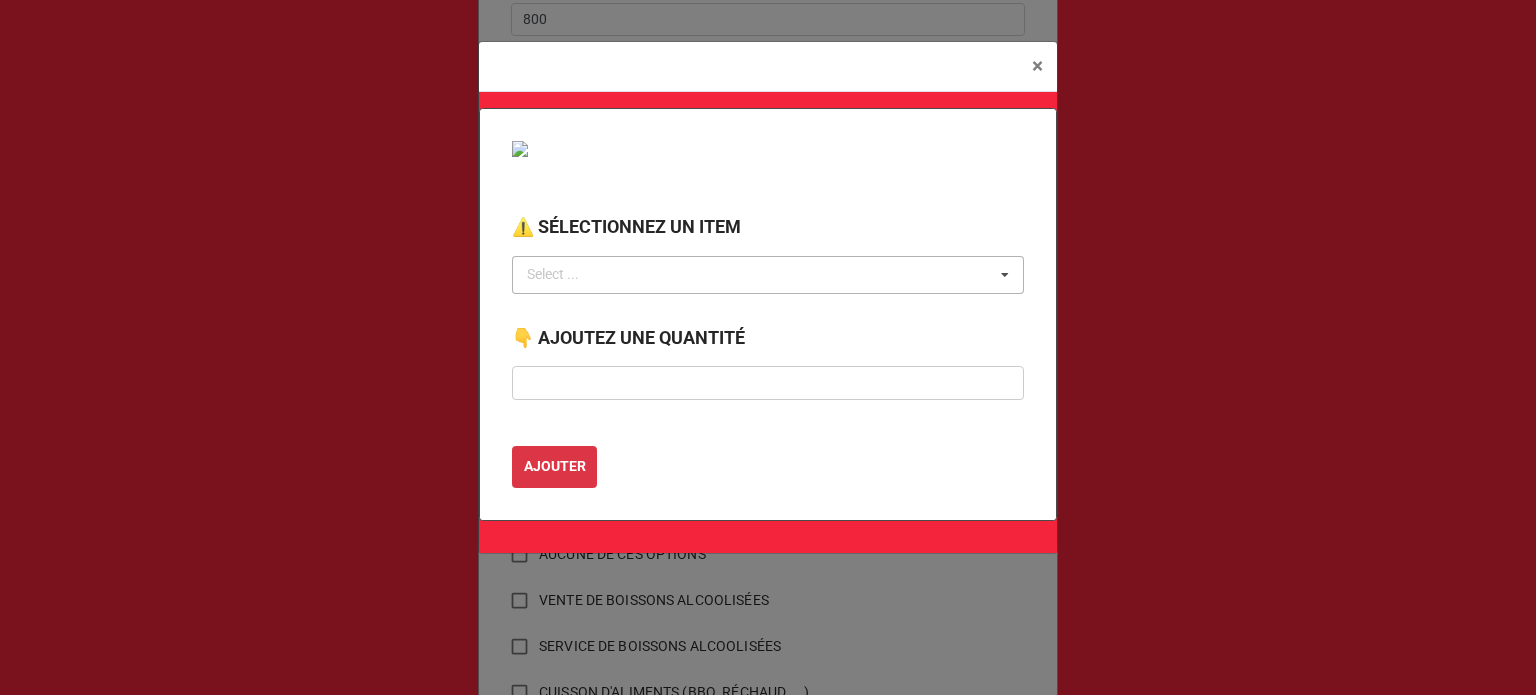 click on "Select ... No results found." at bounding box center [768, 275] 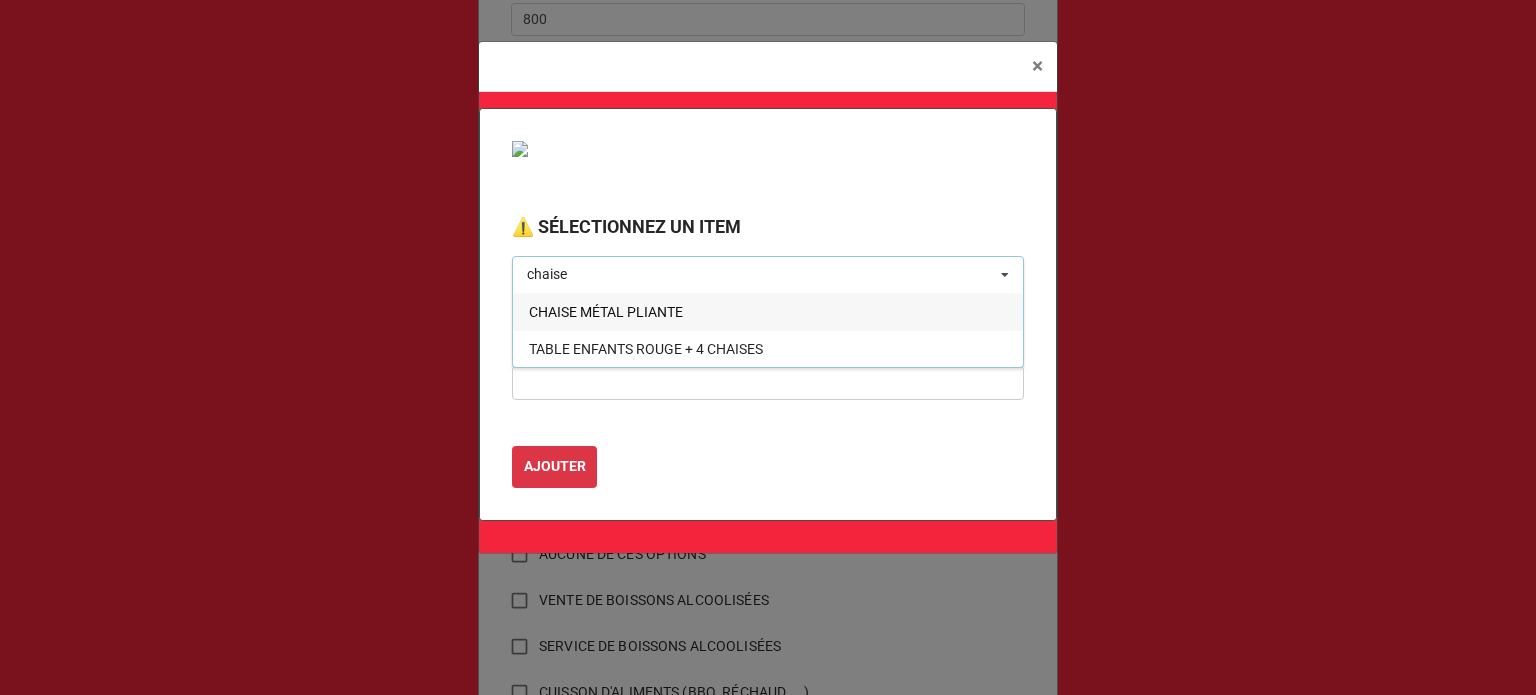 type on "chaise" 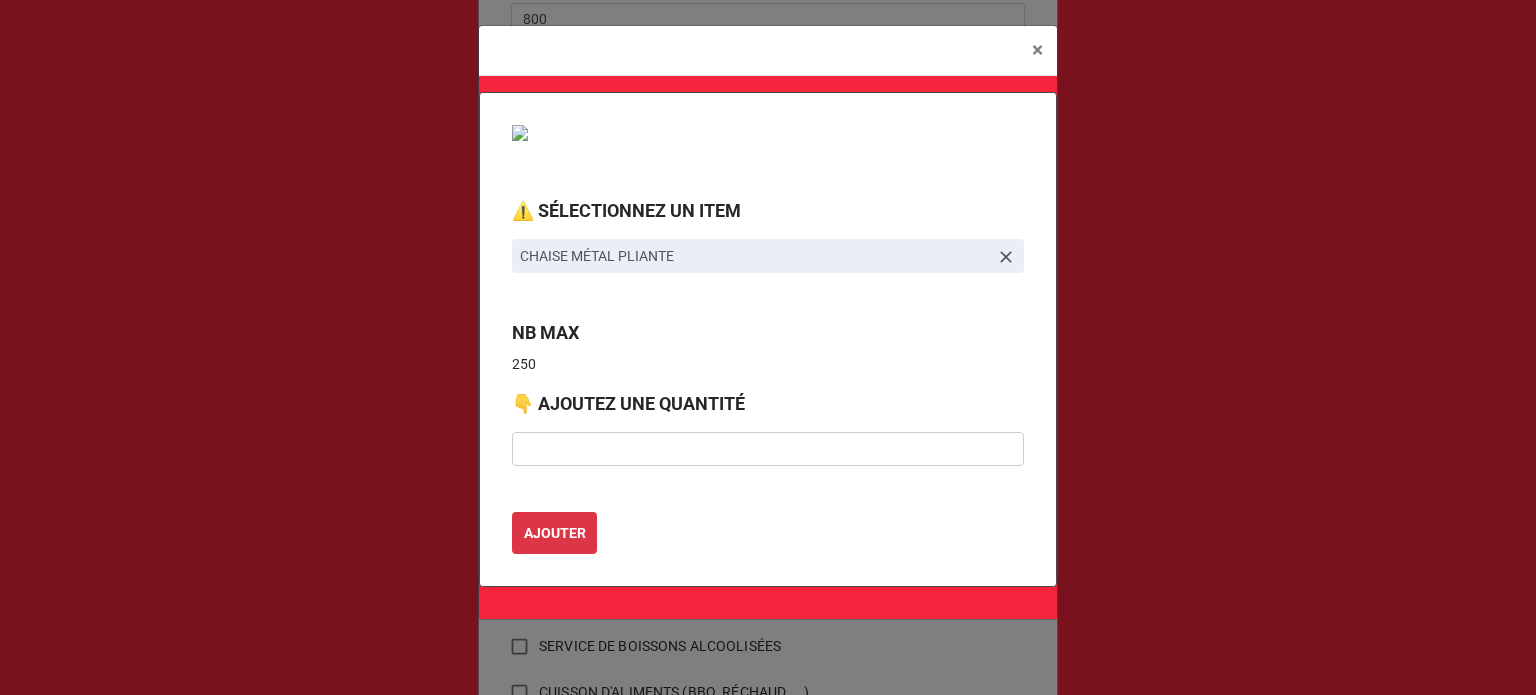 click on "👇 AJOUTEZ UNE QUANTITÉ" at bounding box center (628, 404) 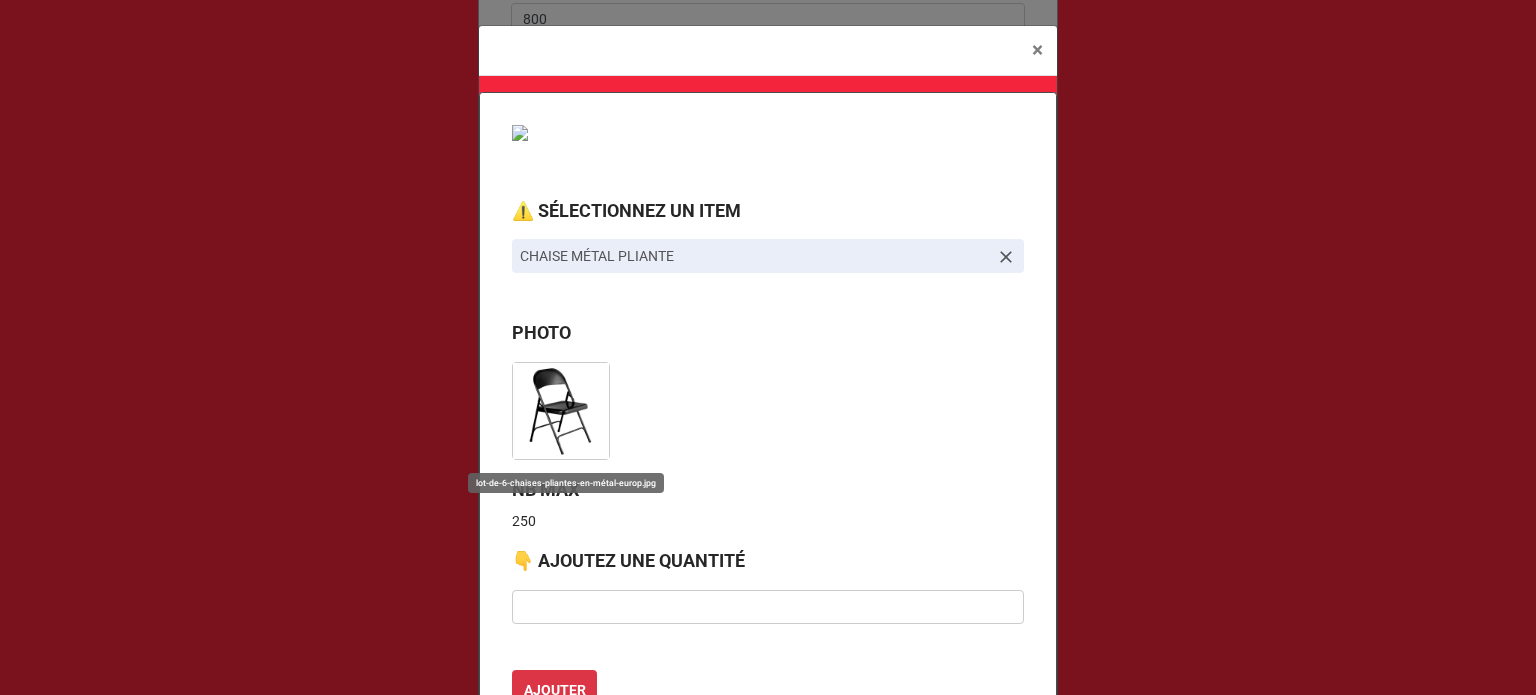 click at bounding box center [561, 411] 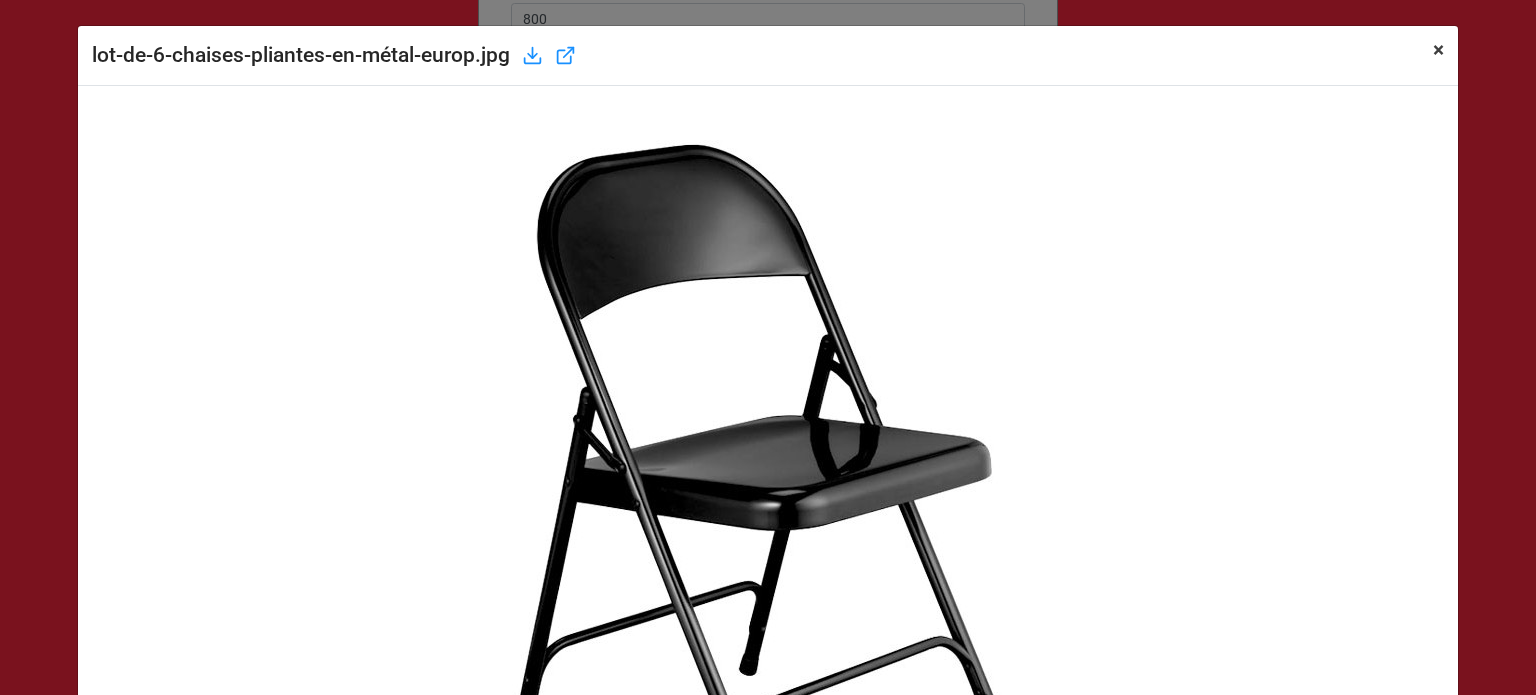 click on "×" at bounding box center [1438, 50] 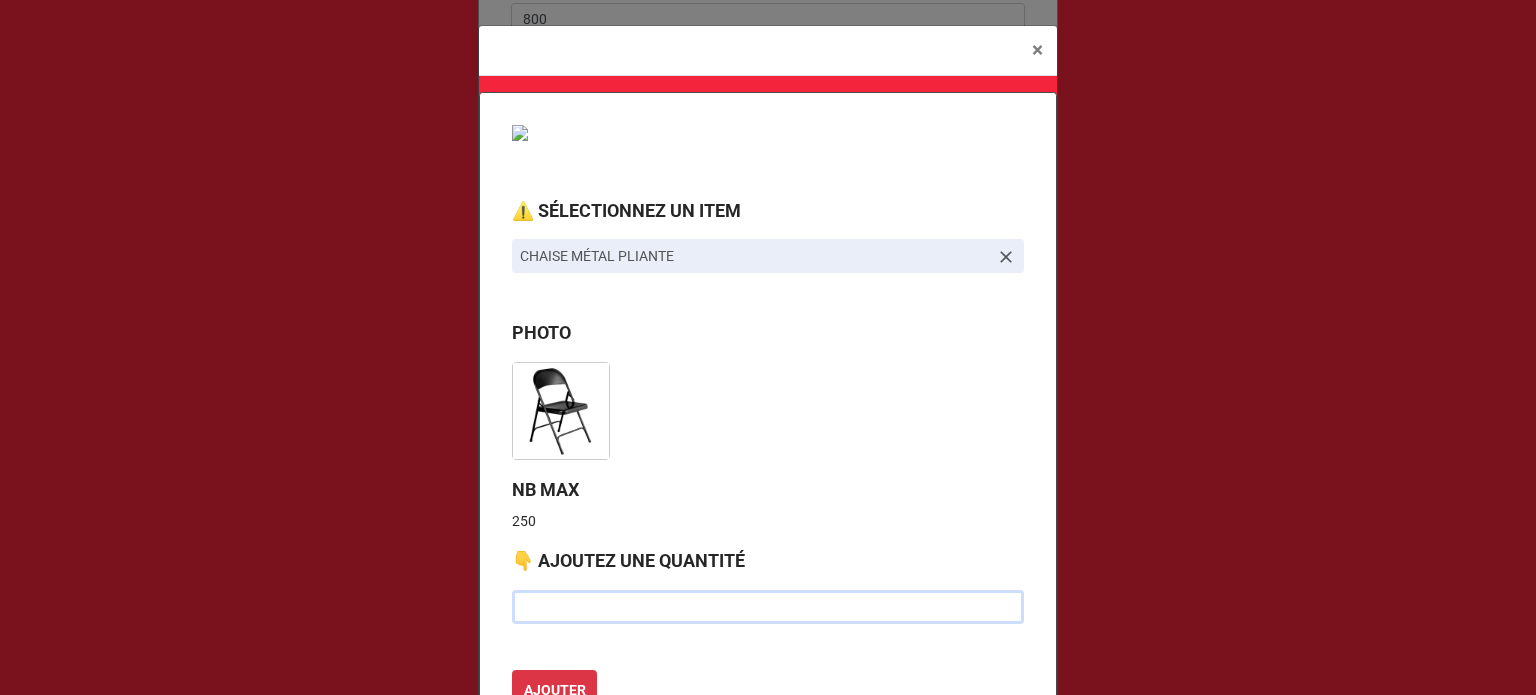 click at bounding box center [768, 607] 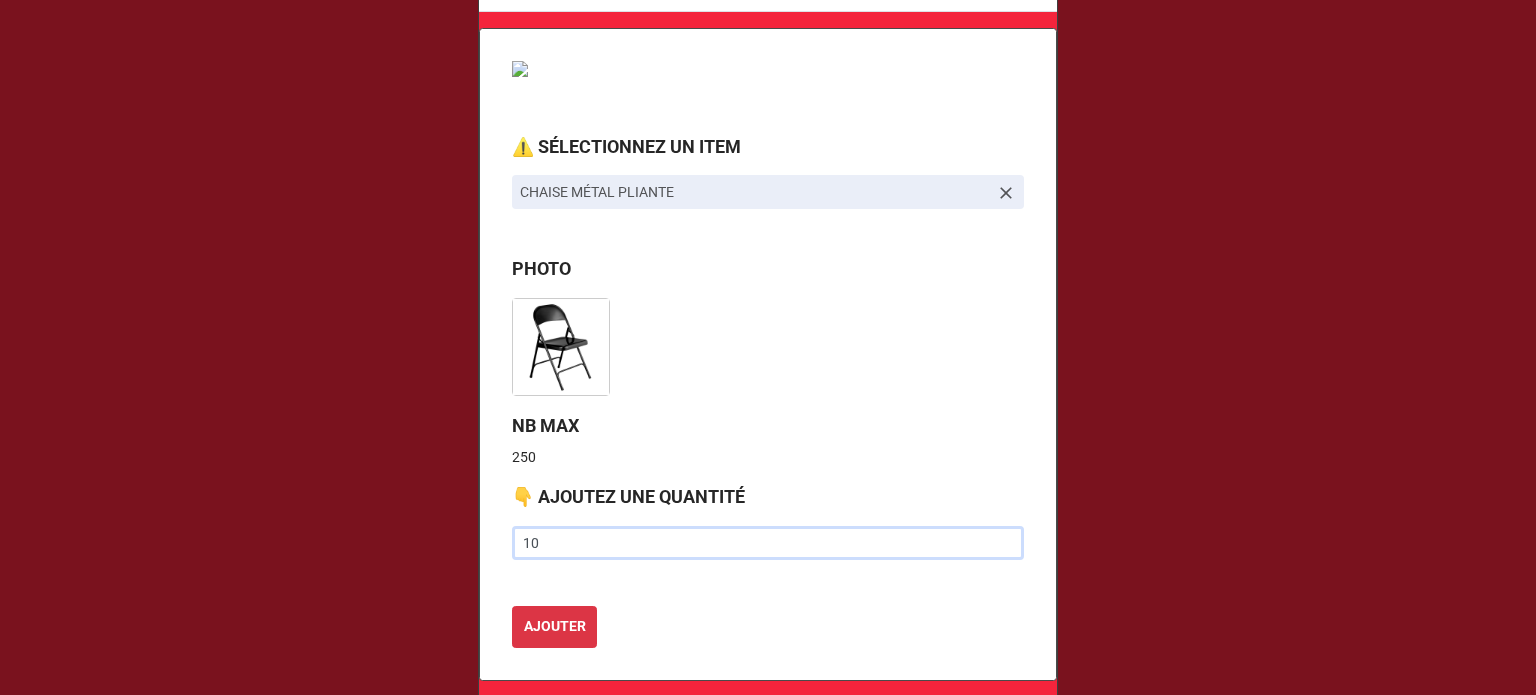scroll, scrollTop: 100, scrollLeft: 0, axis: vertical 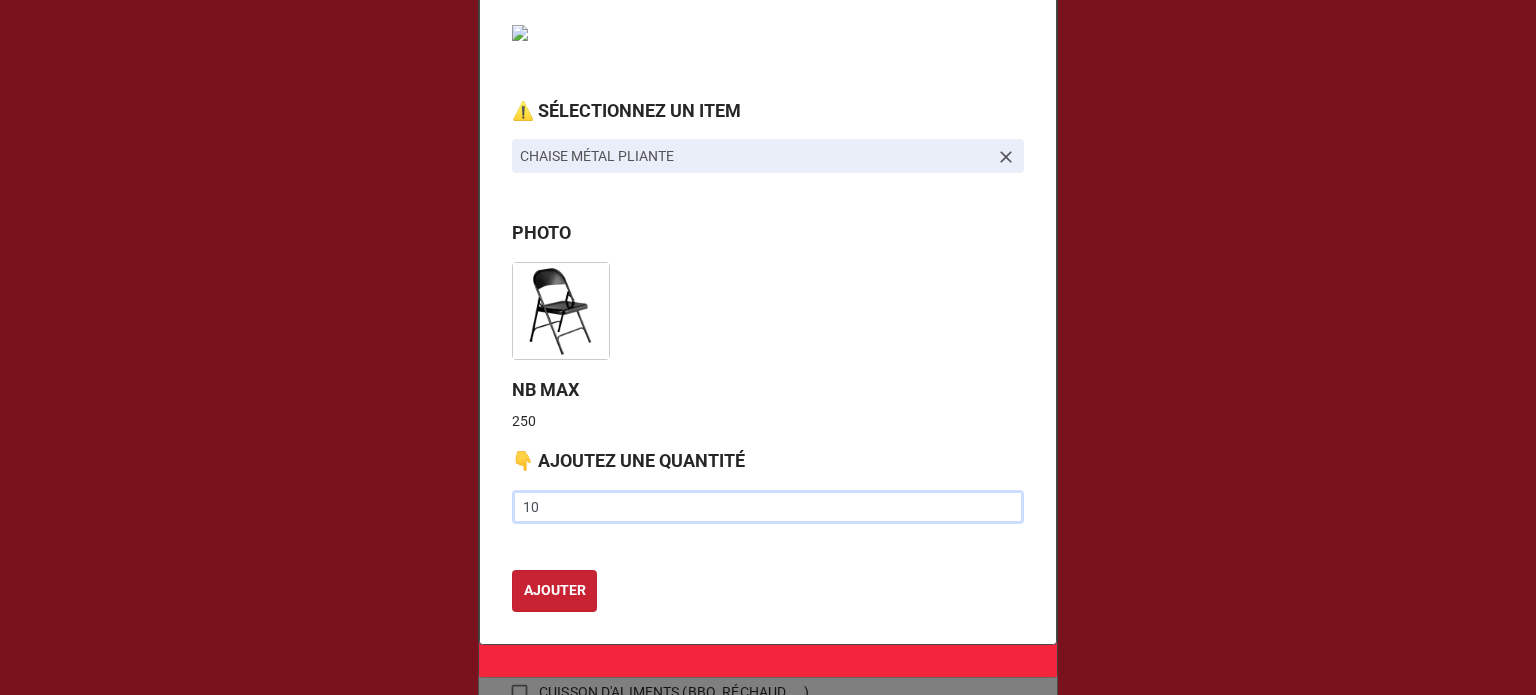 type on "10" 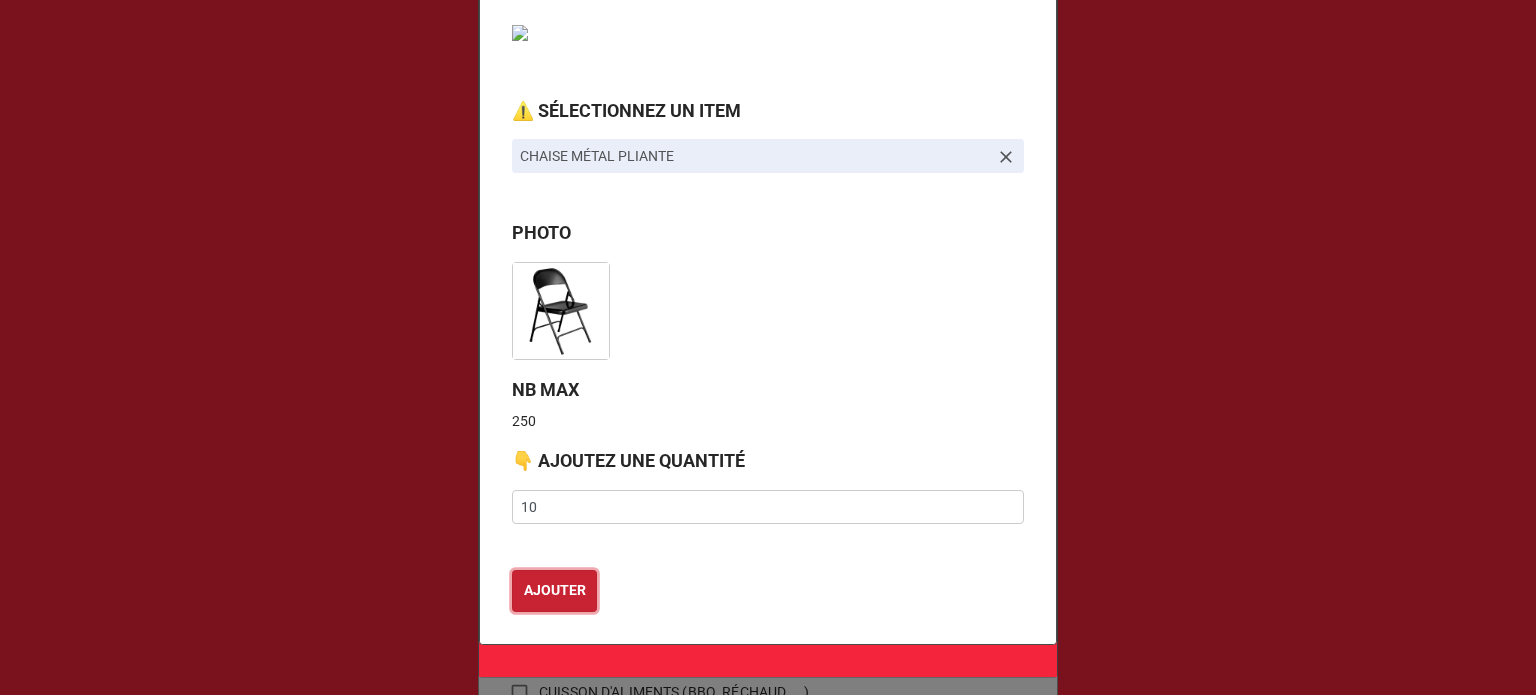 click on "AJOUTER" at bounding box center (555, 590) 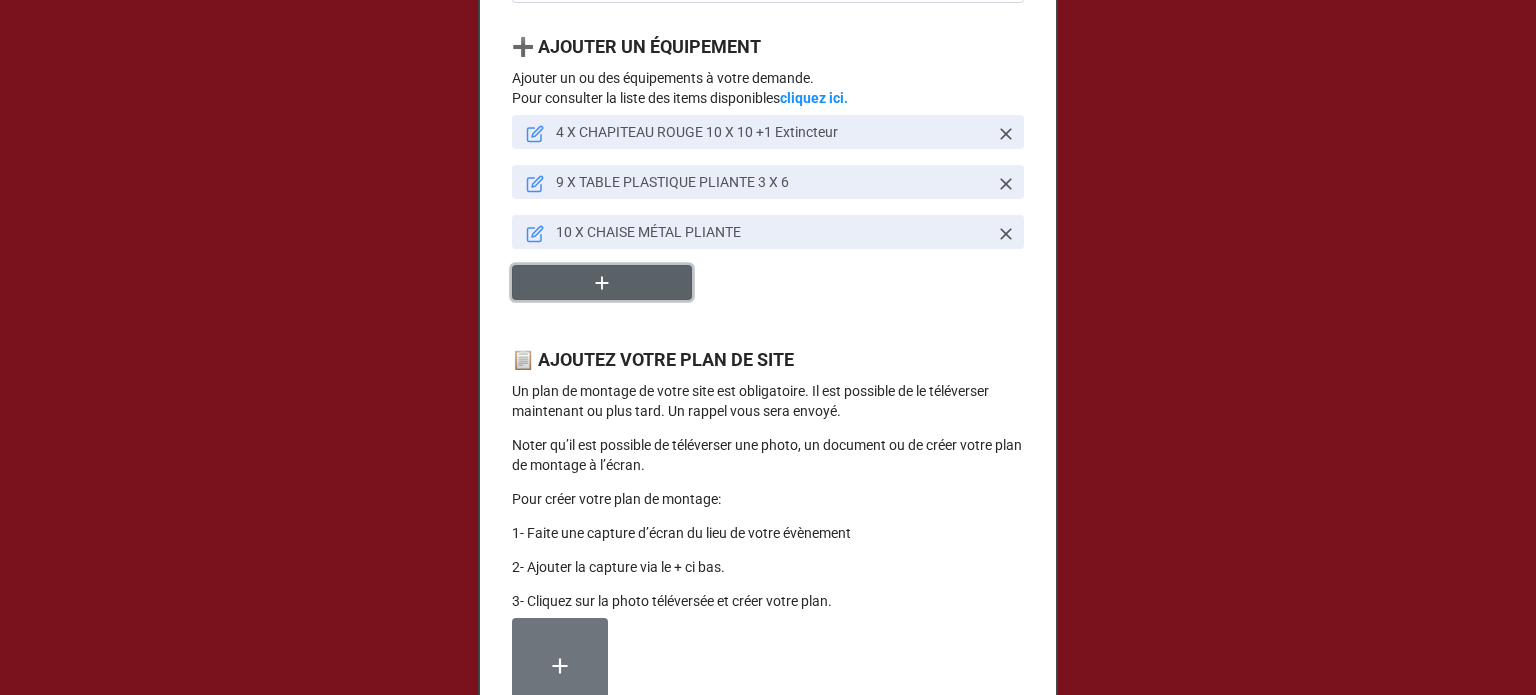 click 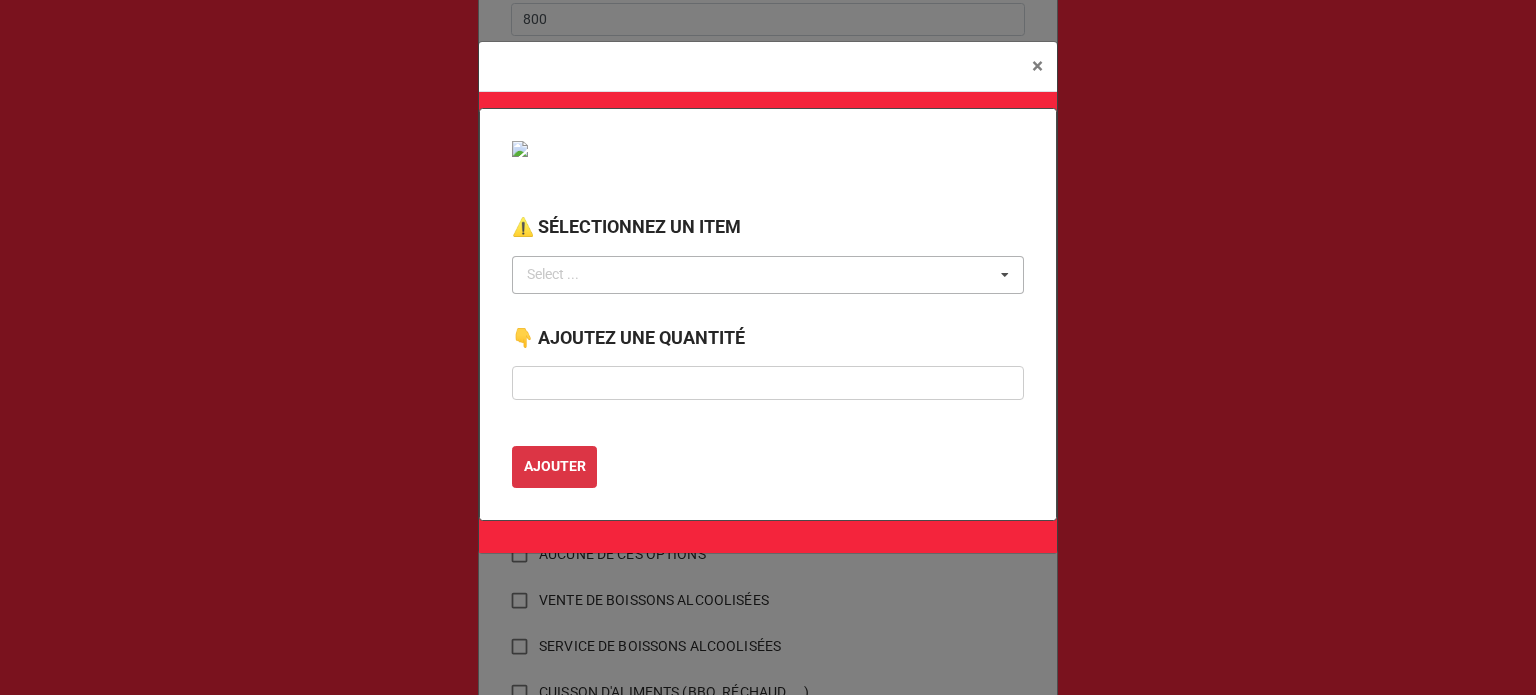 click on "Select ..." at bounding box center (565, 274) 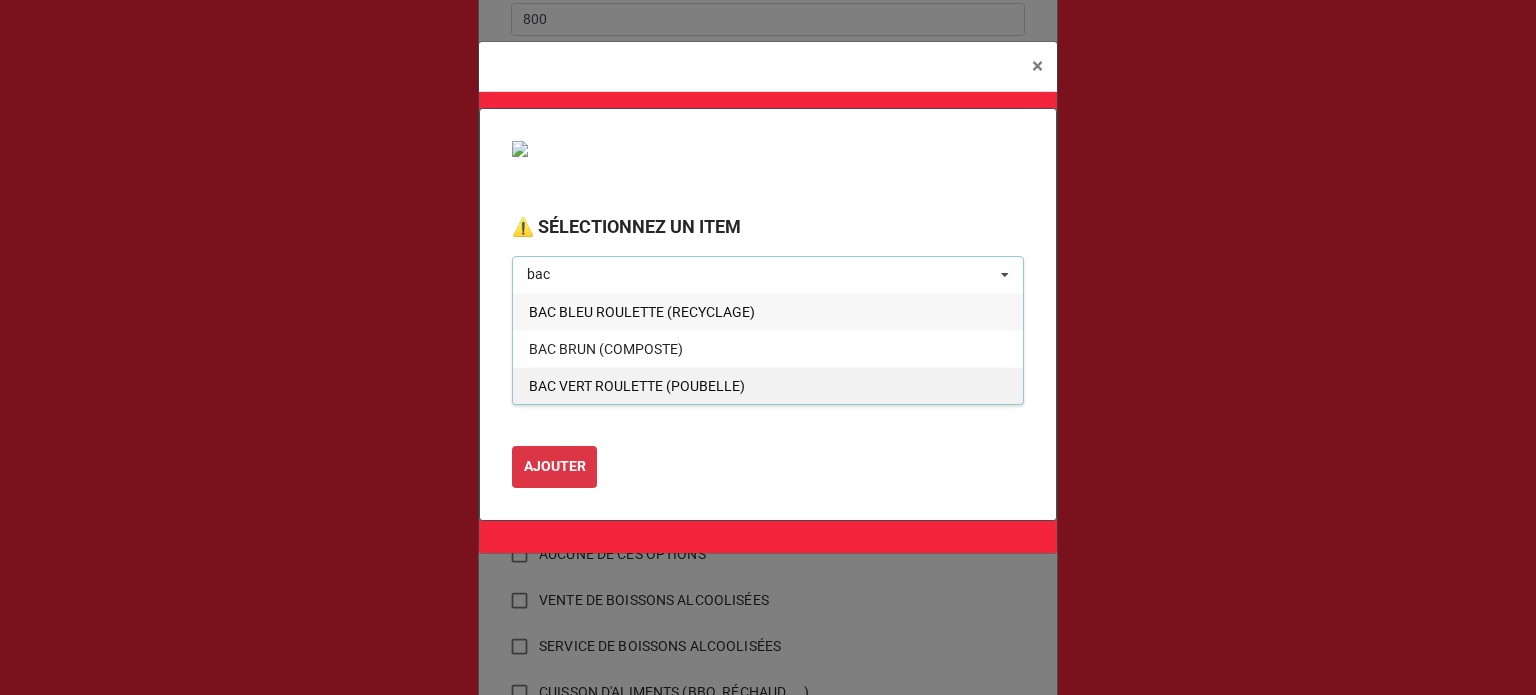 type on "bac" 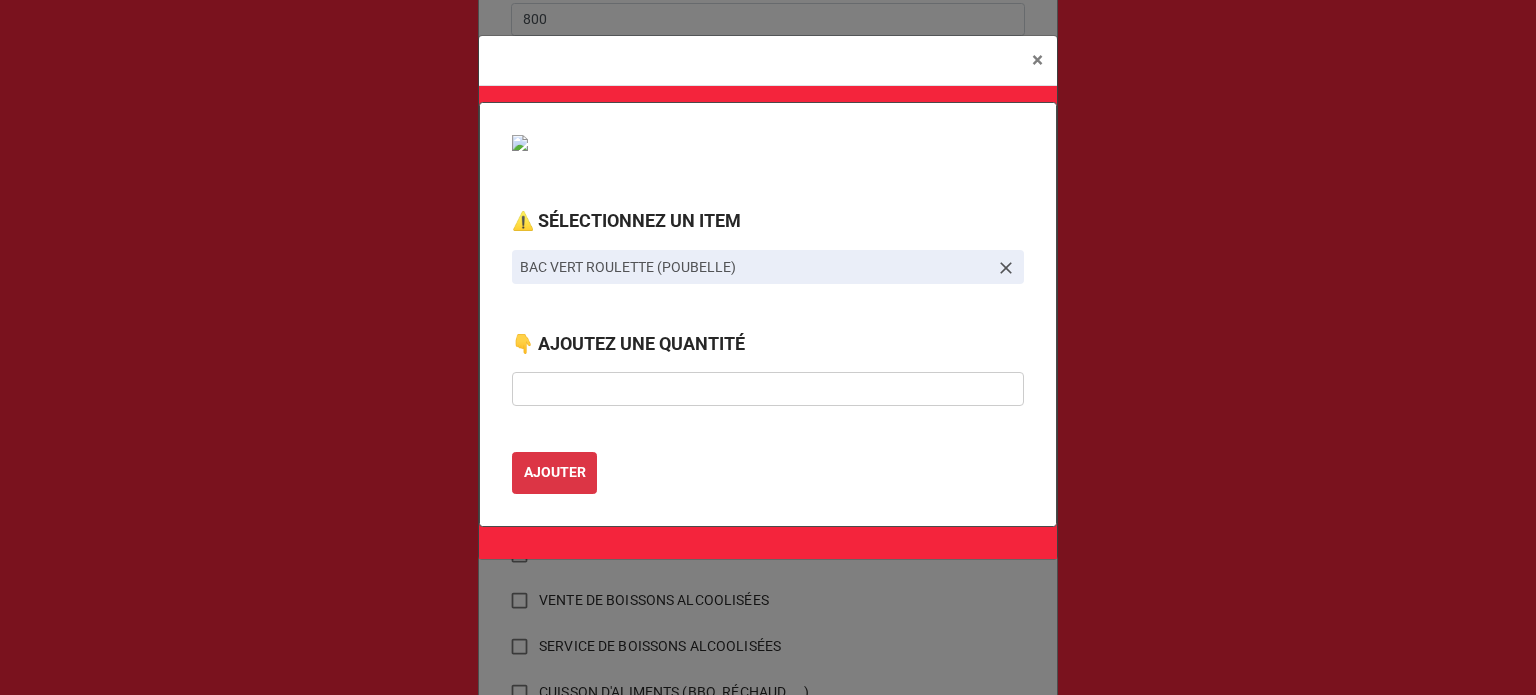 click on "⚠️ SÉLECTIONNEZ UN ITEM BAC VERT ROULETTE (POUBELLE) 👇 AJOUTEZ UNE QUANTITÉ AJOUTER" at bounding box center [768, -223] 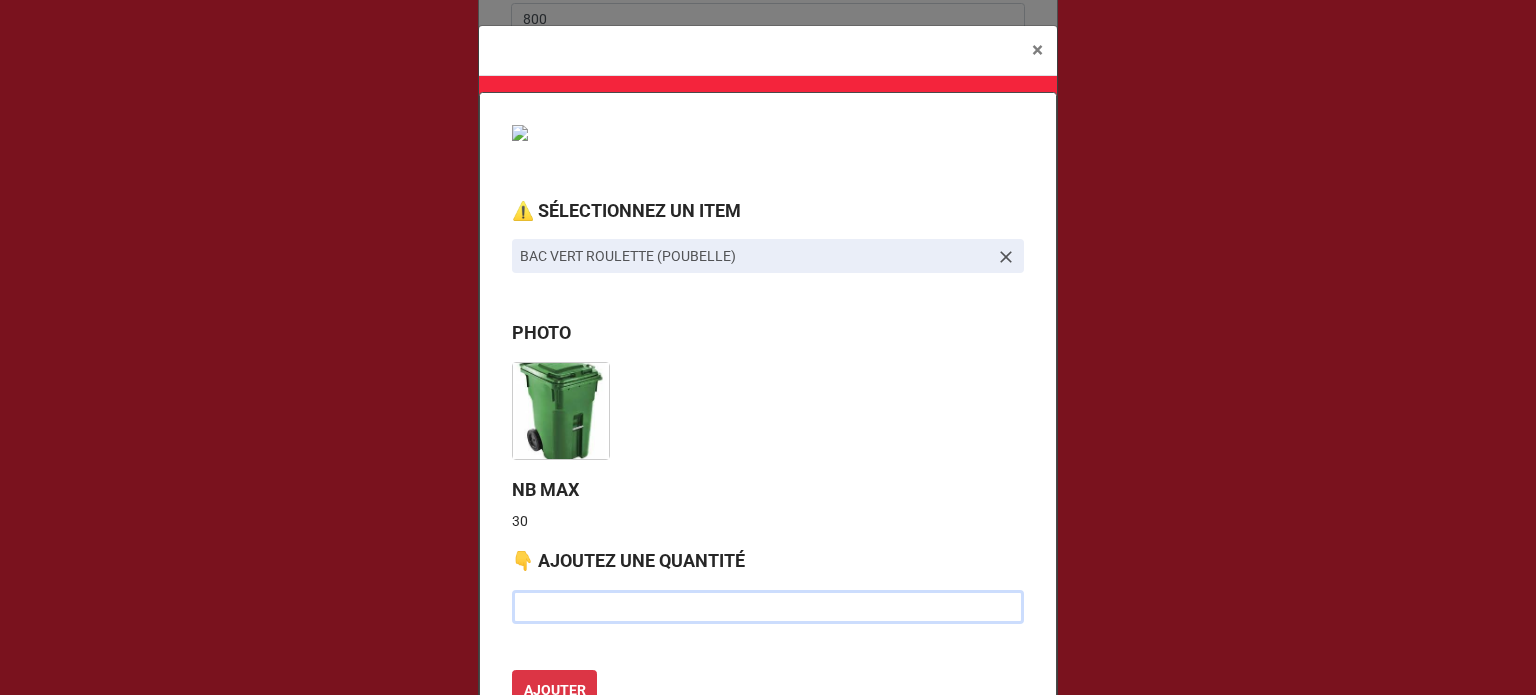 click at bounding box center [768, 607] 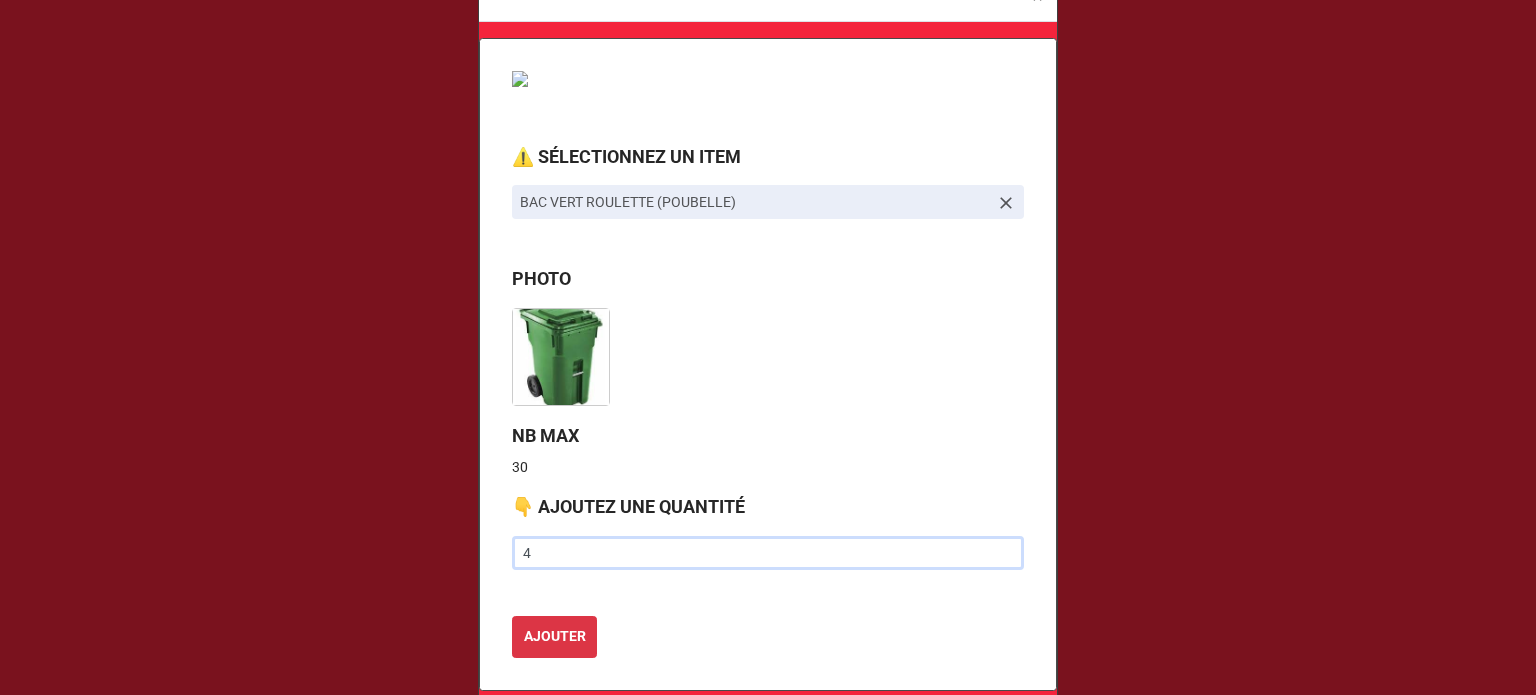 scroll, scrollTop: 100, scrollLeft: 0, axis: vertical 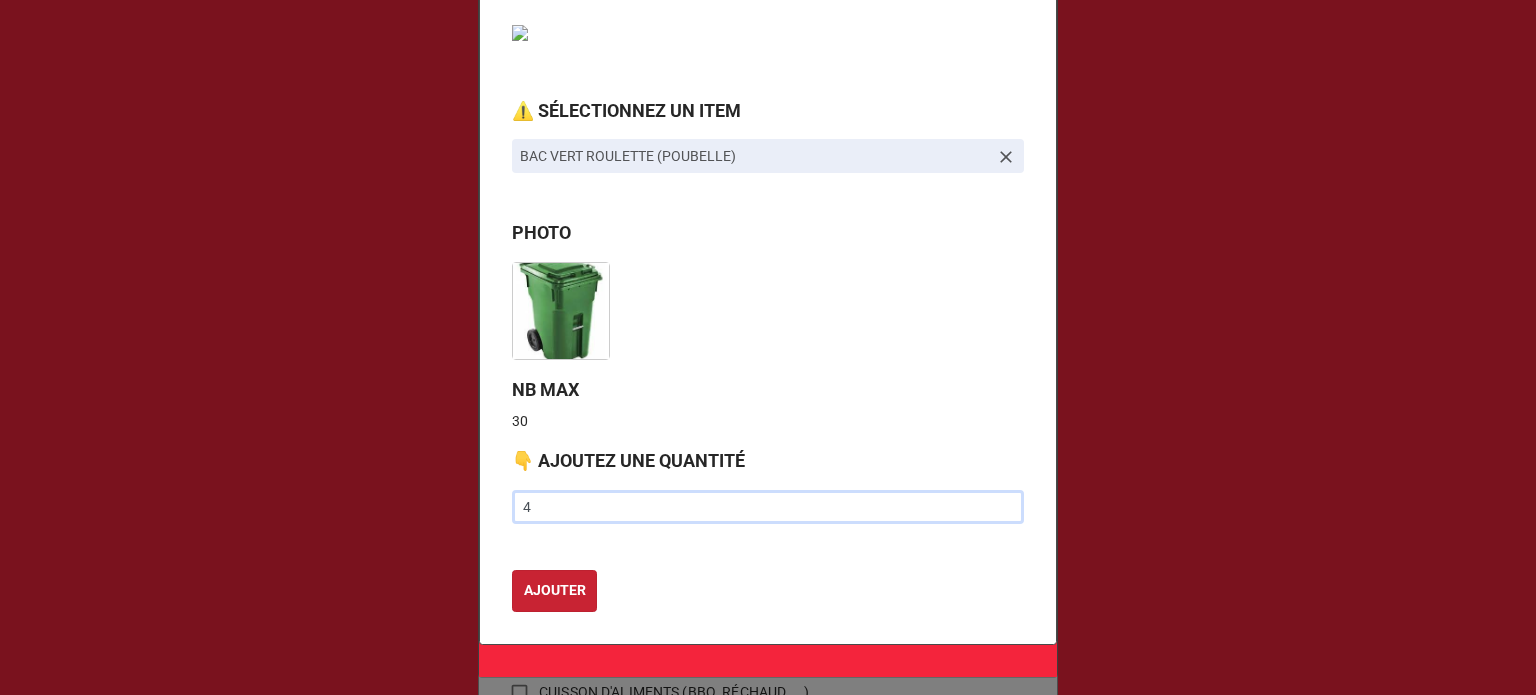 type on "4" 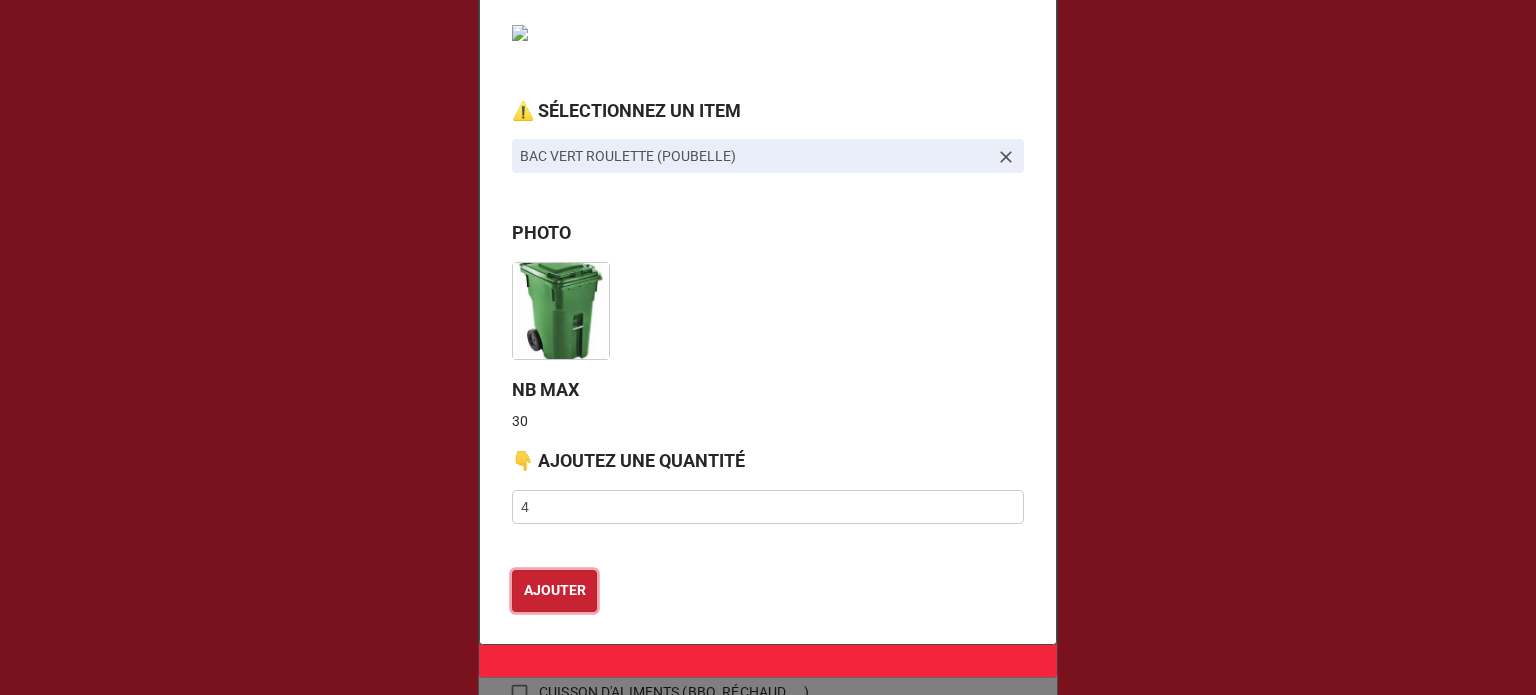 click on "AJOUTER" at bounding box center [555, 590] 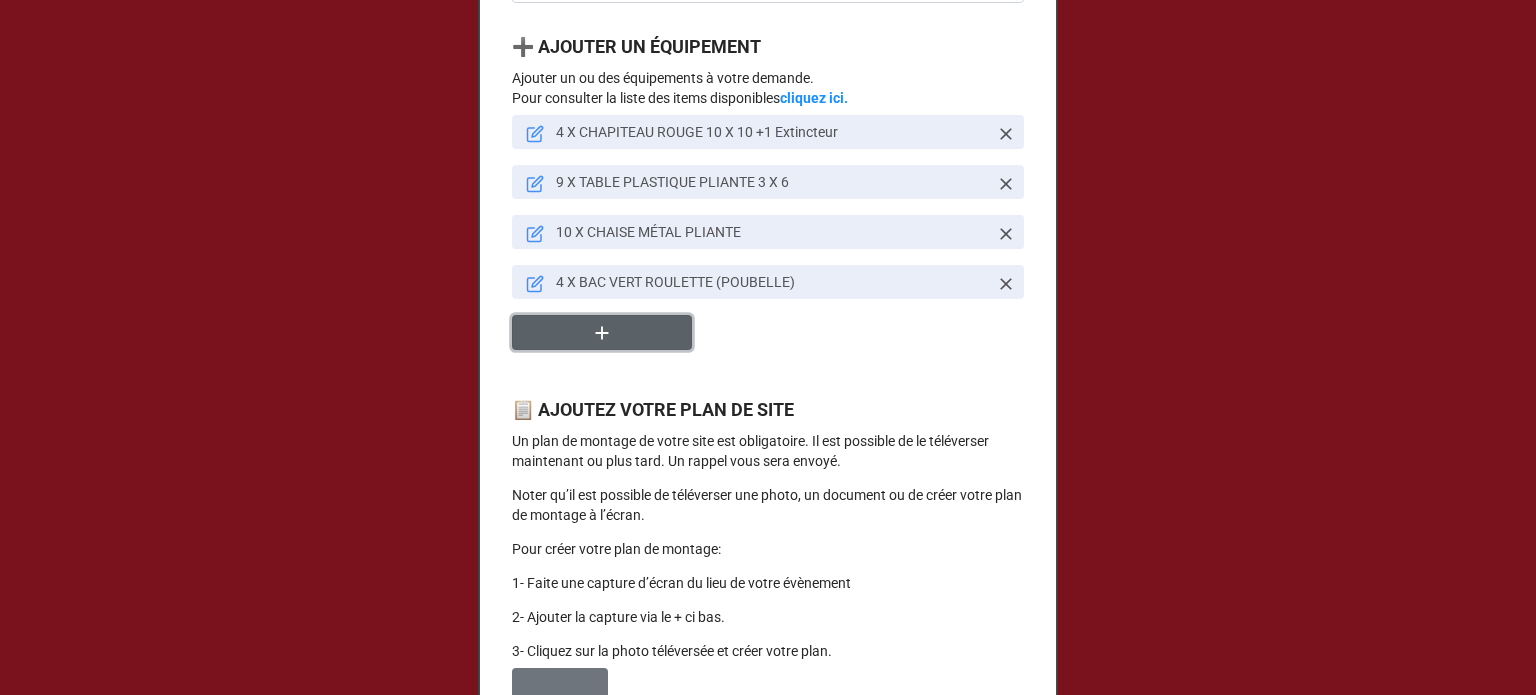 click at bounding box center [602, 332] 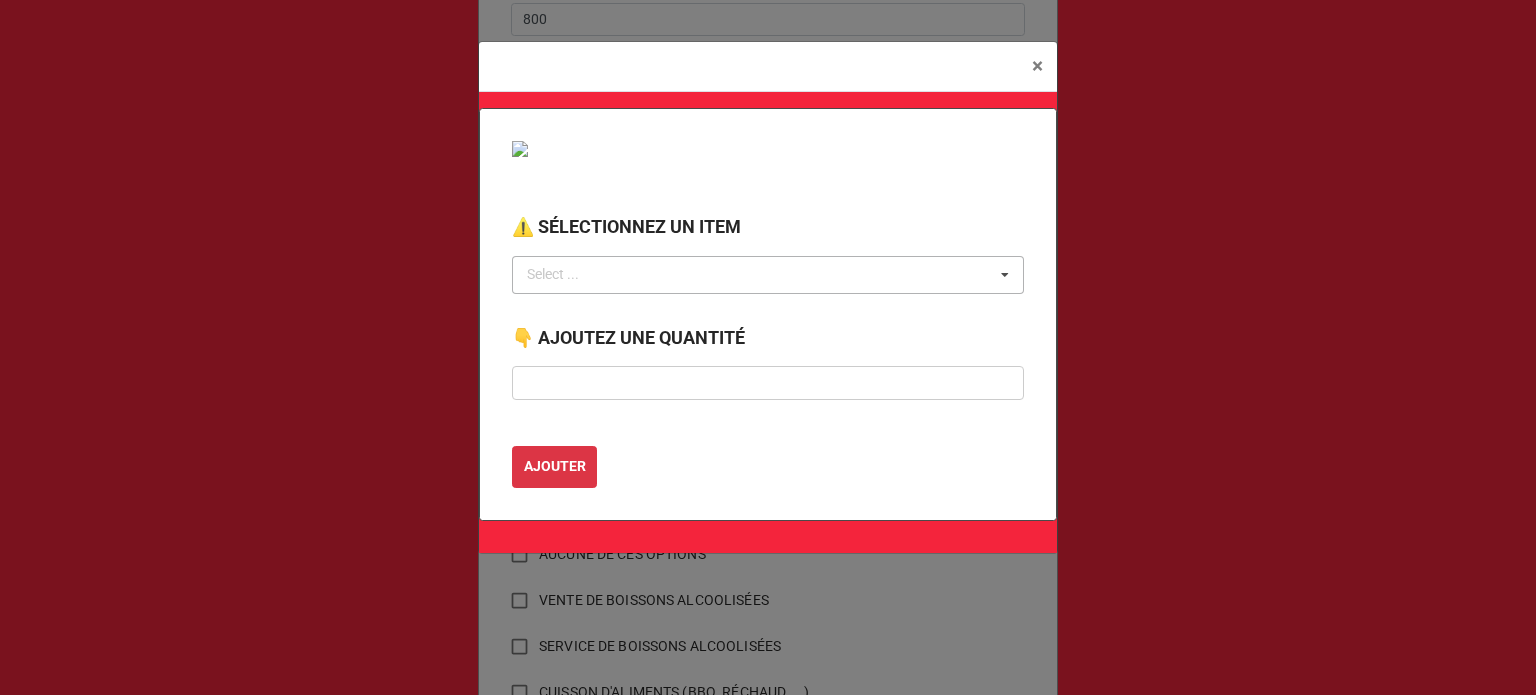 click on "Select ... No results found." at bounding box center (768, 275) 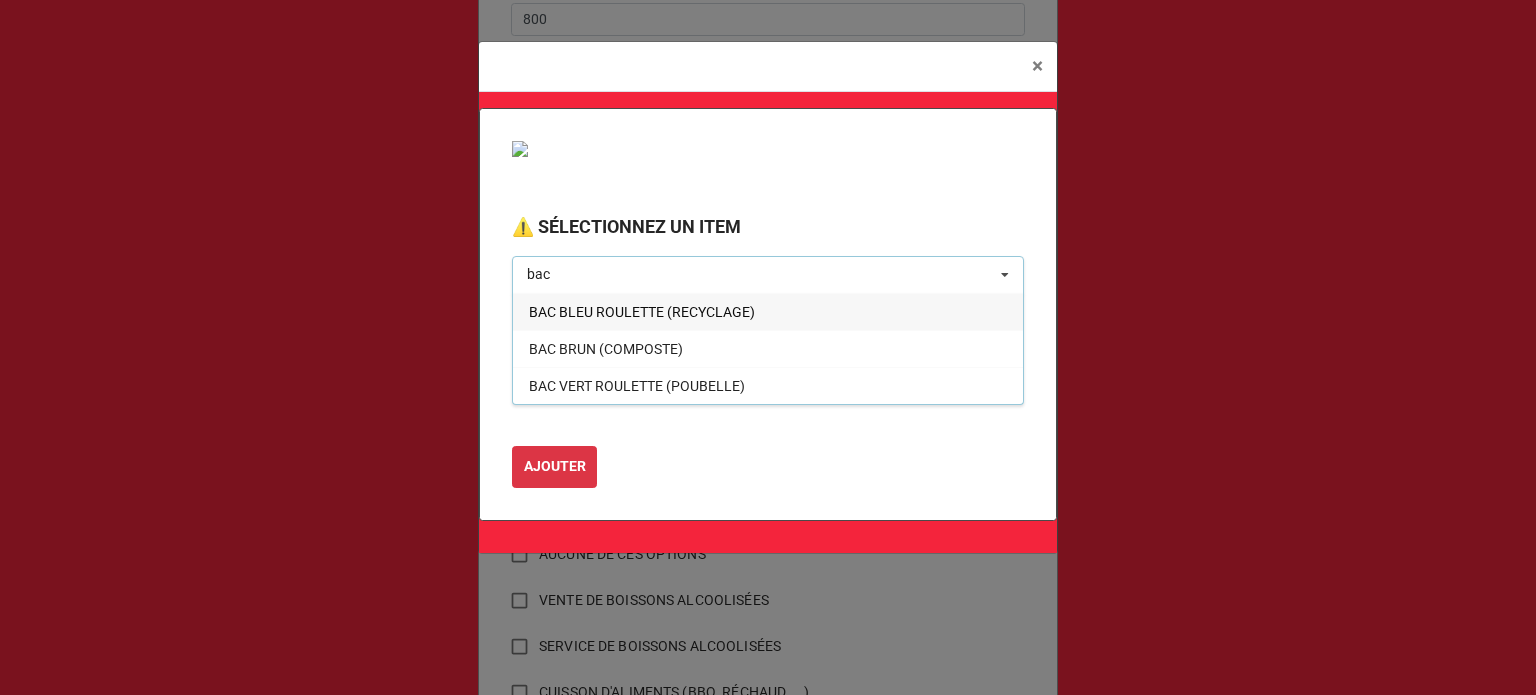 type on "bac" 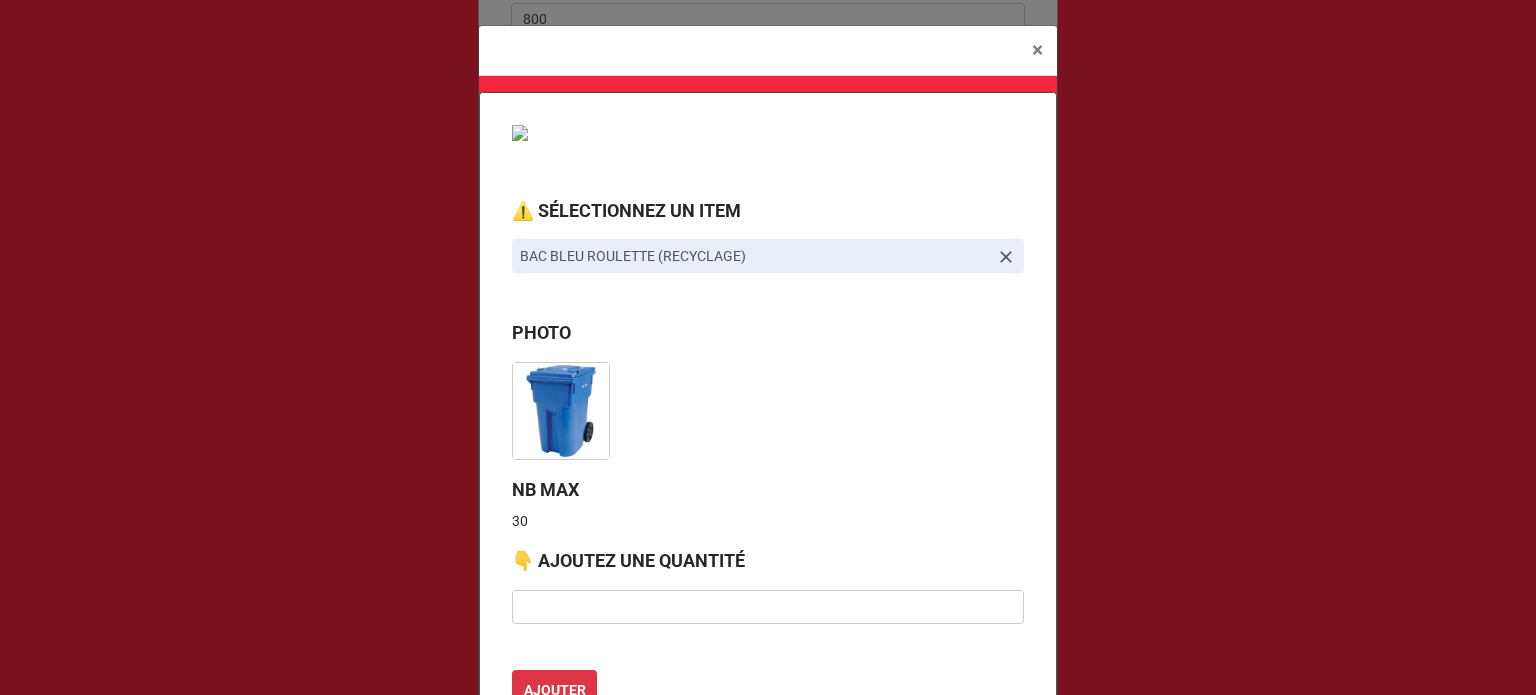 click at bounding box center (561, 411) 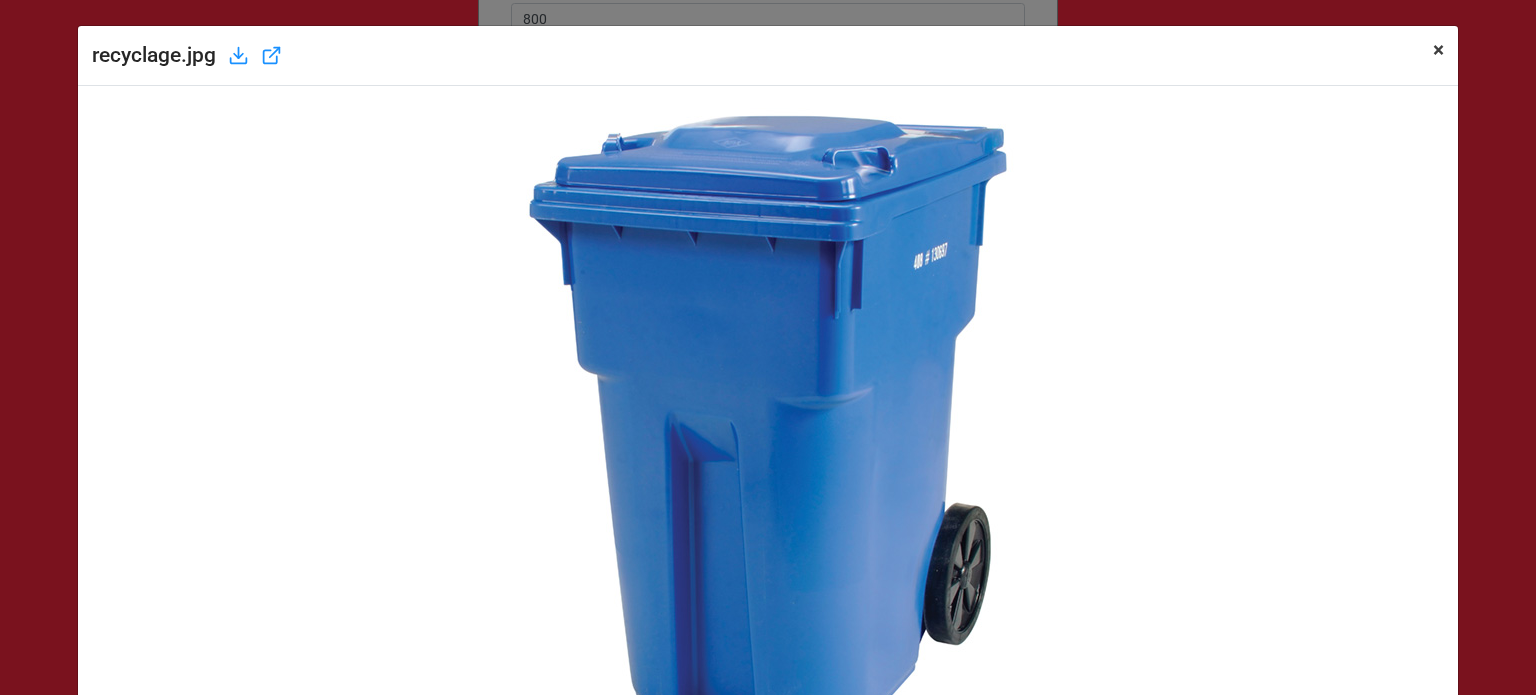 click on "× Close" at bounding box center (1438, 50) 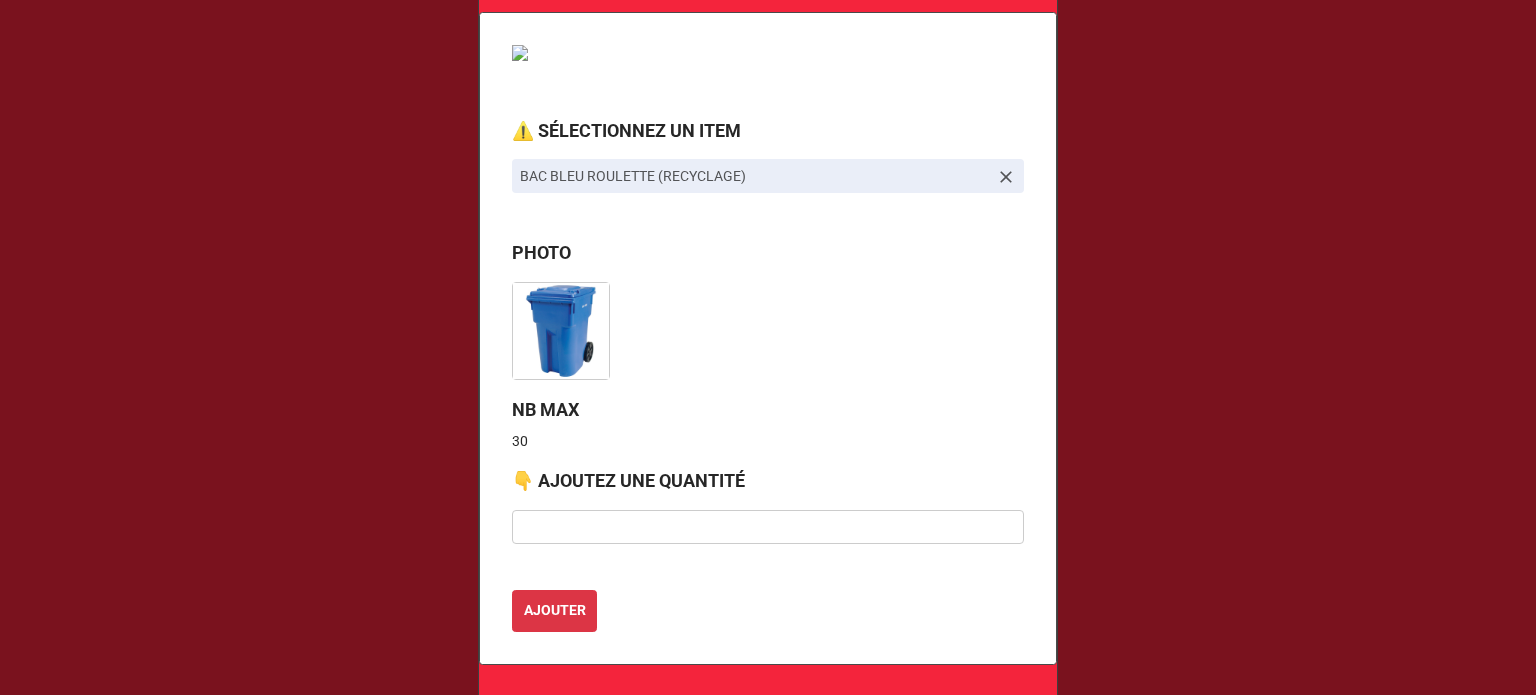 scroll, scrollTop: 200, scrollLeft: 0, axis: vertical 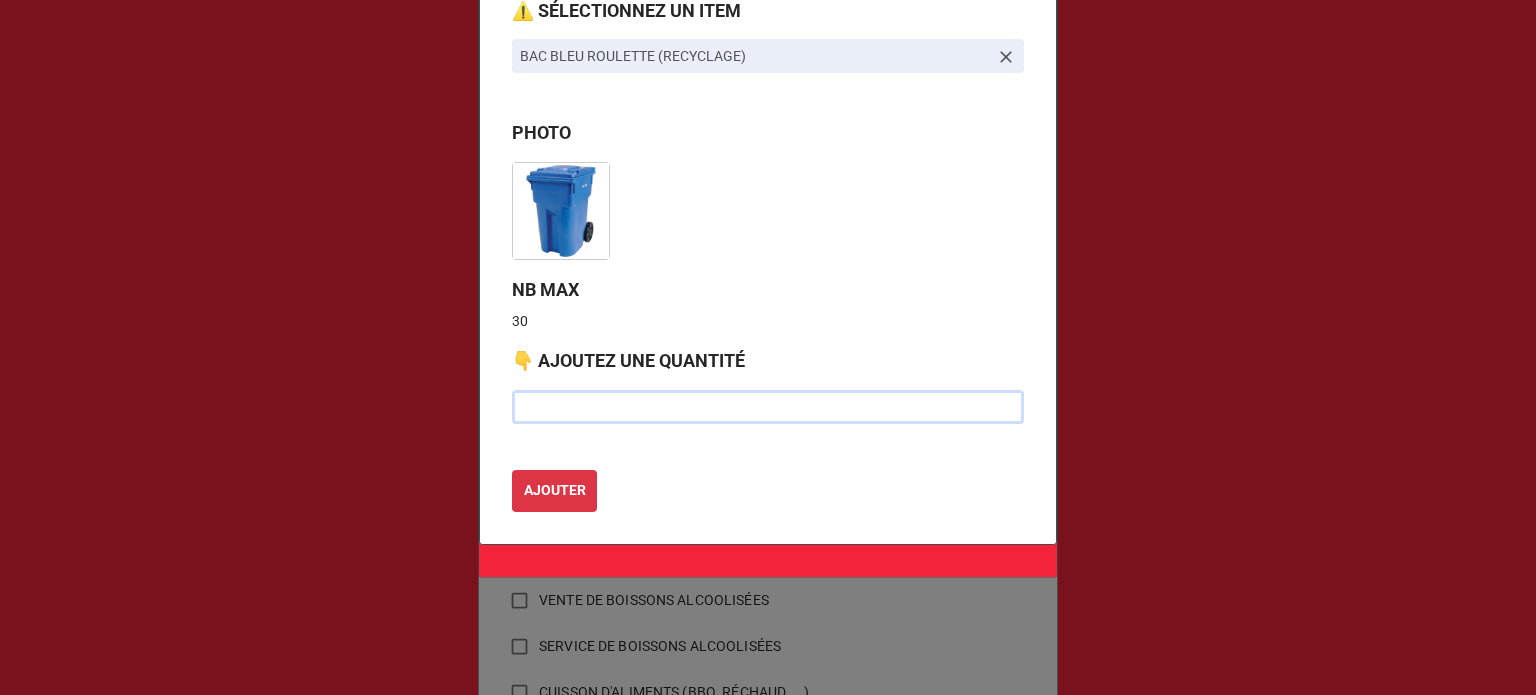 click at bounding box center [768, 407] 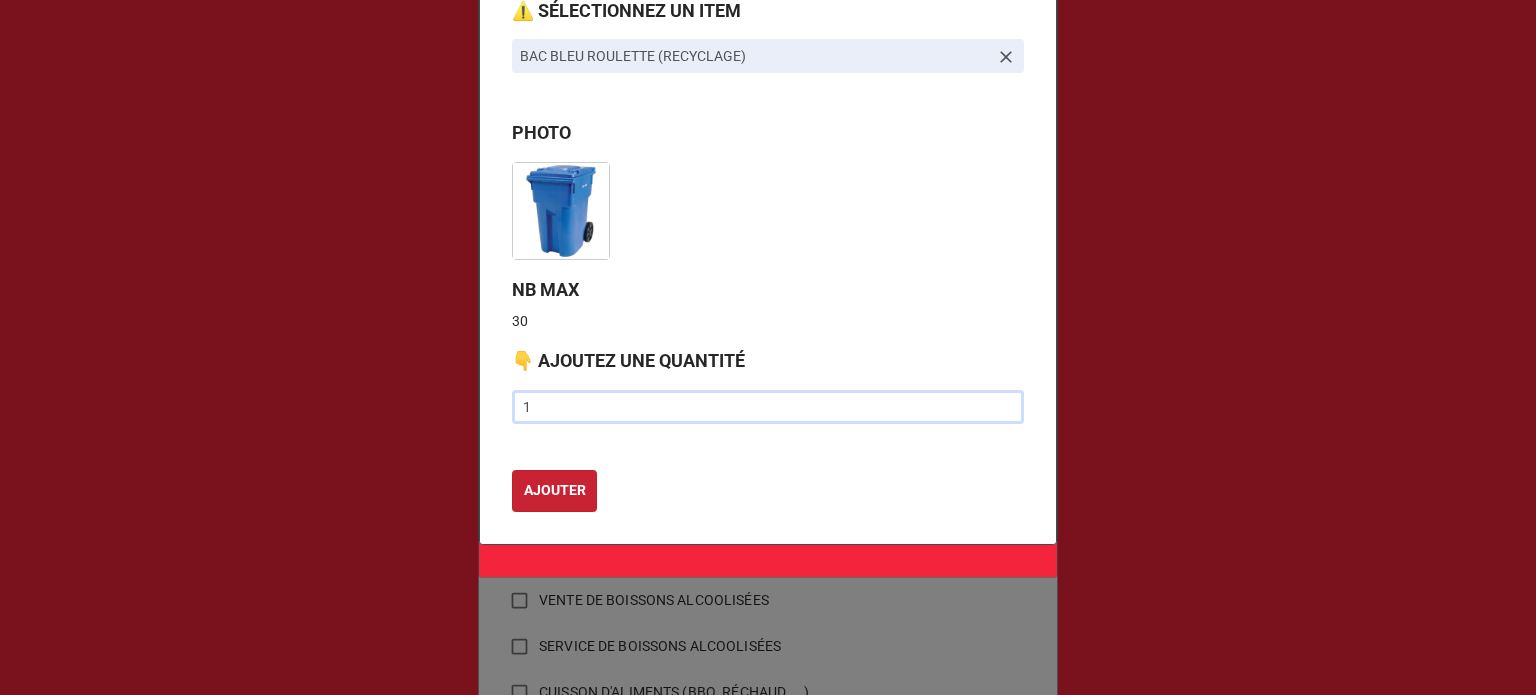 type on "1" 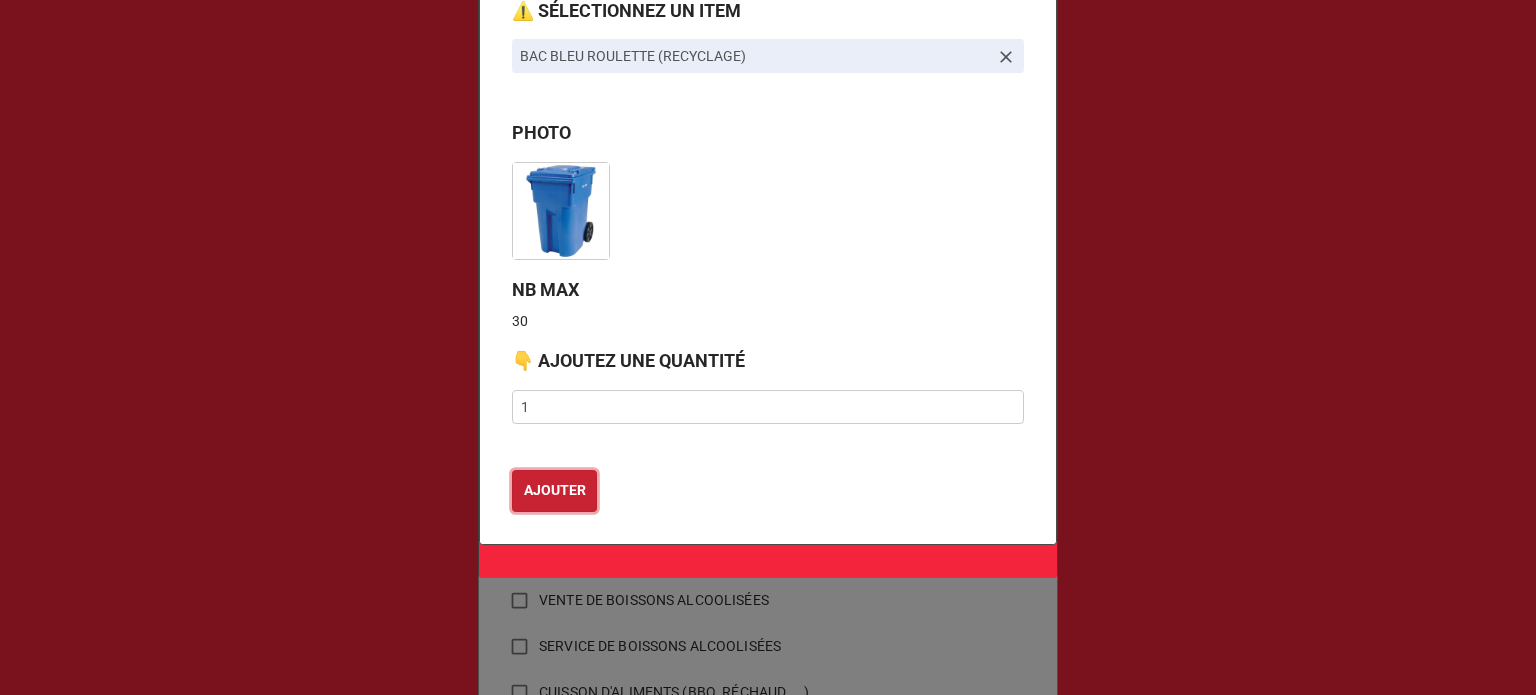 click on "AJOUTER" at bounding box center (554, 491) 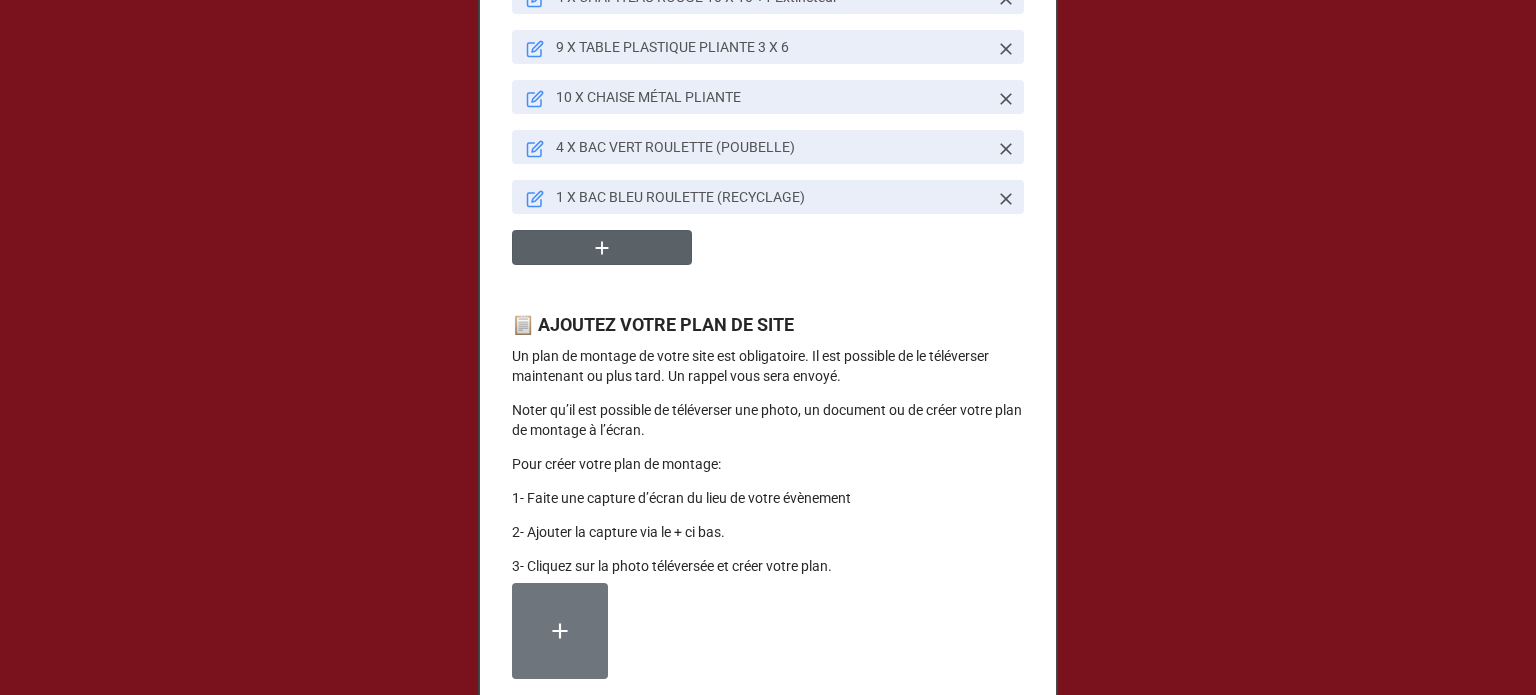 scroll, scrollTop: 1900, scrollLeft: 0, axis: vertical 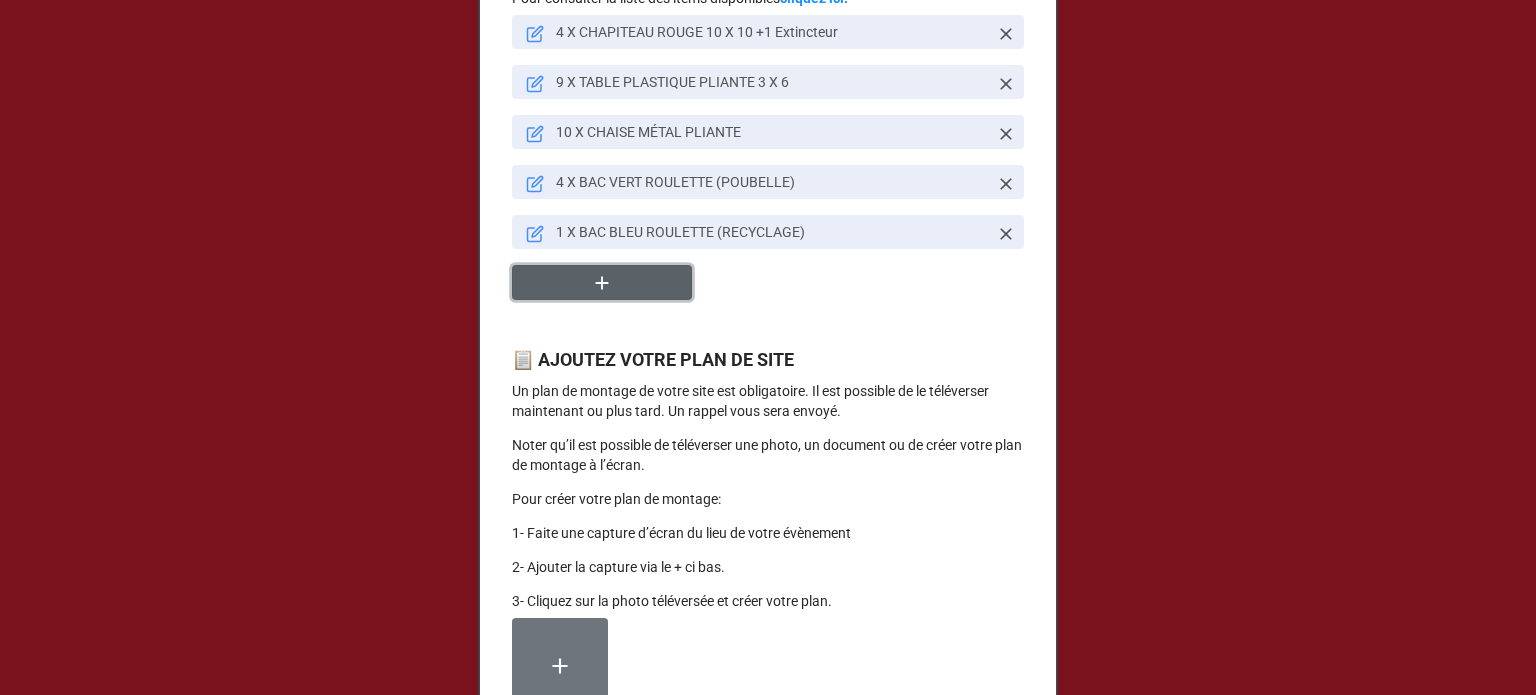 click at bounding box center (602, 282) 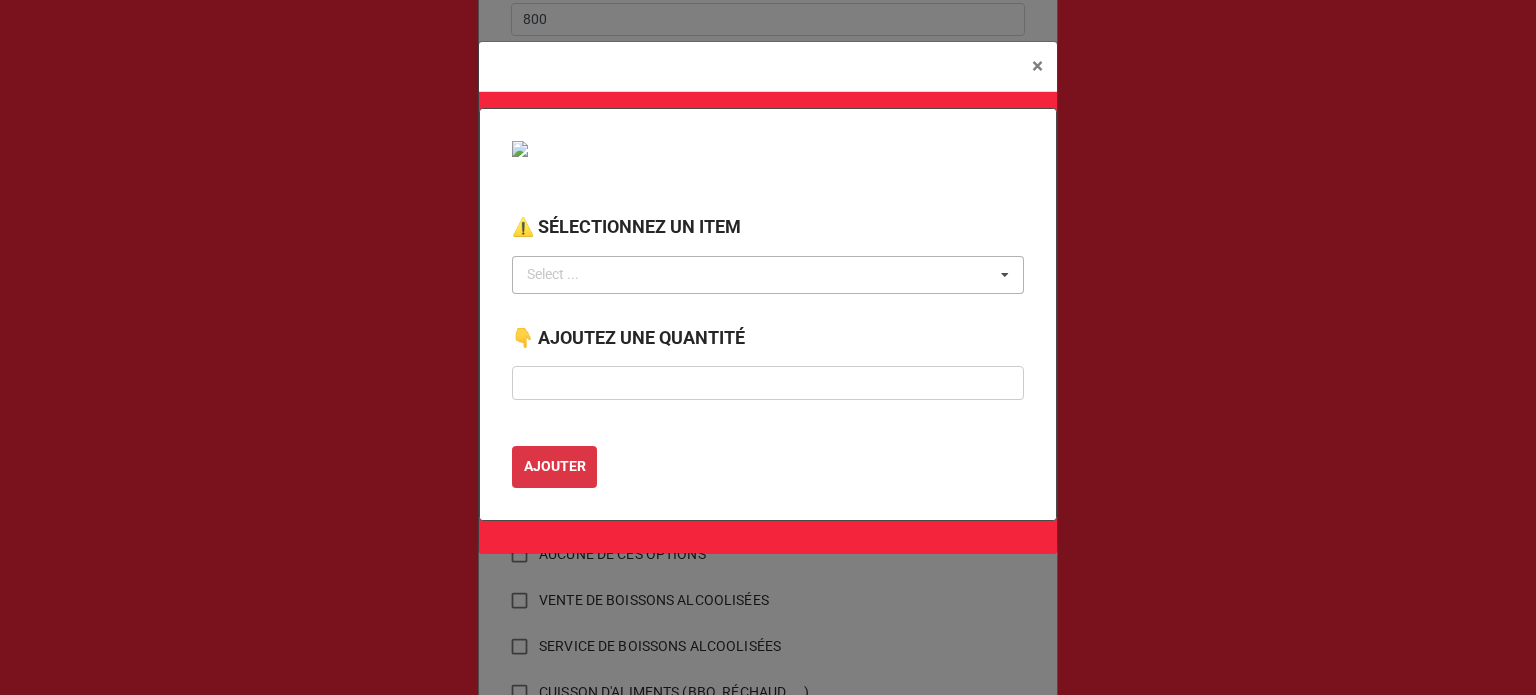 click on "Select ... No results found." at bounding box center [768, 275] 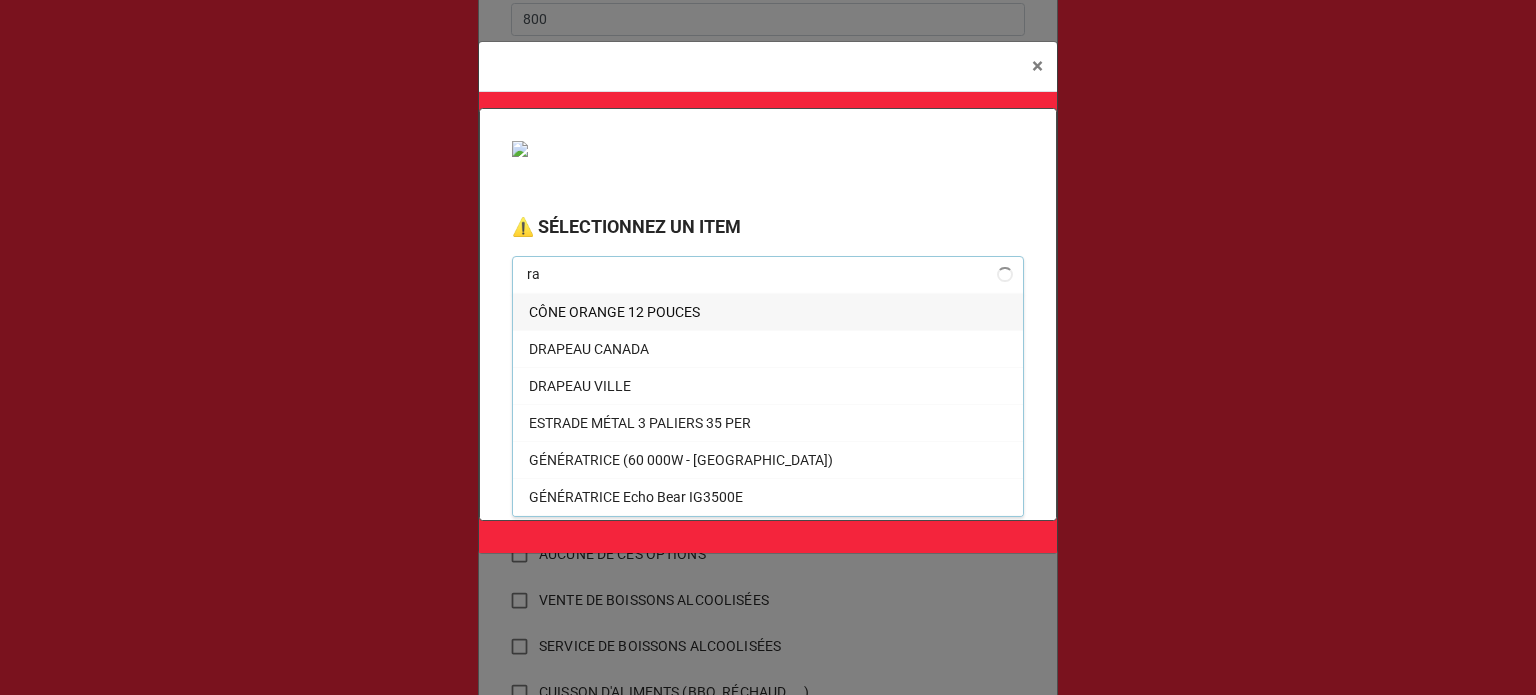 type on "r" 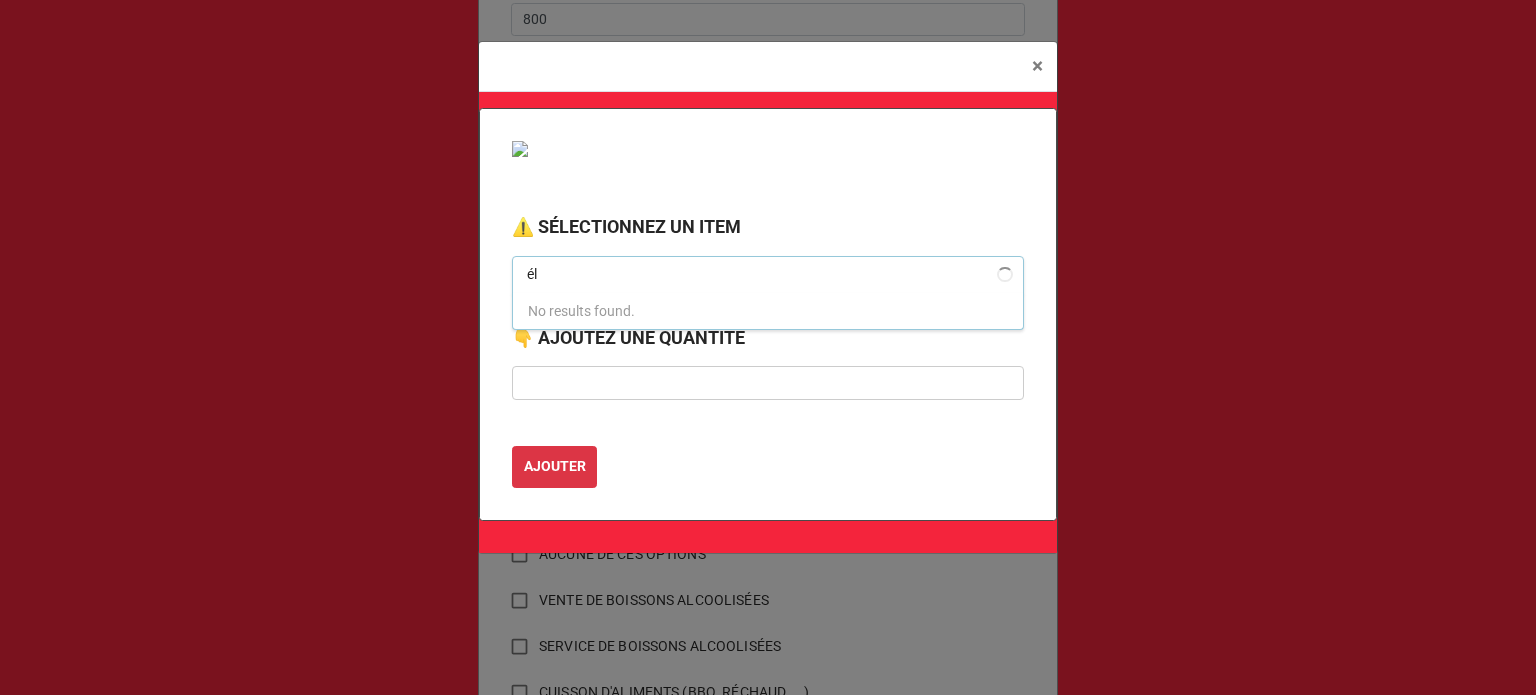 type on "é" 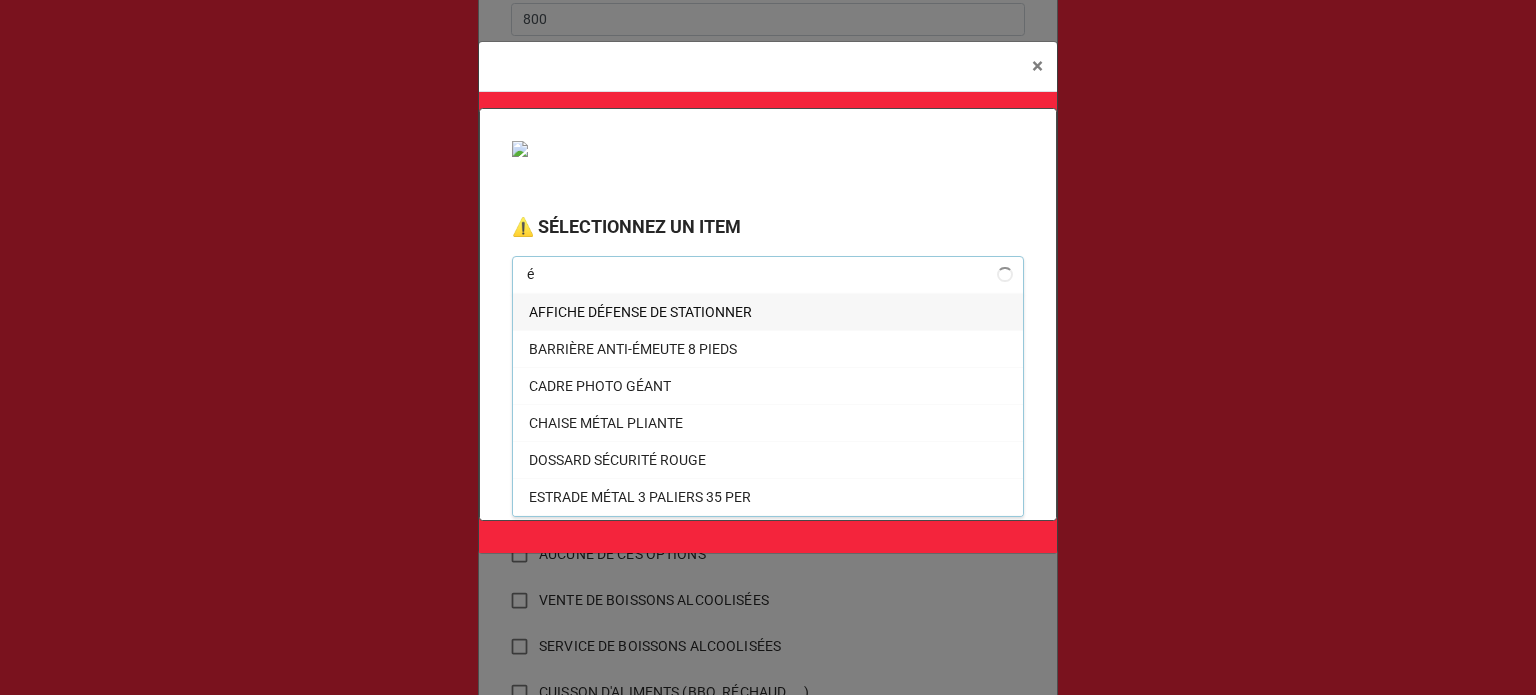 type 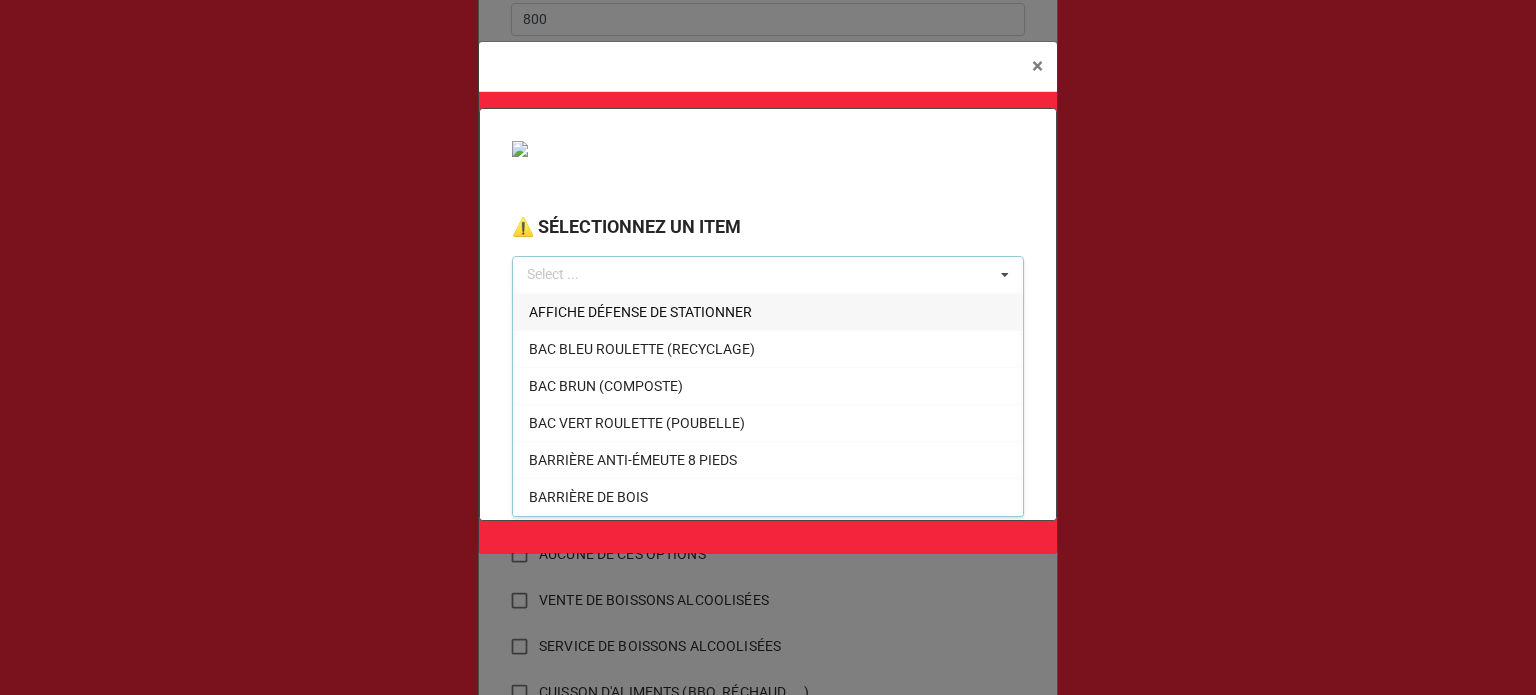 click on "× Close ⚠️ SÉLECTIONNEZ UN ITEM é Select ... AFFICHE DÉFENSE DE STATIONNER BAC BLEU ROULETTE (RECYCLAGE) BAC BRUN (COMPOSTE) BAC VERT ROULETTE (POUBELLE) BARRIÈRE ANTI-ÉMEUTE 8 PIEDS BARRIÈRE DE BOIS BLOC DE CIMENT-GROS CHAPITEAU BOLLARD CACHE-FILS 3' CADRE PHOTO GÉANT  CHAISE MÉTAL PLIANTE CHAPITEAU ROUGE 10 X 10 CHAPITEAU ROUGE 20 X 10 CHAPITEAU VERT ENVIRONNEMENT 10x10 CLÔTURES DE CONSTRUCTION CÔNE ORANGE 12 POUCES DEMANDE DE SERVICE DOSSARD SÉCURITÉ ROUGE DRAPEAU CANADA DRAPEAU VILLE ESTRADE MÉTAL 3 PALIERS 35 PER EXTINCTEUR ABC 10 LBS FRIGO GÉNÉRATRICE (60 000W - TP) GÉNÉRATRICE Echo Bear IG3500E GÉNÉRATRICE Honda EU3000is HAUT PARLEUR HAUT-PARLEUR (SUPPLÉMENTAIRE) LAMPE À PINCE LAVABO LE MOBILE DU MAC-LAU LUTRIN NOIR LUTRIN NOIR LOGO VILLE MICRO AVEC FIL MICRO CASQUE MICRO SANS FIL MUR CHAPITEAU PANNEAU DE GRAFFITI PANNEAU EXPOSITION BLANC 4 X 4 (UTILISATION INTÉRIEURE SEULEMENT) PANNEAU EXPOSITION BLANC 4 X 8 (UTILISATION INTÉRIEURE SEULEMENT) PANNEAU SANDWICH PODIUM AJOUTER" at bounding box center (768, 347) 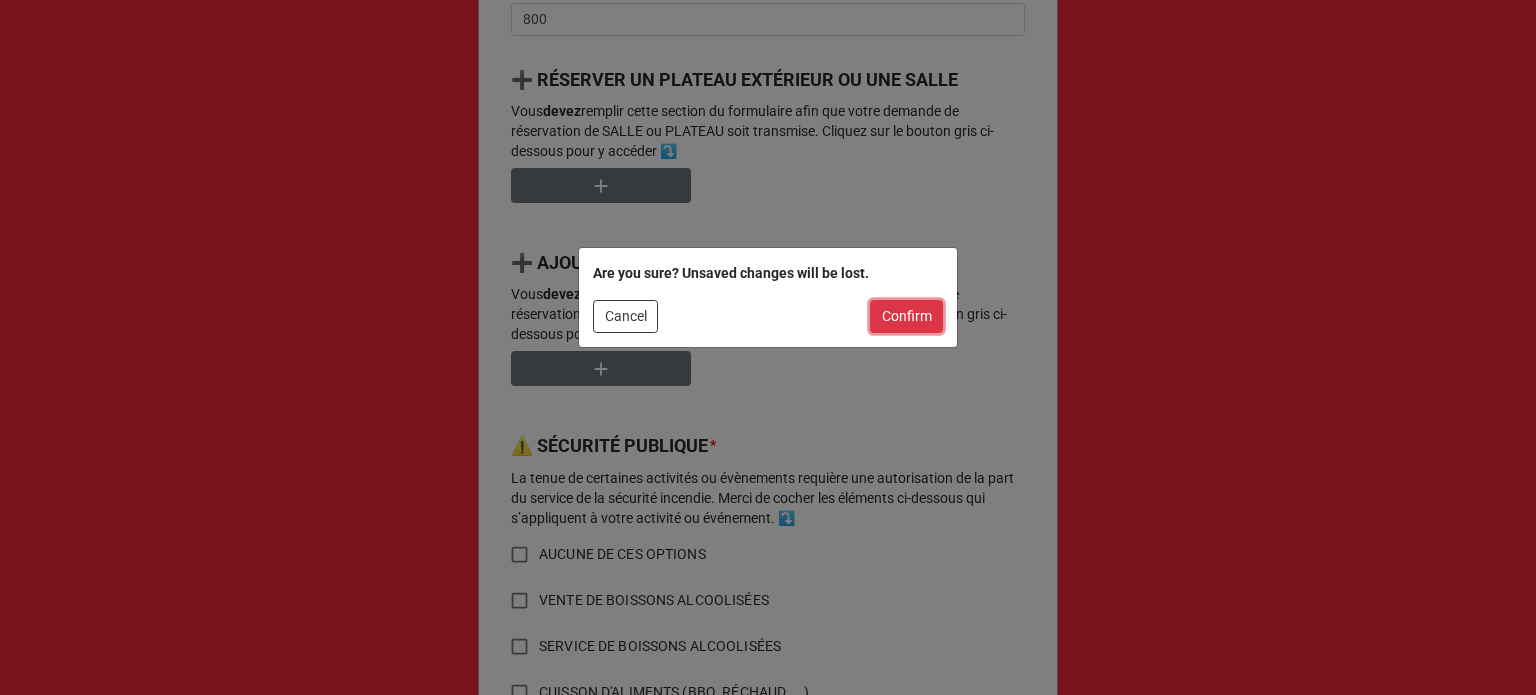 click on "Confirm" at bounding box center [906, 317] 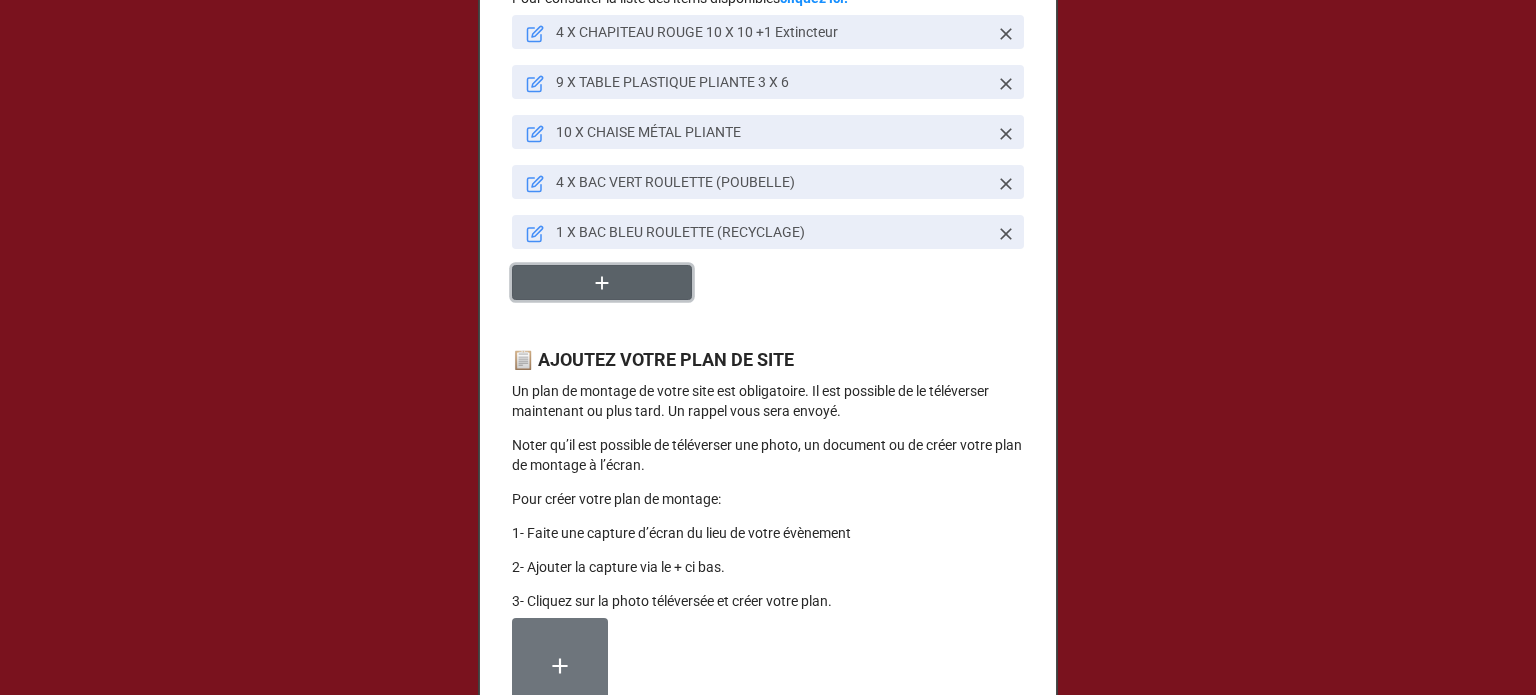 click at bounding box center (602, 282) 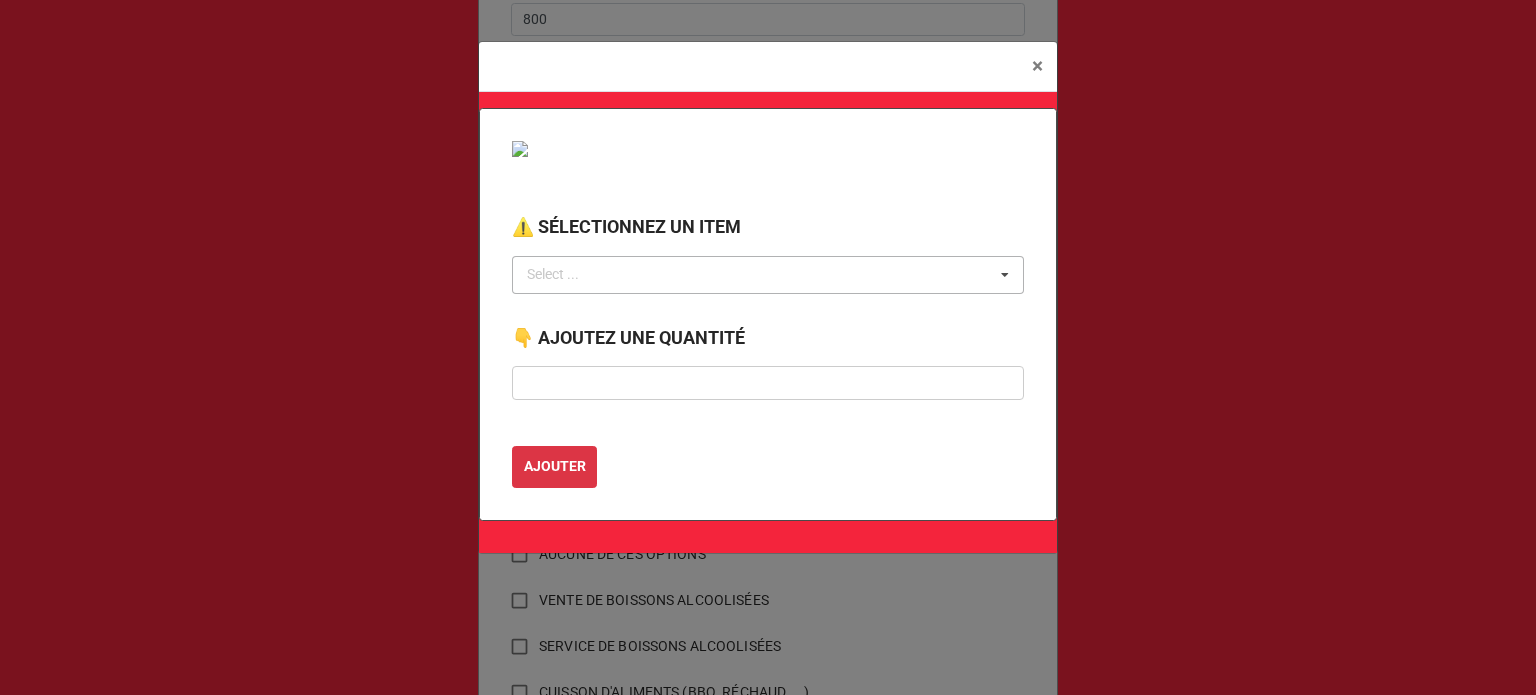click on "Select ... No results found." at bounding box center (768, 275) 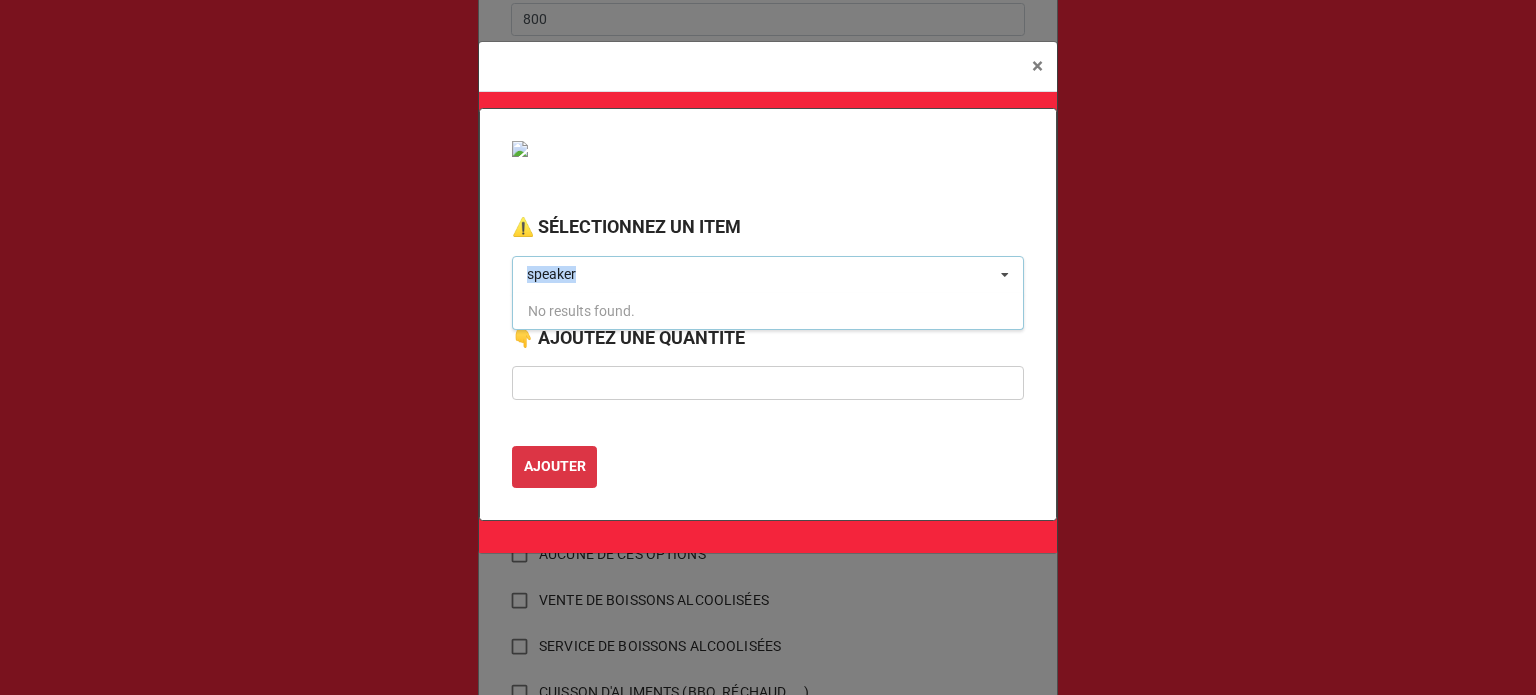 drag, startPoint x: 651, startPoint y: 282, endPoint x: 486, endPoint y: 283, distance: 165.00304 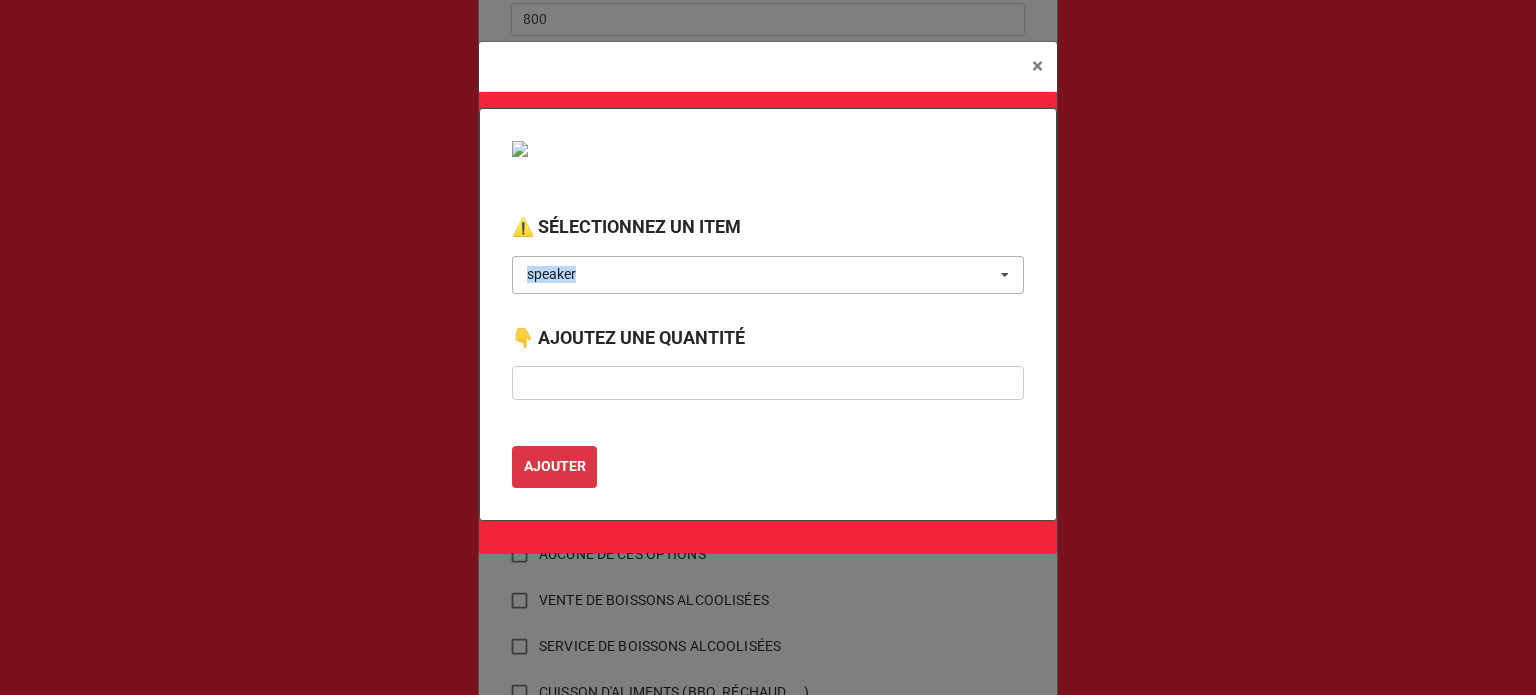 click on "speaker speaker Select ... No results found." at bounding box center (768, 275) 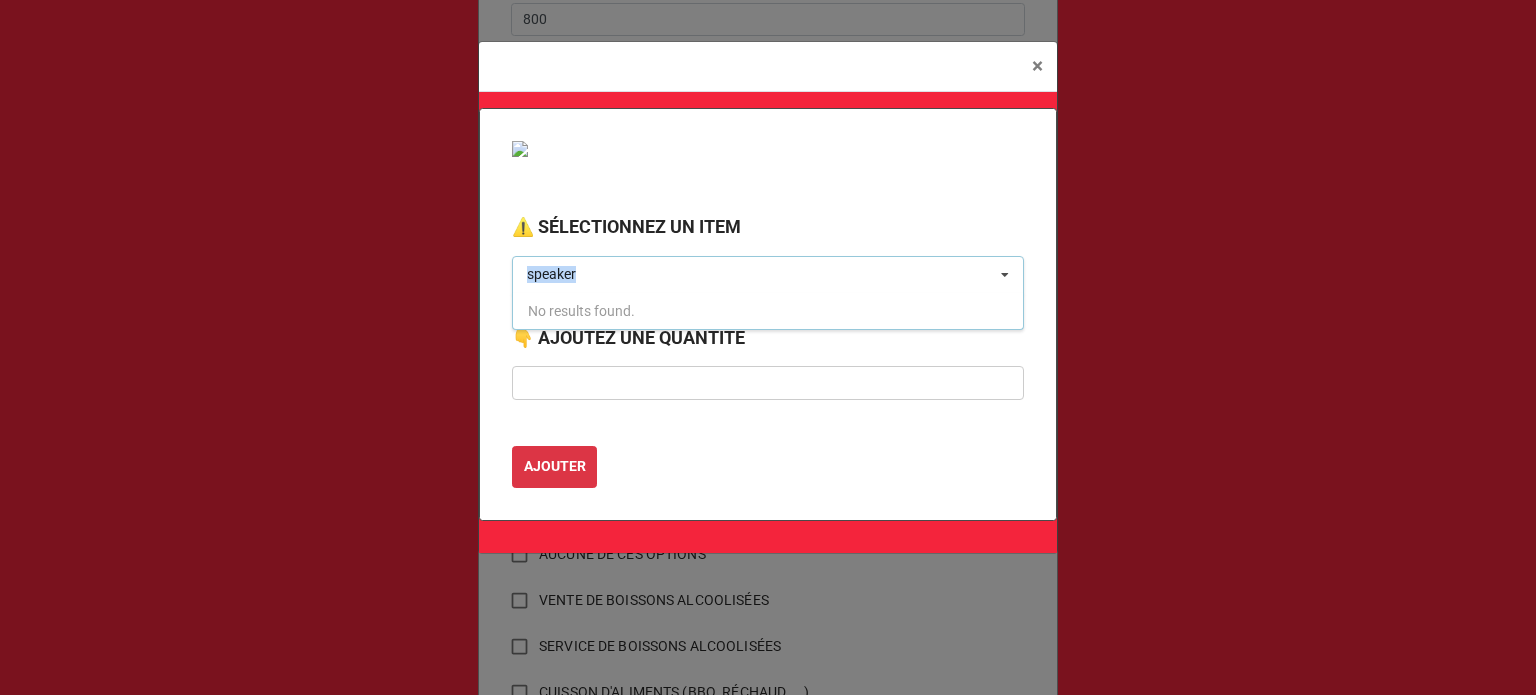 click on "speaker speaker Select ... No results found." at bounding box center (768, 275) 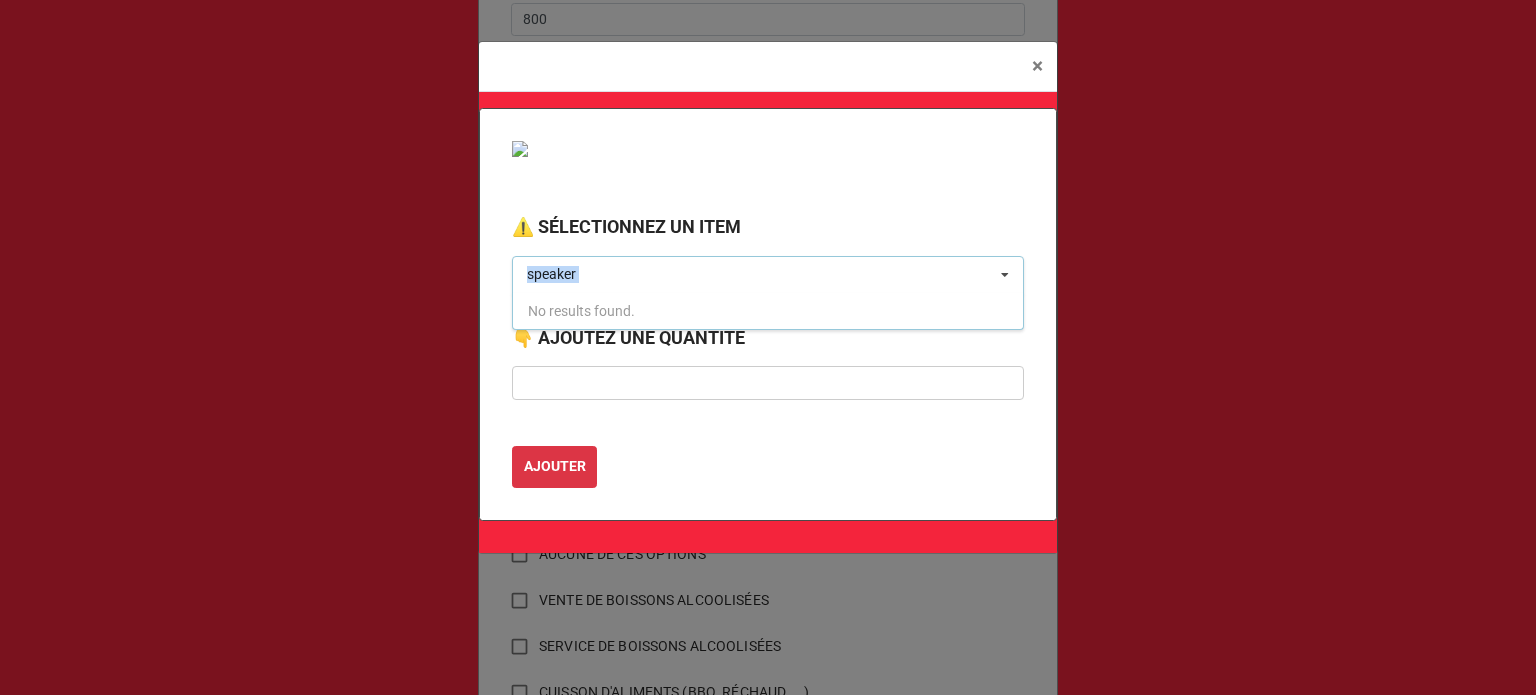 click on "speaker speaker Select ... No results found." at bounding box center [768, 275] 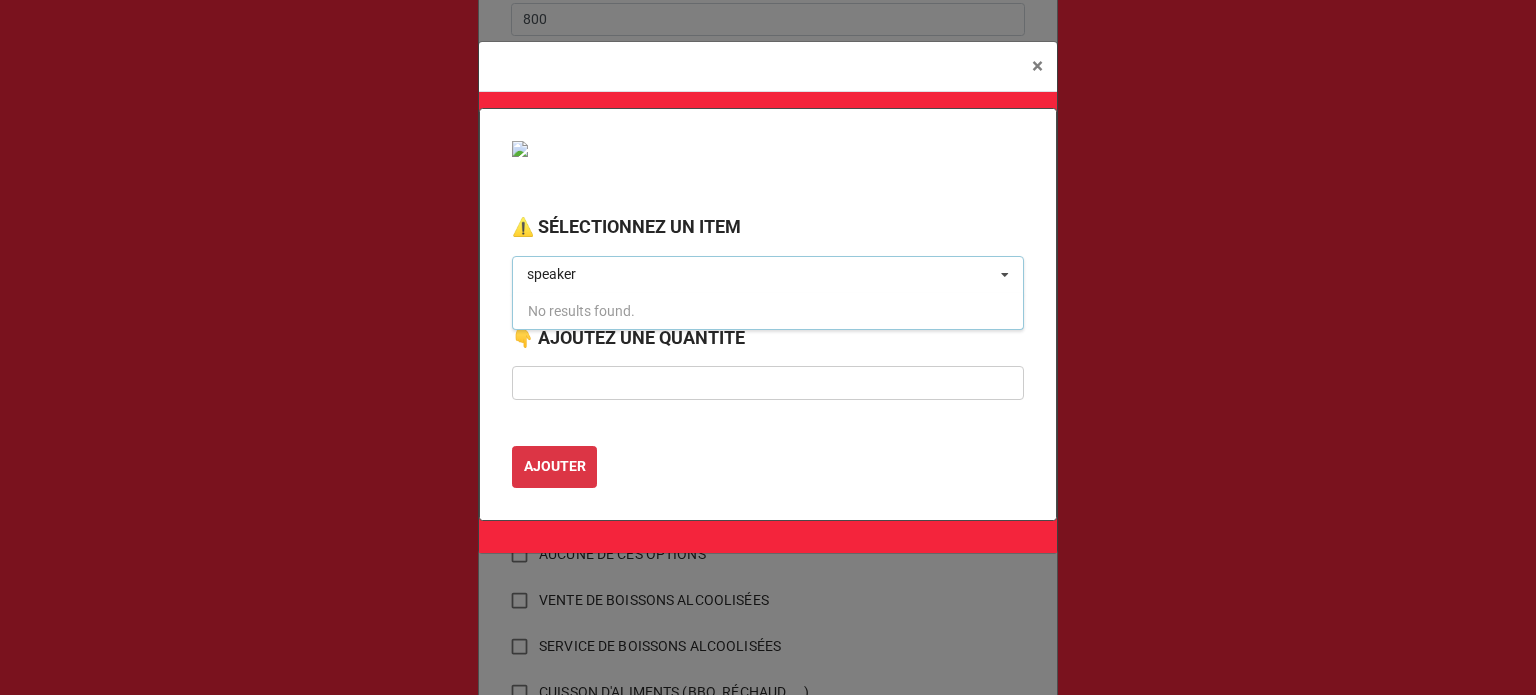 drag, startPoint x: 572, startPoint y: 282, endPoint x: 490, endPoint y: 272, distance: 82.607506 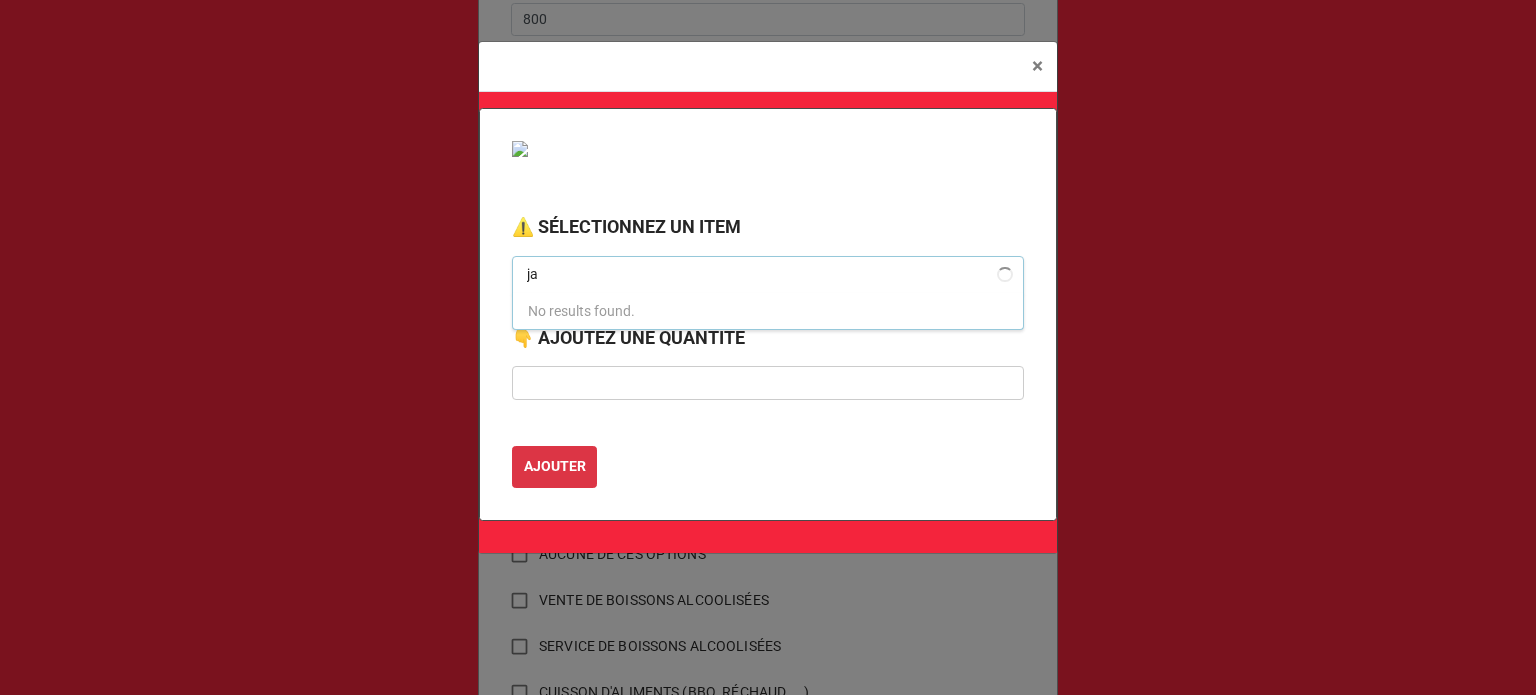 type on "j" 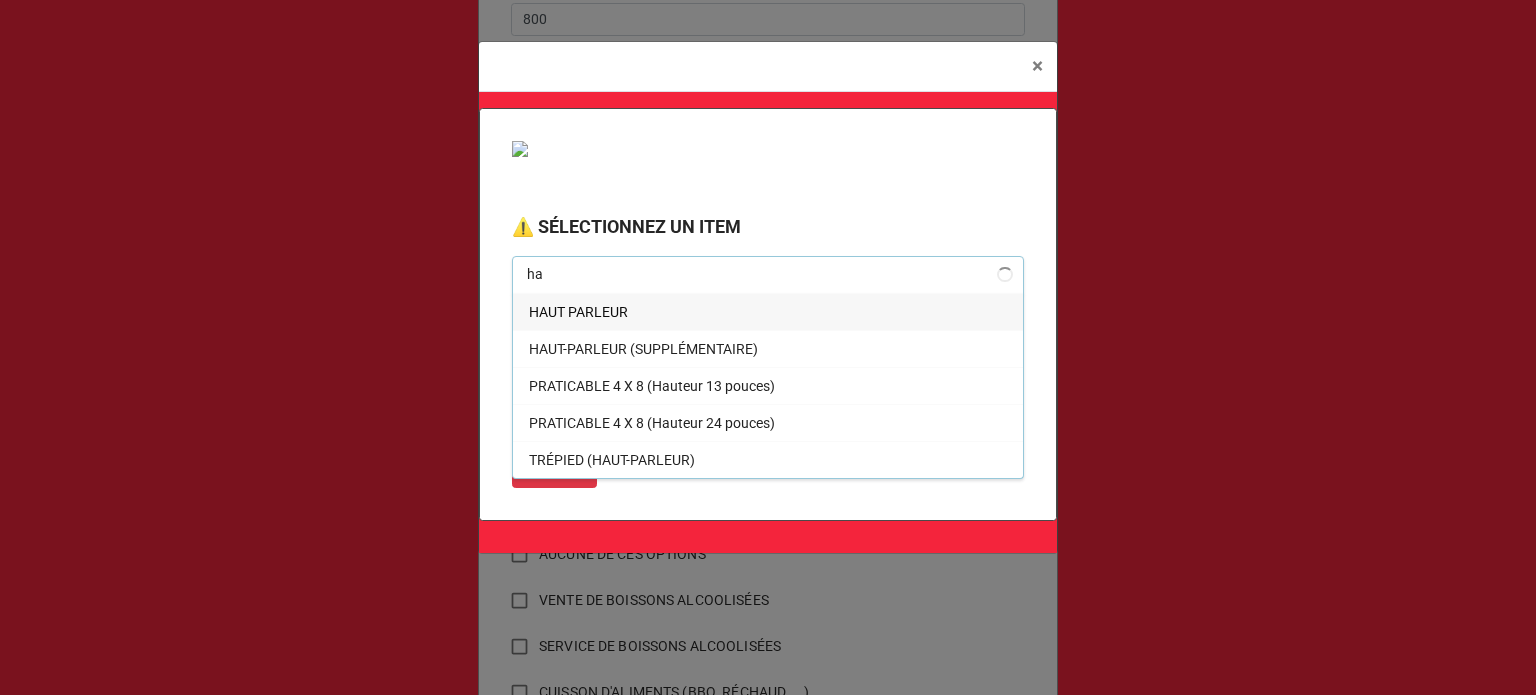 type on "h" 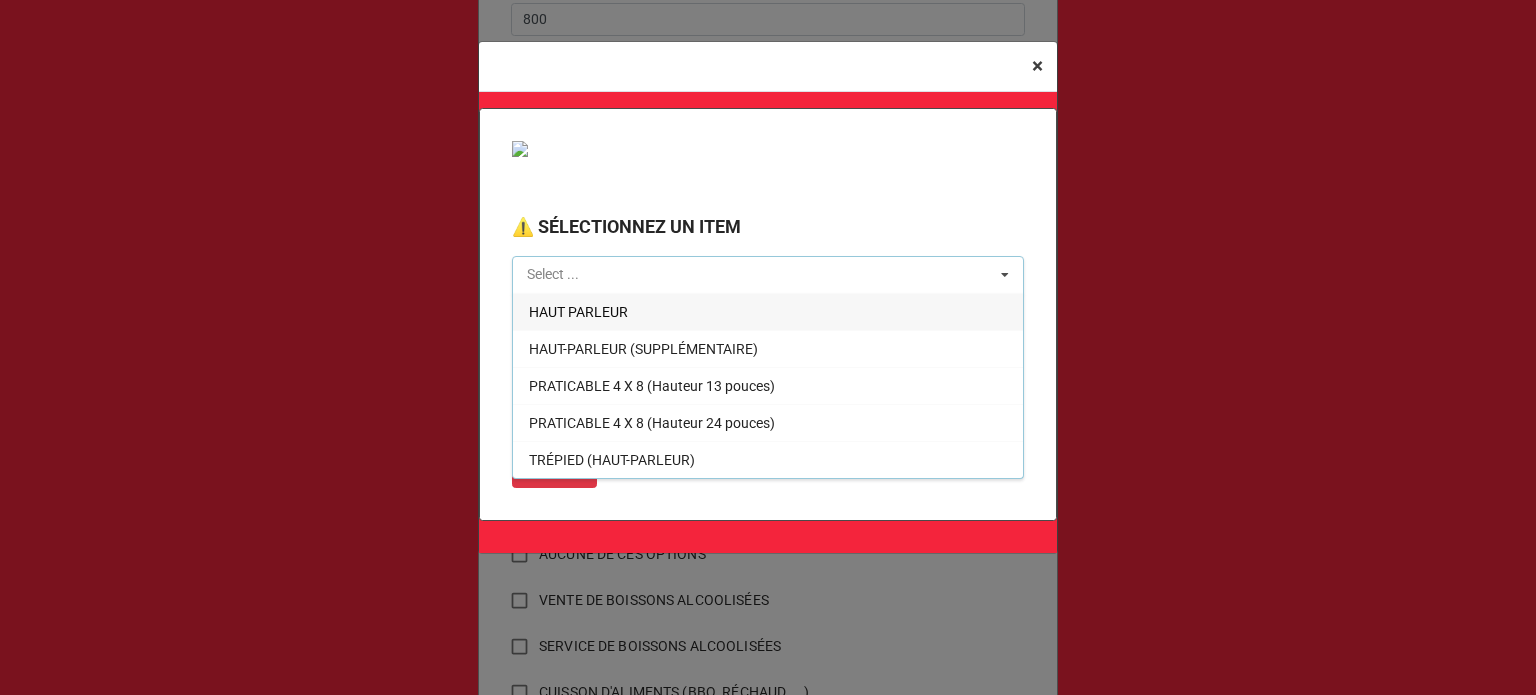 type 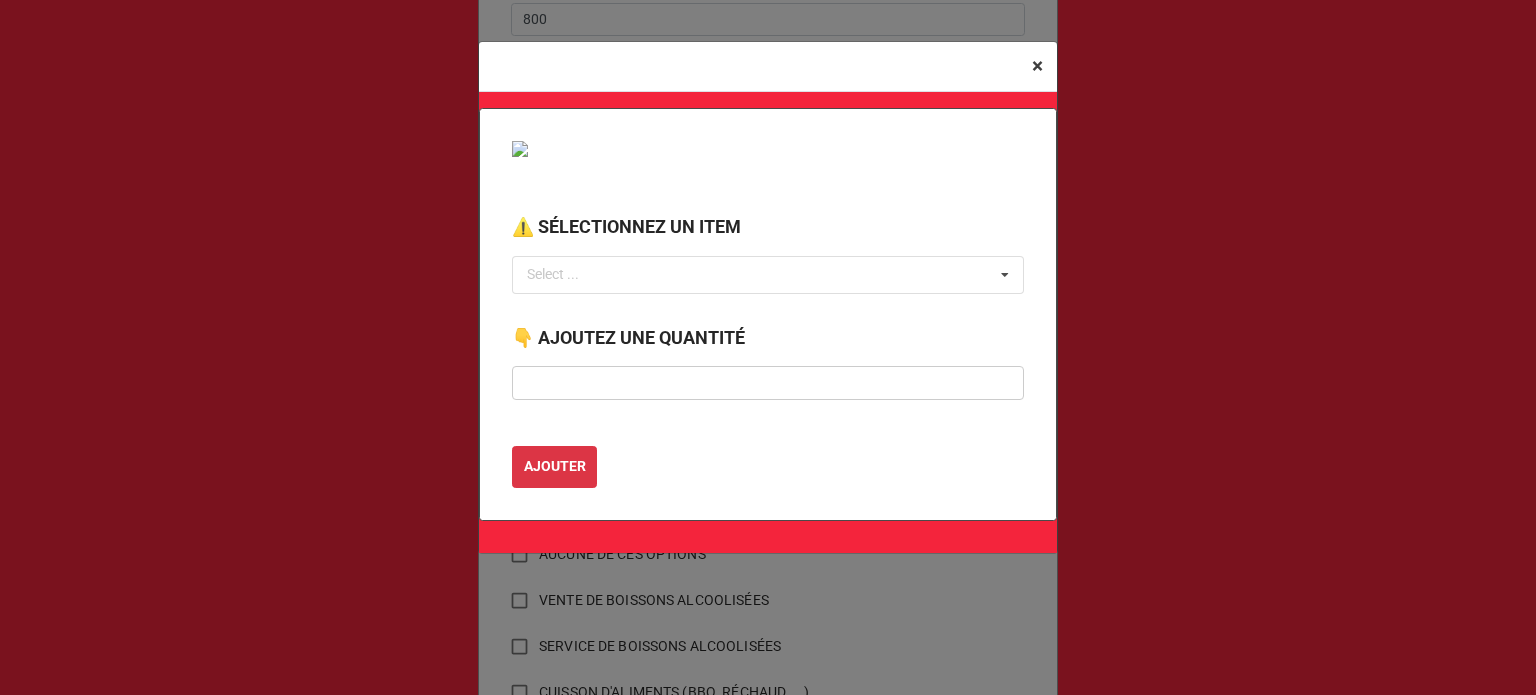 click on "×" at bounding box center (1037, 66) 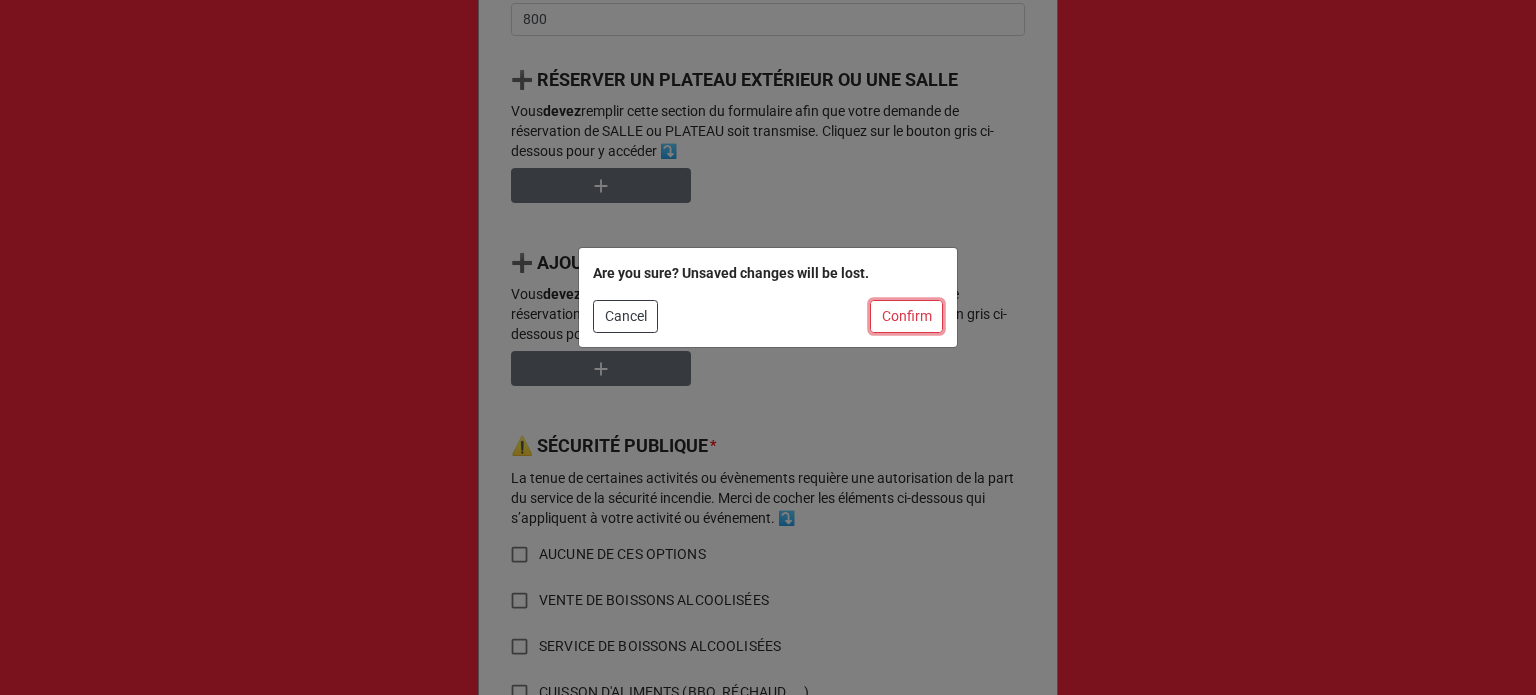 click on "Confirm" at bounding box center (906, 317) 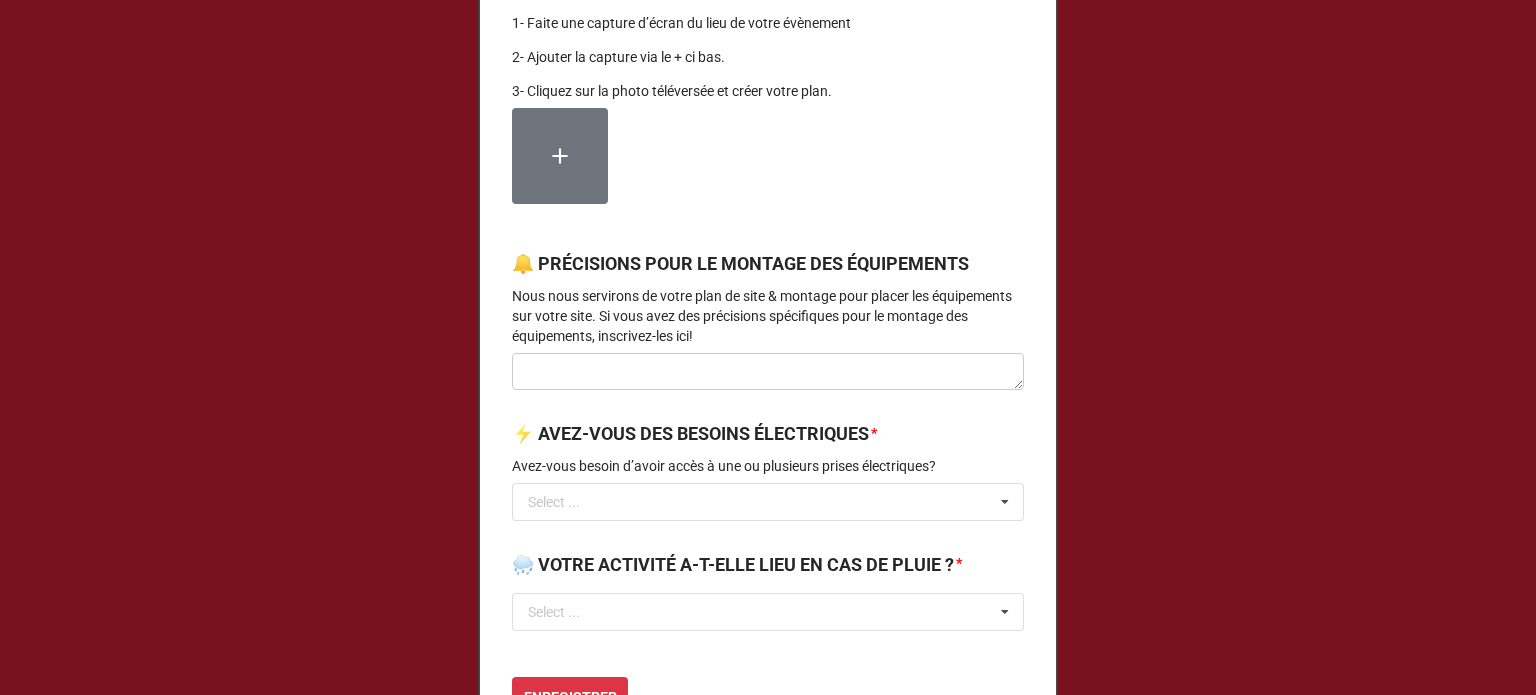 scroll, scrollTop: 2600, scrollLeft: 0, axis: vertical 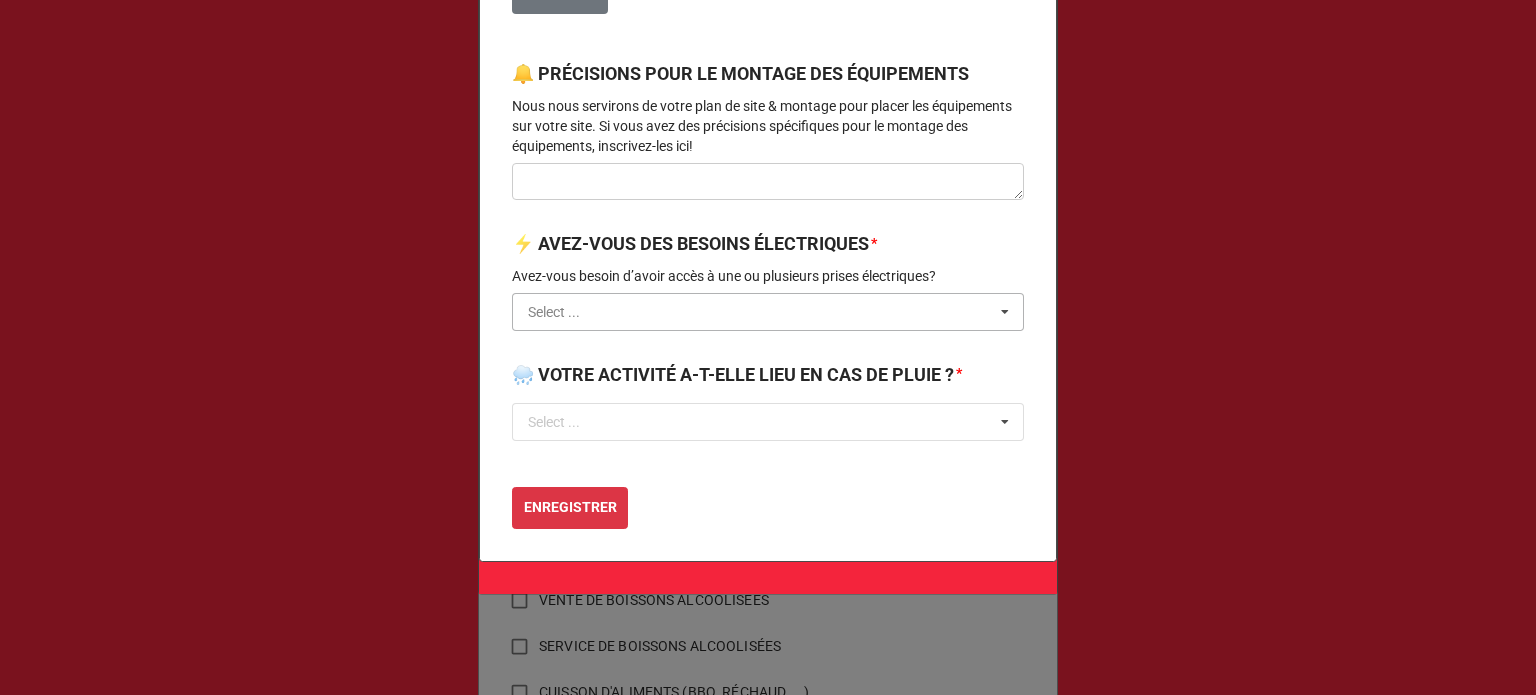 click at bounding box center [769, 312] 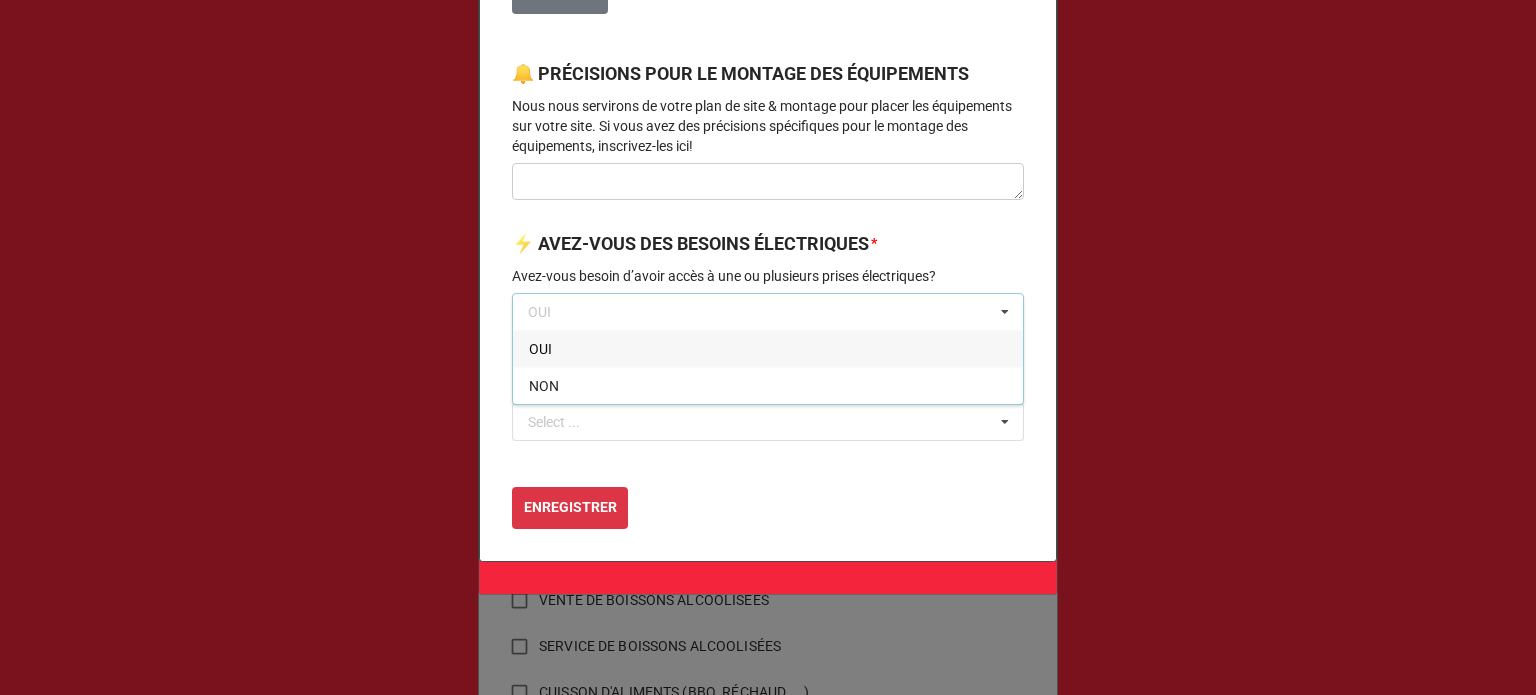 click on "⚡ AVEZ-VOUS DES BESOINS ÉLECTRIQUES *" at bounding box center [768, 247] 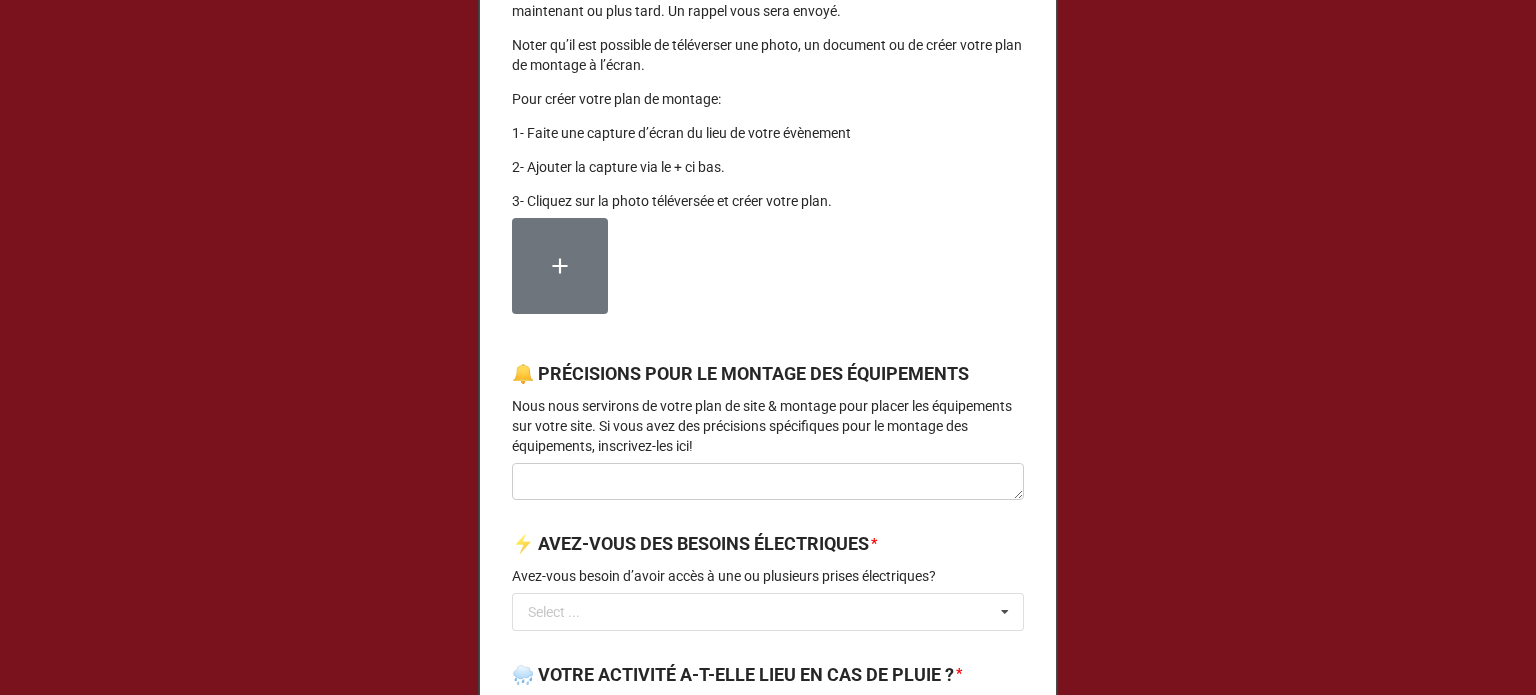 scroll, scrollTop: 2600, scrollLeft: 0, axis: vertical 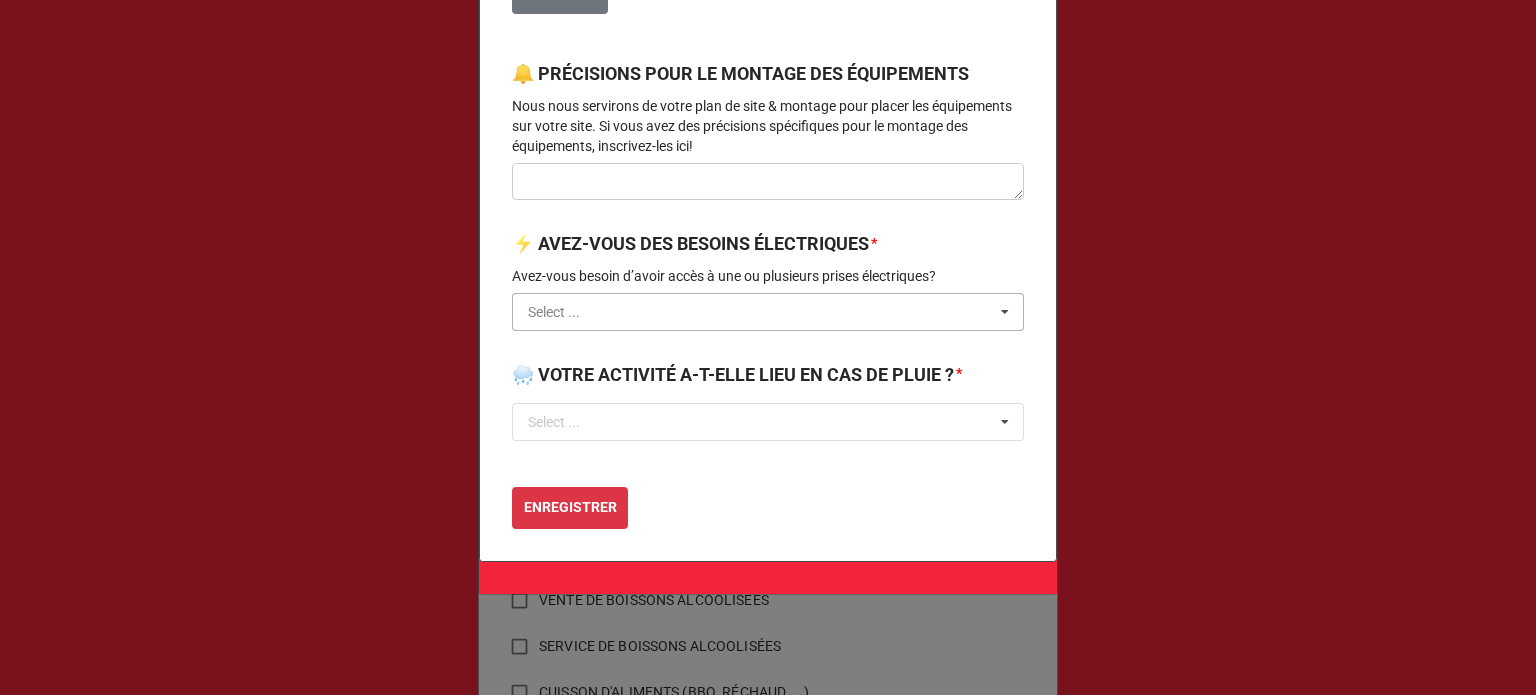 click at bounding box center (769, 312) 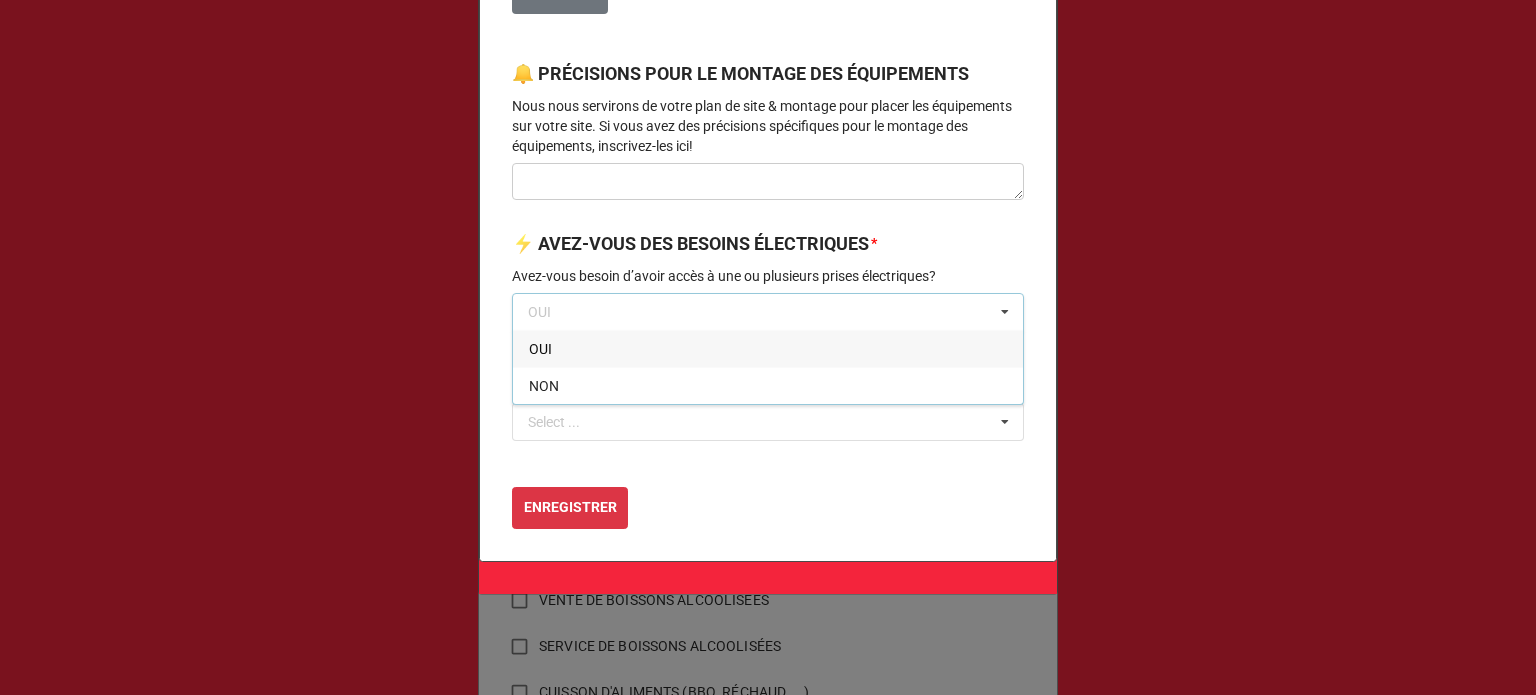 click on "OUI" at bounding box center [540, 349] 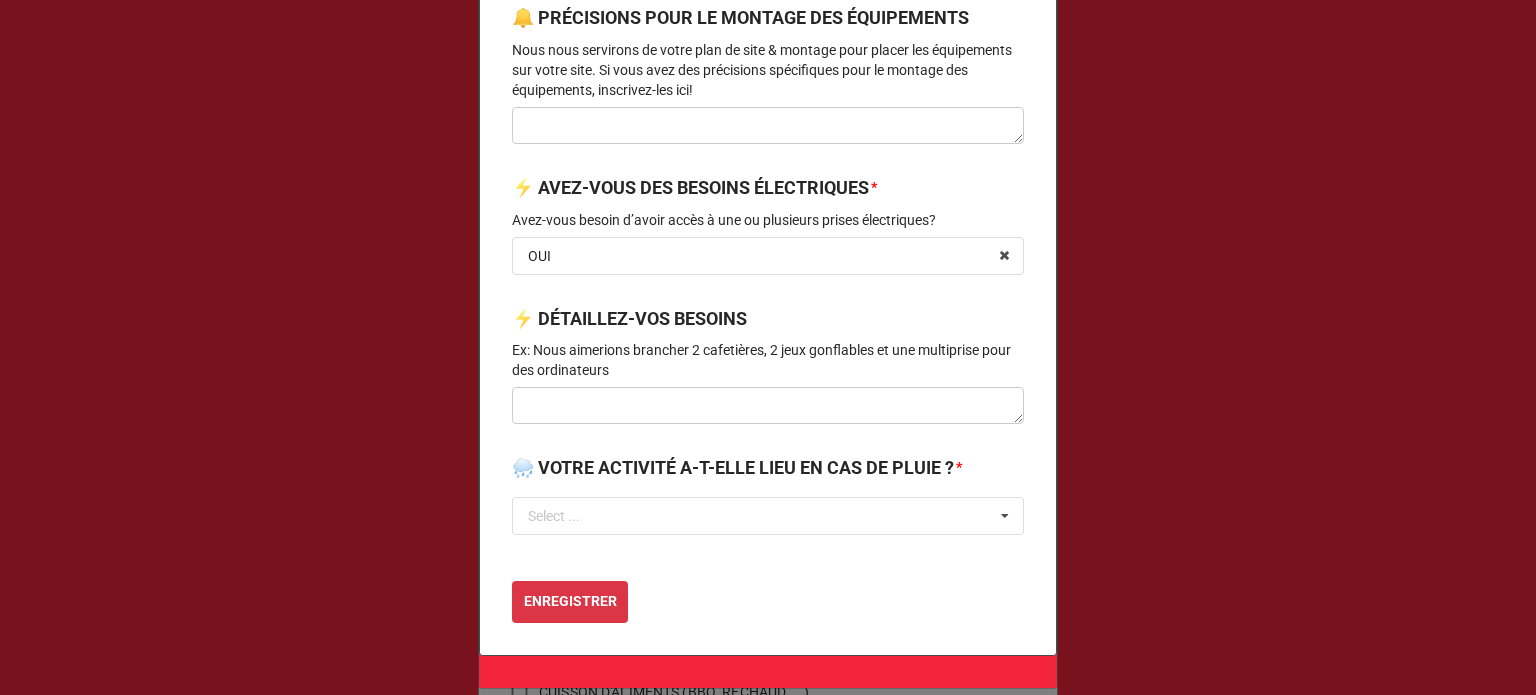 scroll, scrollTop: 2700, scrollLeft: 0, axis: vertical 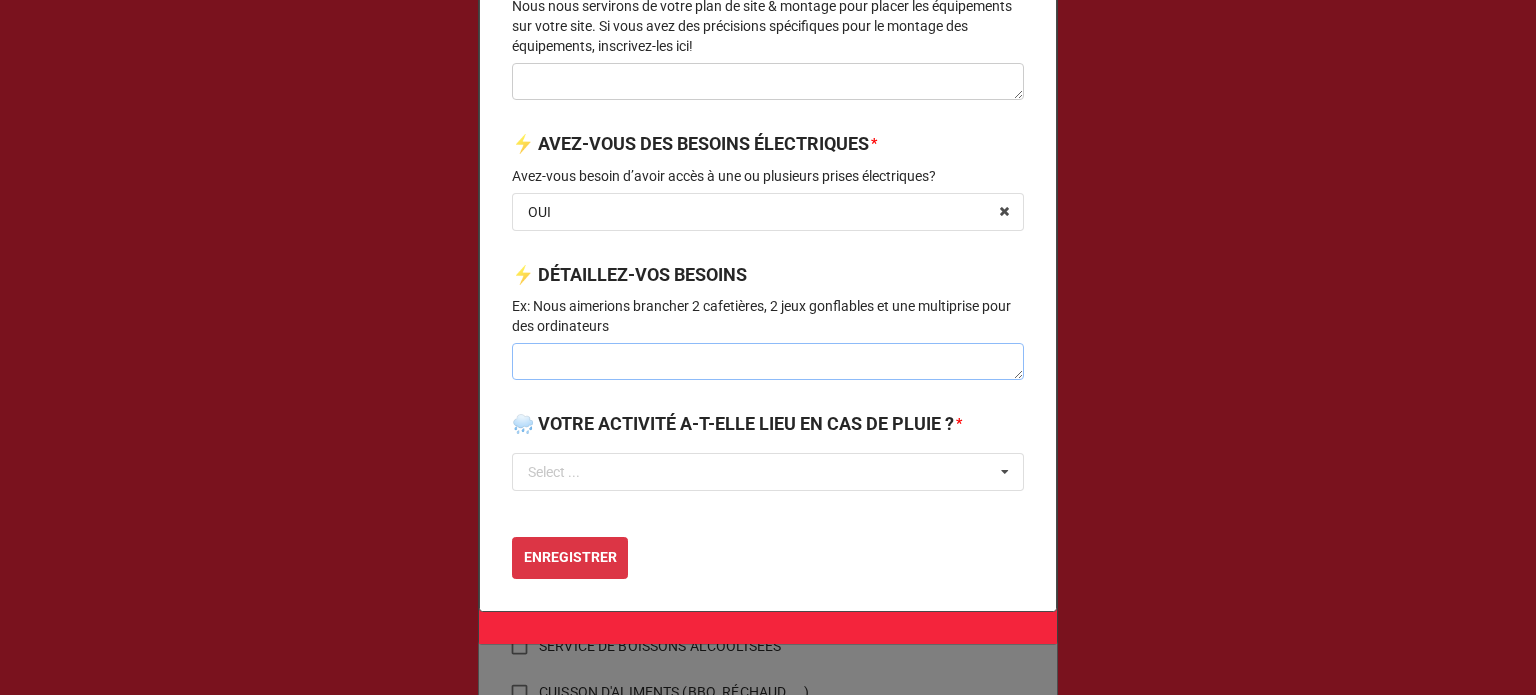 click at bounding box center [768, 362] 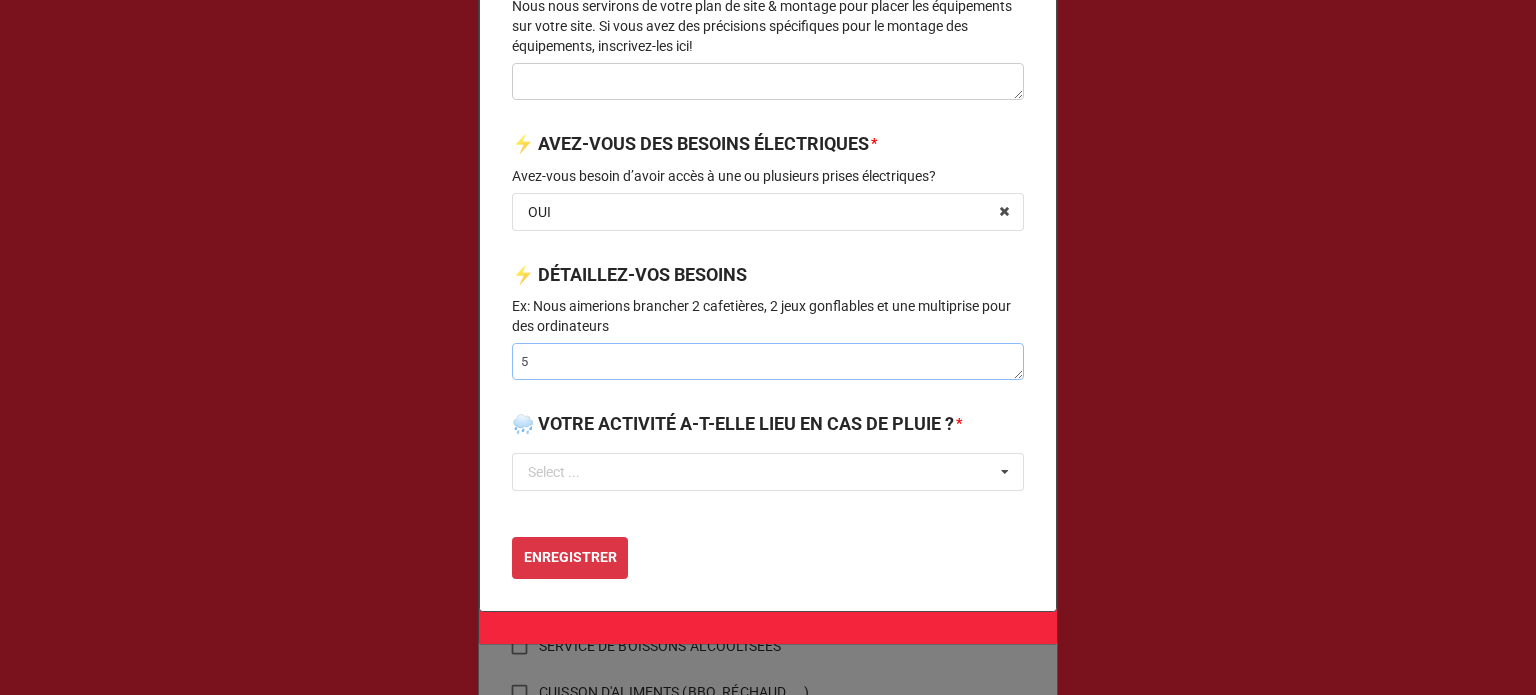 type on "x" 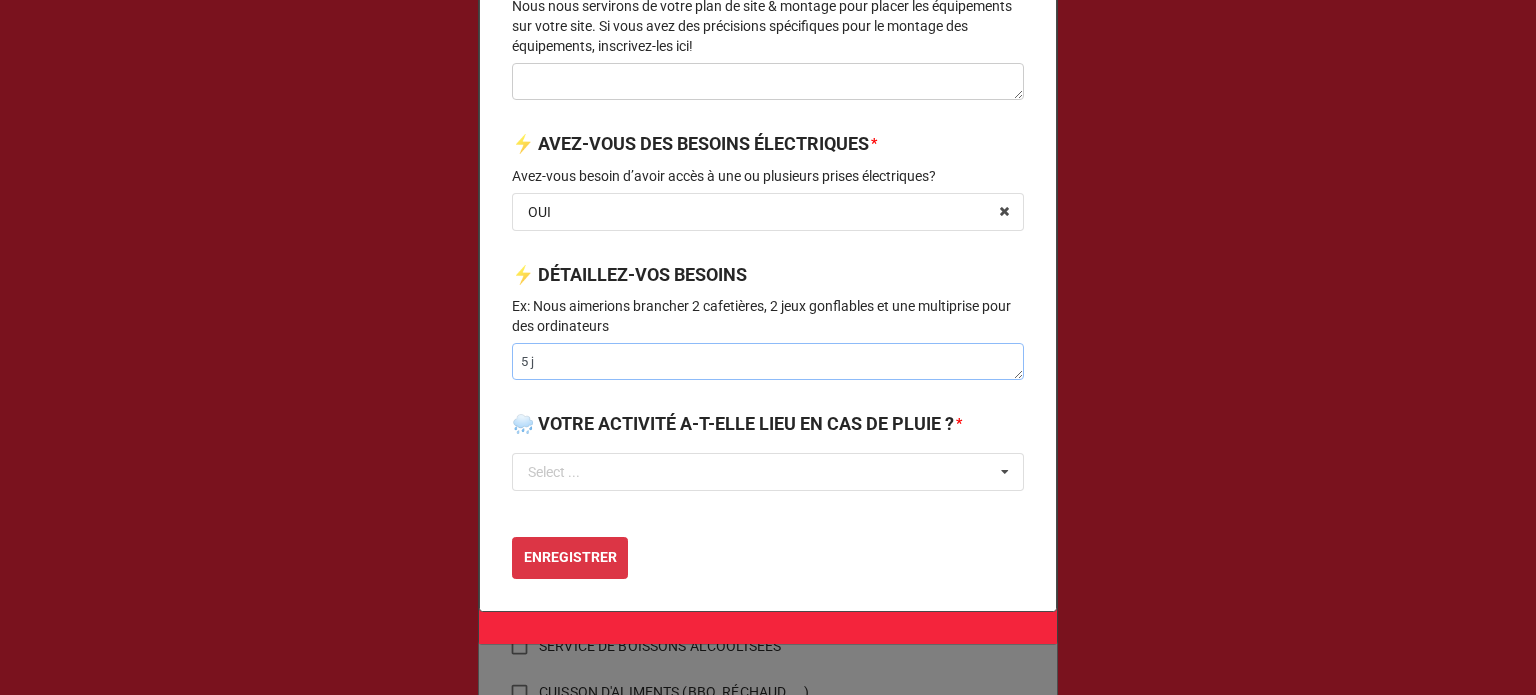 type on "x" 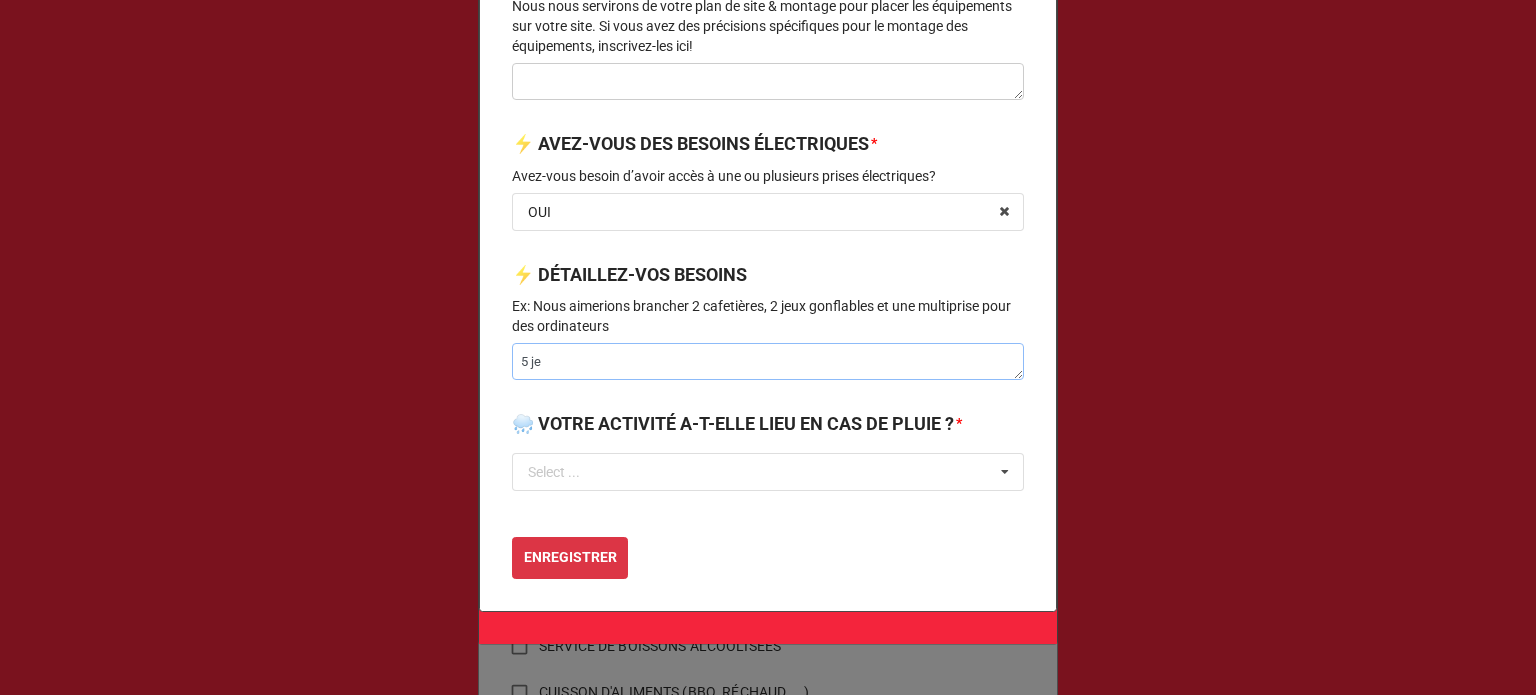 type on "x" 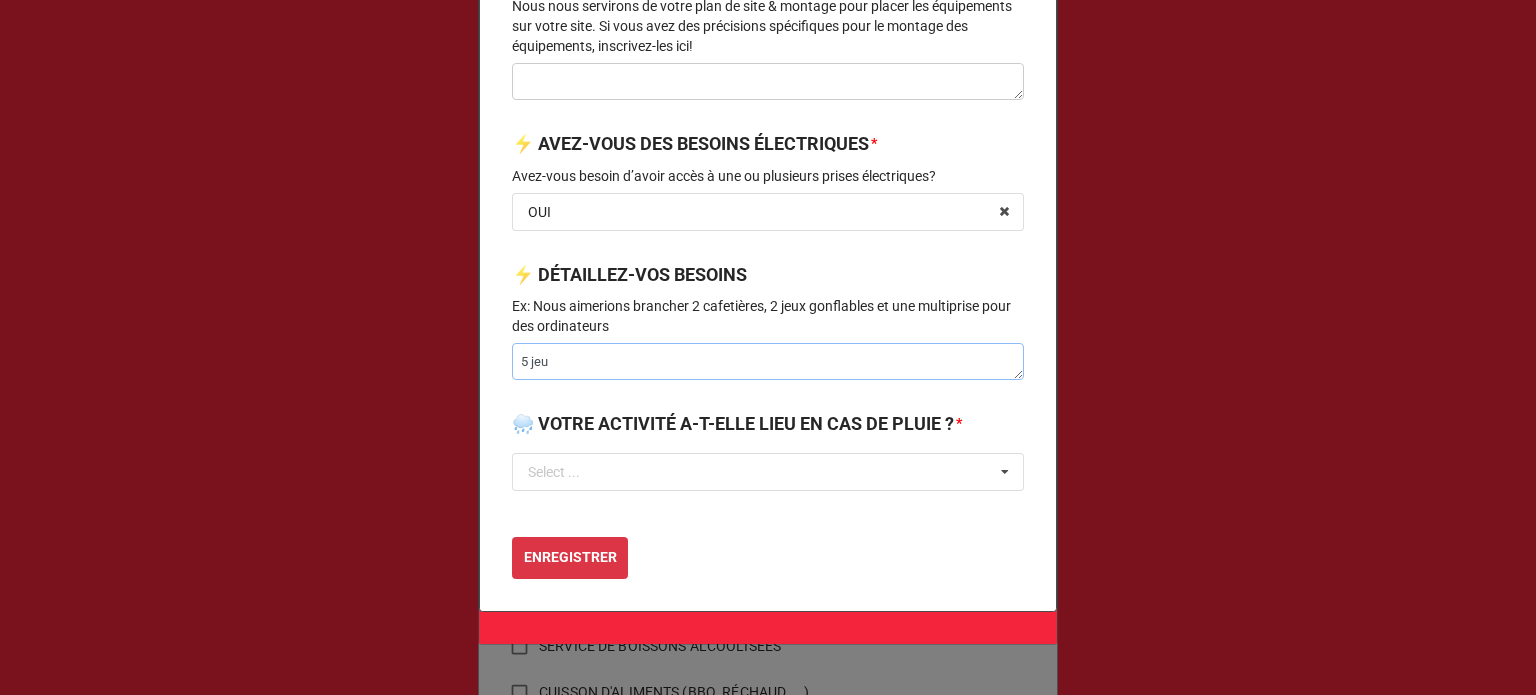 type on "x" 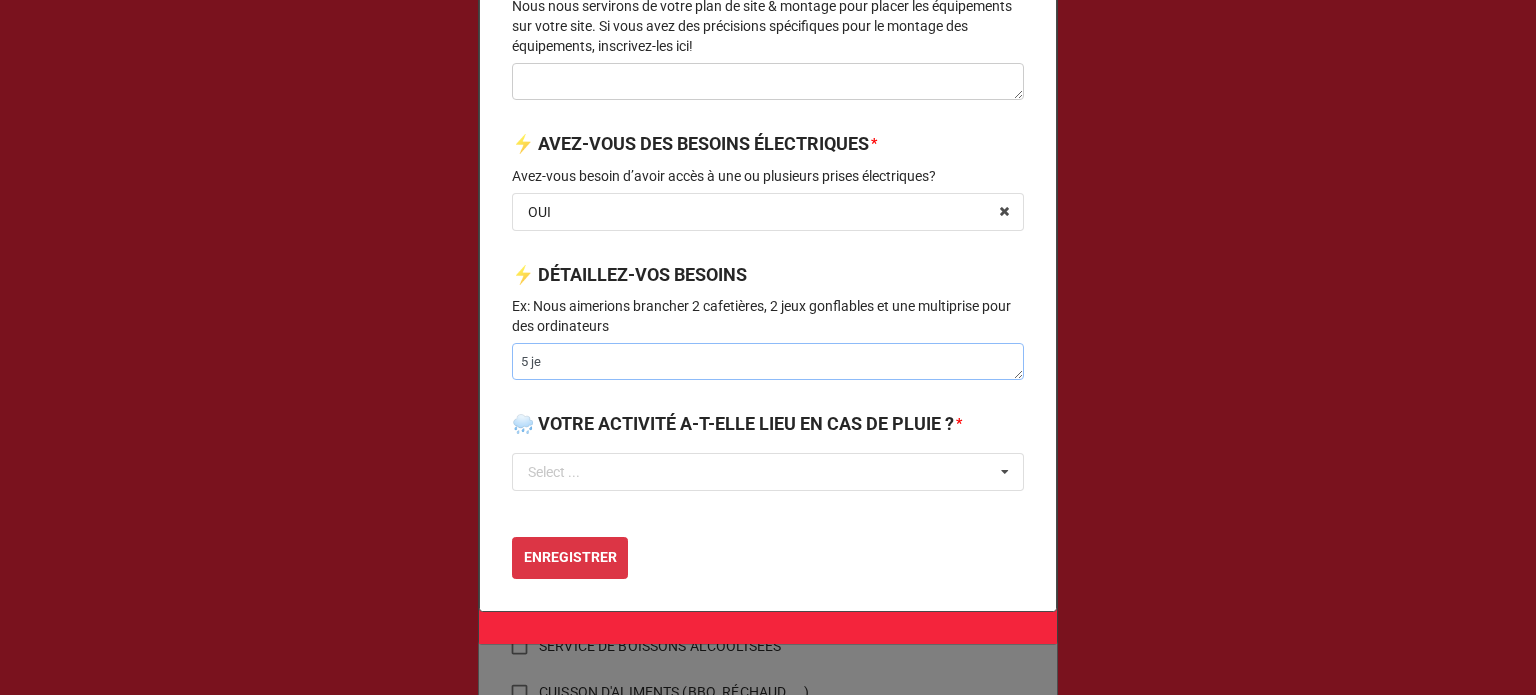 type on "x" 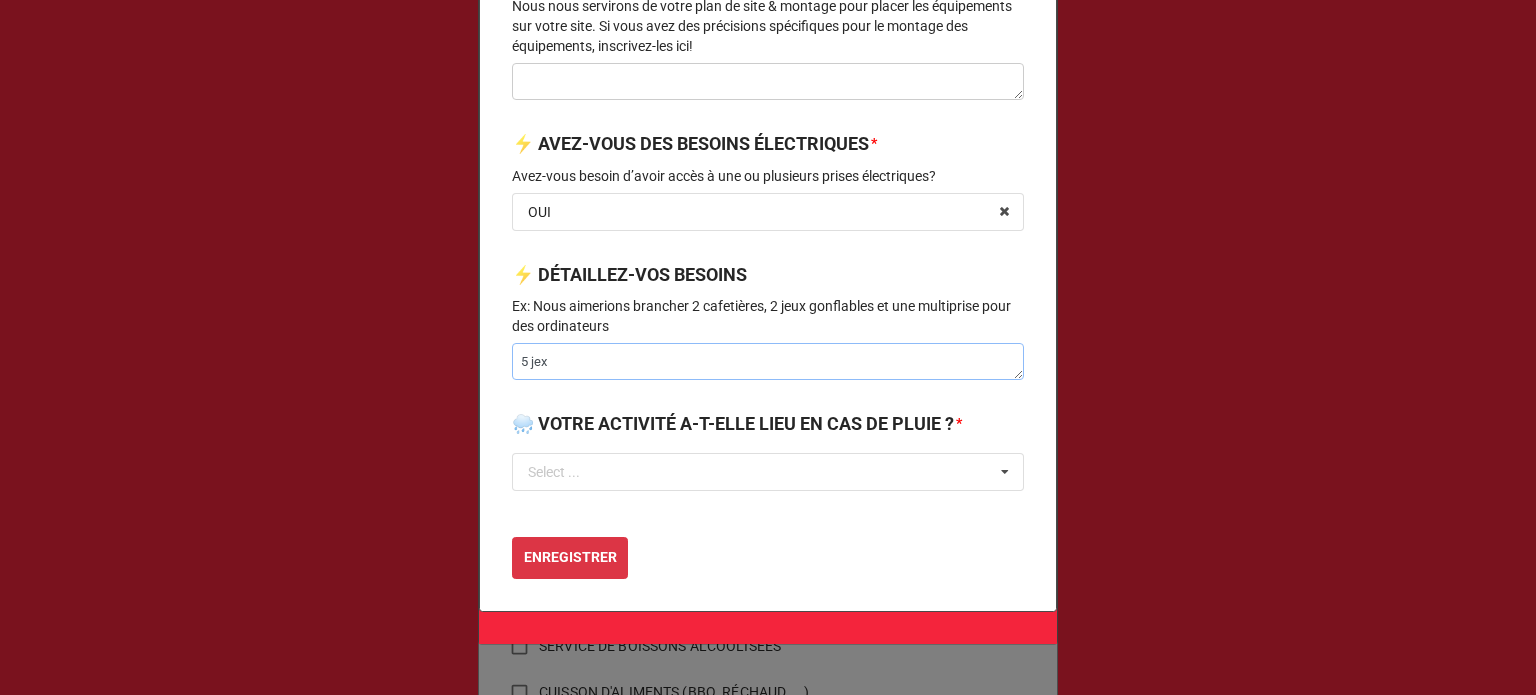 type on "x" 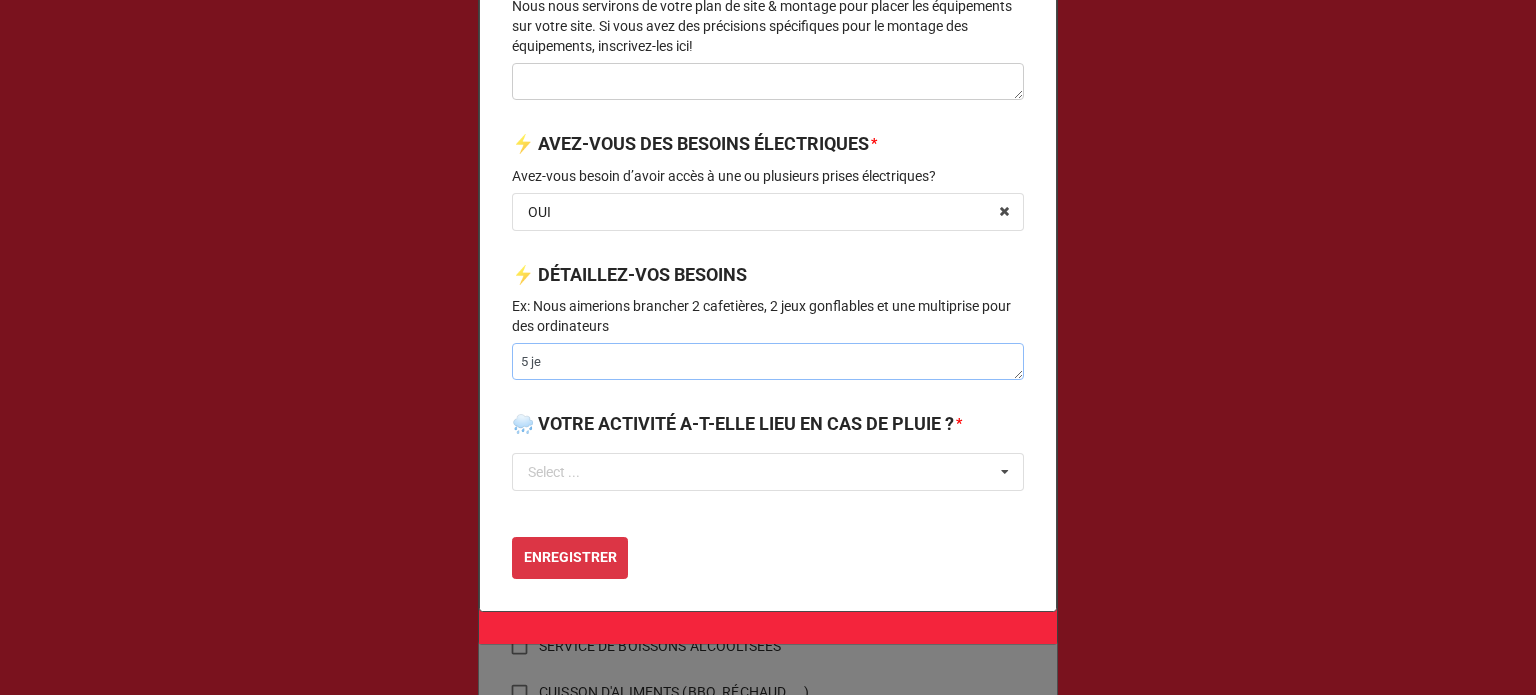 type on "x" 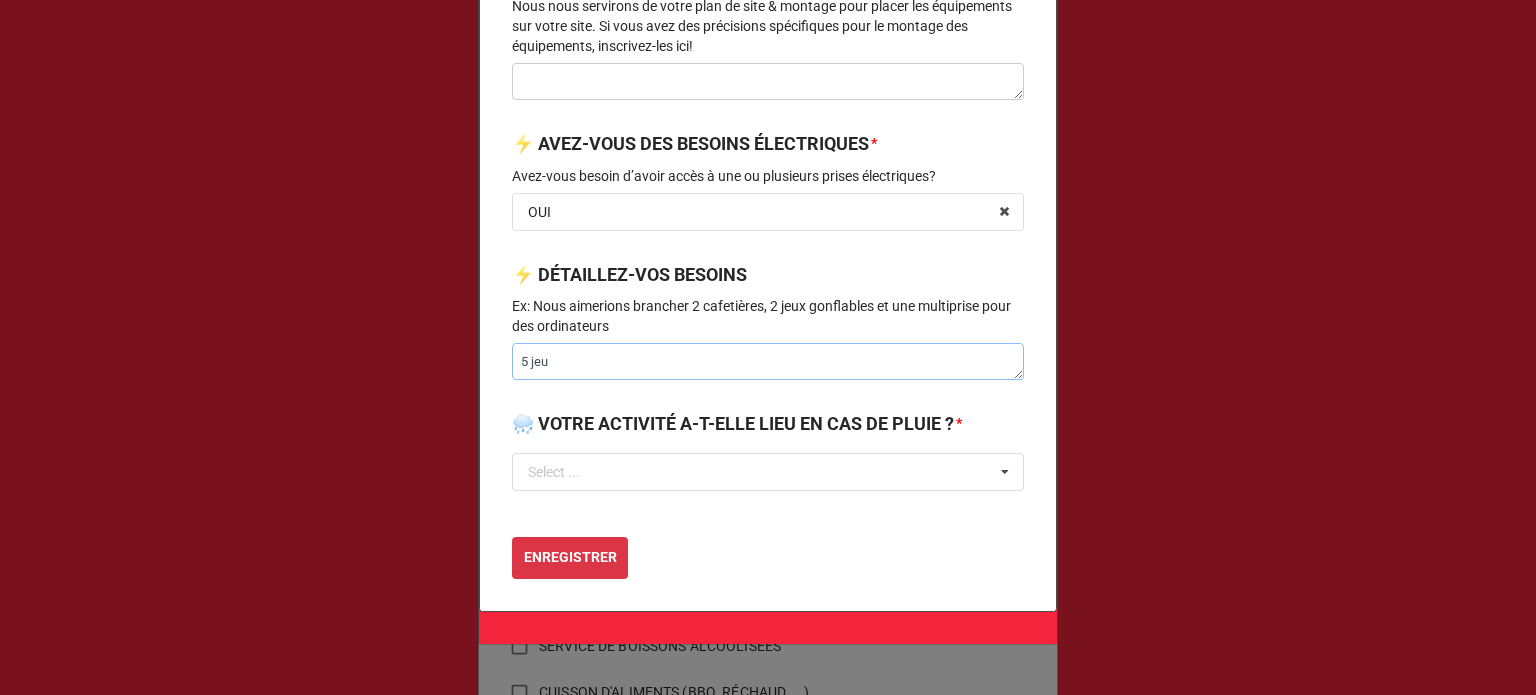 type on "x" 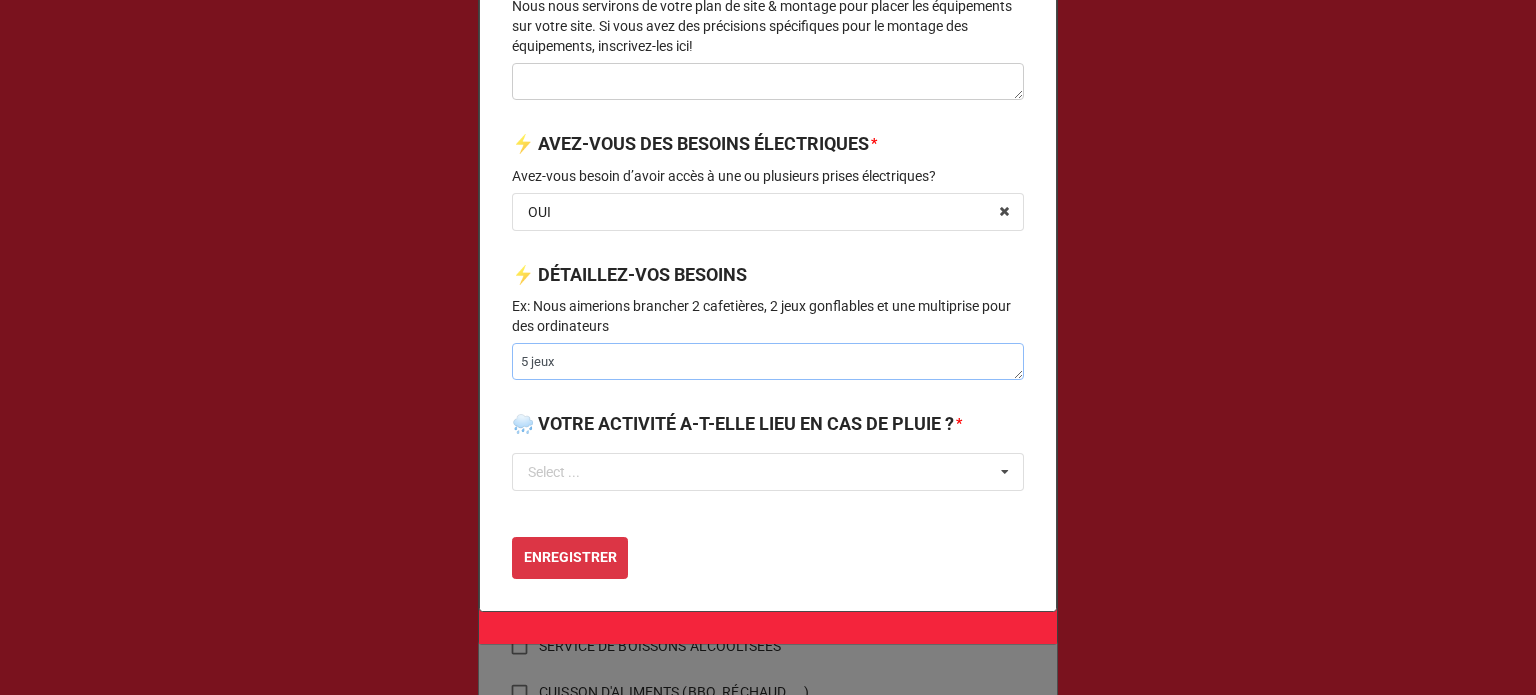type on "x" 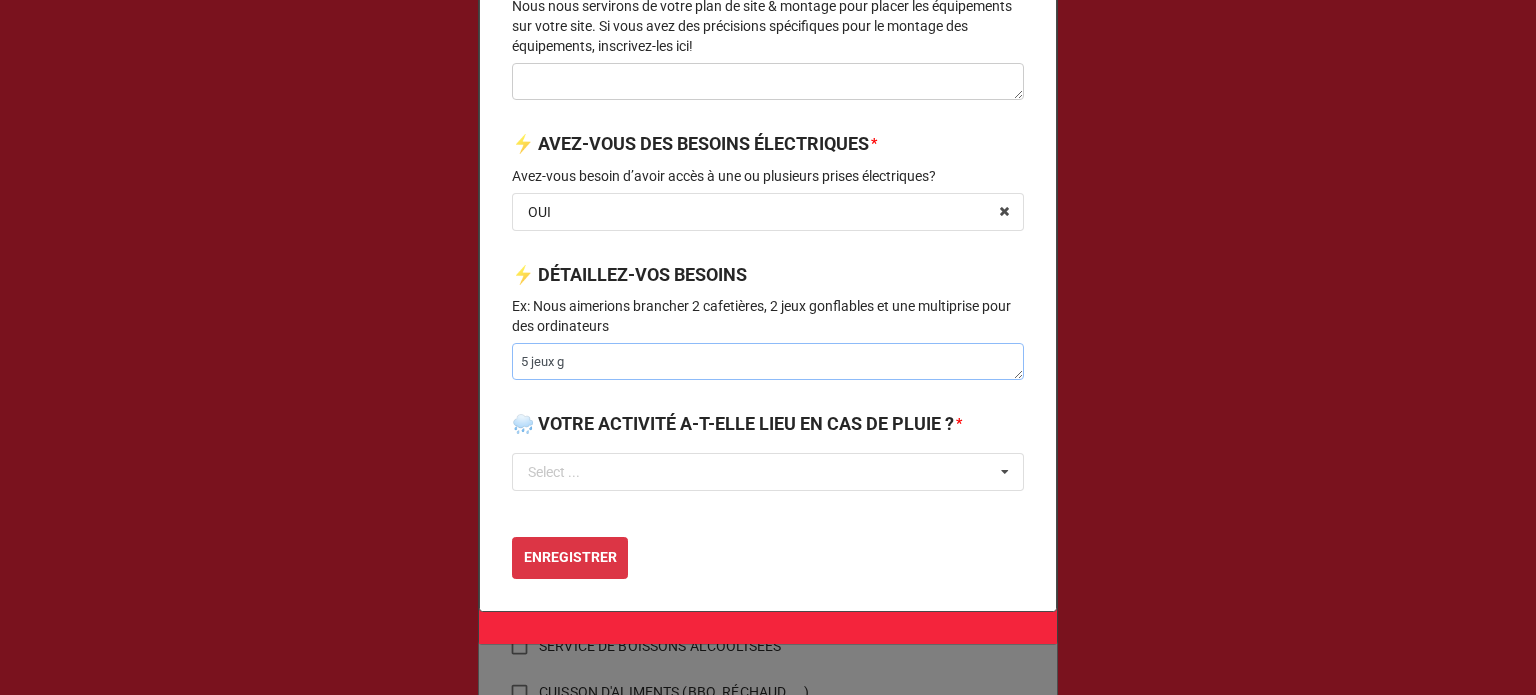 type on "x" 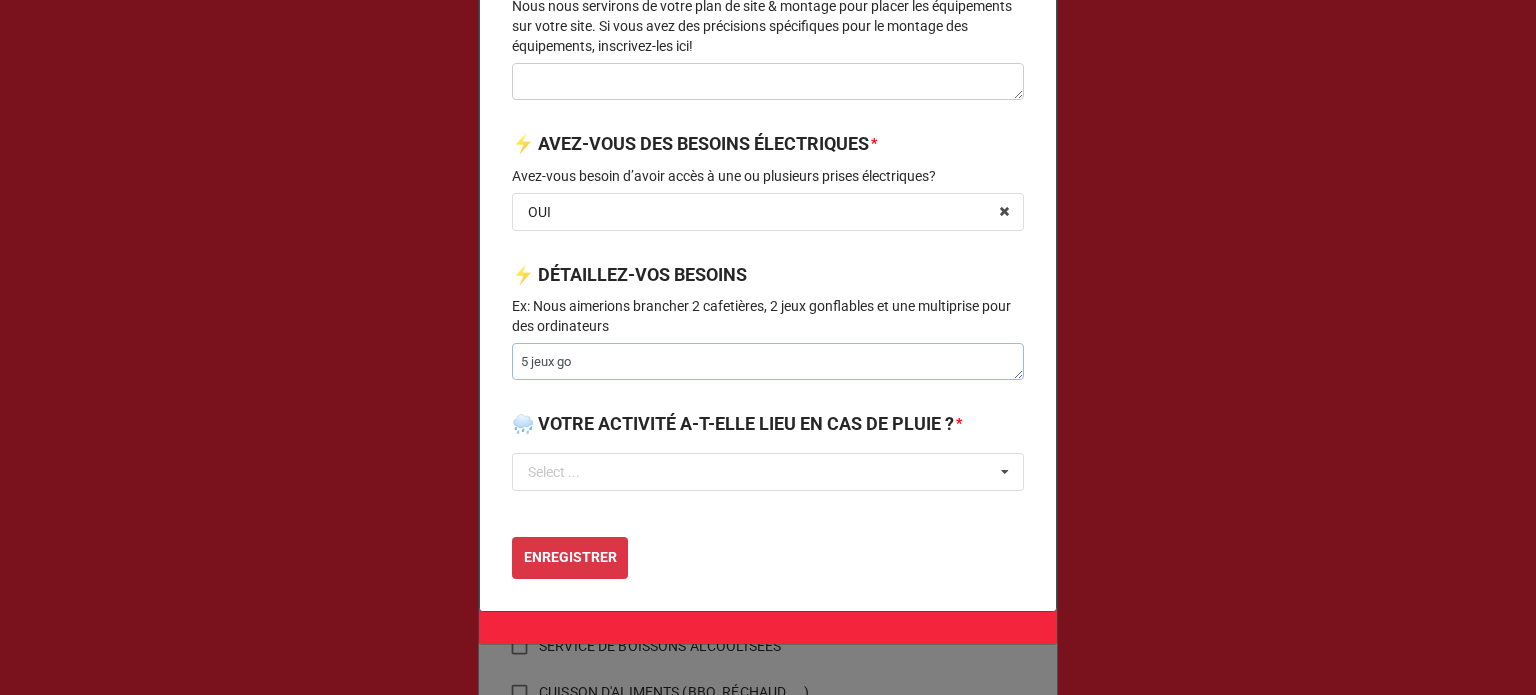 type on "x" 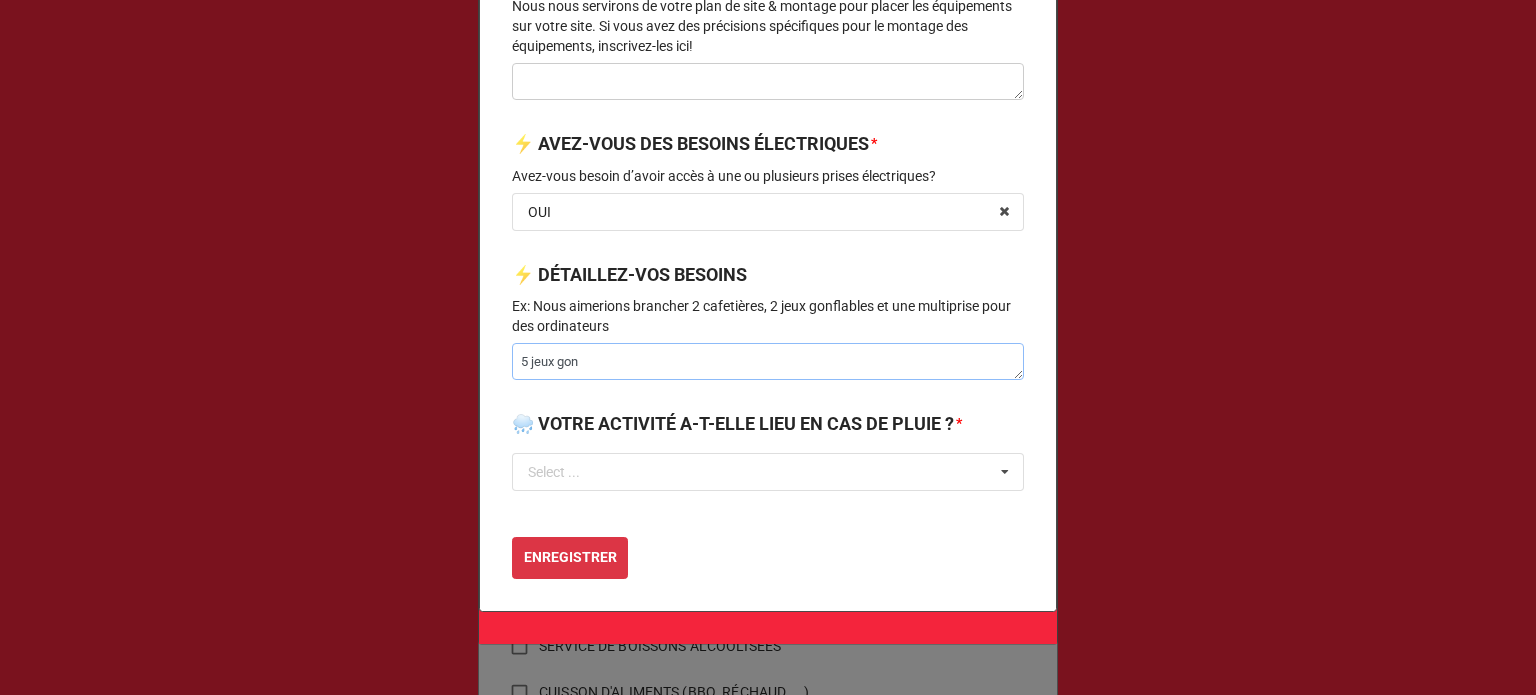 type on "x" 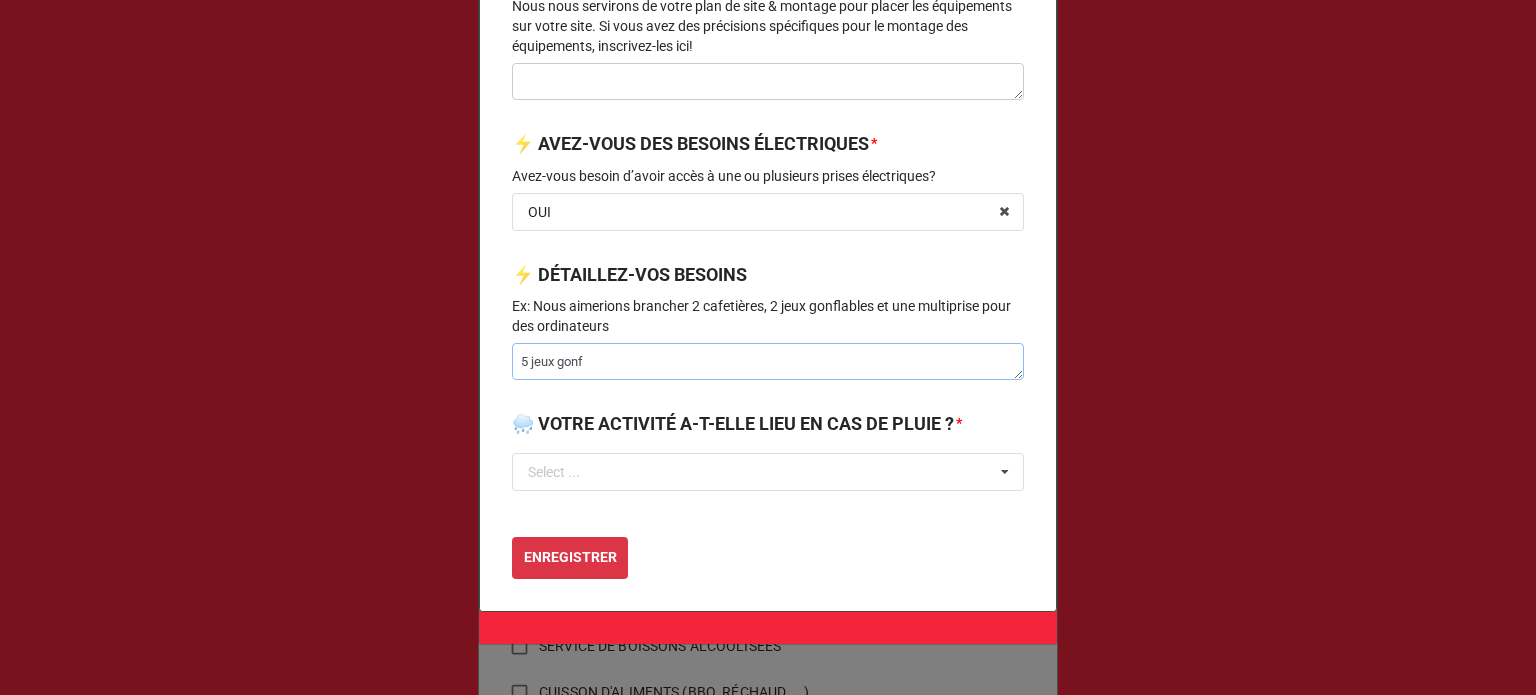 type on "x" 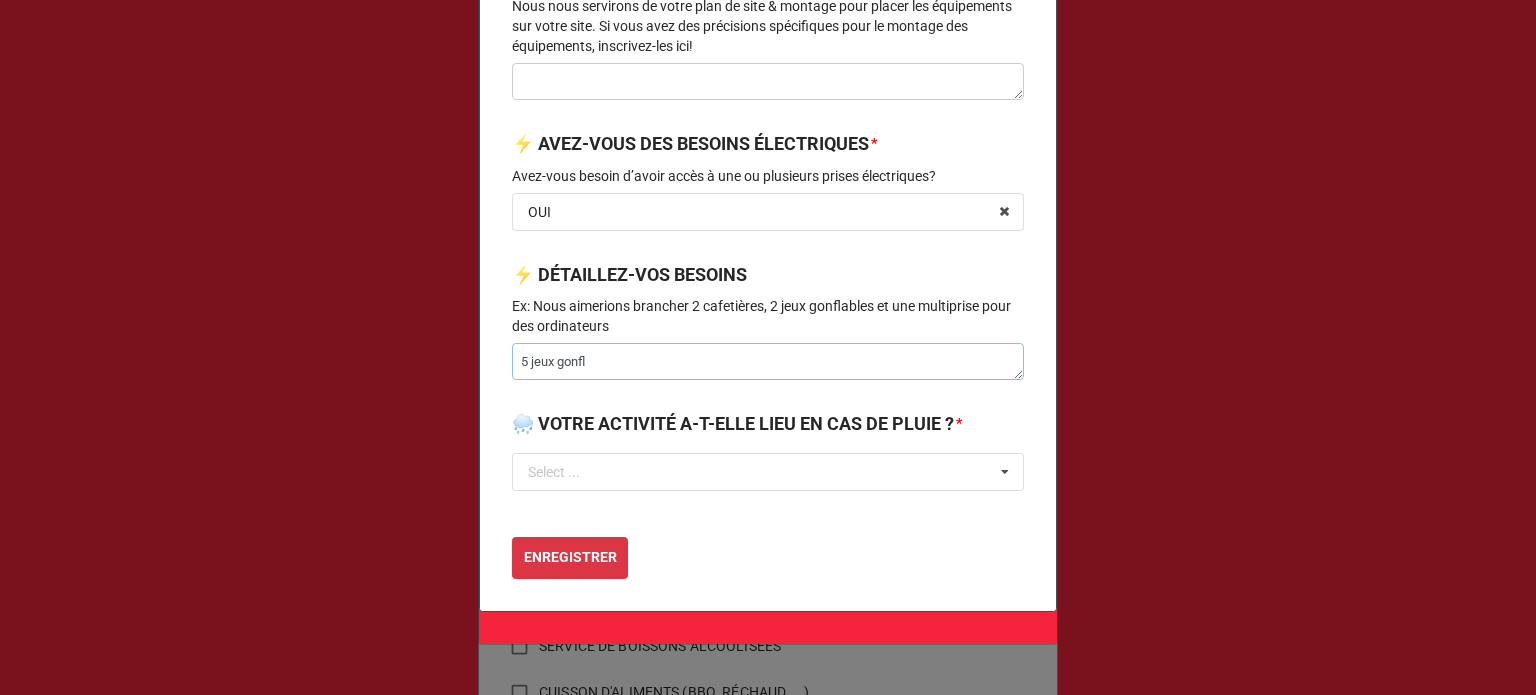 type on "x" 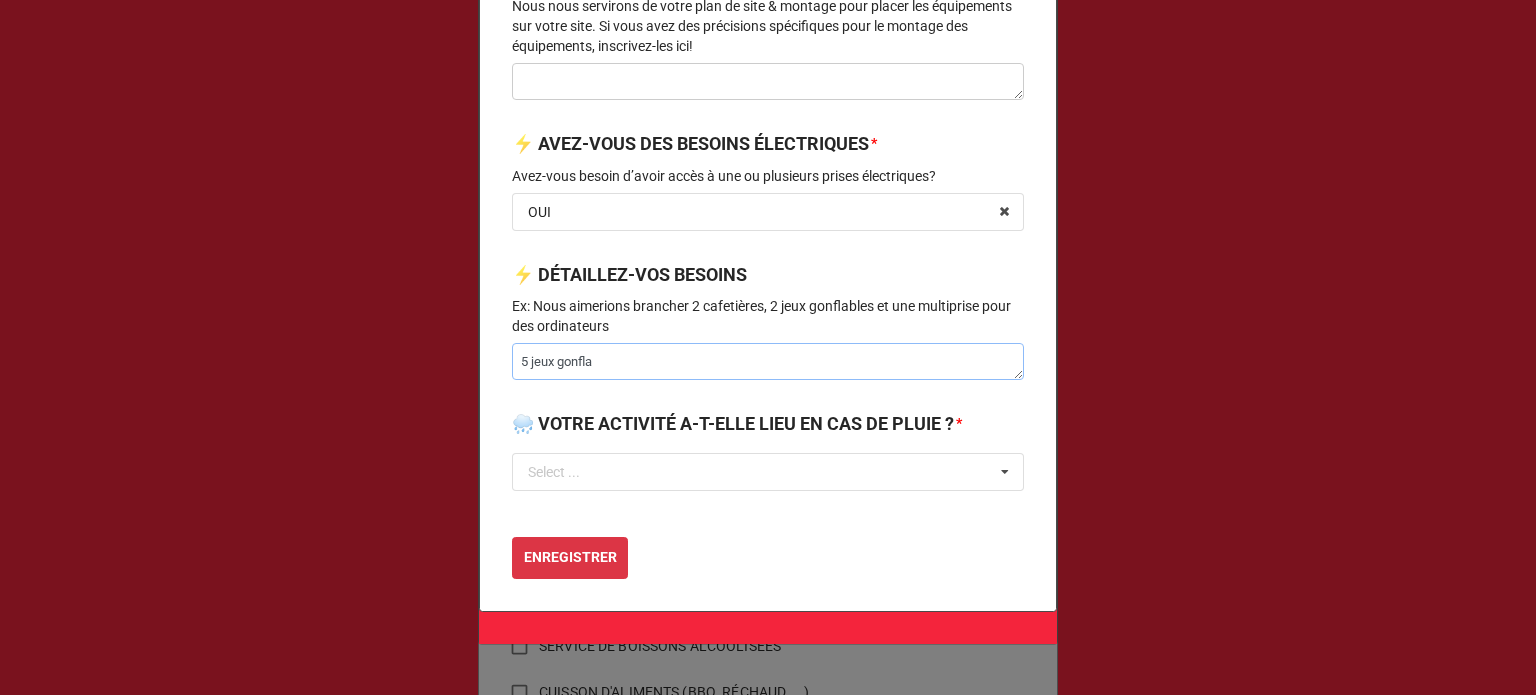 type on "x" 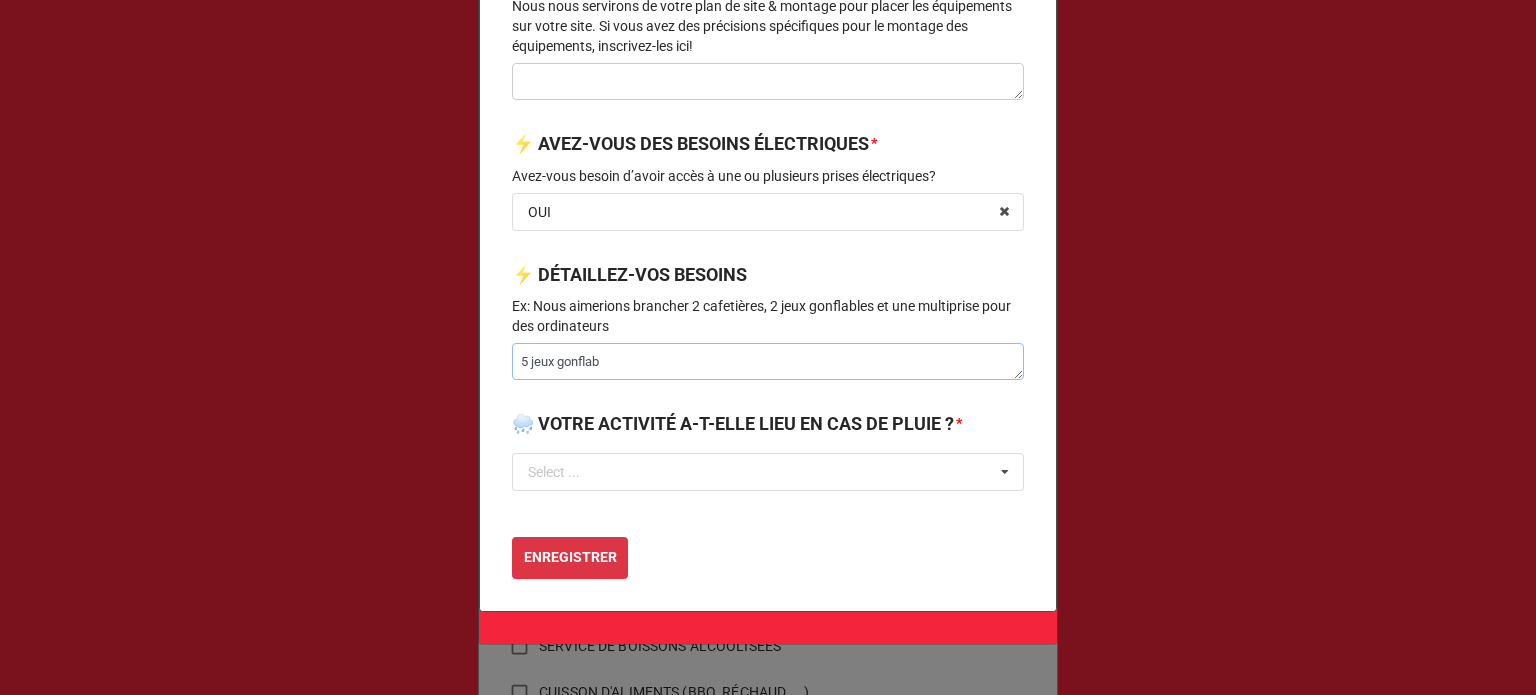 type on "x" 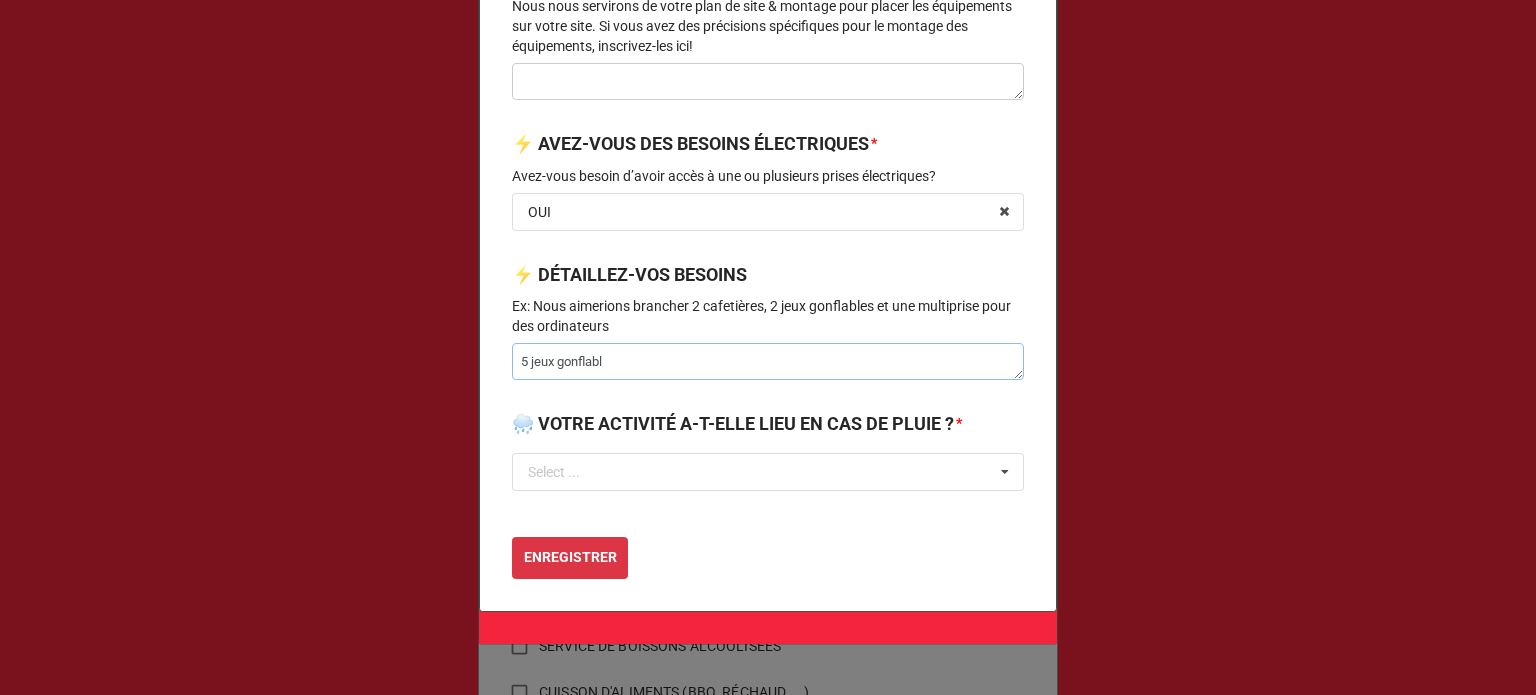 type on "x" 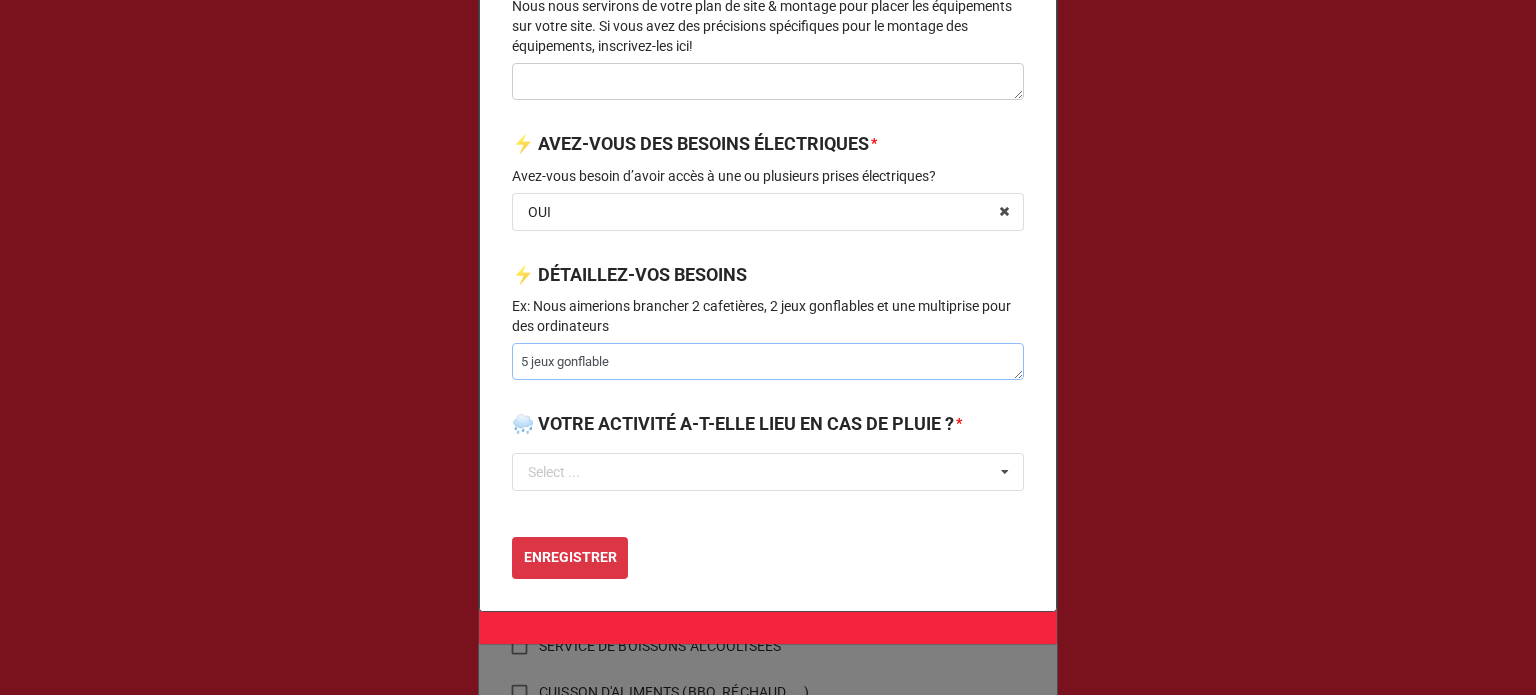 type on "x" 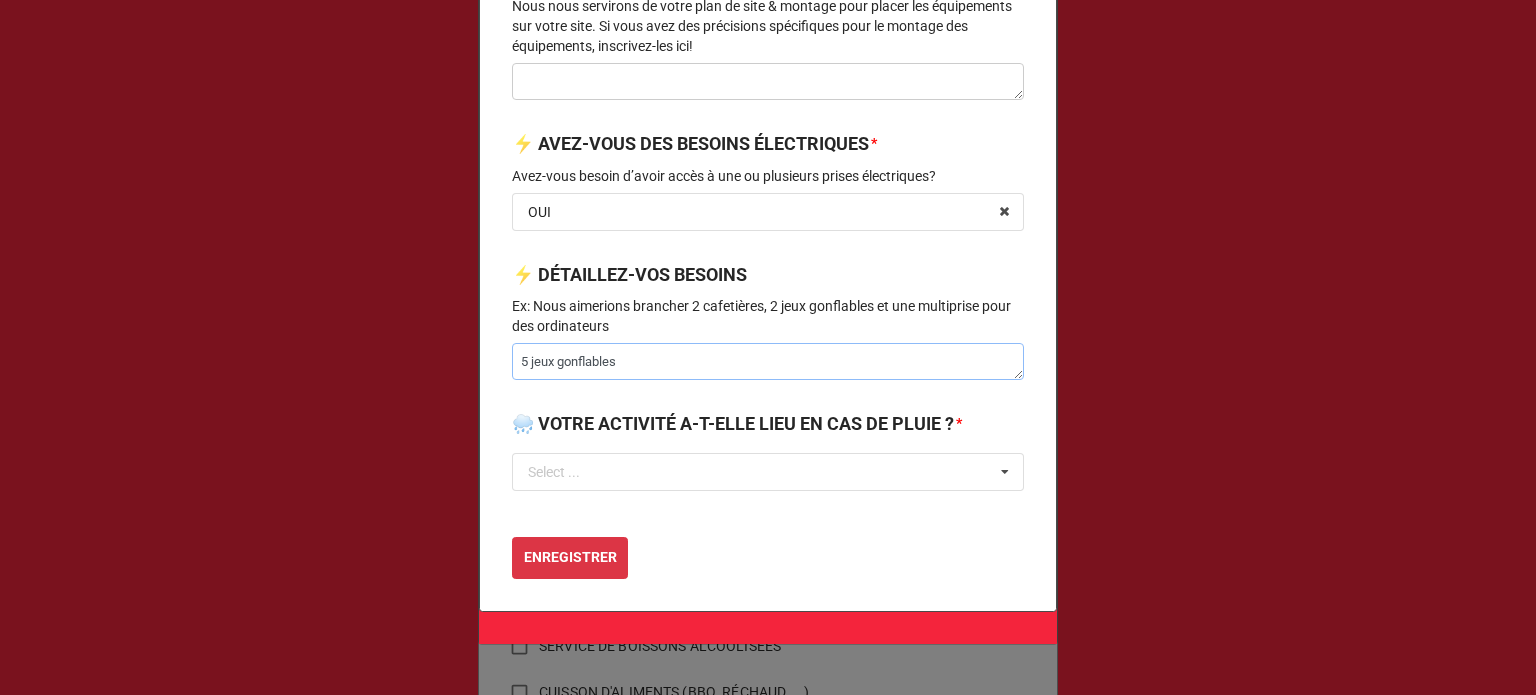 type on "x" 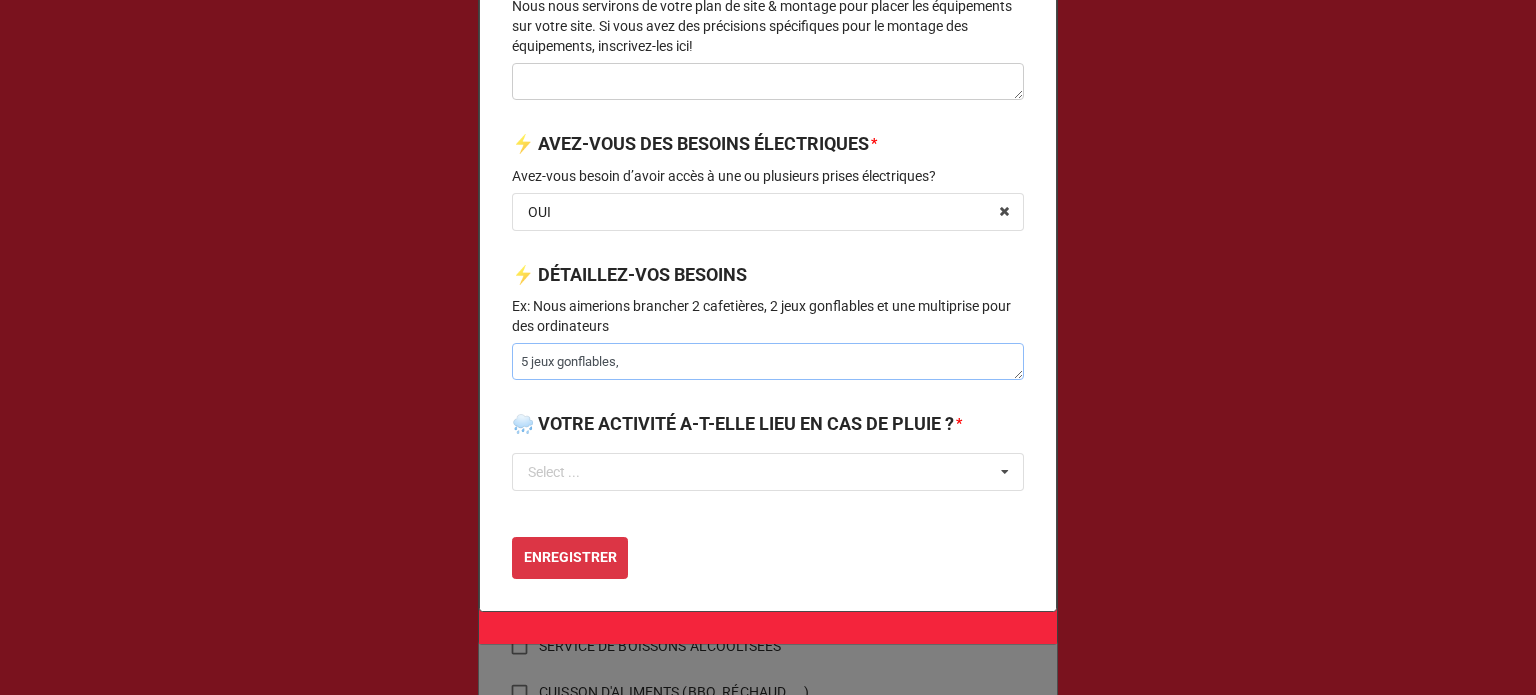type on "x" 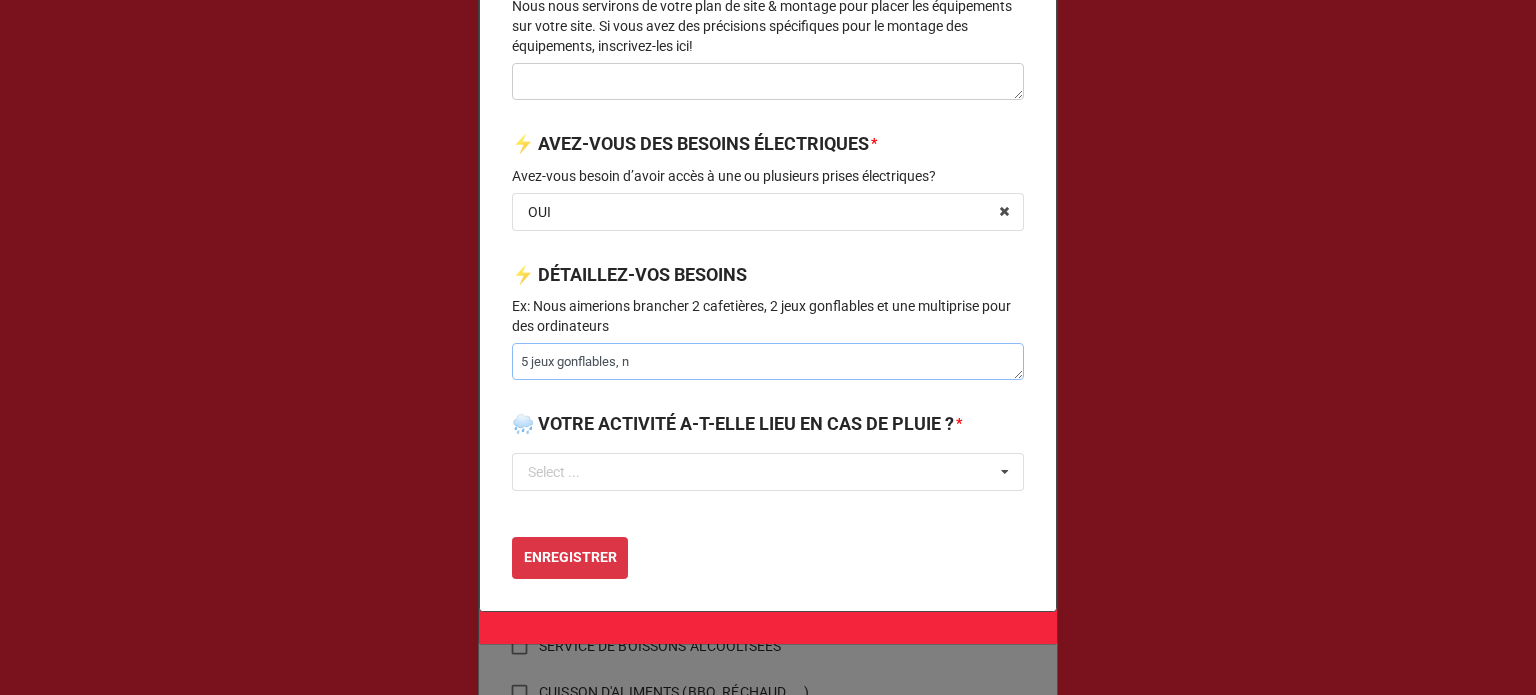 type on "x" 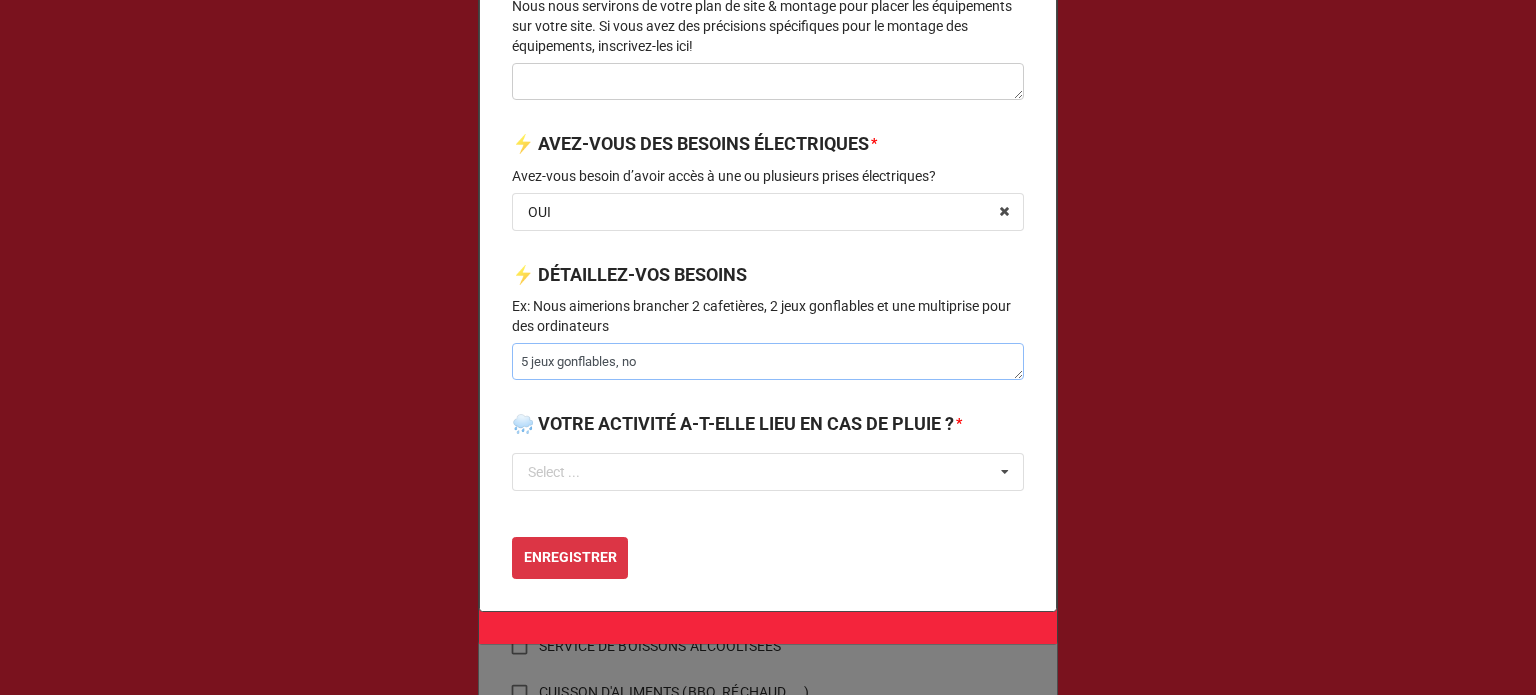 type on "x" 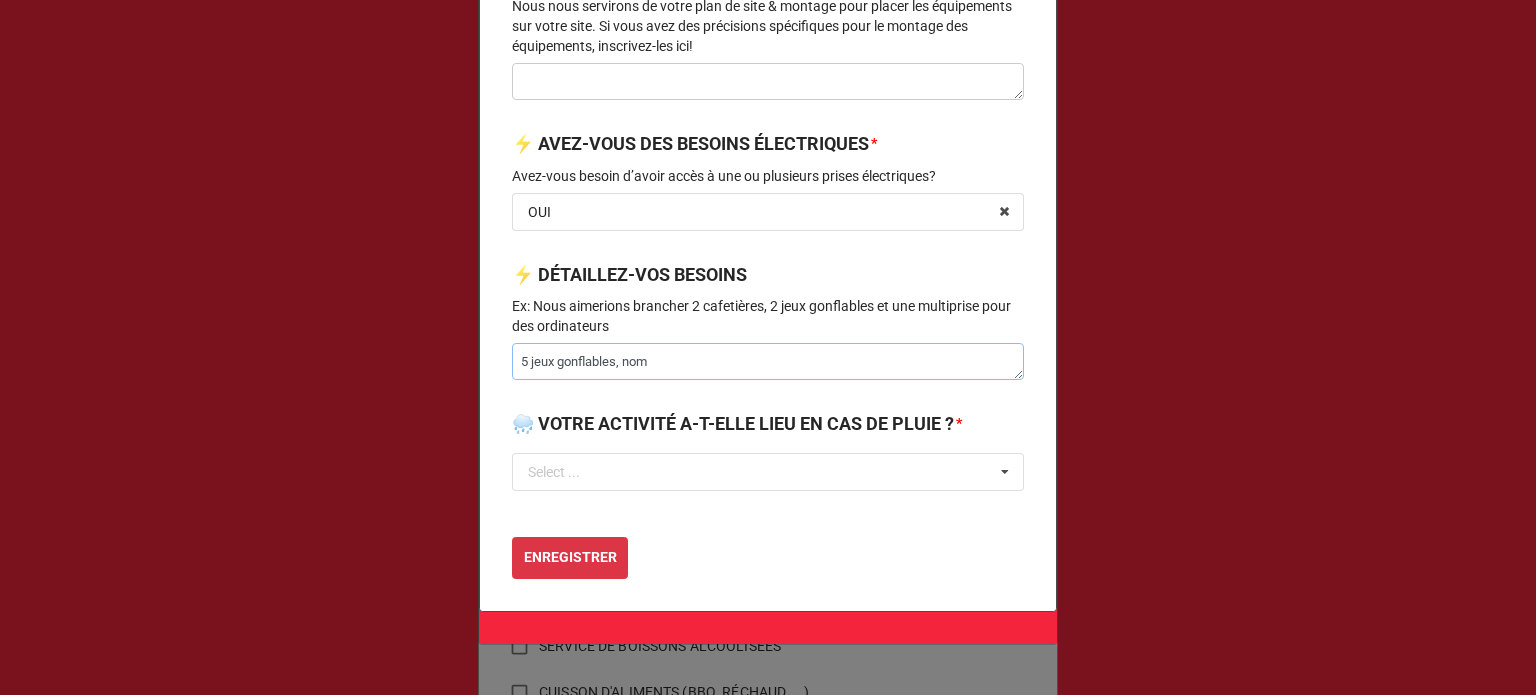 type on "x" 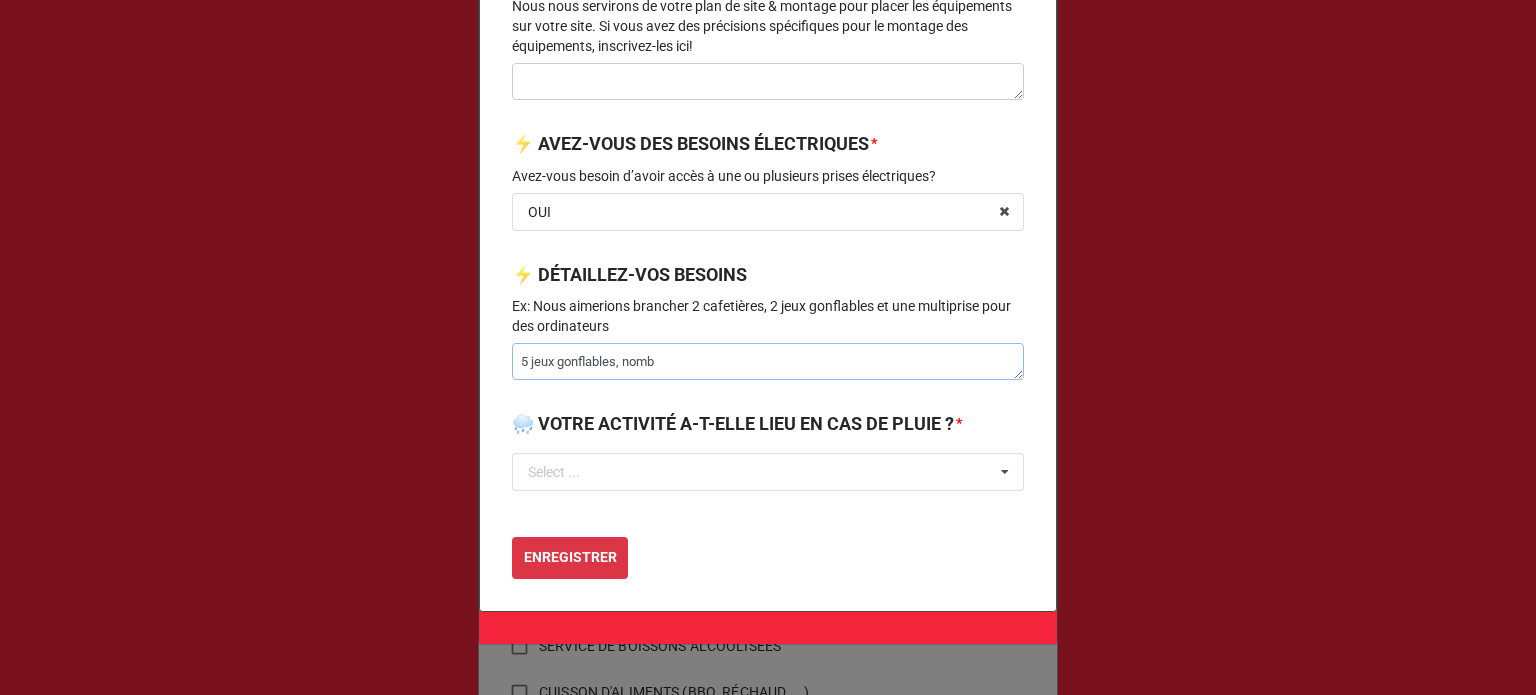 type on "x" 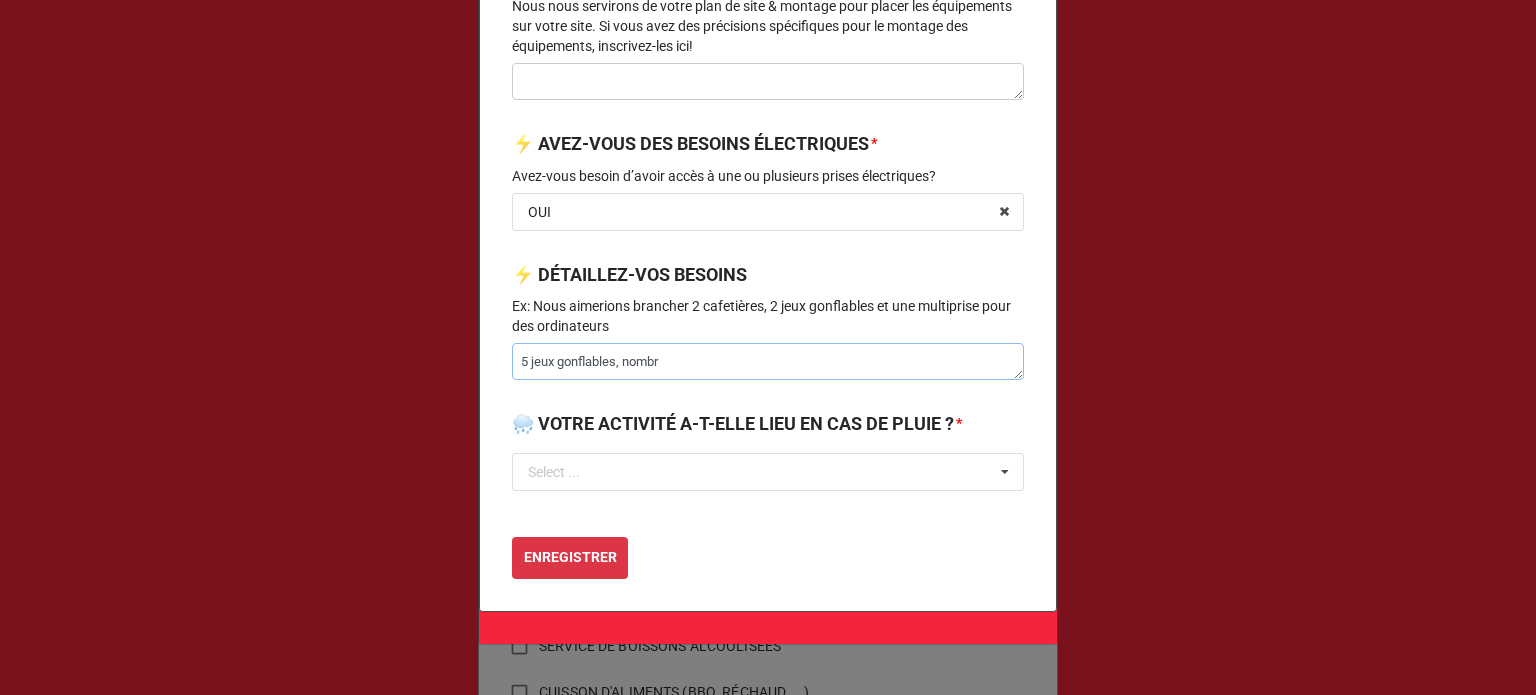 type on "x" 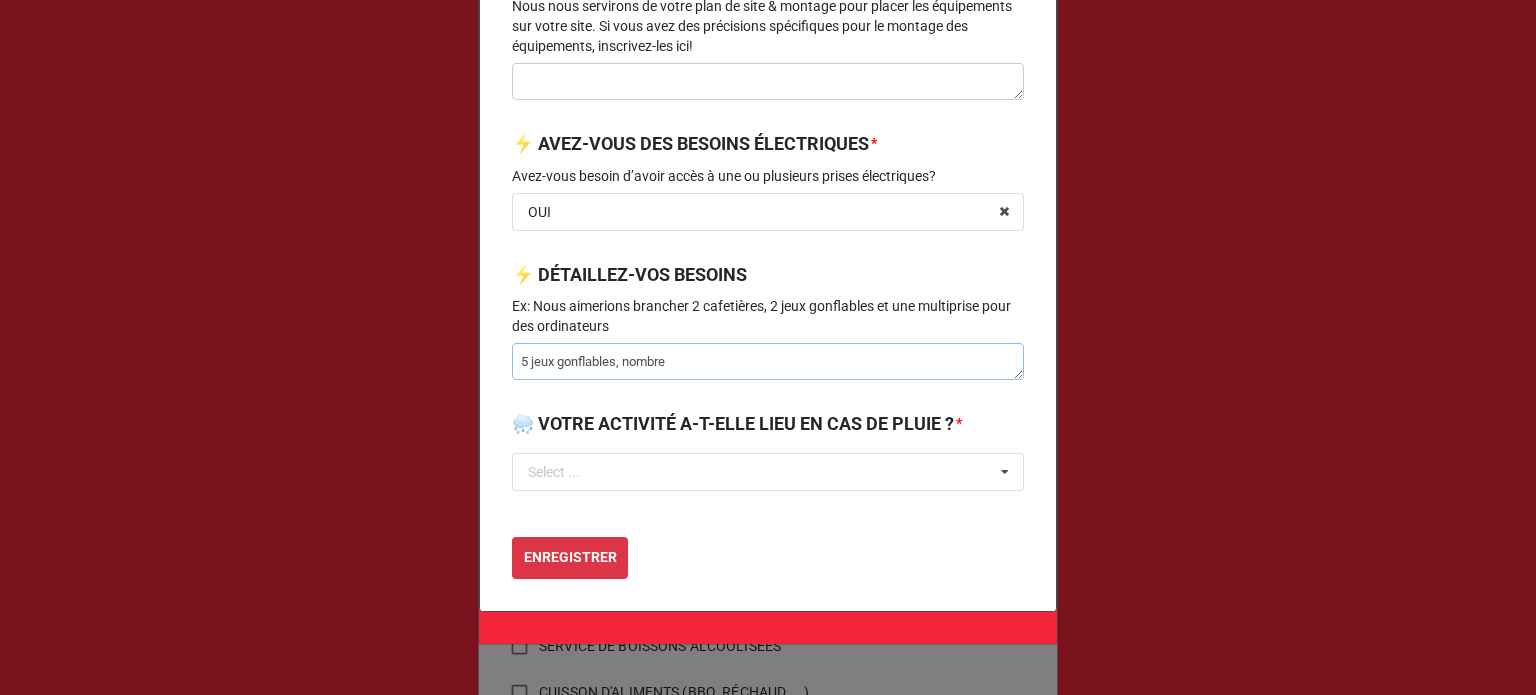 type on "x" 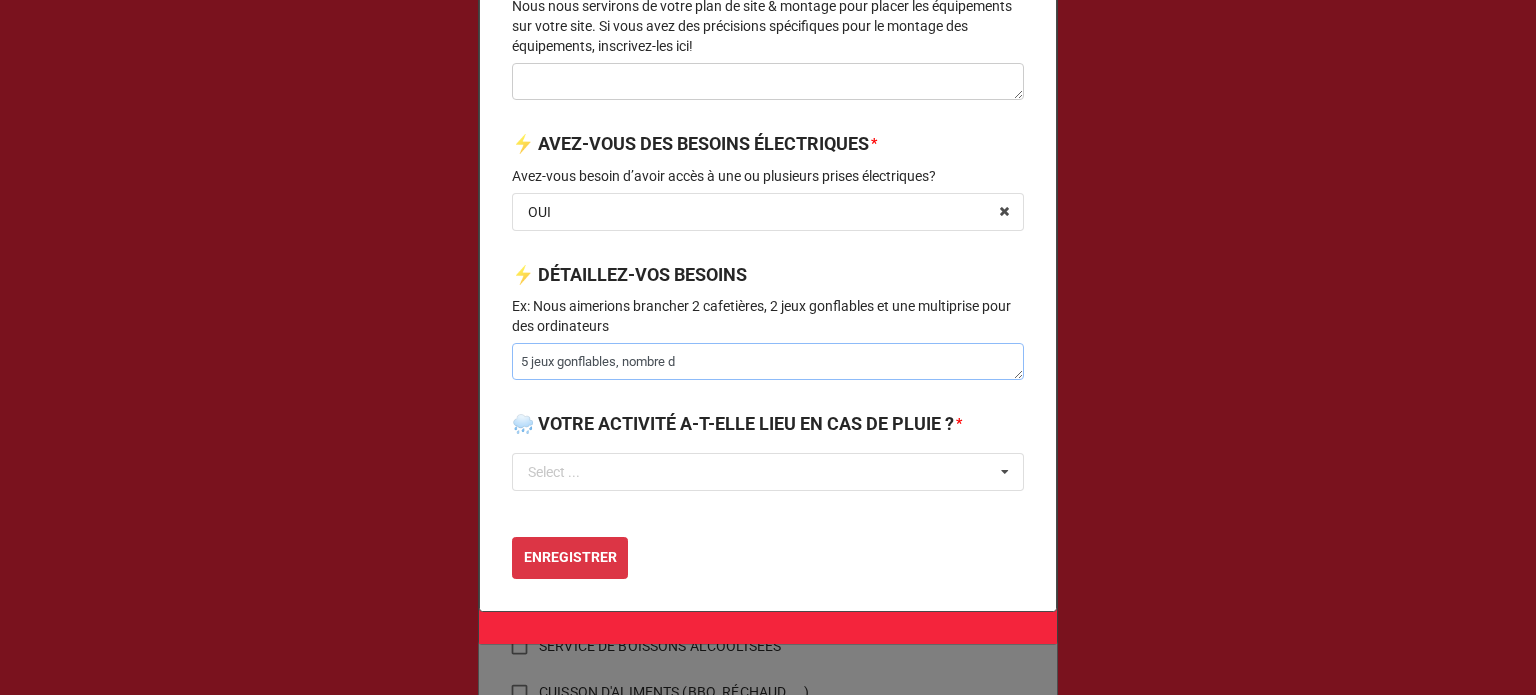 type on "x" 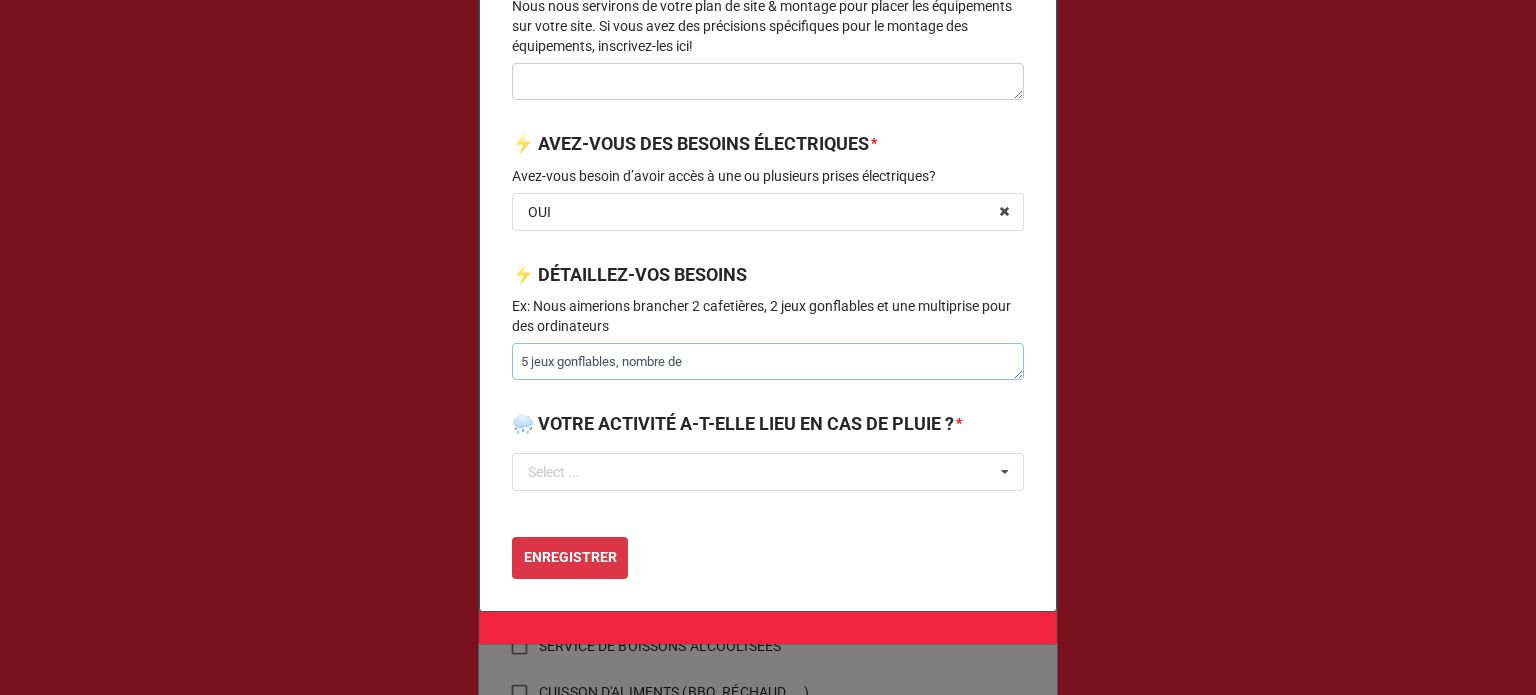 type on "x" 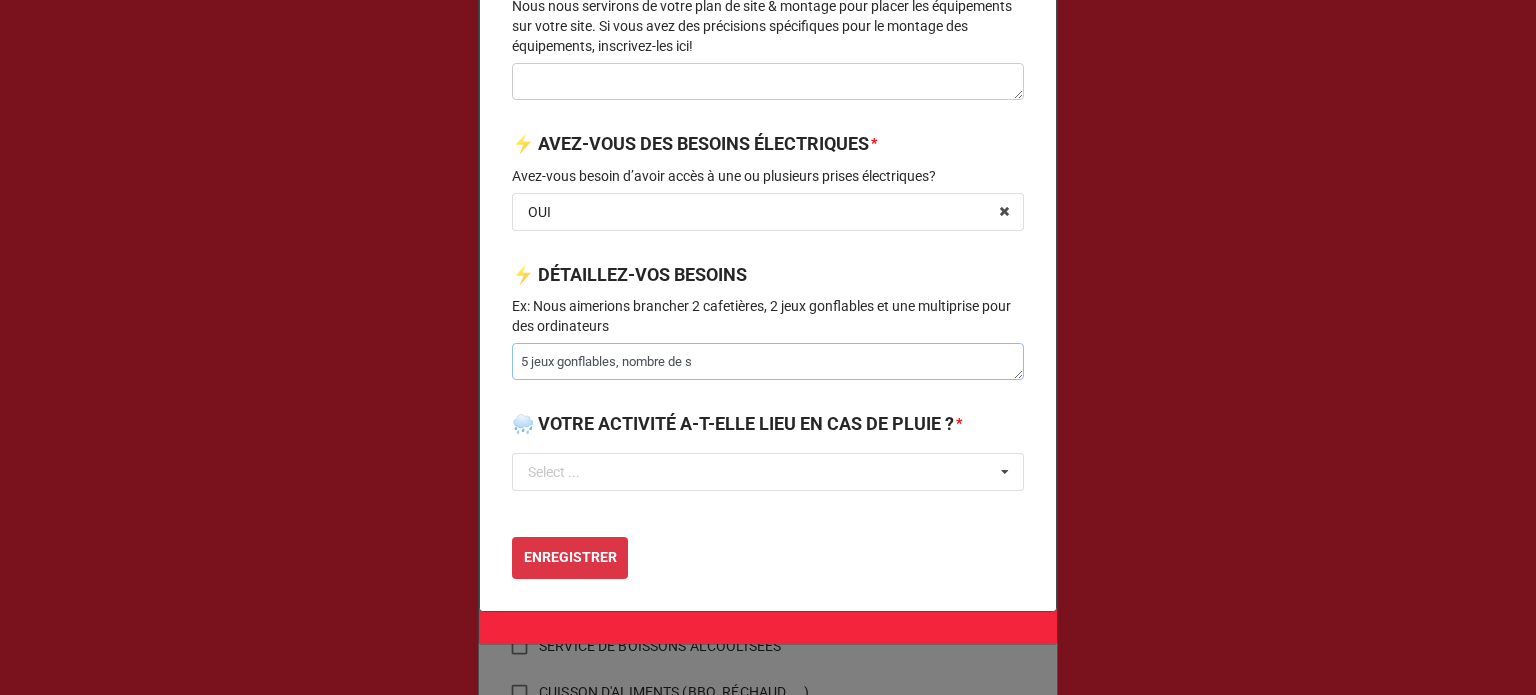 type on "x" 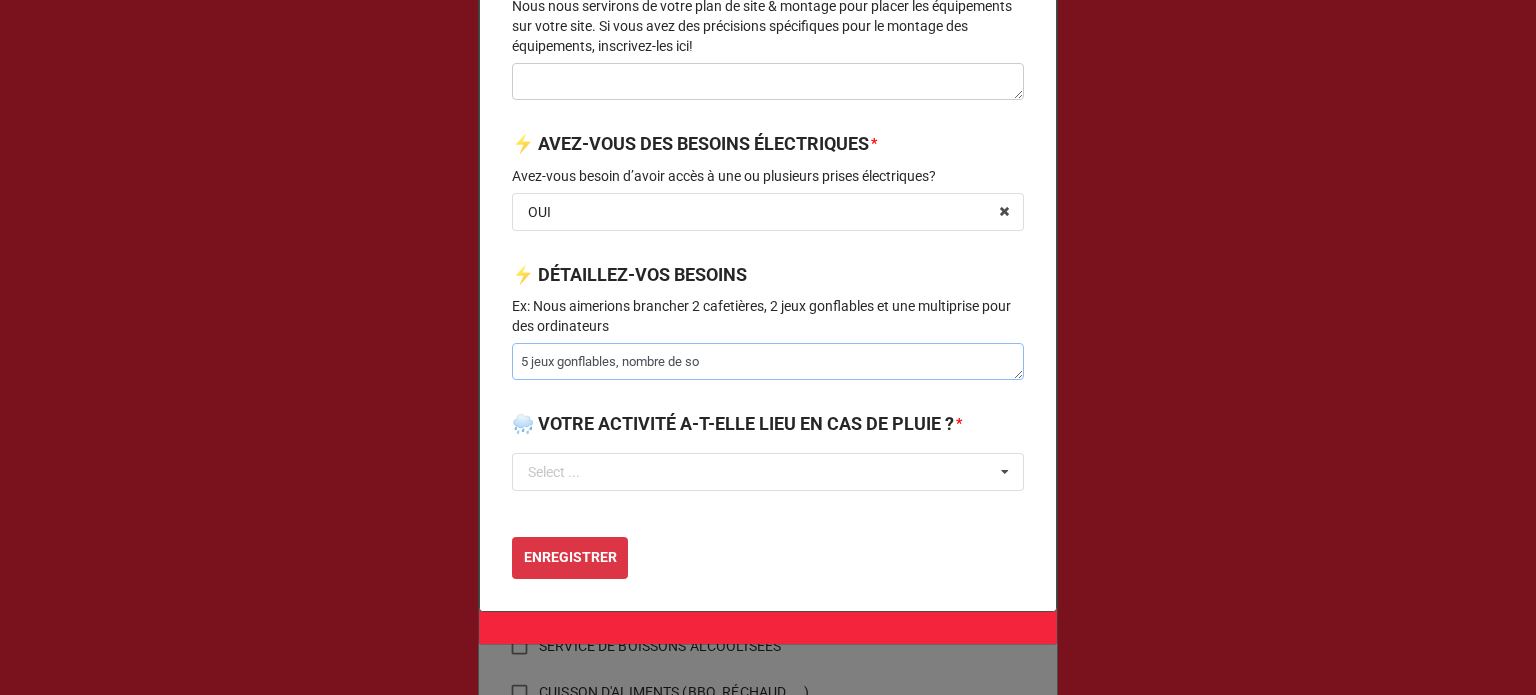 type on "x" 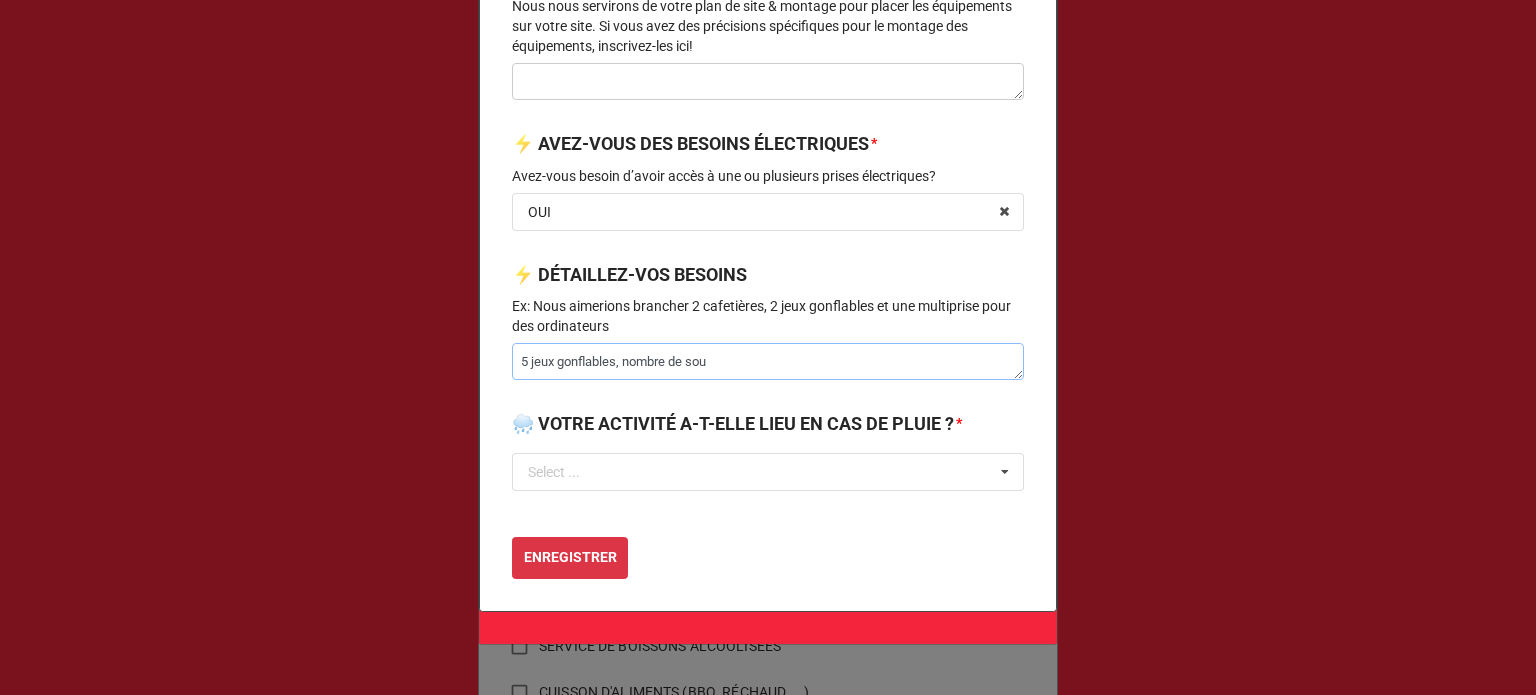 type on "x" 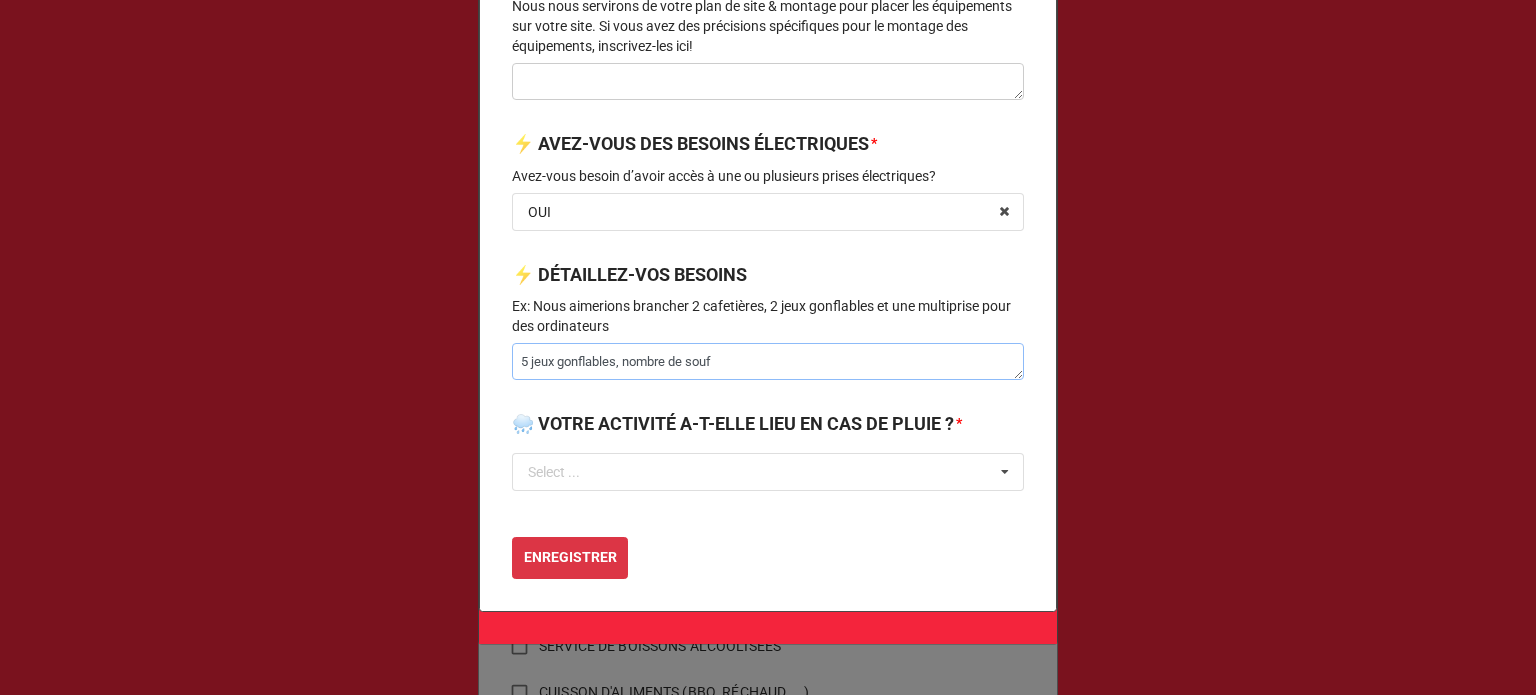 type on "x" 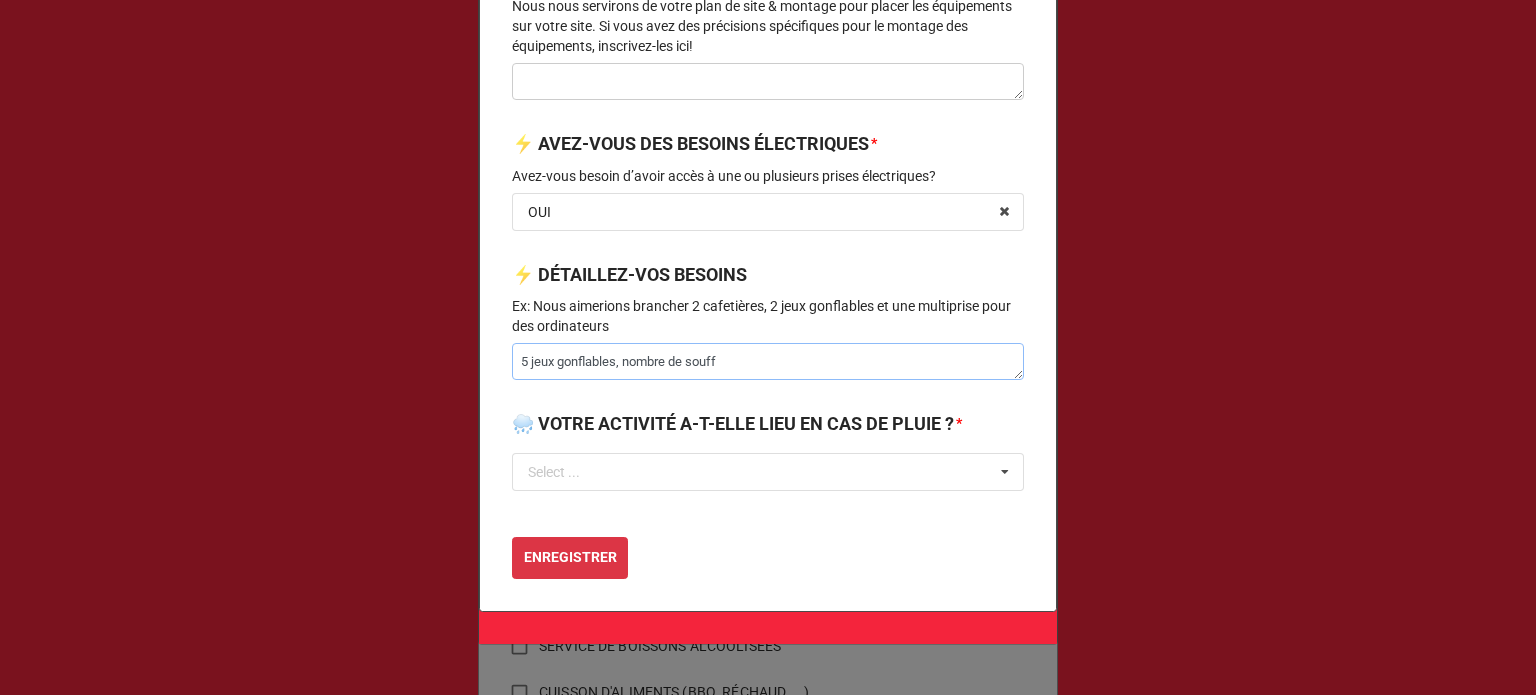 type on "x" 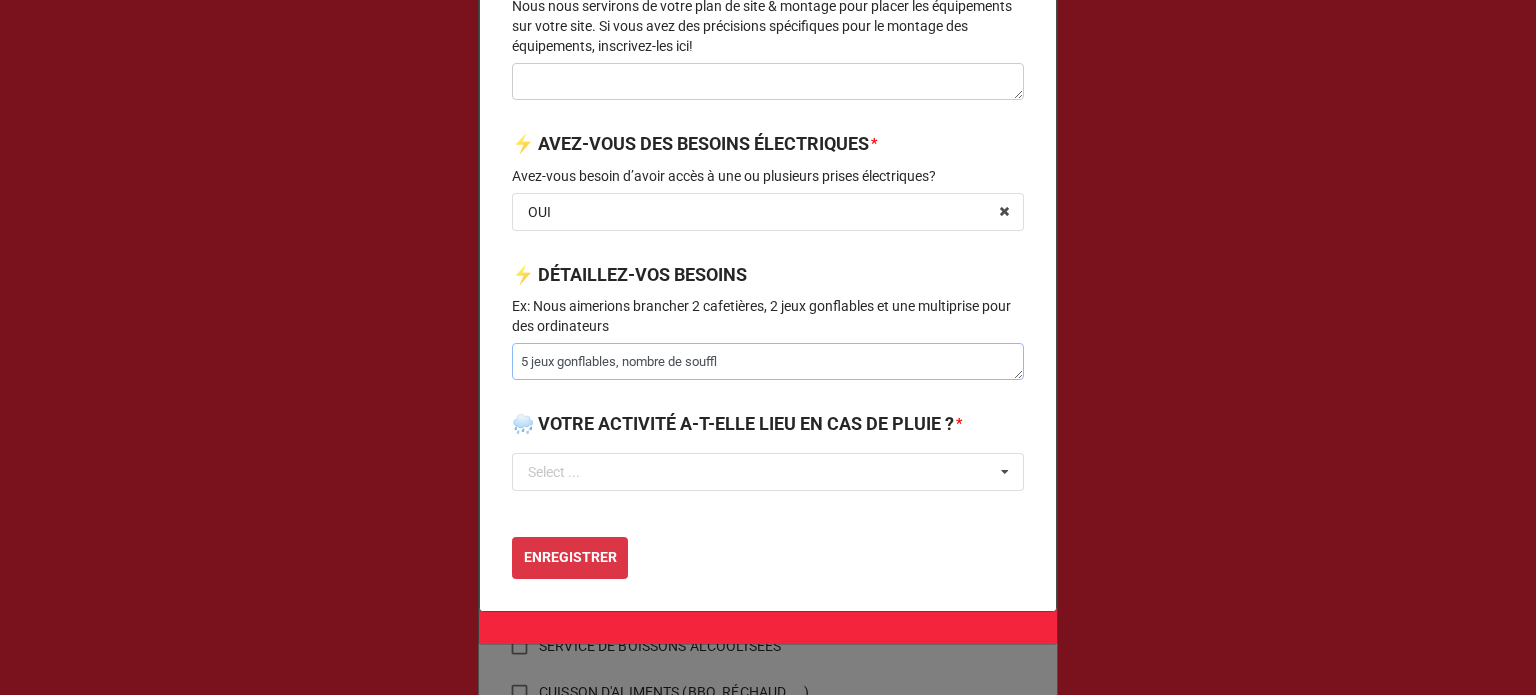 type on "x" 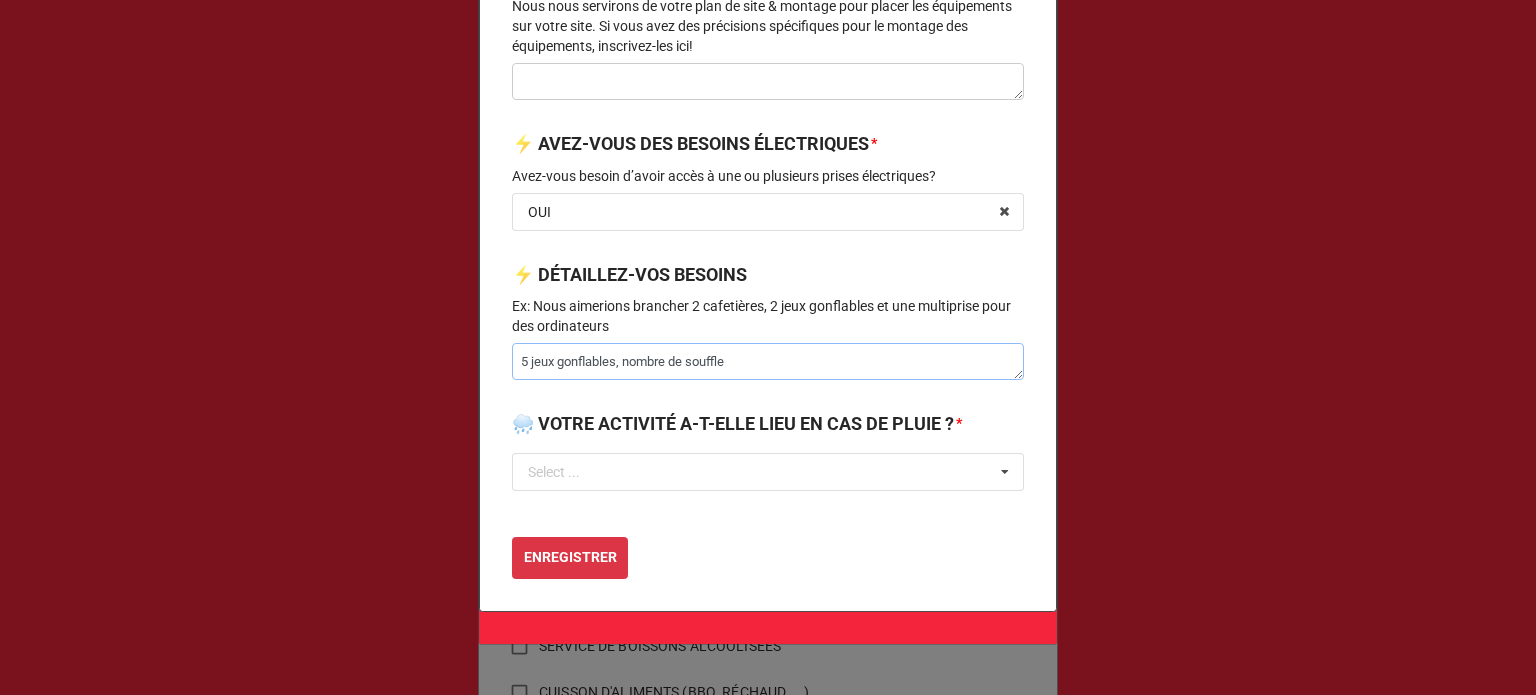 type on "x" 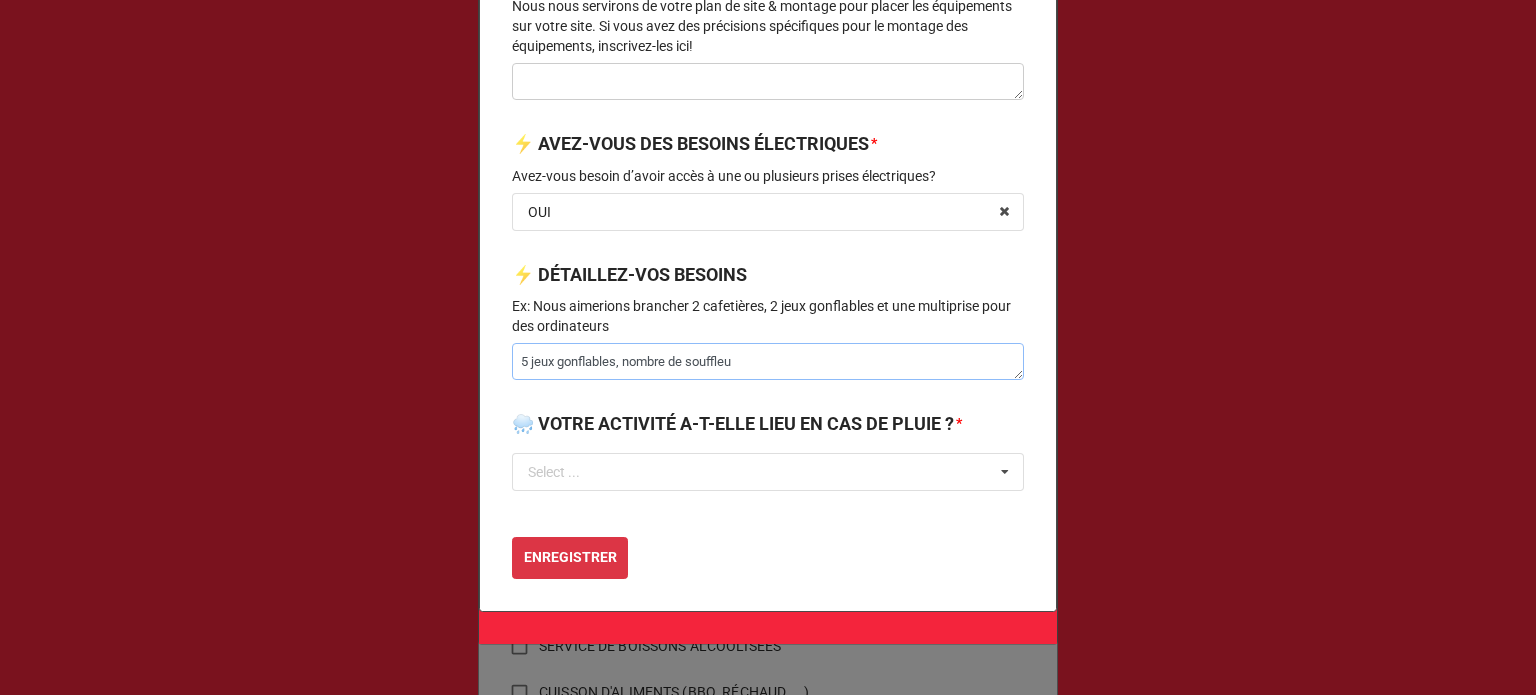 type on "x" 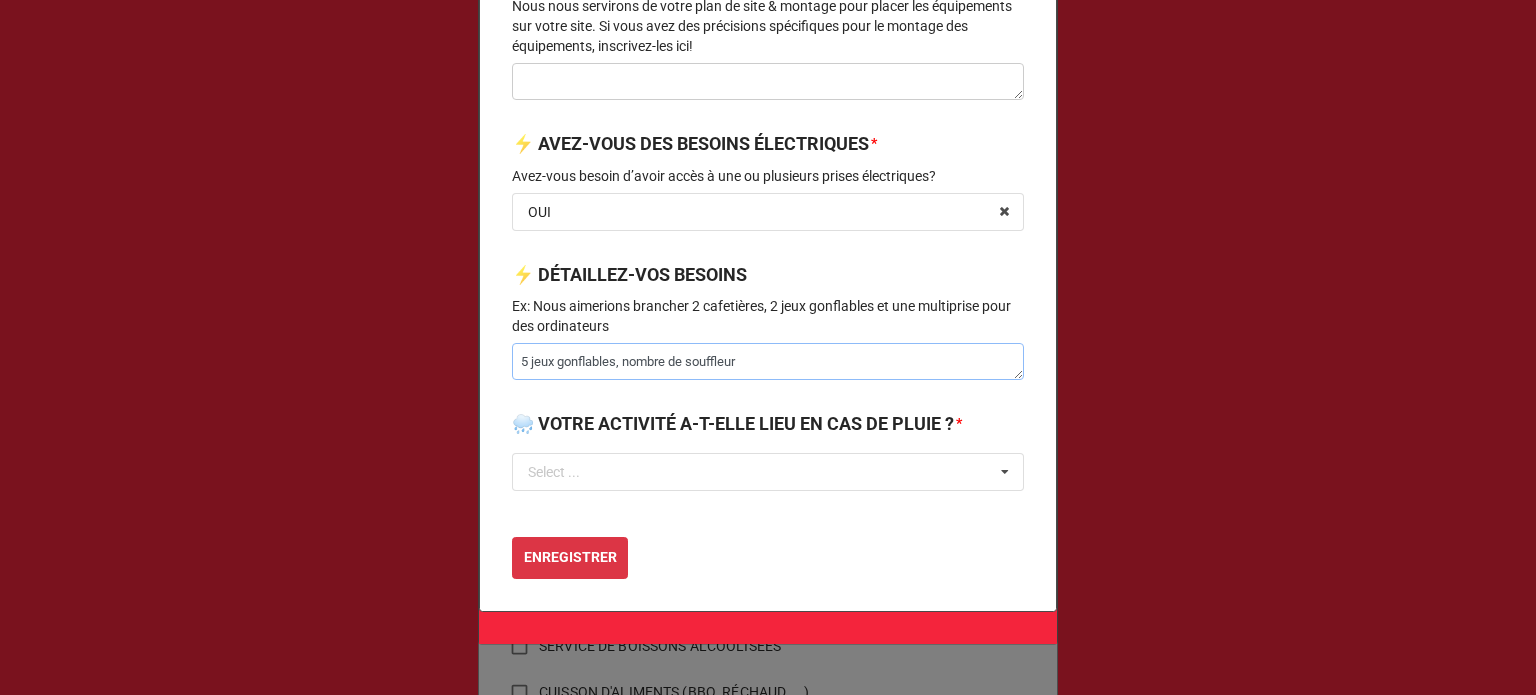 type on "x" 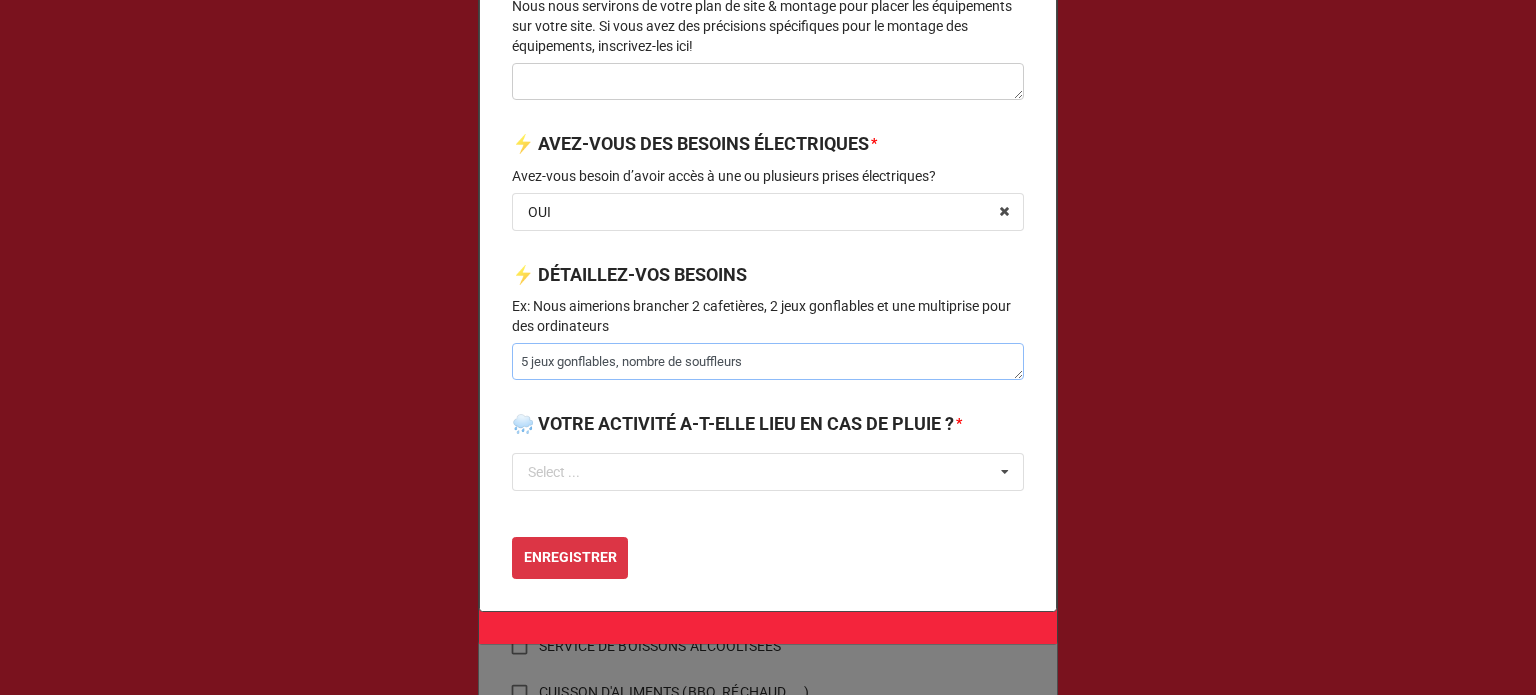 type on "x" 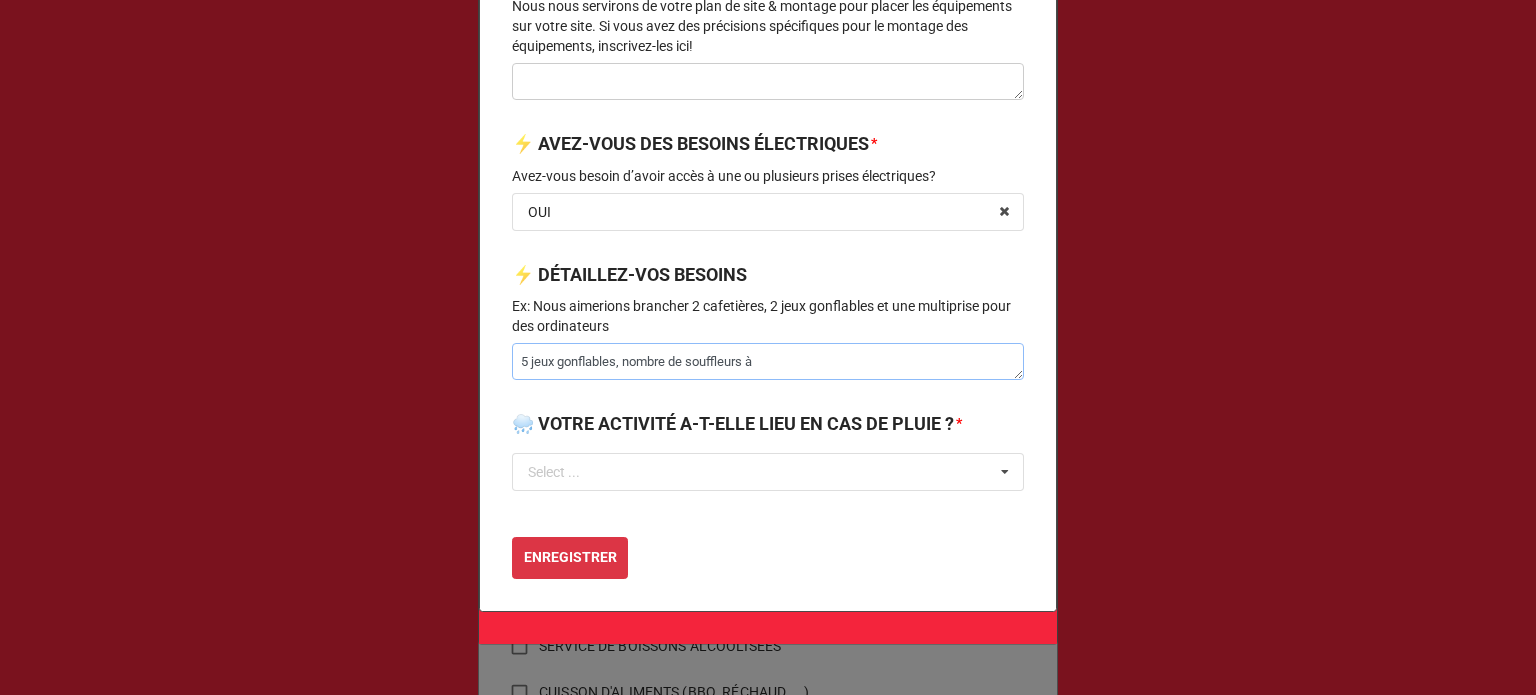 type on "x" 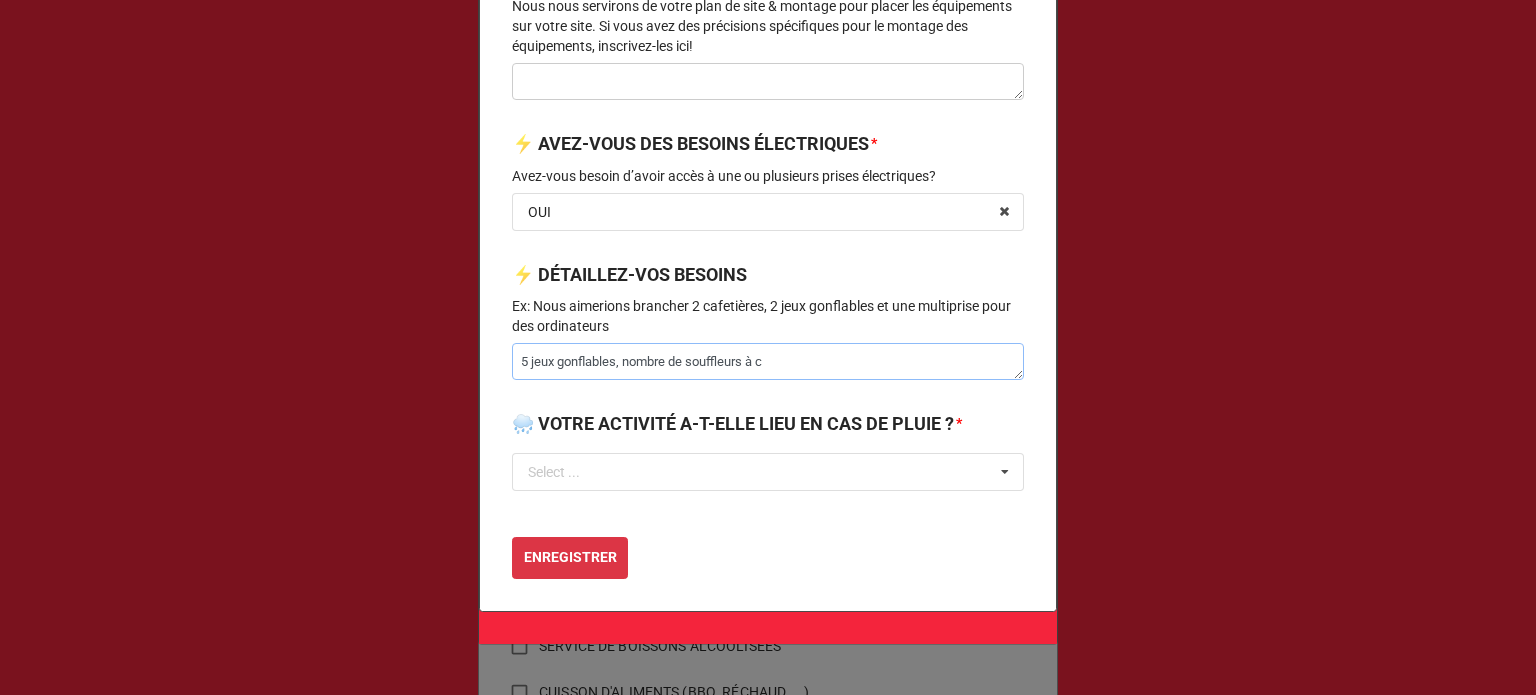 type on "x" 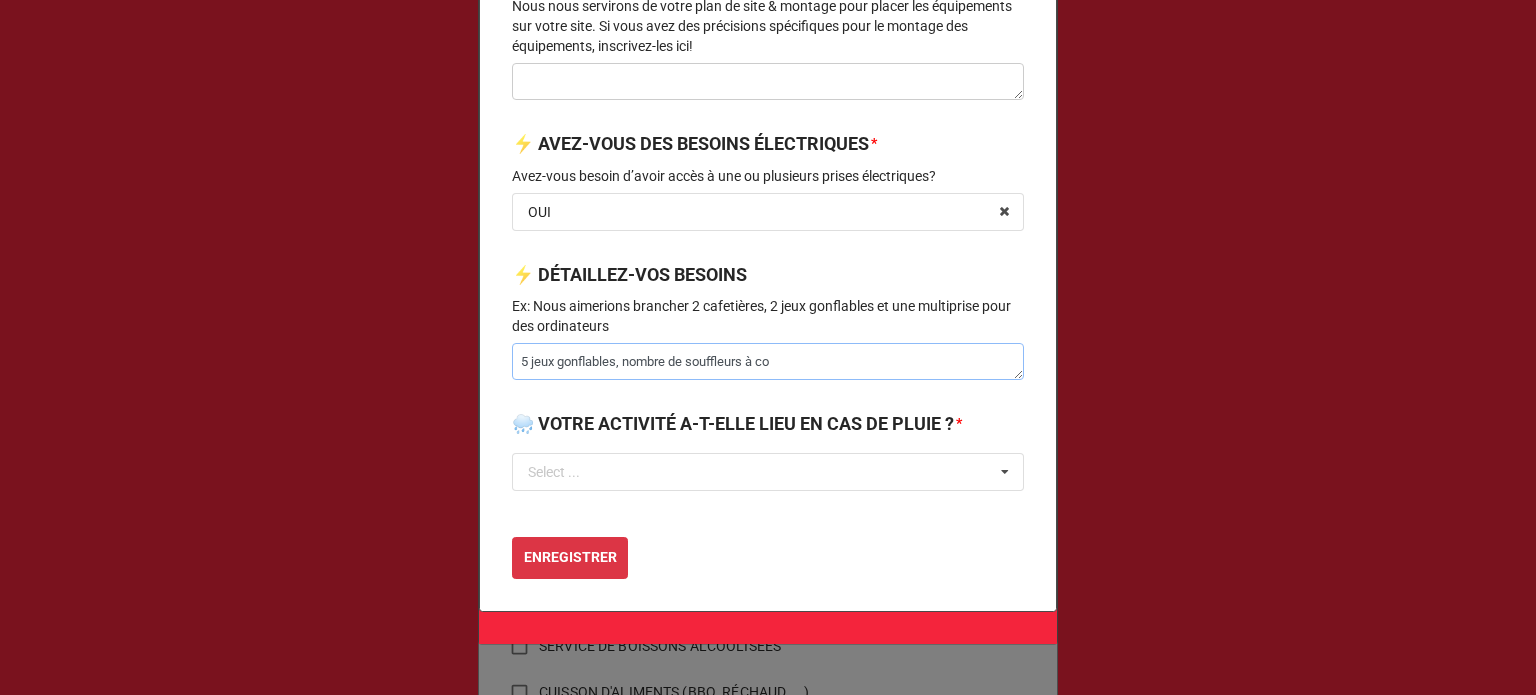 type on "x" 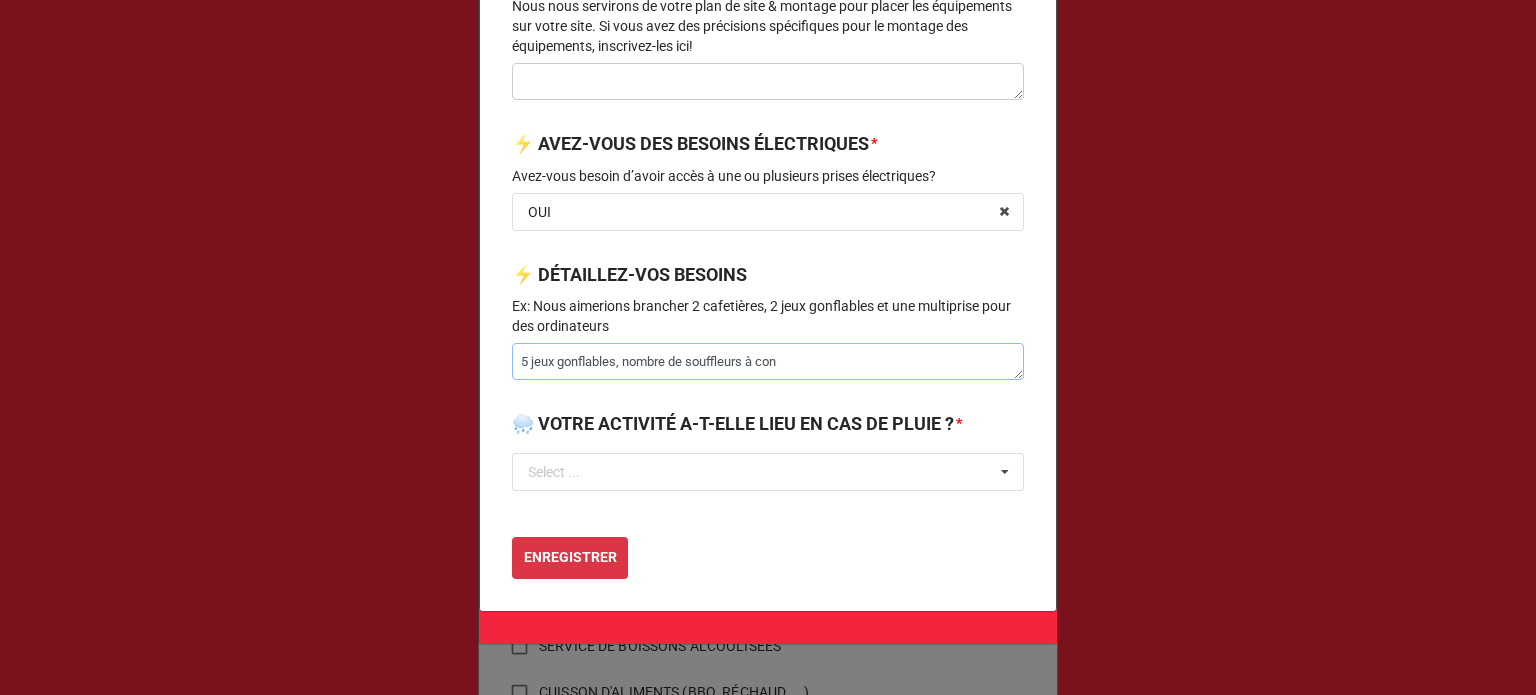 type on "x" 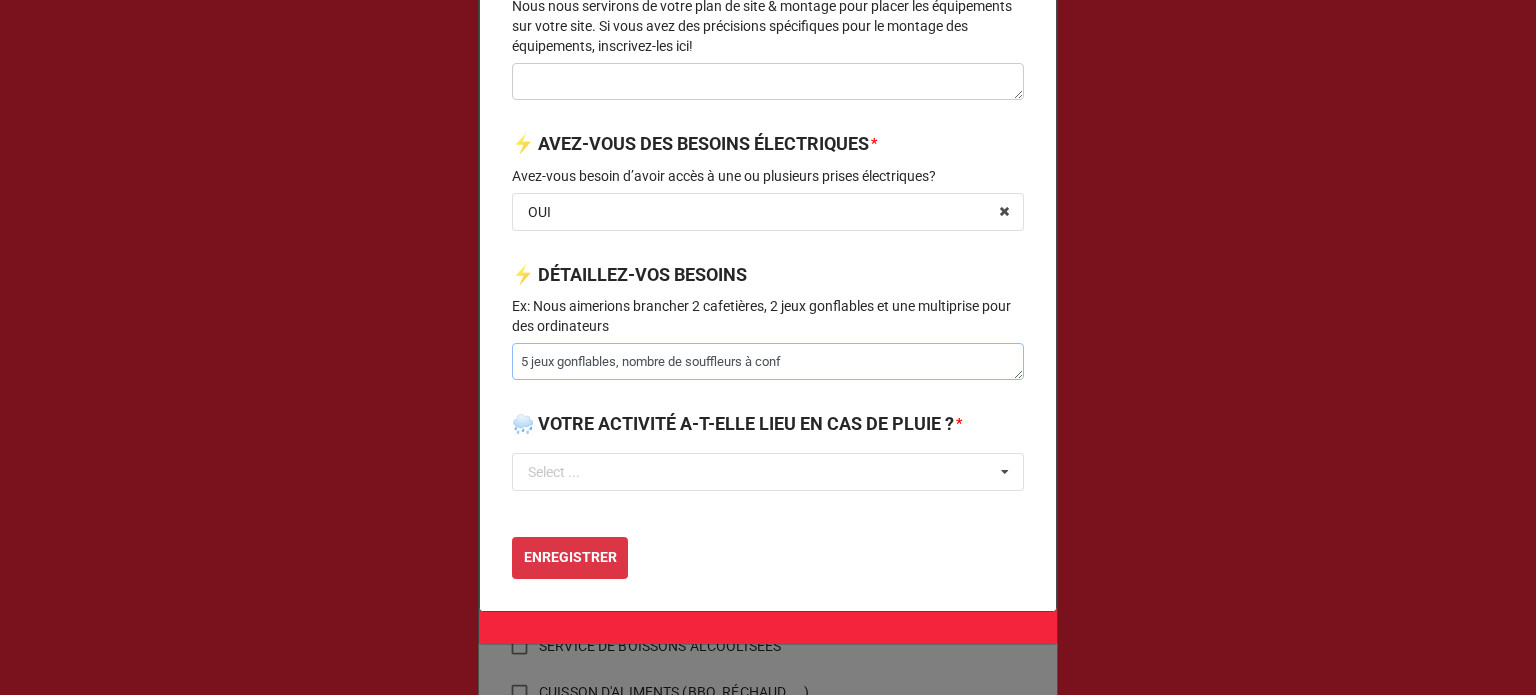 type on "x" 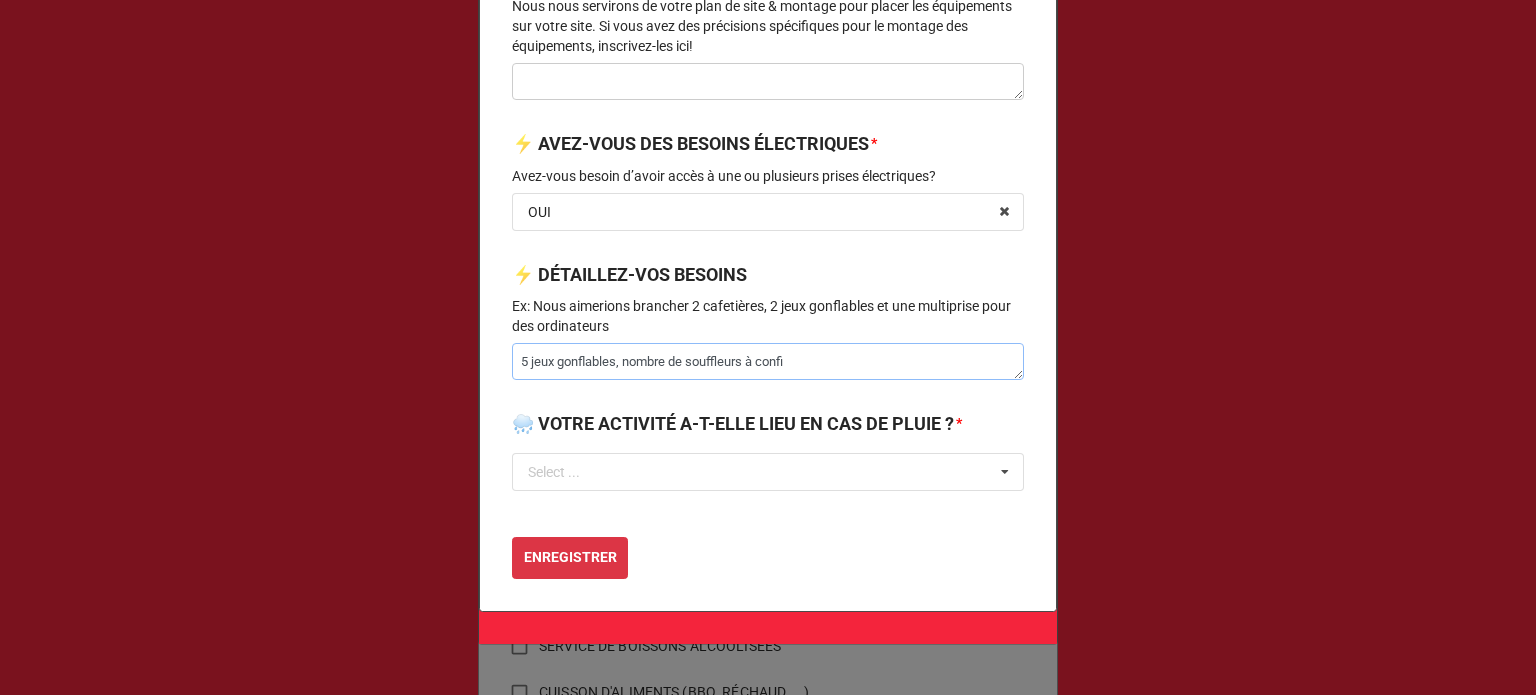 type on "x" 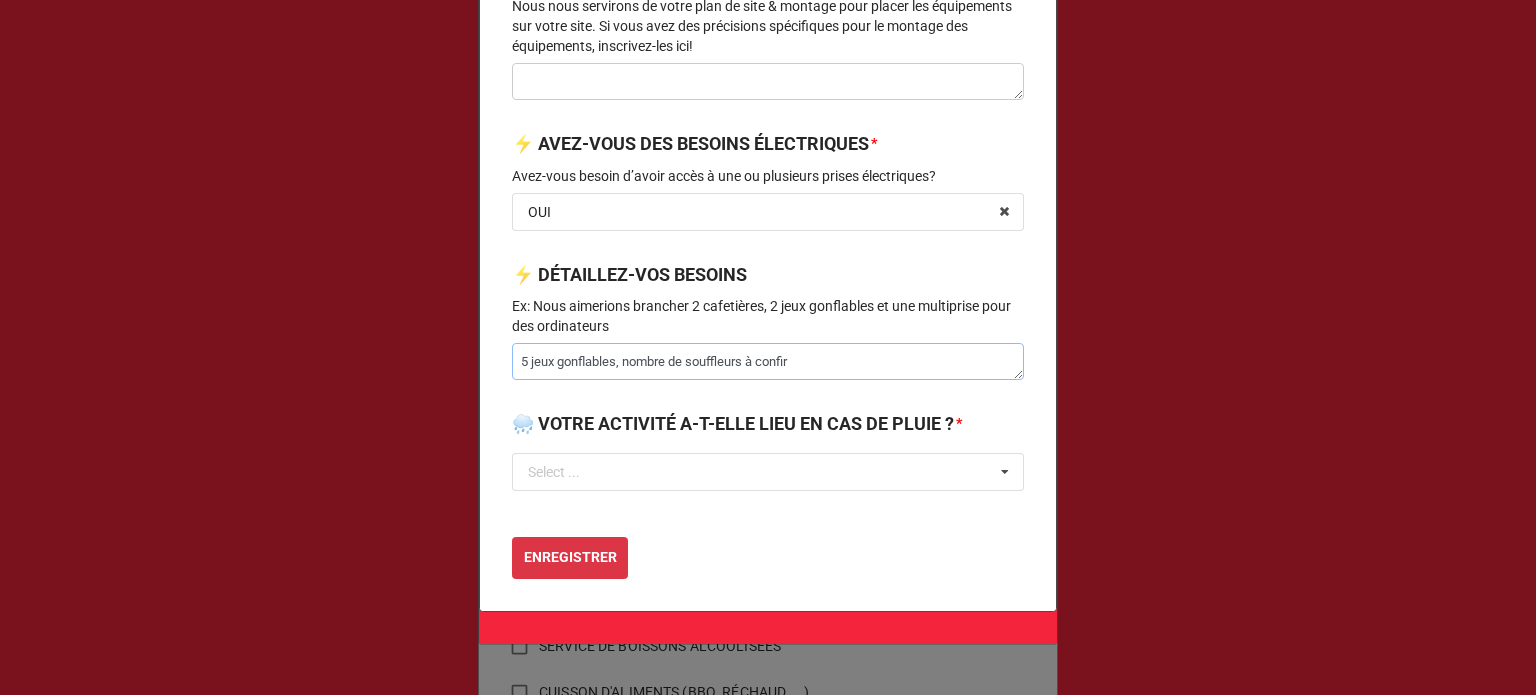 type on "x" 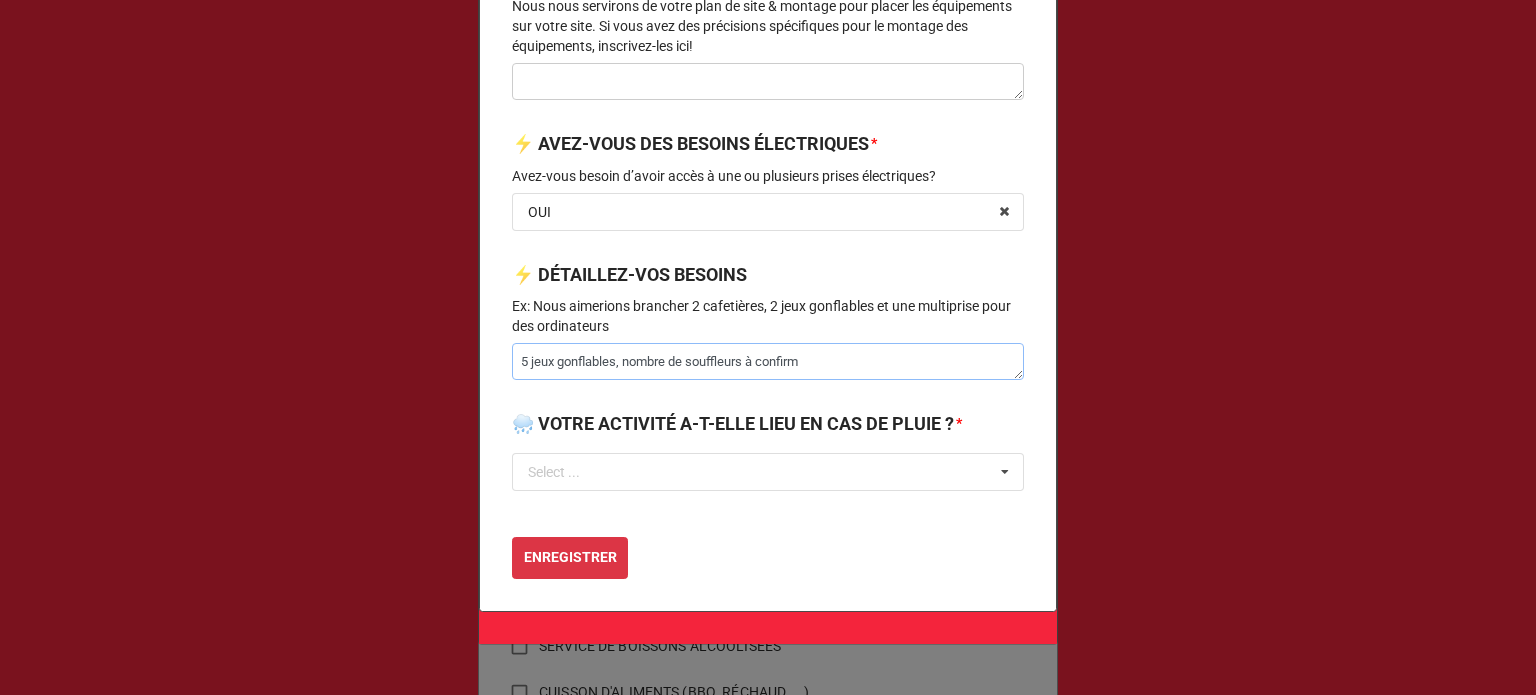 type on "x" 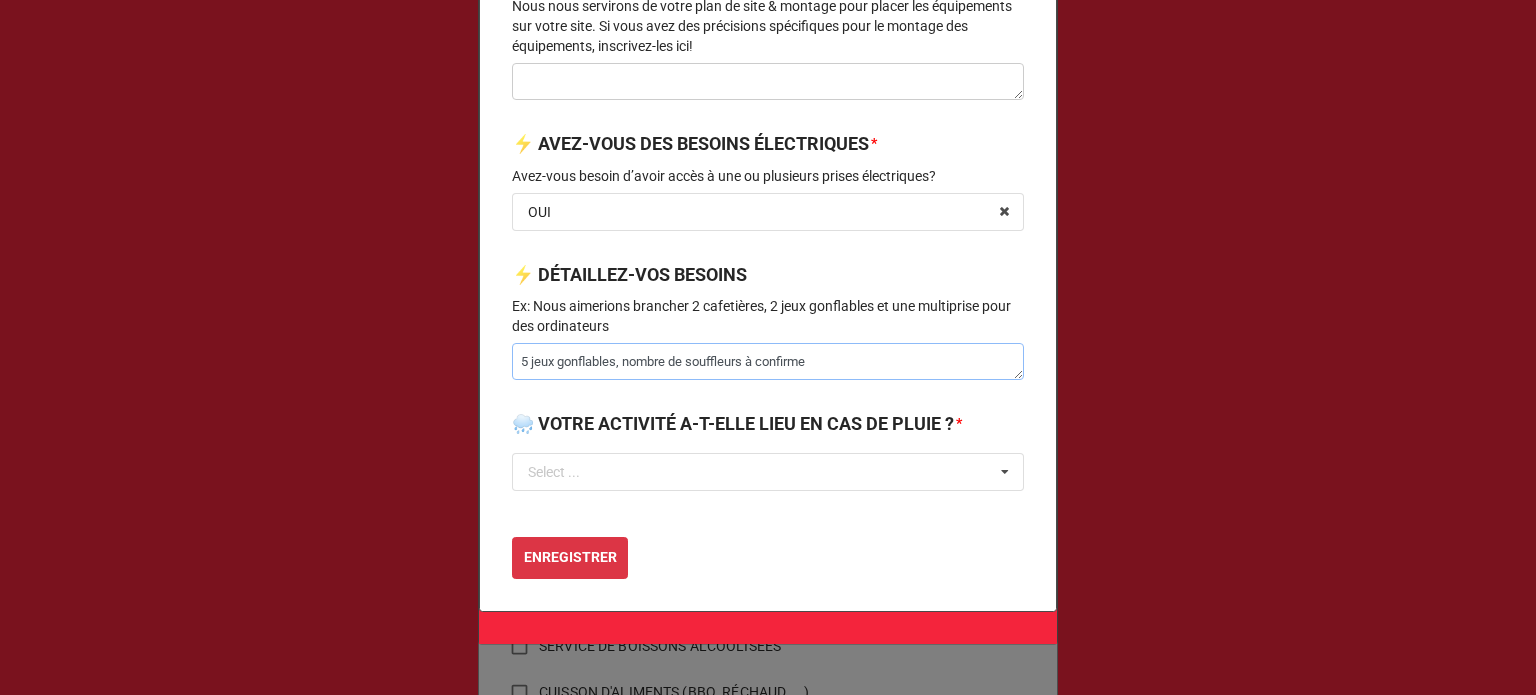 type on "x" 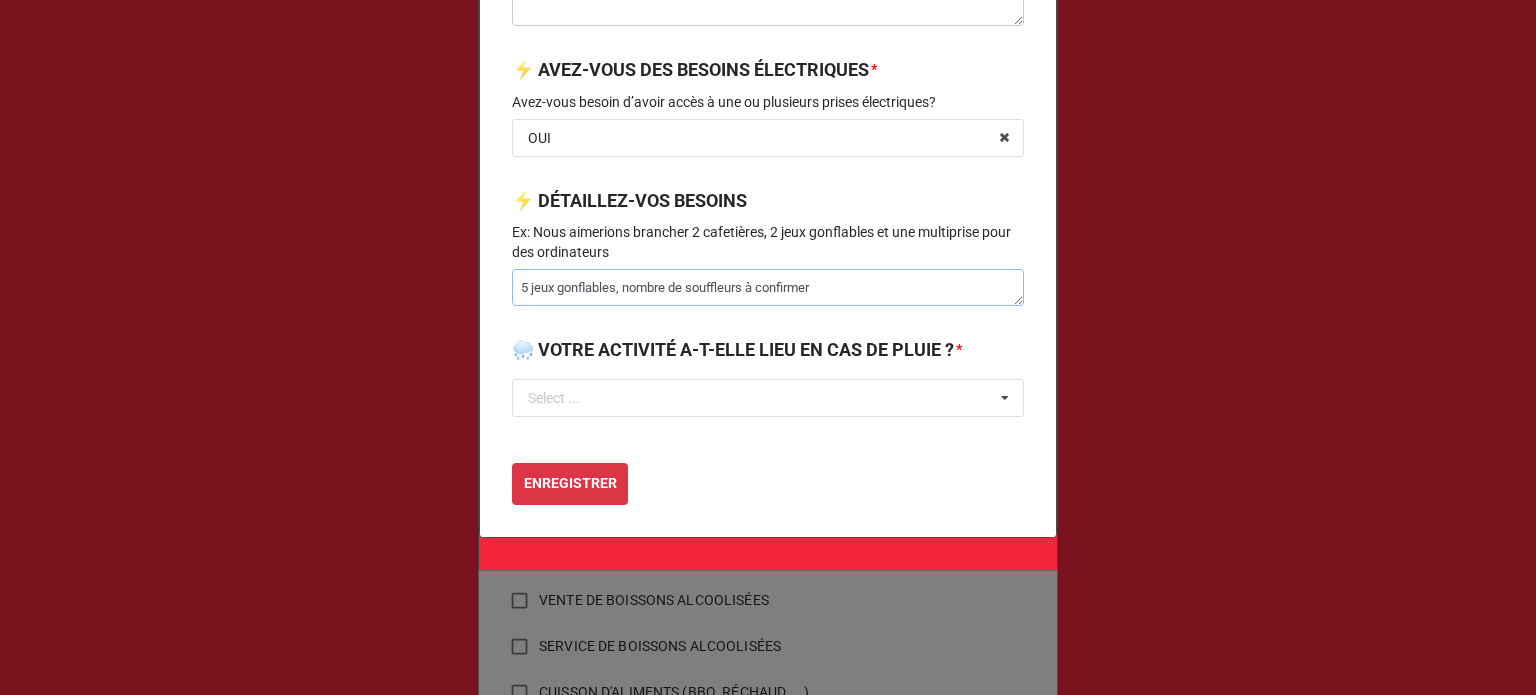 scroll, scrollTop: 2802, scrollLeft: 0, axis: vertical 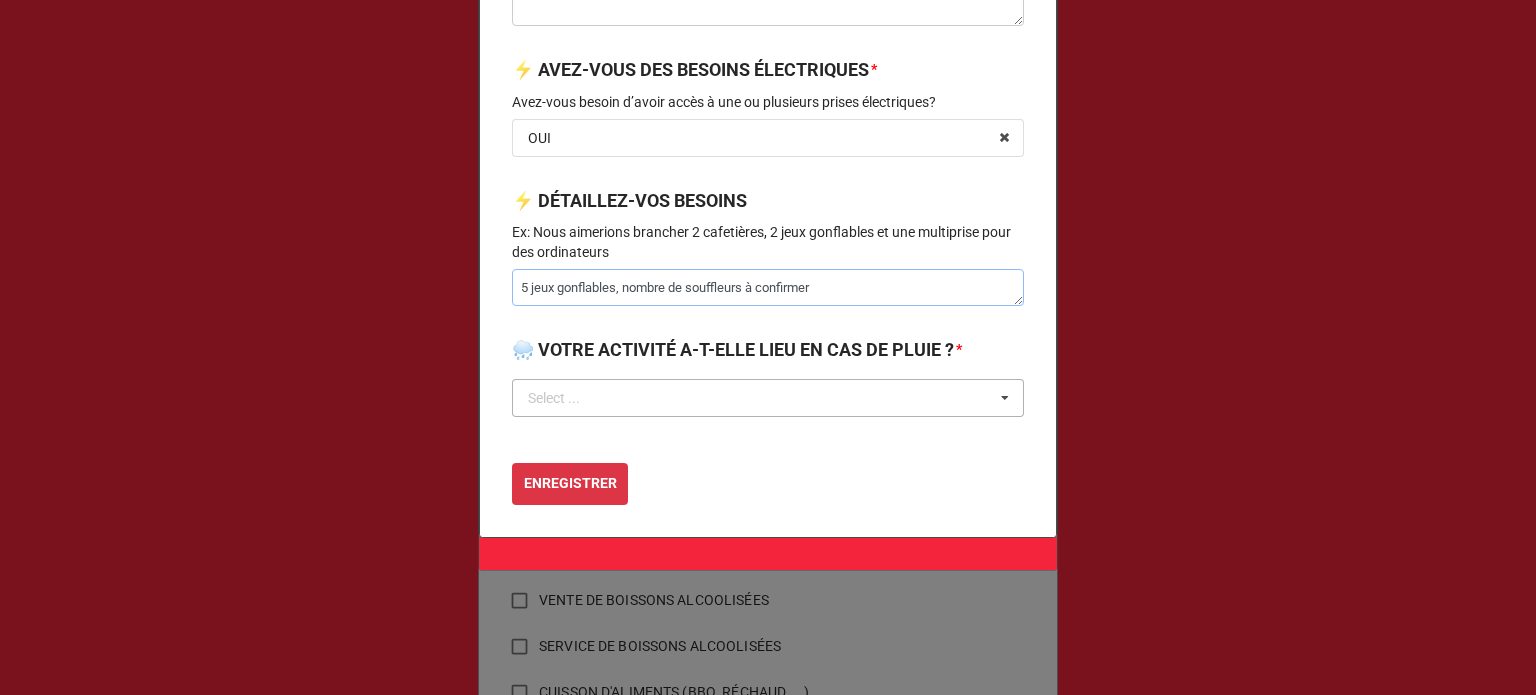 type on "5 jeux gonflables, nombre de souffleurs à confirmer" 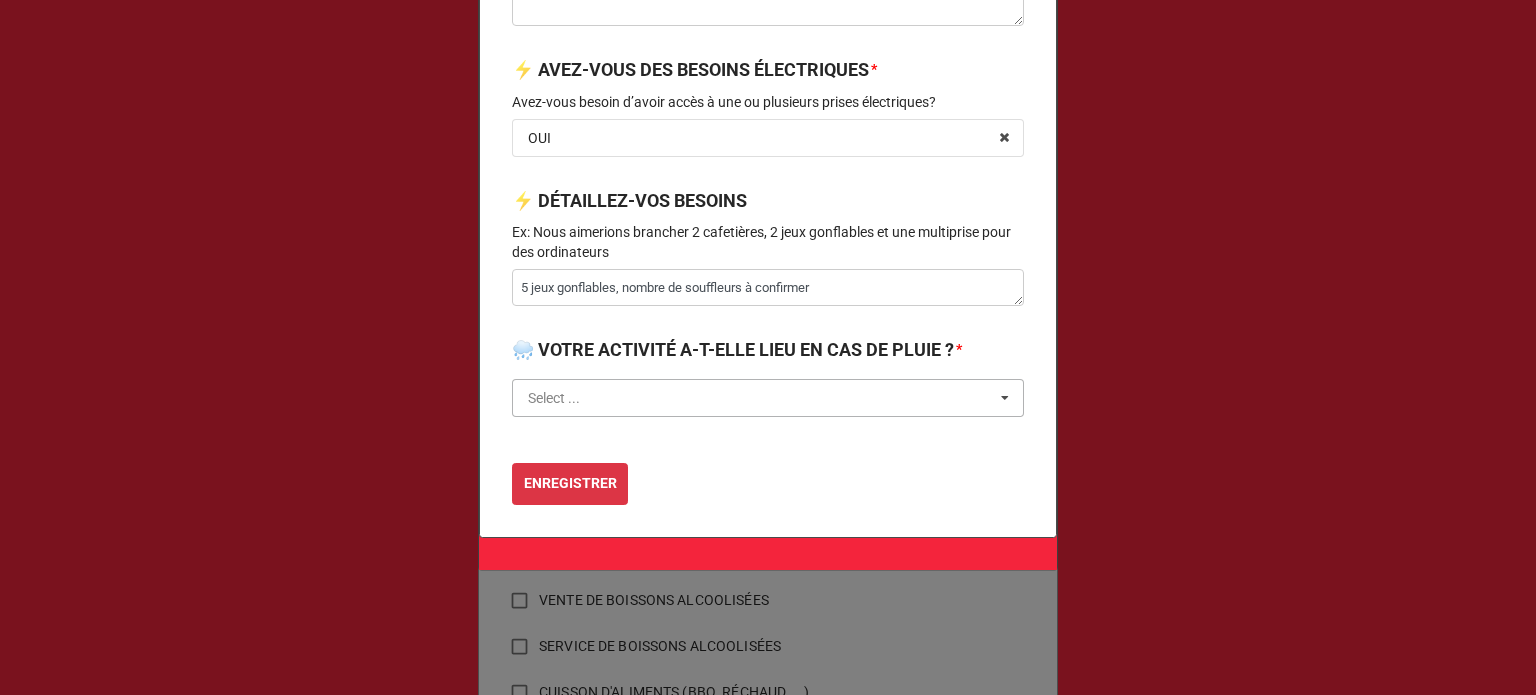 click at bounding box center [769, 398] 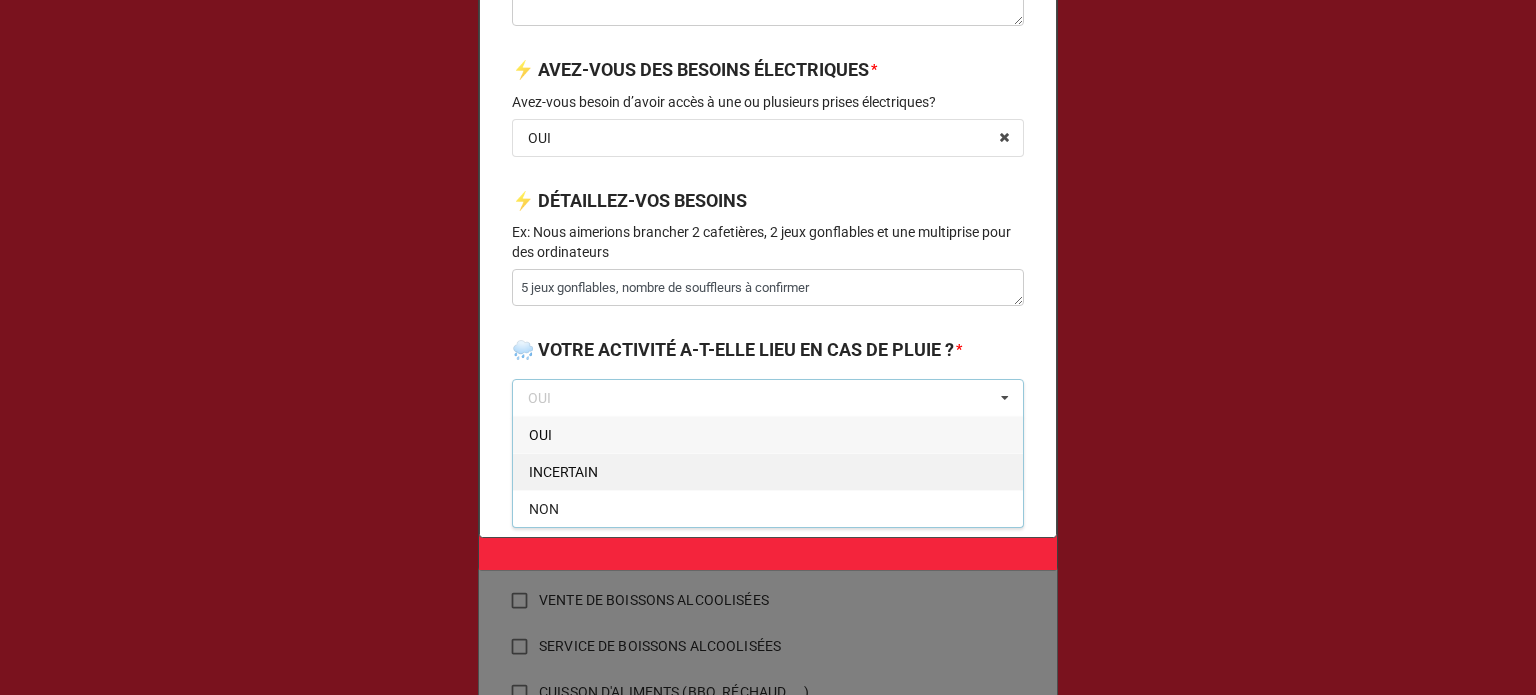 click on "INCERTAIN" at bounding box center (768, 471) 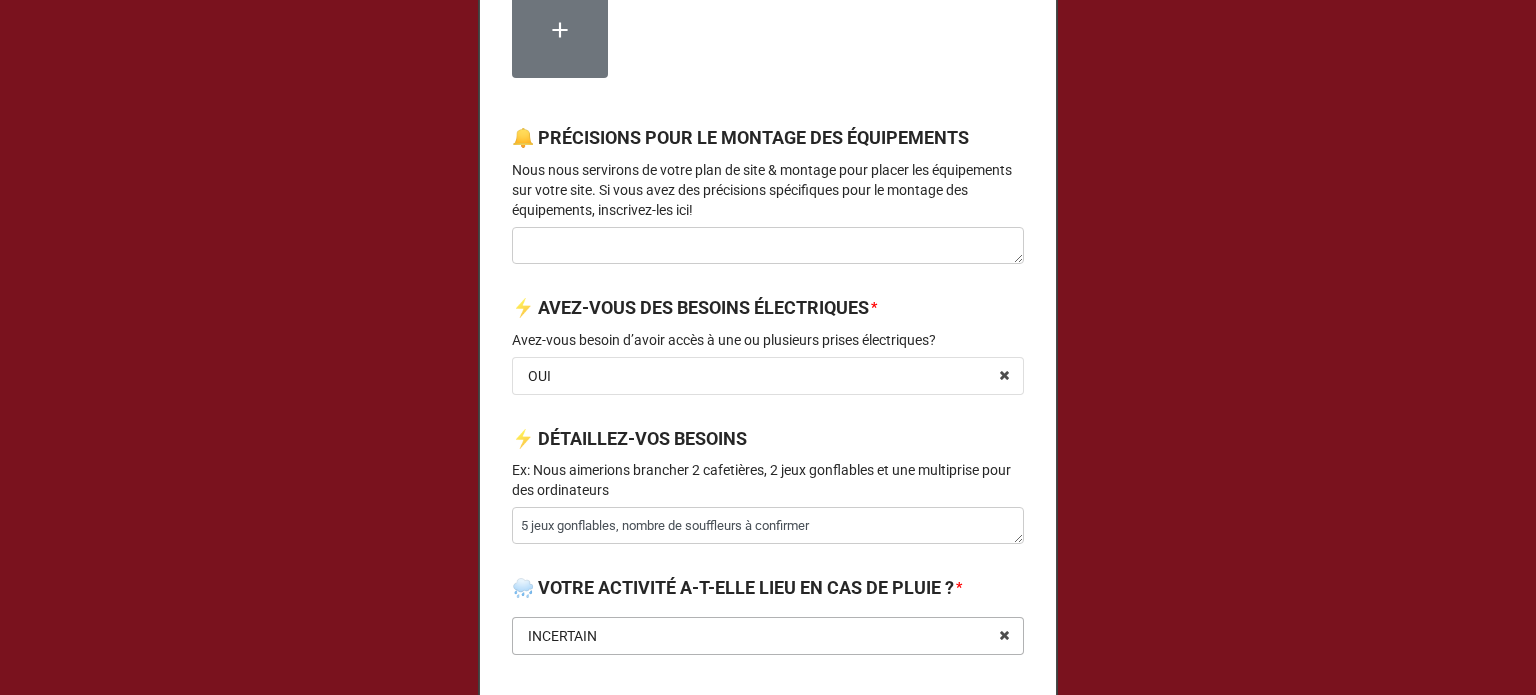 scroll, scrollTop: 2502, scrollLeft: 0, axis: vertical 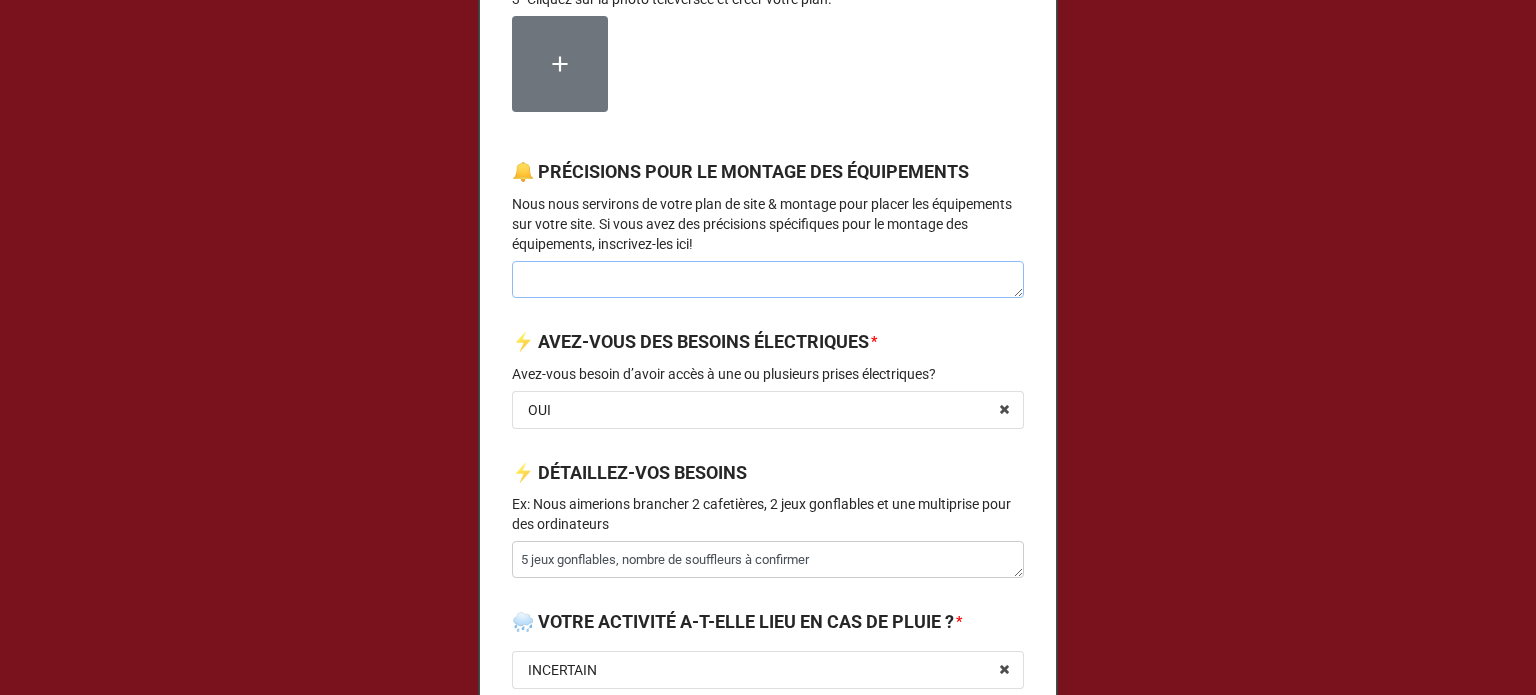 click at bounding box center [768, 280] 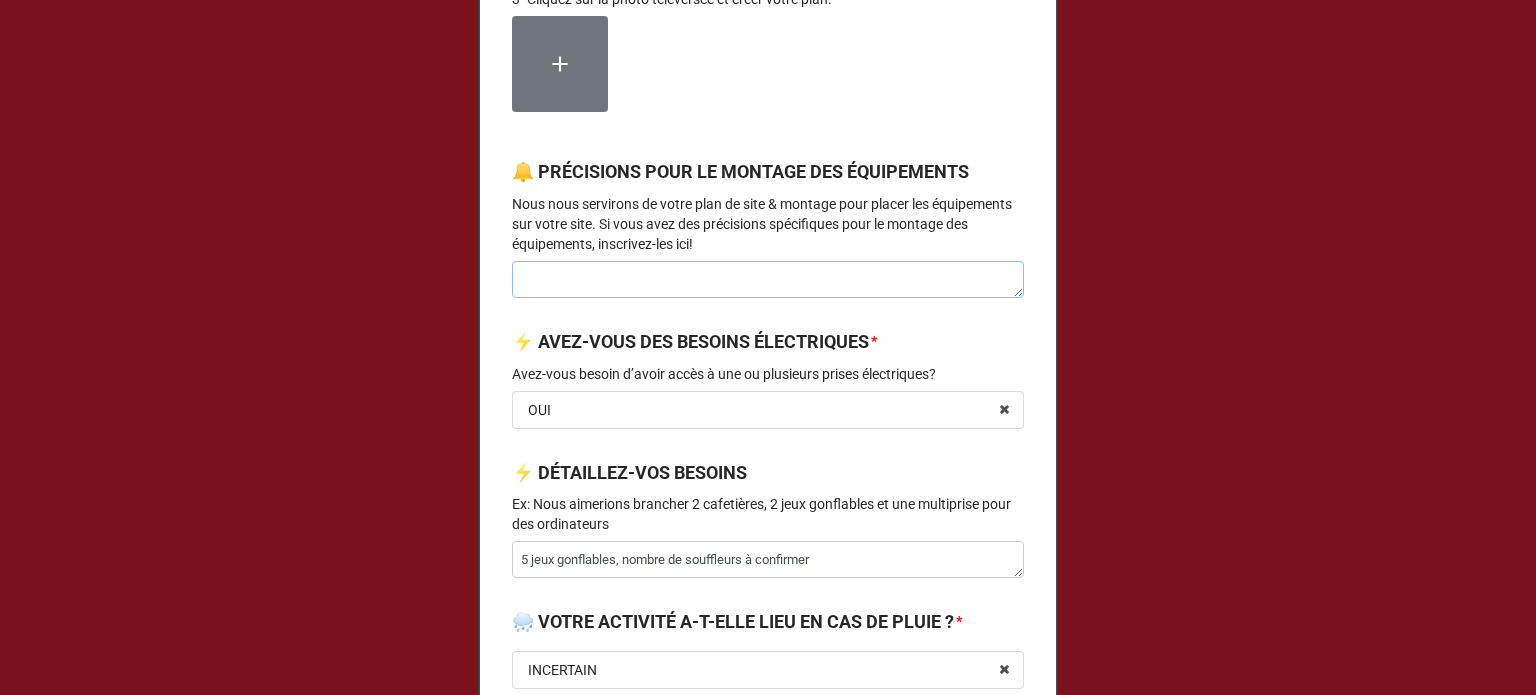 click at bounding box center [768, 280] 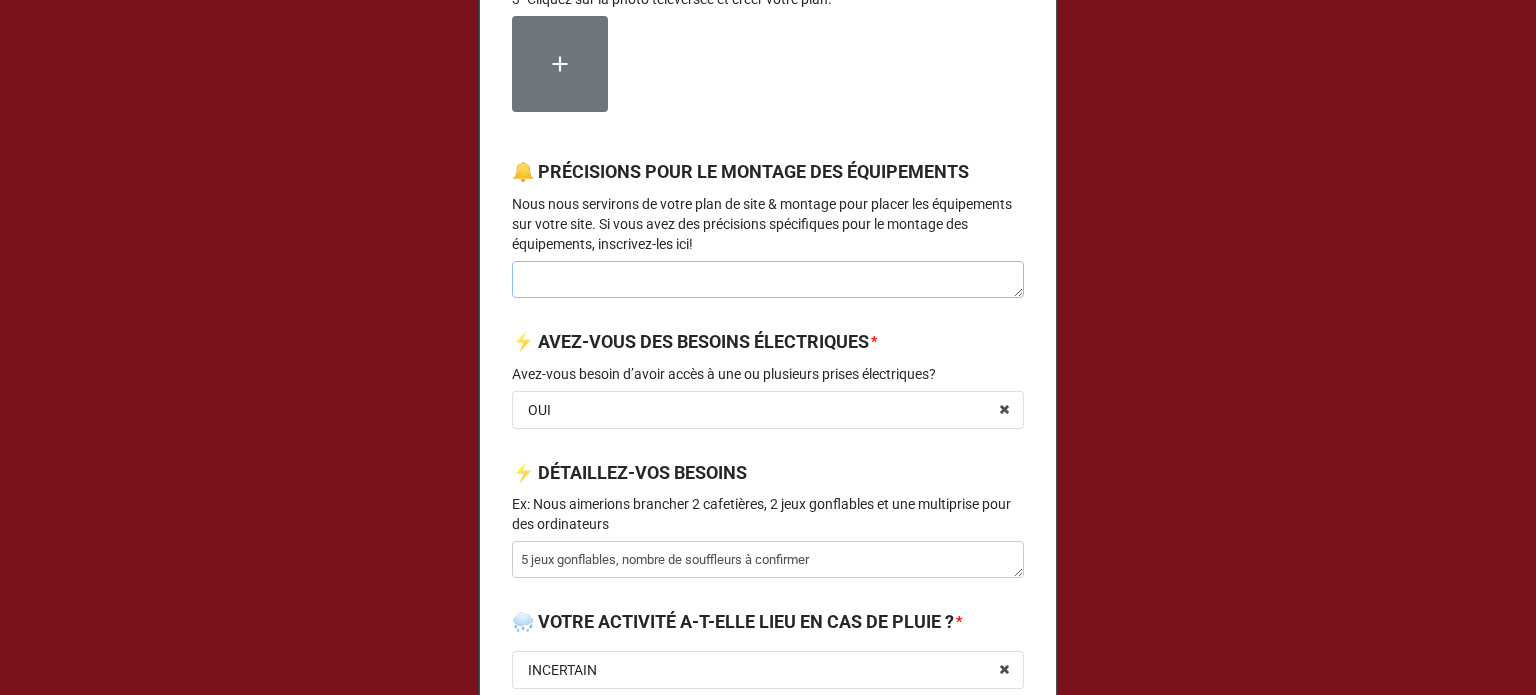 type on "x" 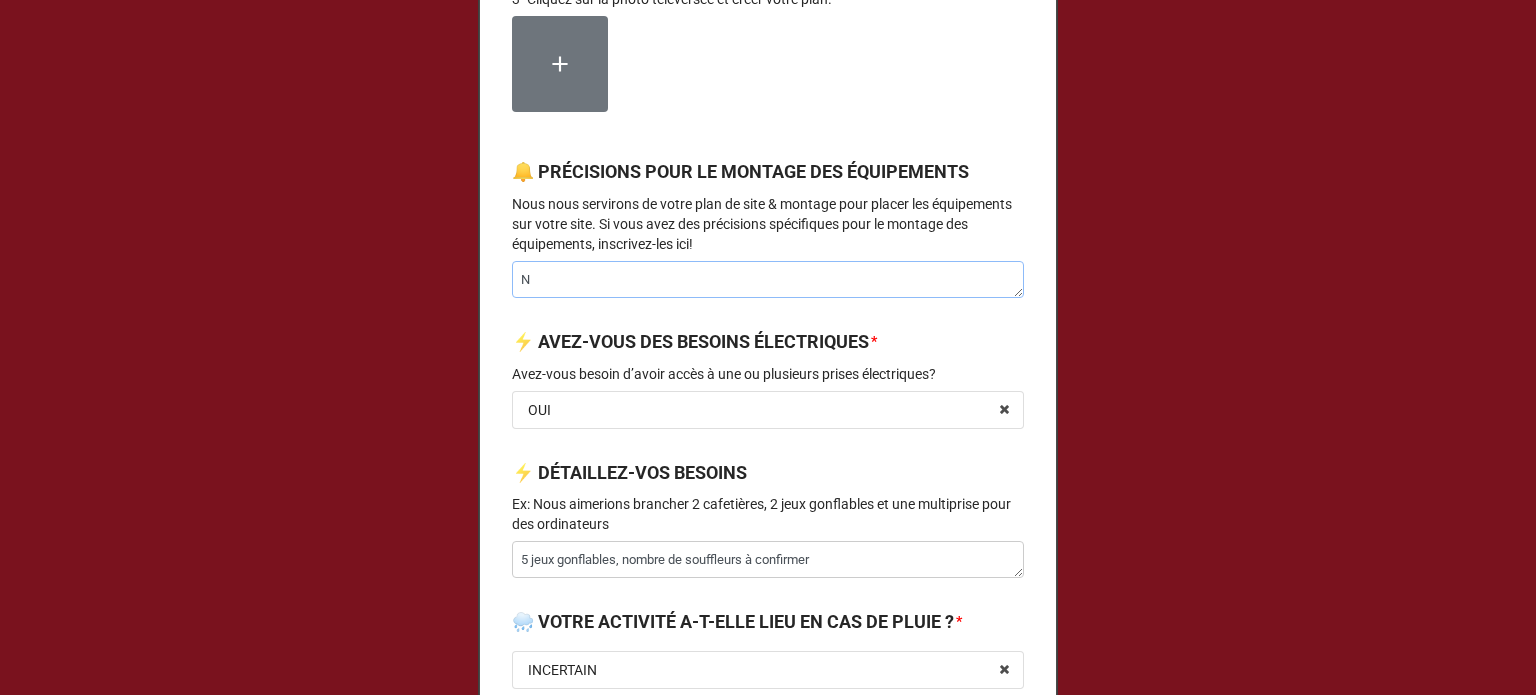 type on "x" 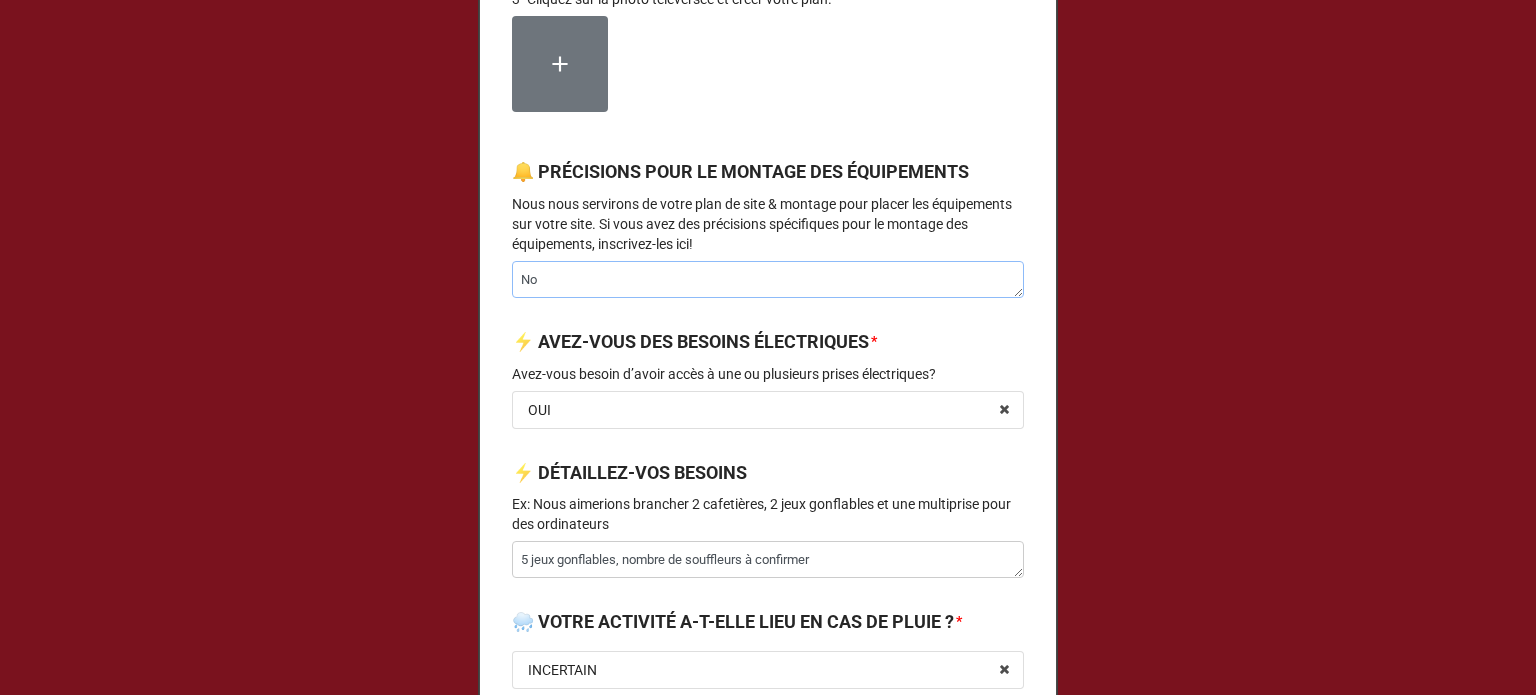 type on "x" 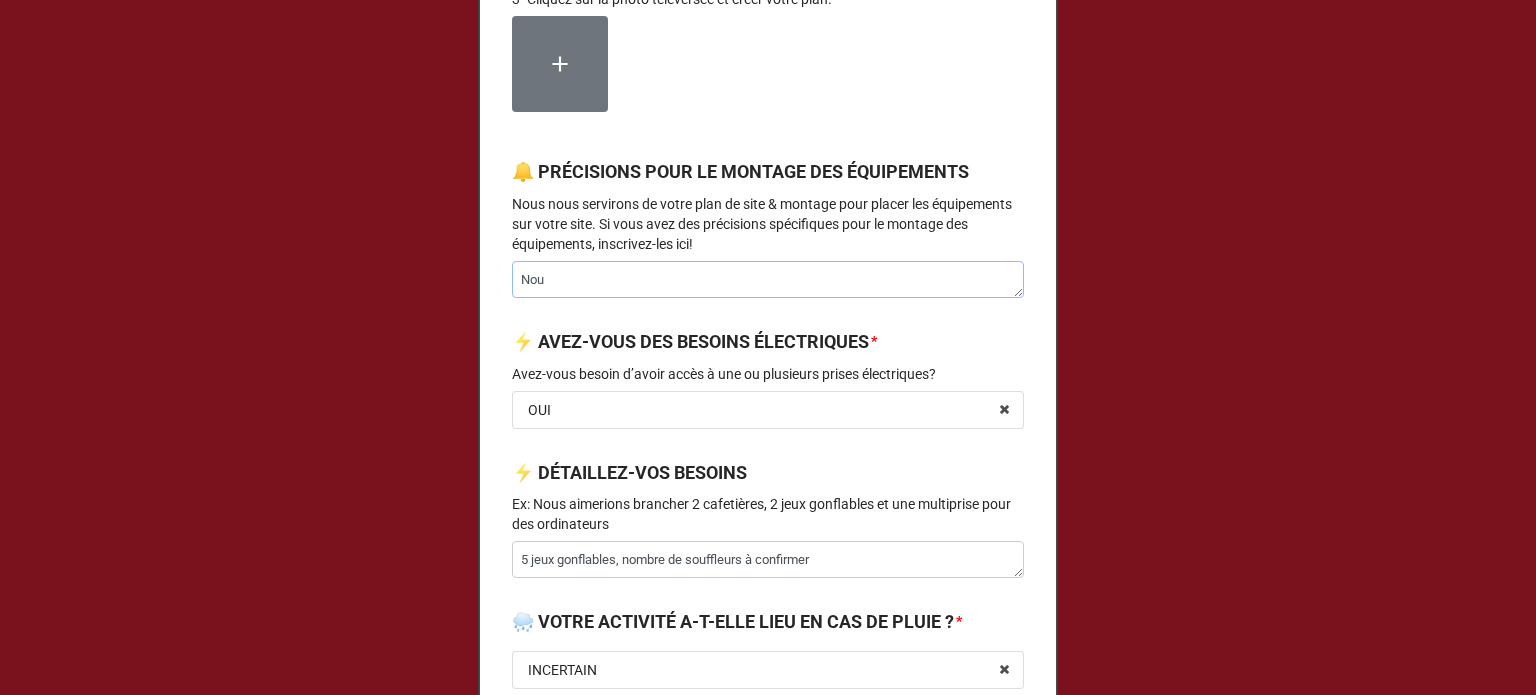 type on "x" 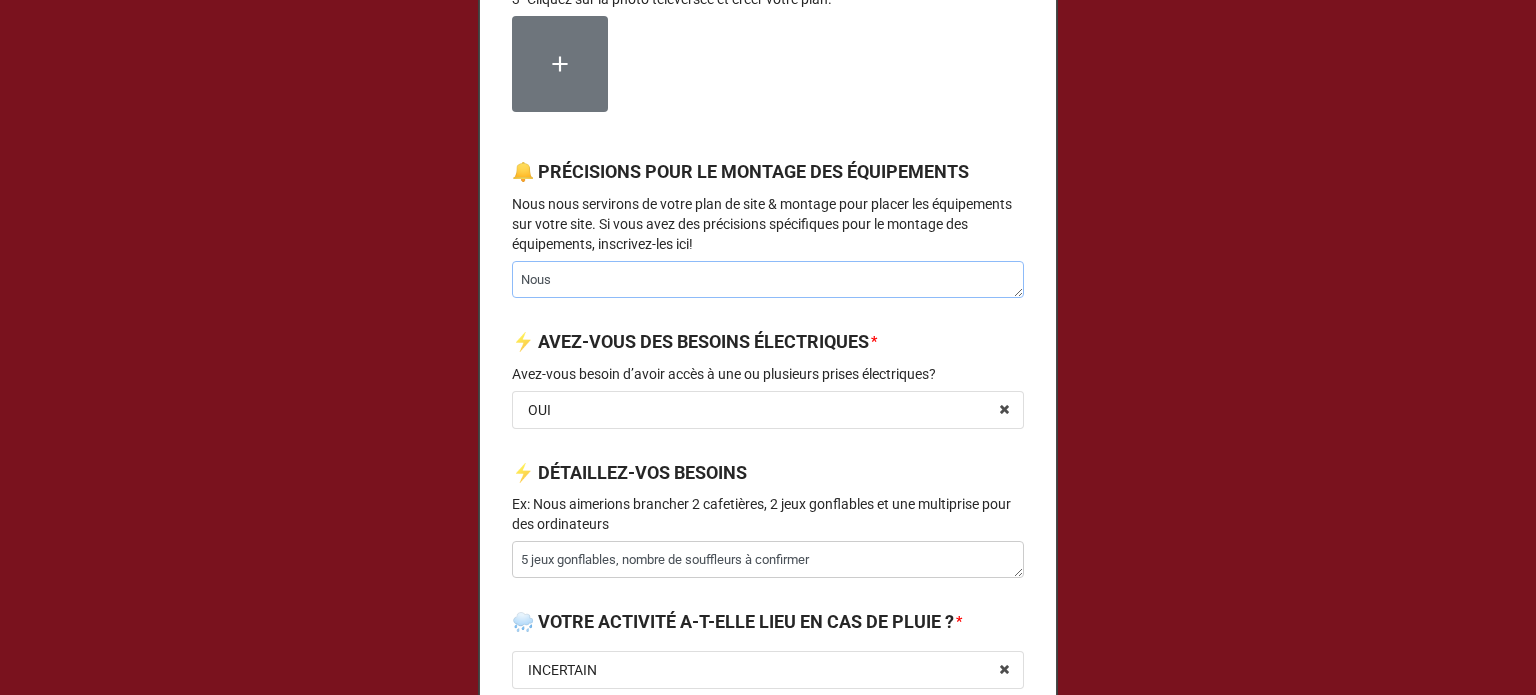 type on "x" 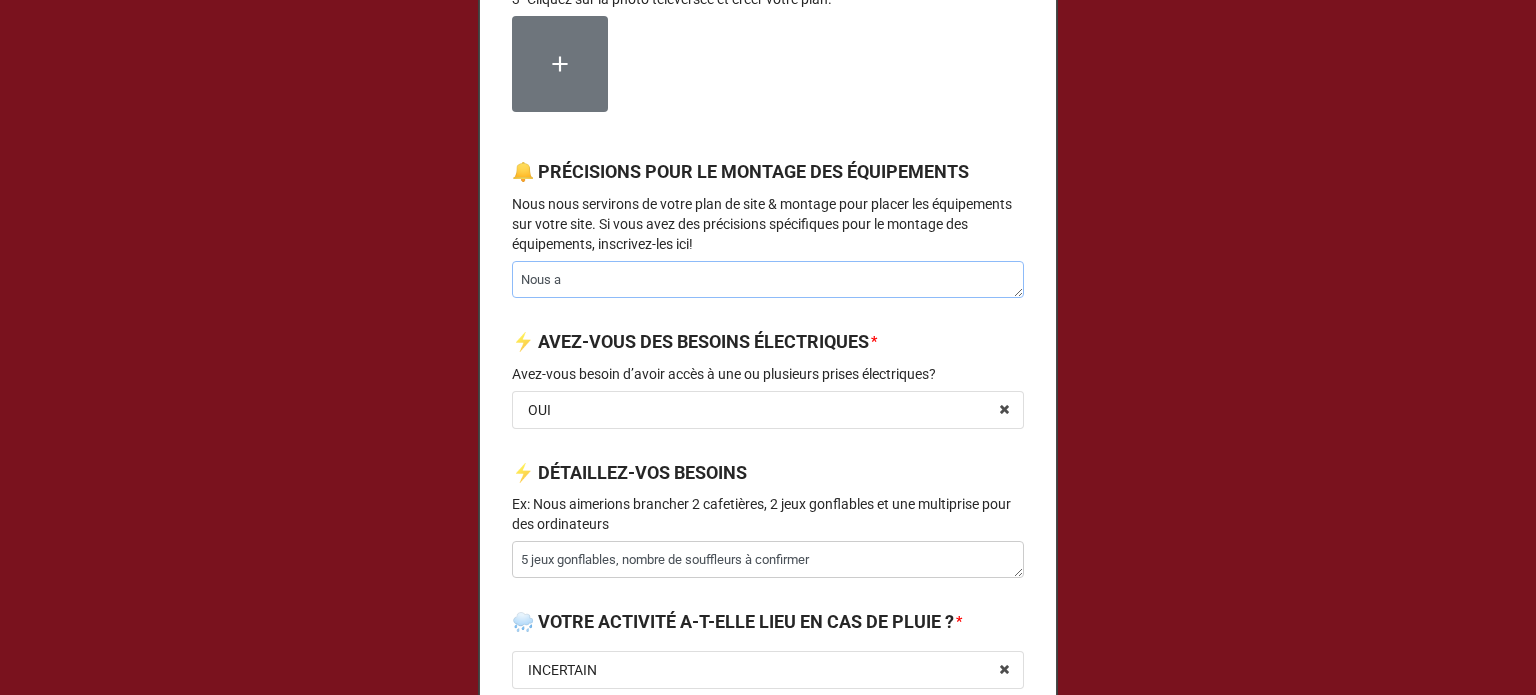 type on "x" 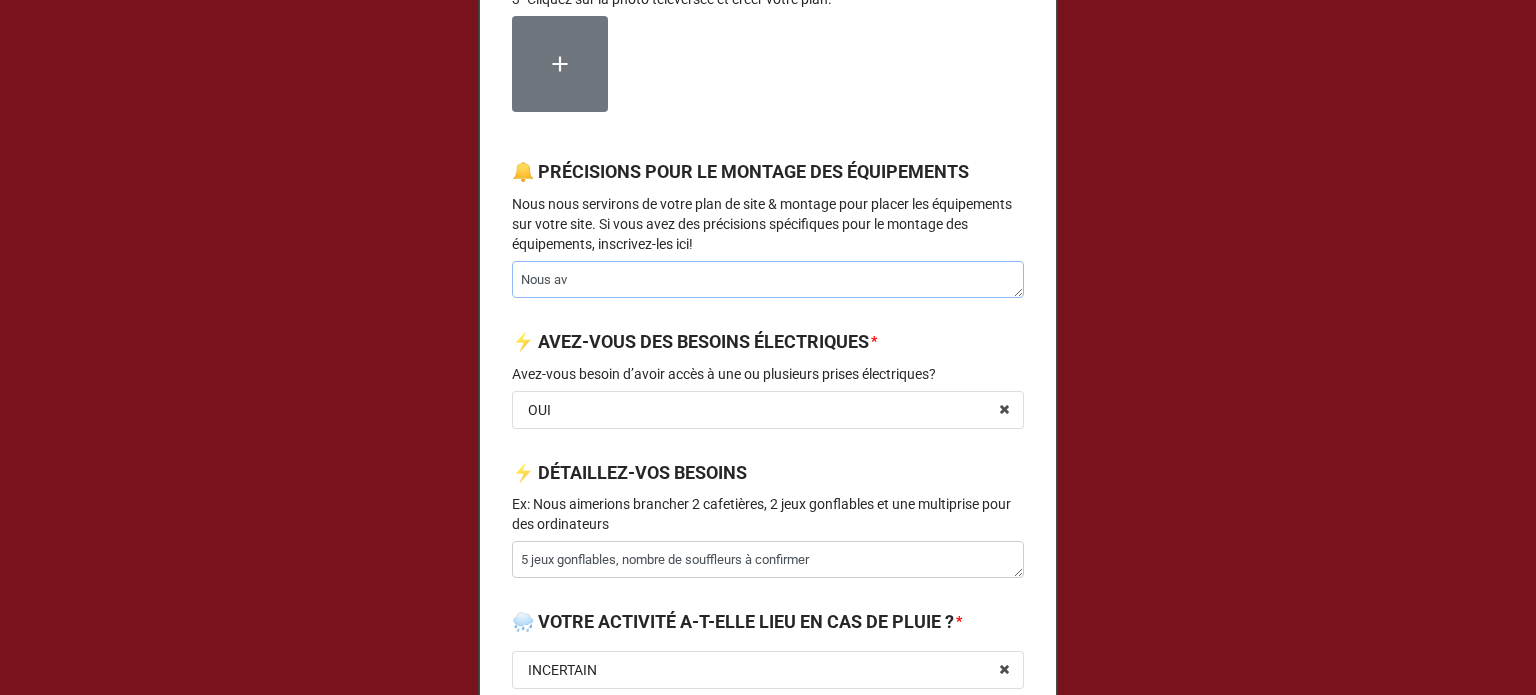 type on "x" 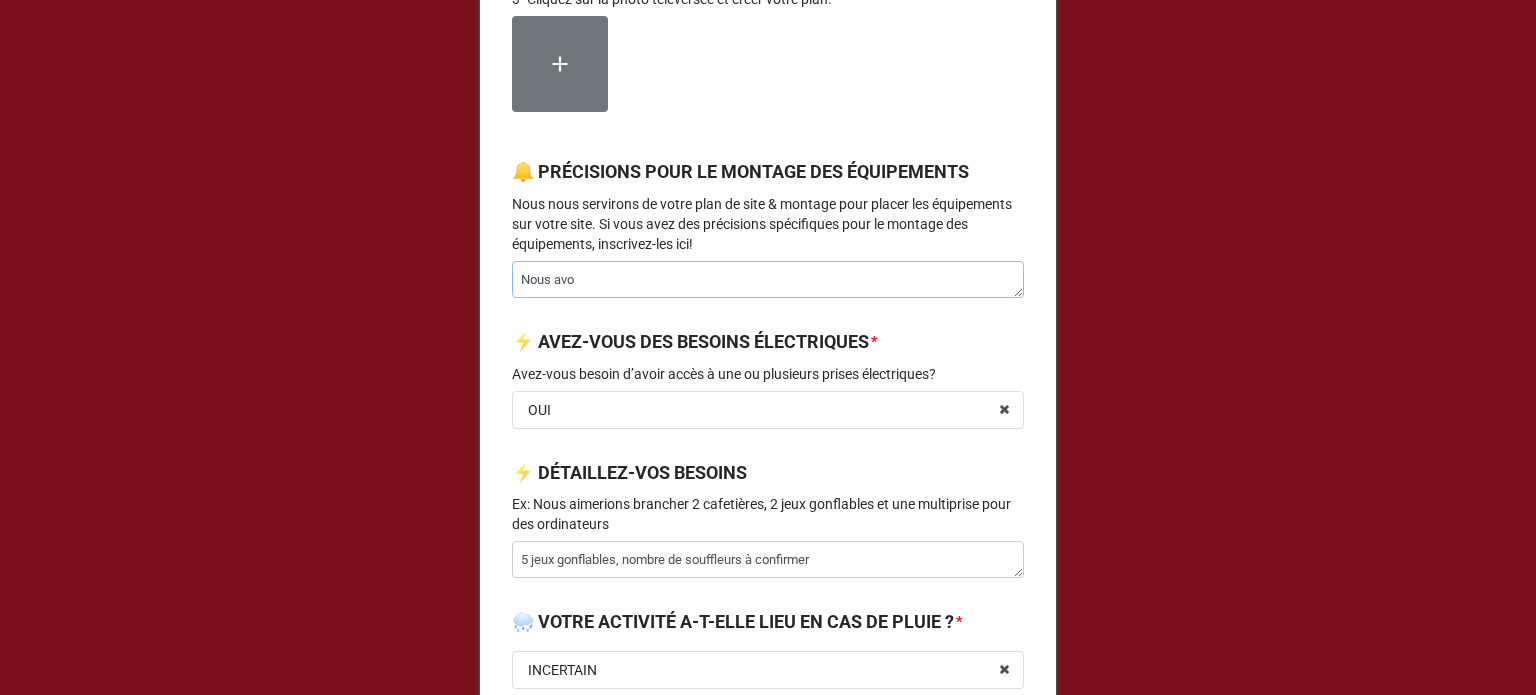 type on "x" 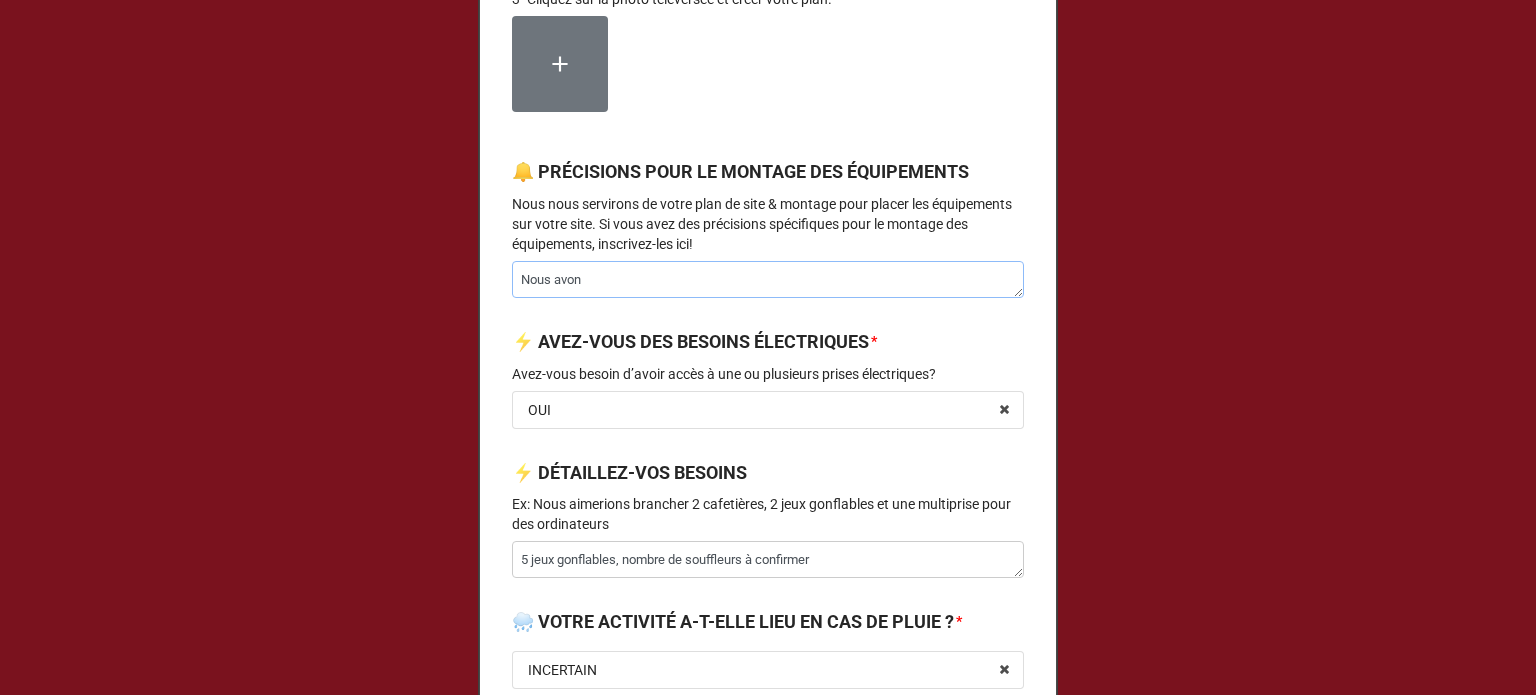 type on "x" 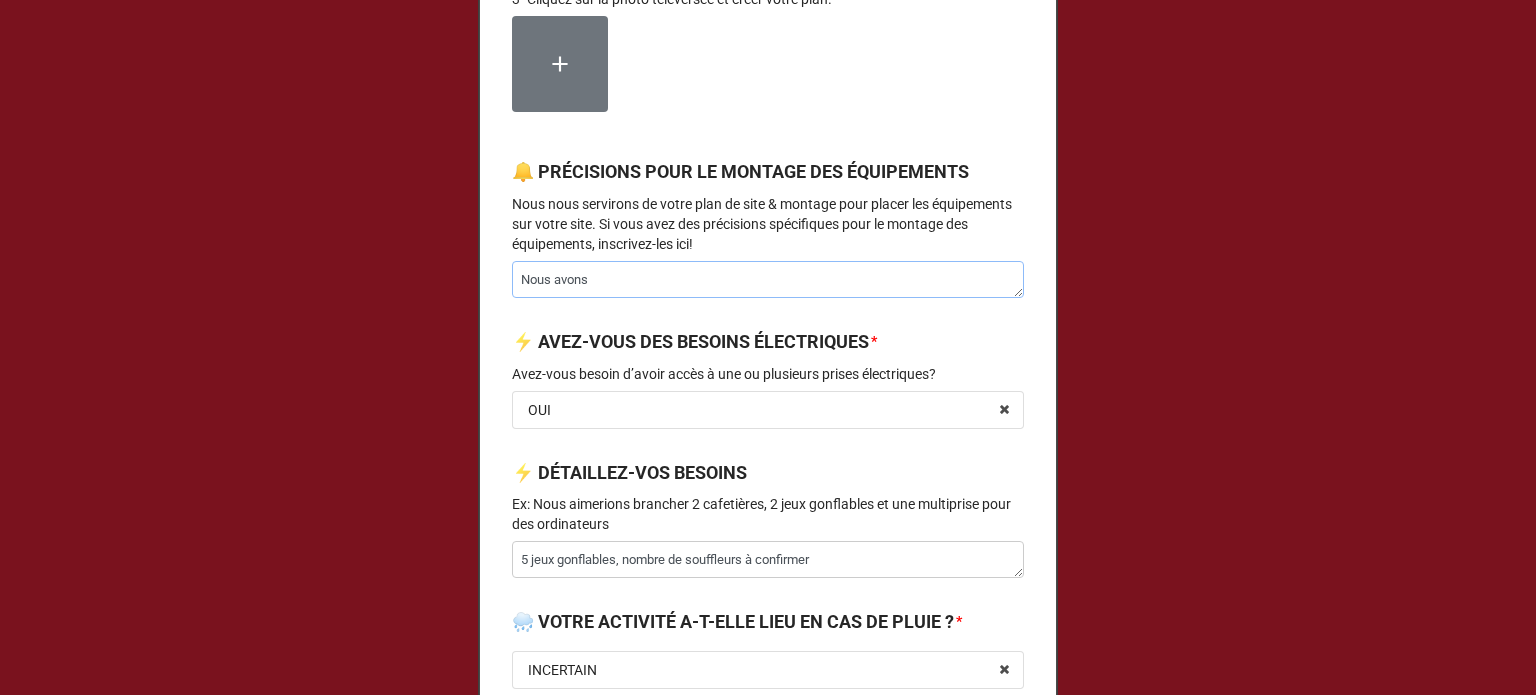 type on "x" 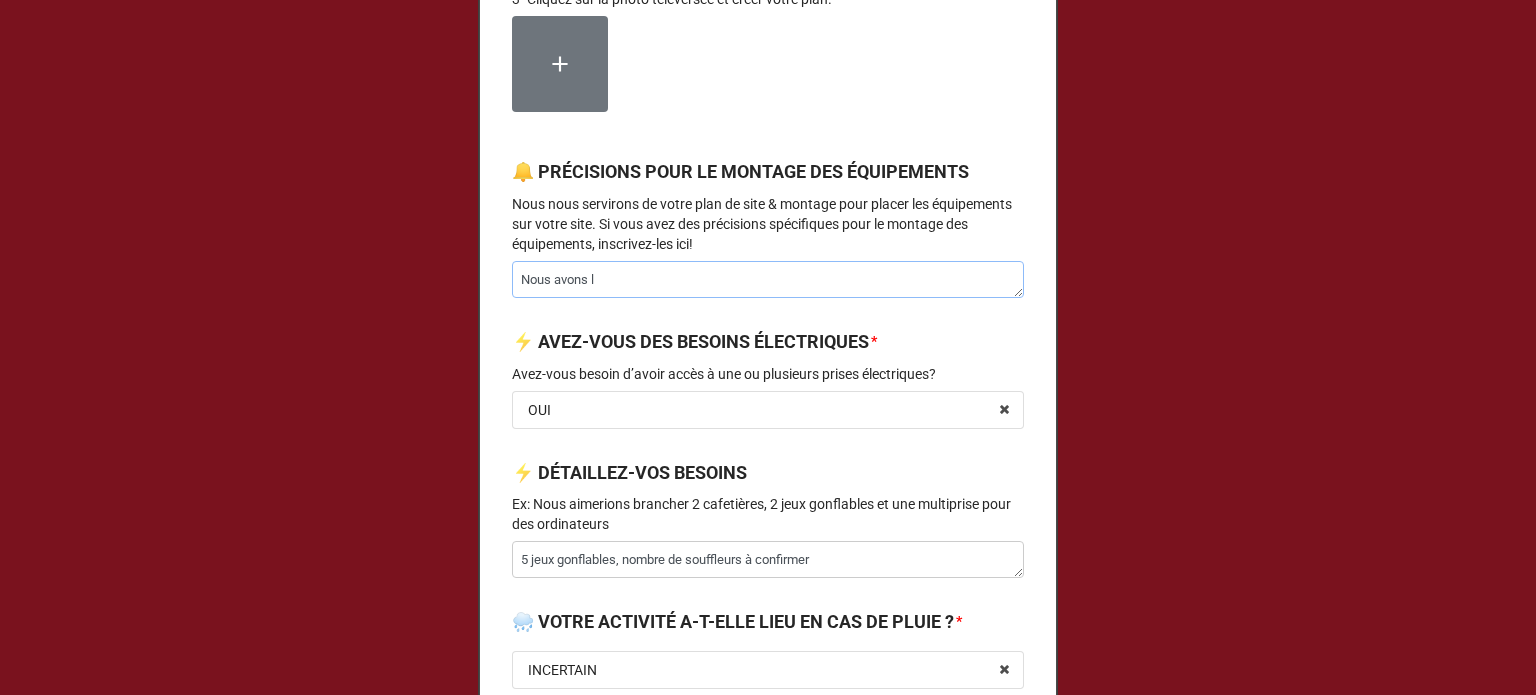 type on "x" 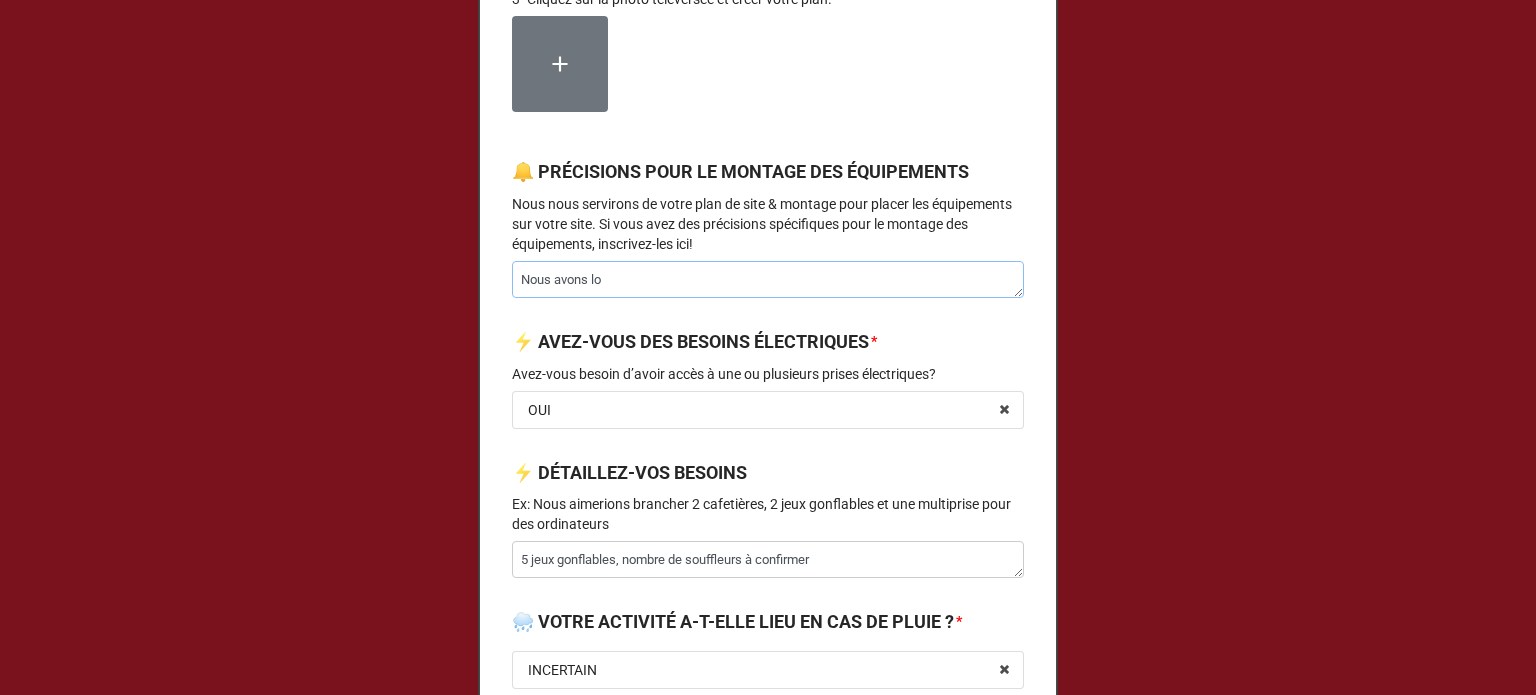 type on "x" 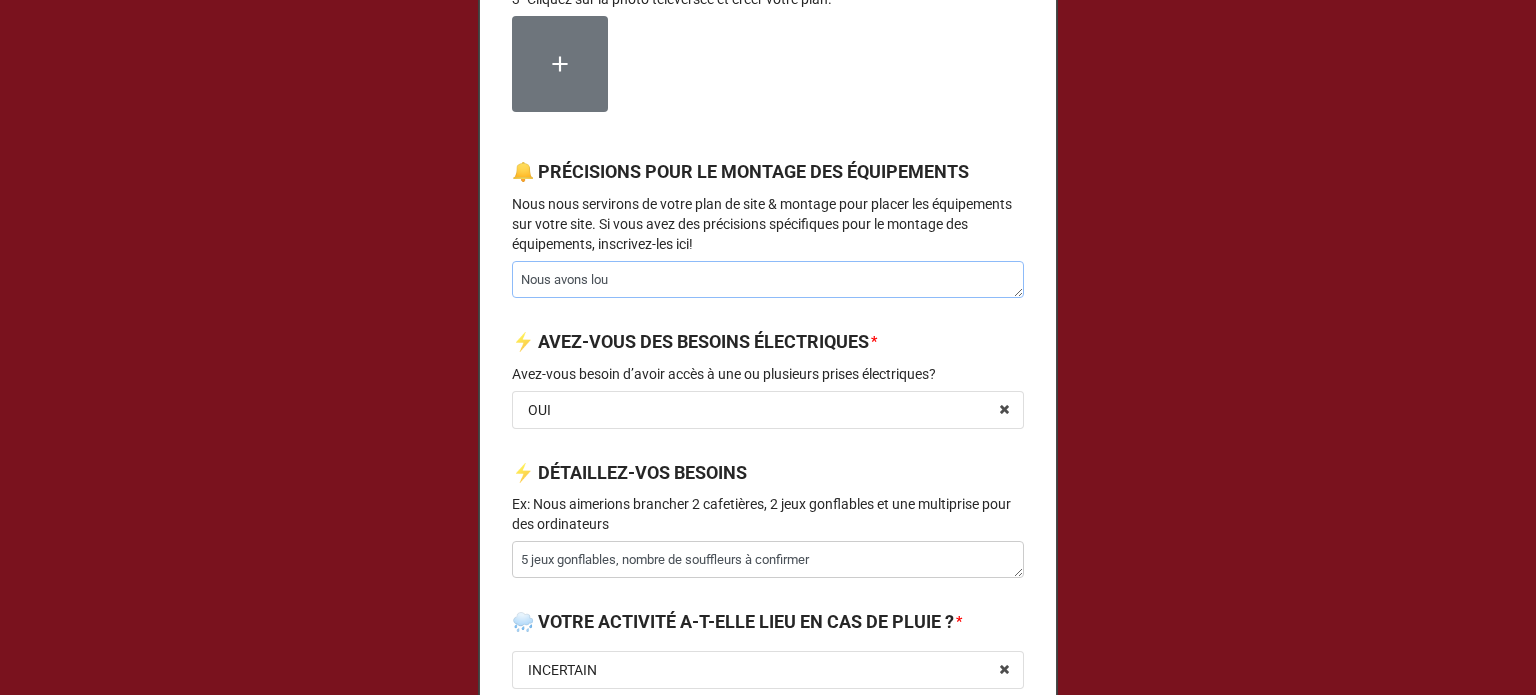 type on "x" 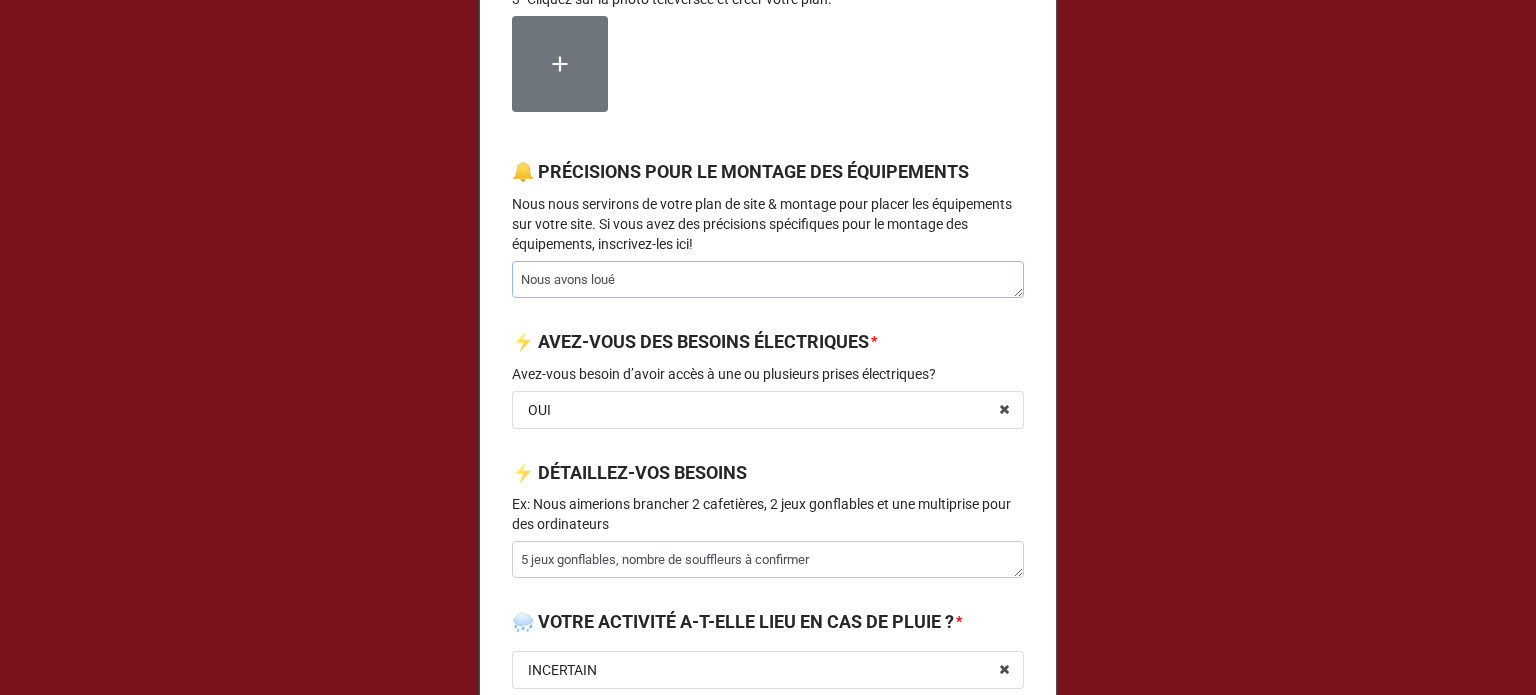 type on "x" 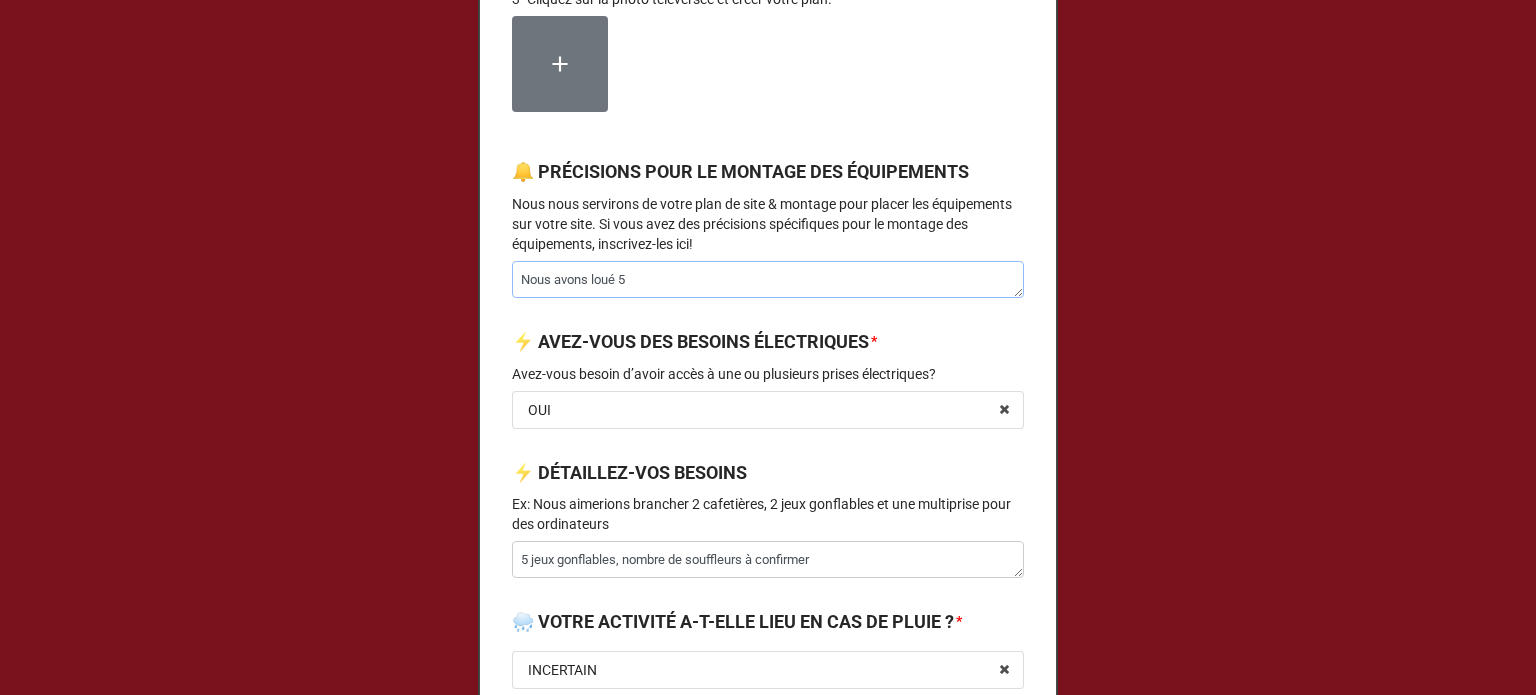 type on "x" 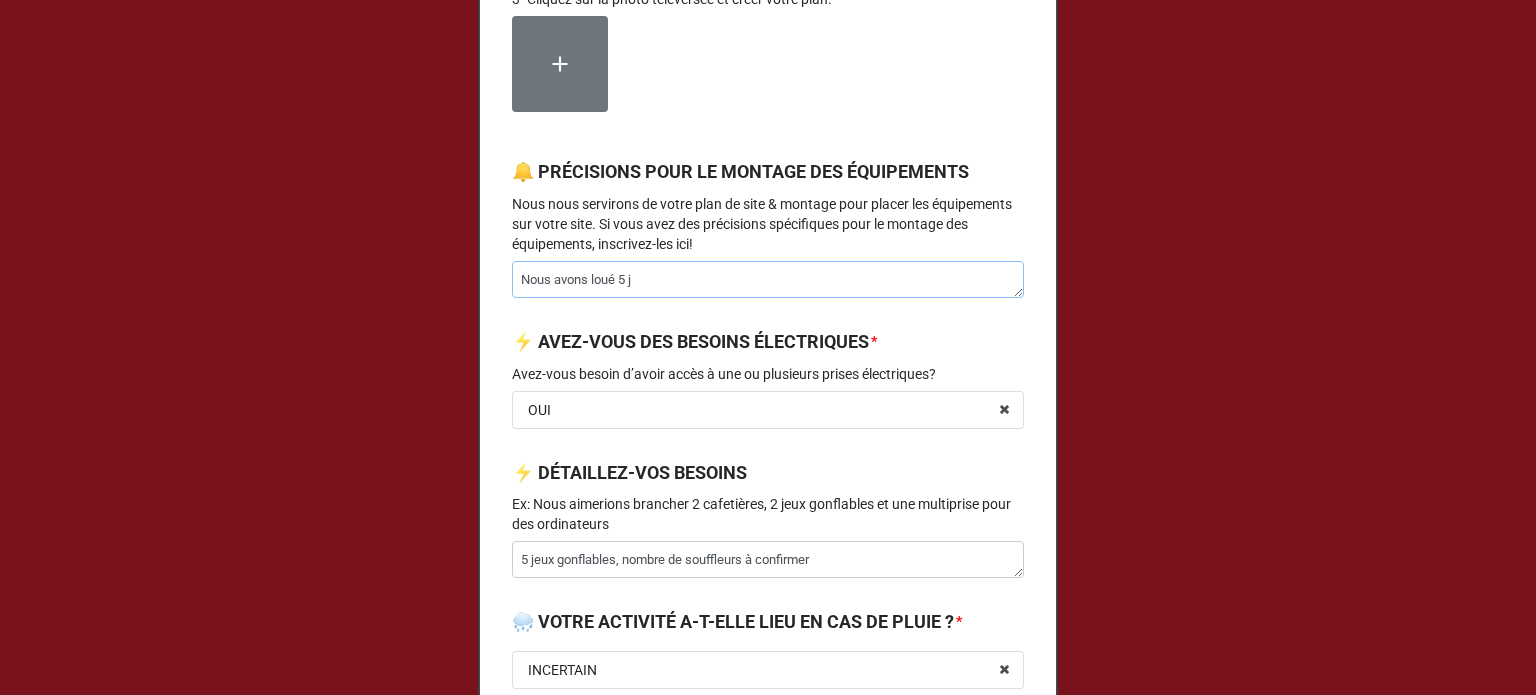 type on "x" 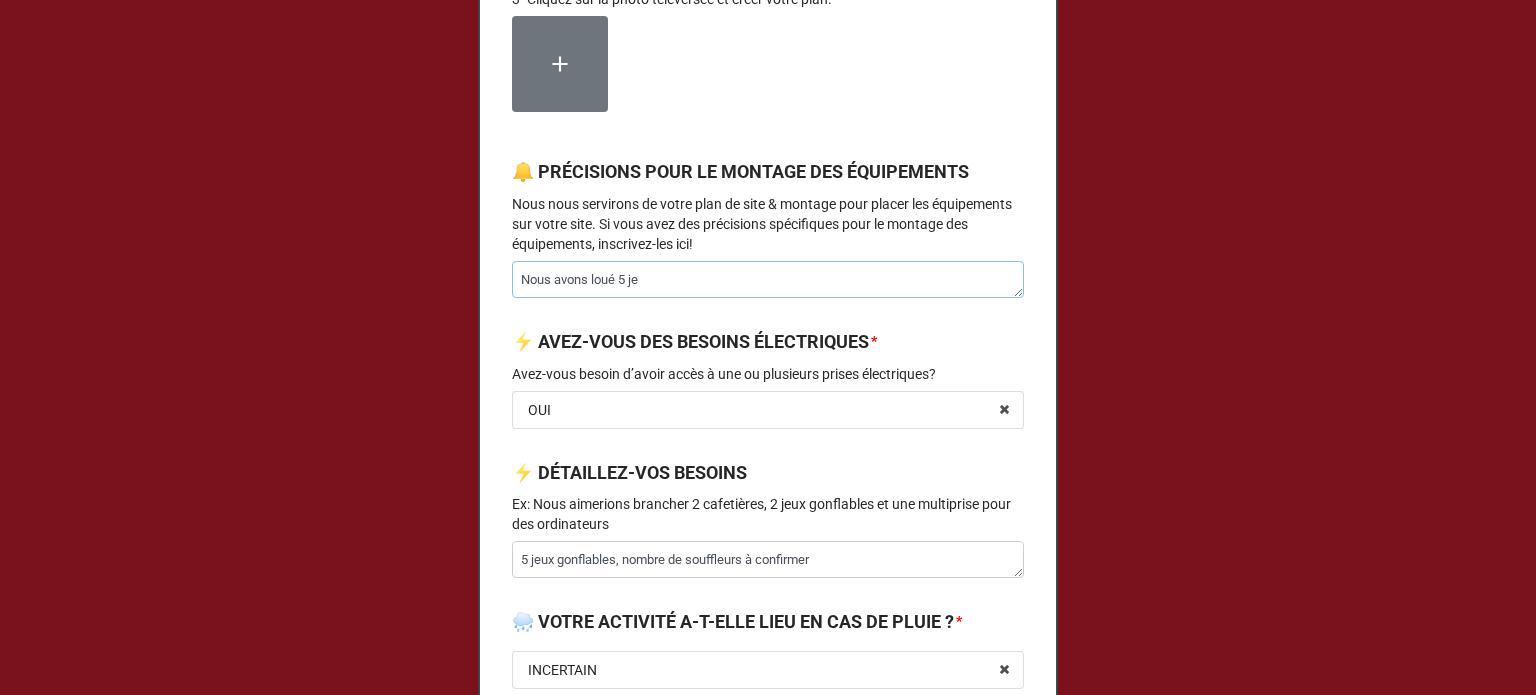 type on "x" 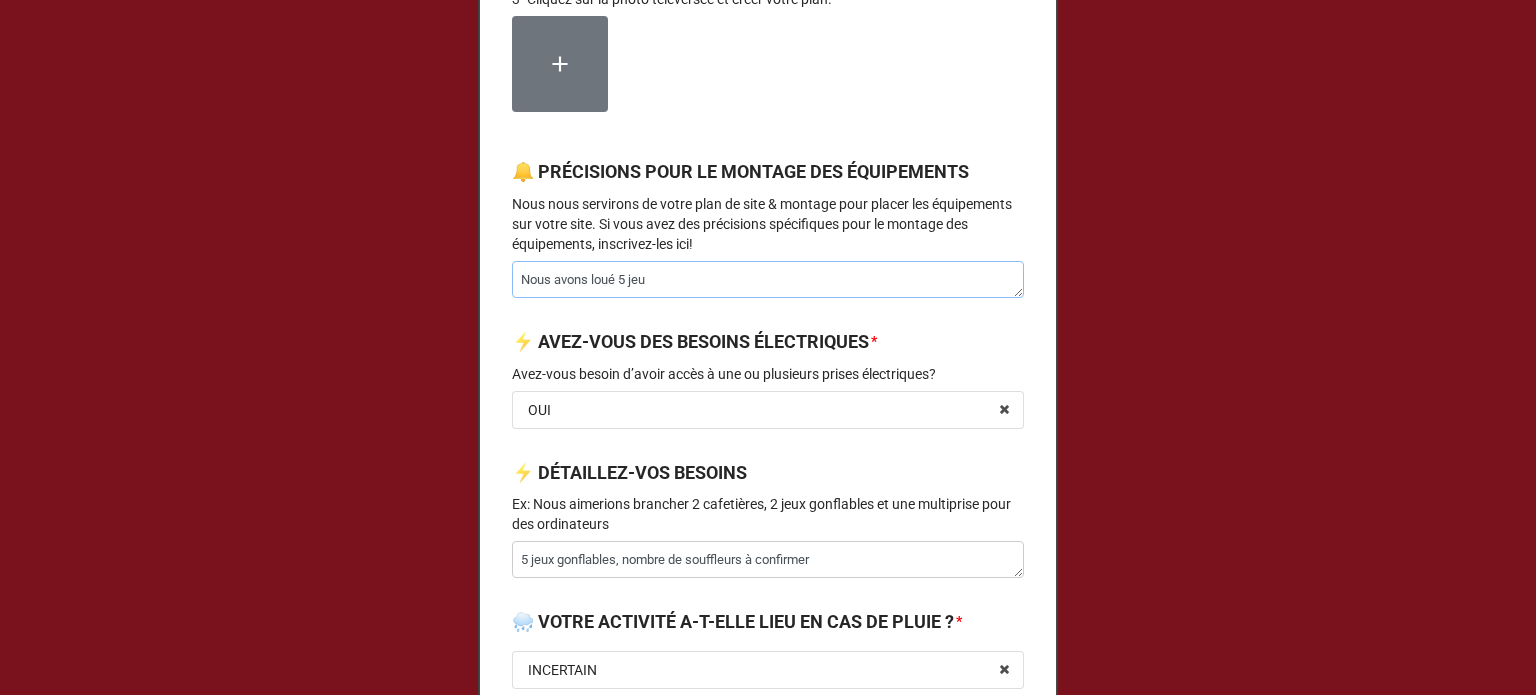 type on "x" 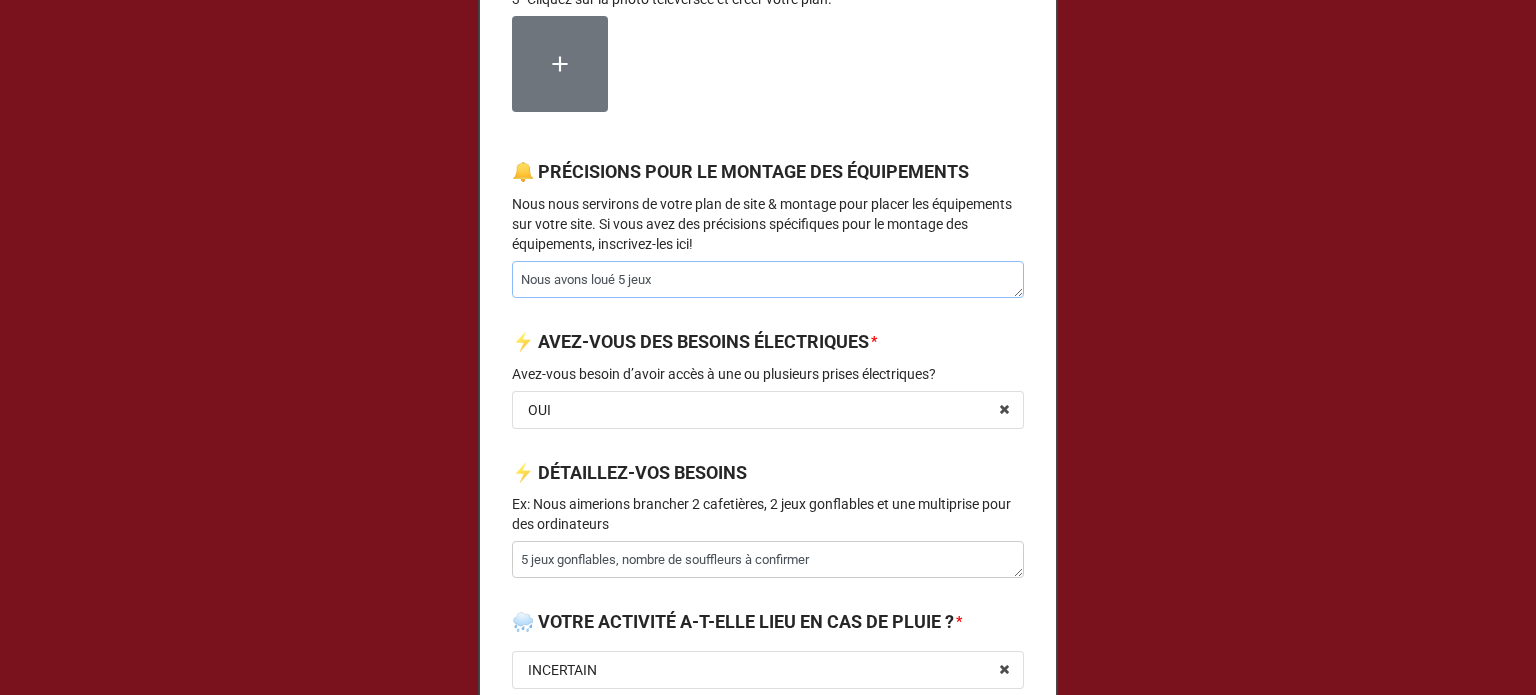 type on "x" 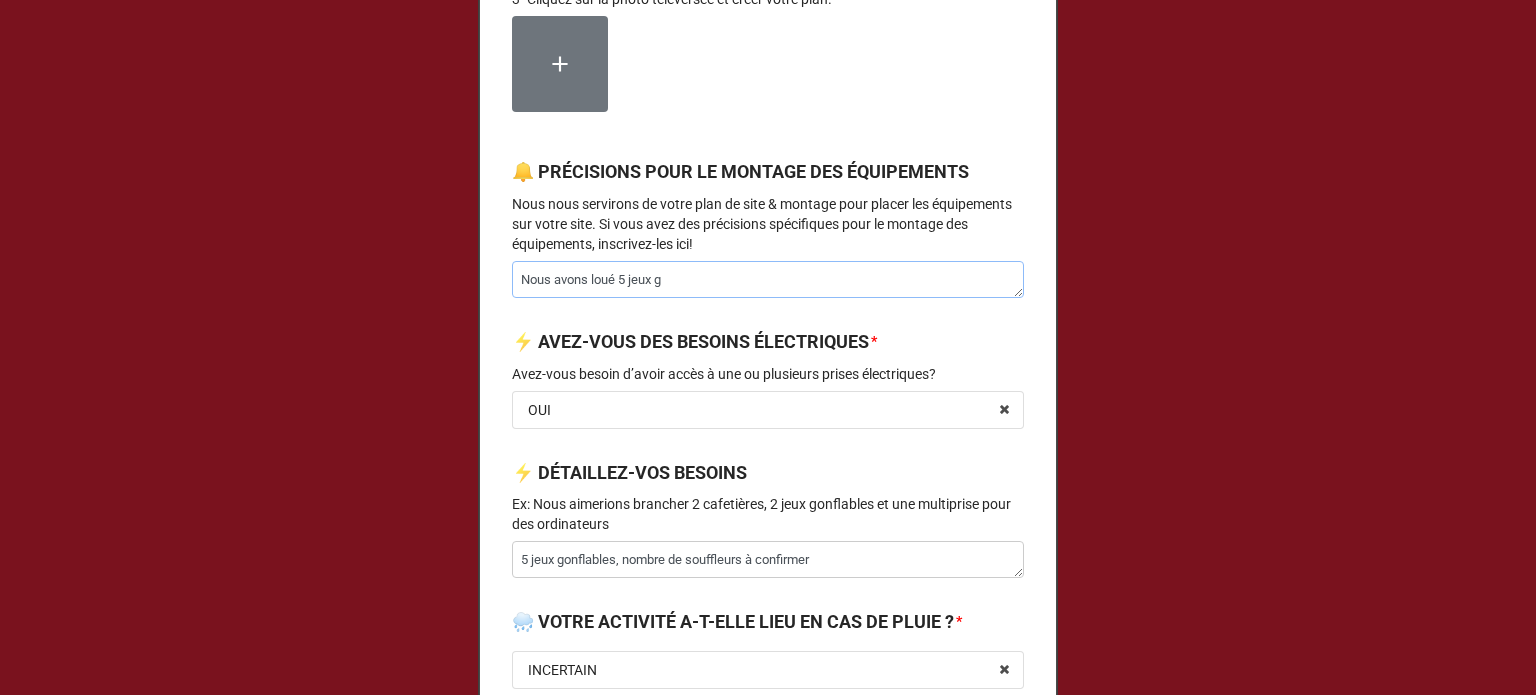 type on "x" 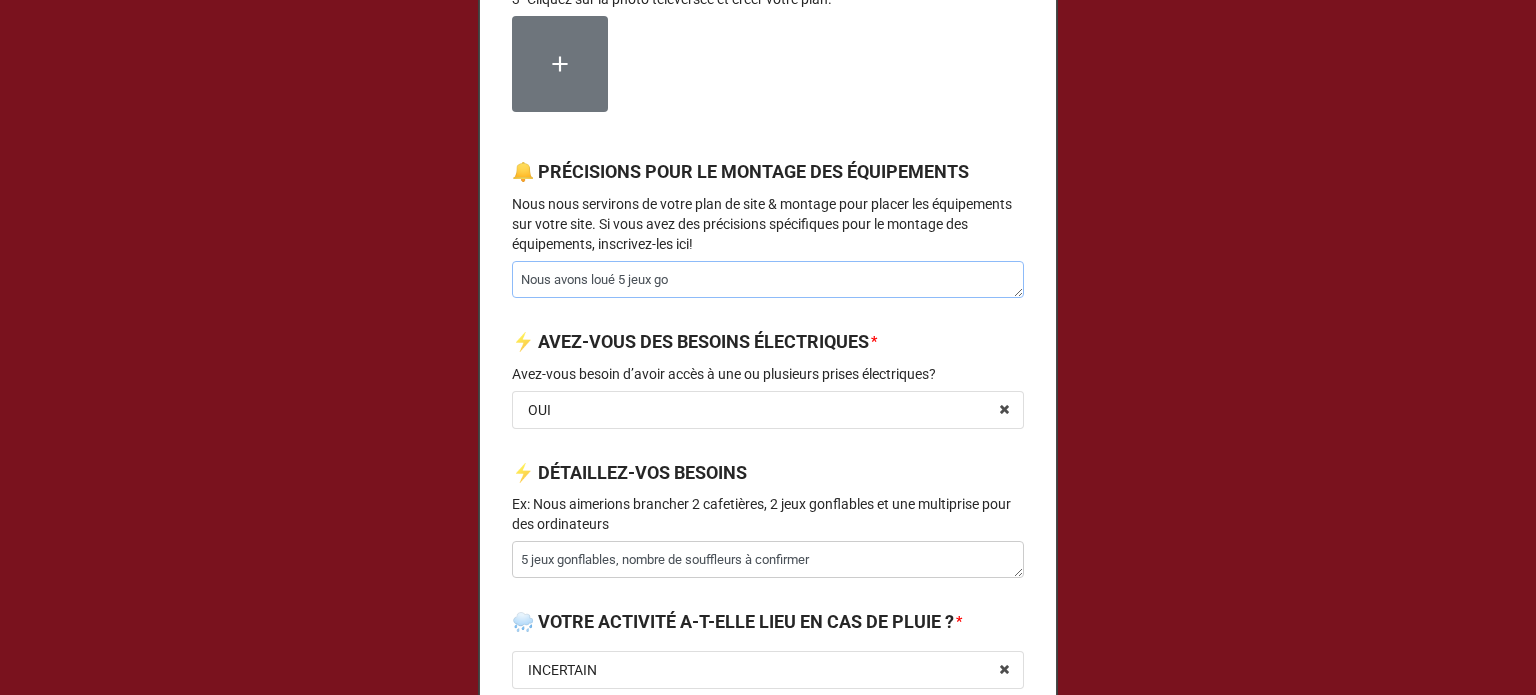 type on "x" 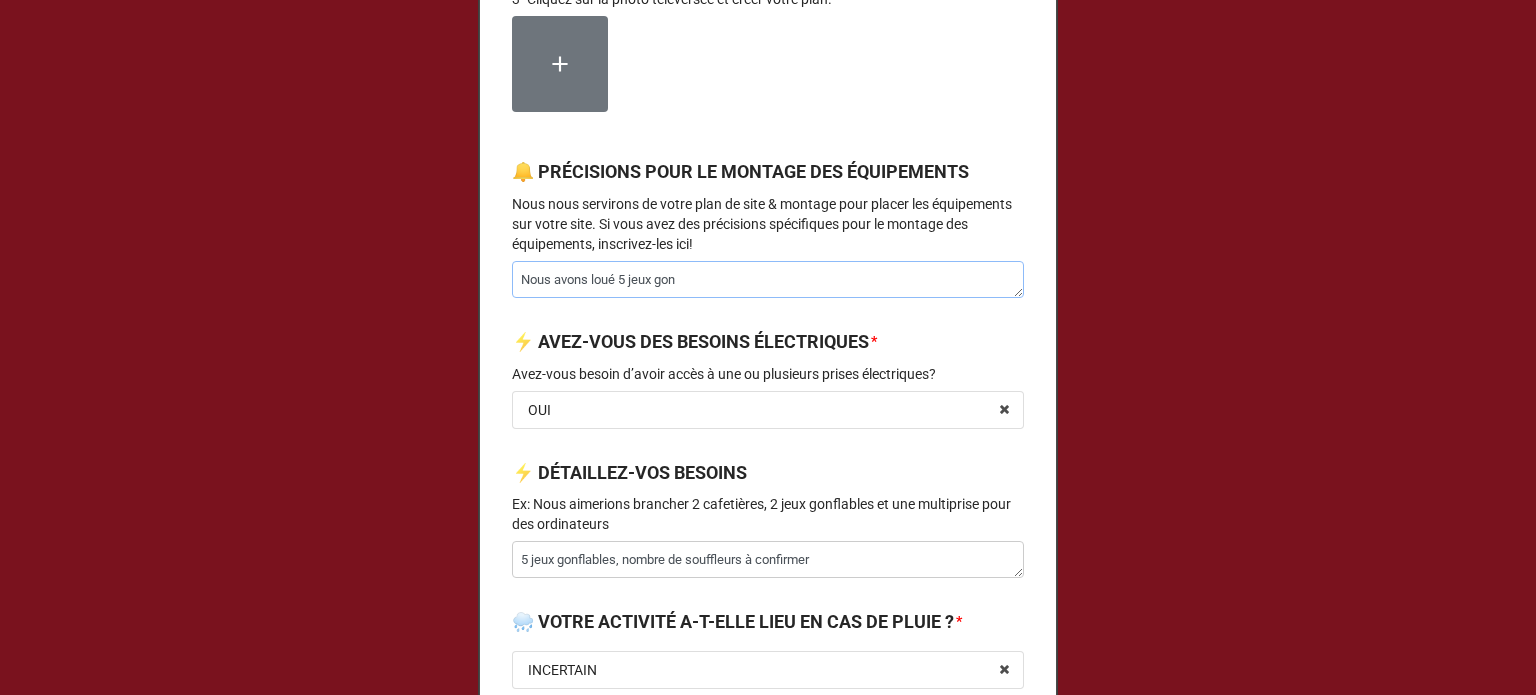 type on "x" 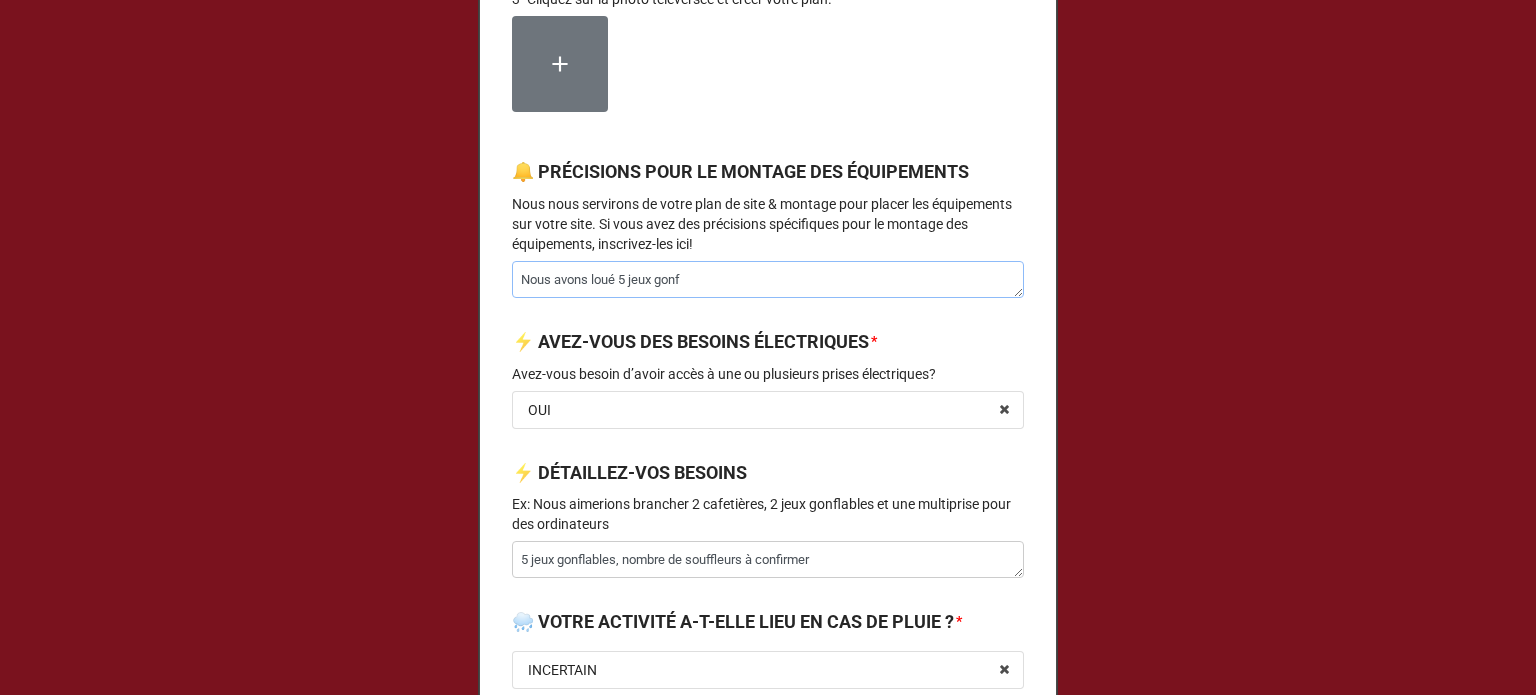 type 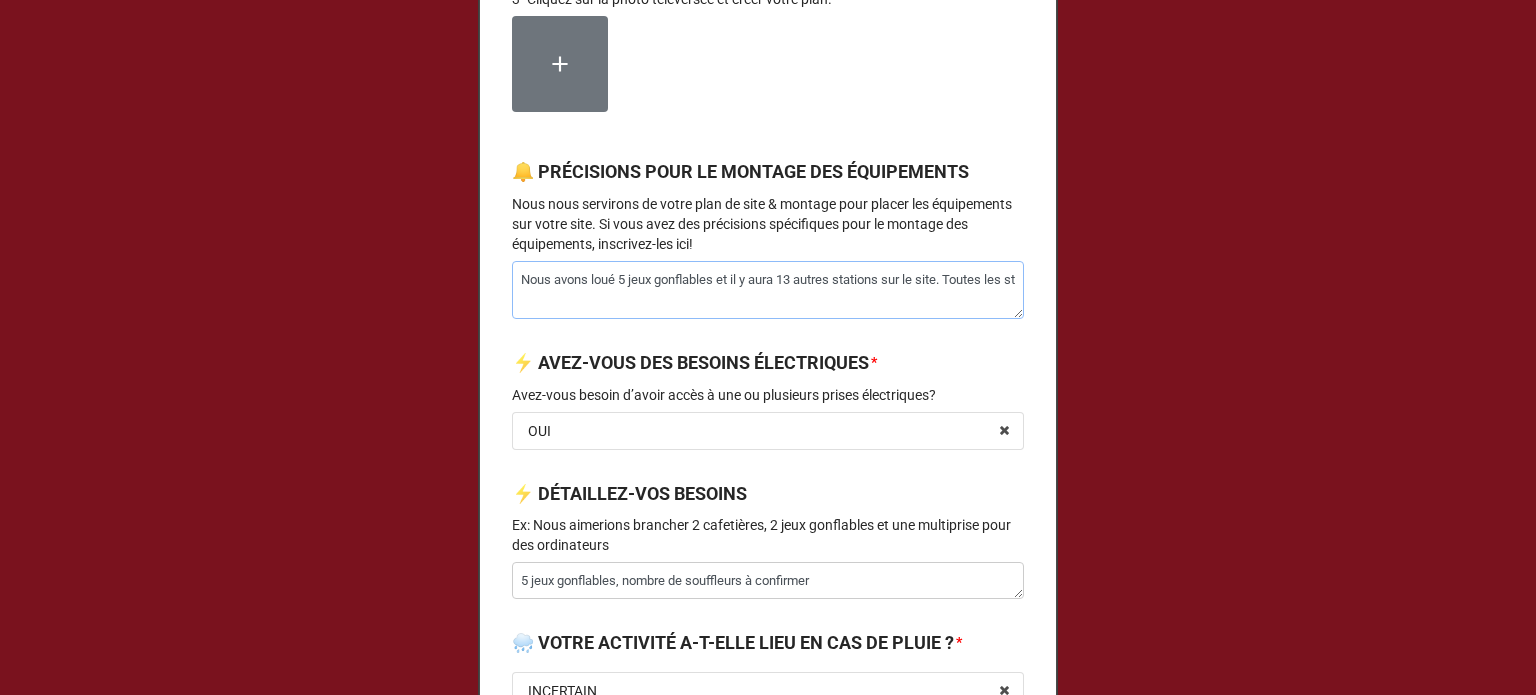 scroll, scrollTop: 0, scrollLeft: 0, axis: both 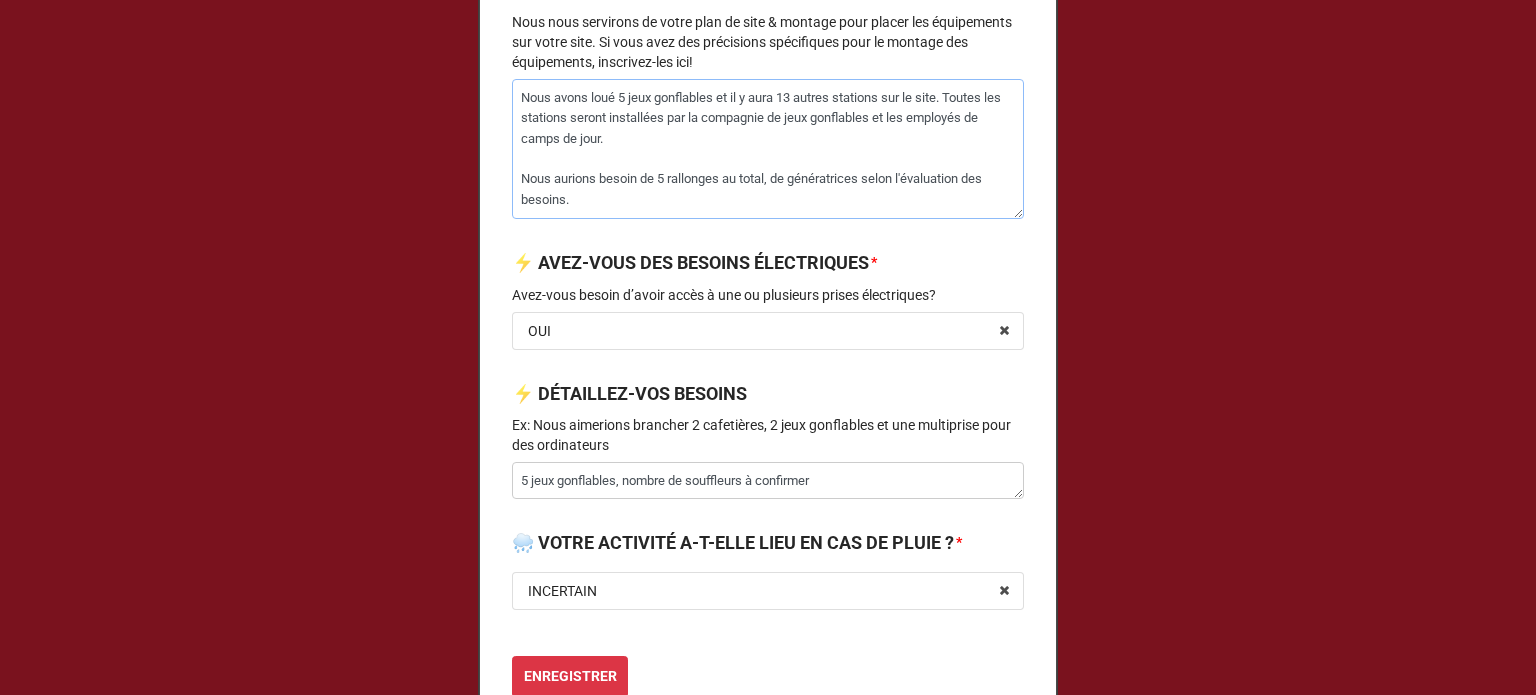 click on "Nous avons loué 5 jeux gonflables et il y aura 13 autres stations sur le site. Toutes les stations seront installées par la compagnie de jeux gonflables et les employés de camps de jour.
Nous aurions besoin de 5 rallonges au total, de génératrices selon l'évaluation des besoins." at bounding box center (768, 149) 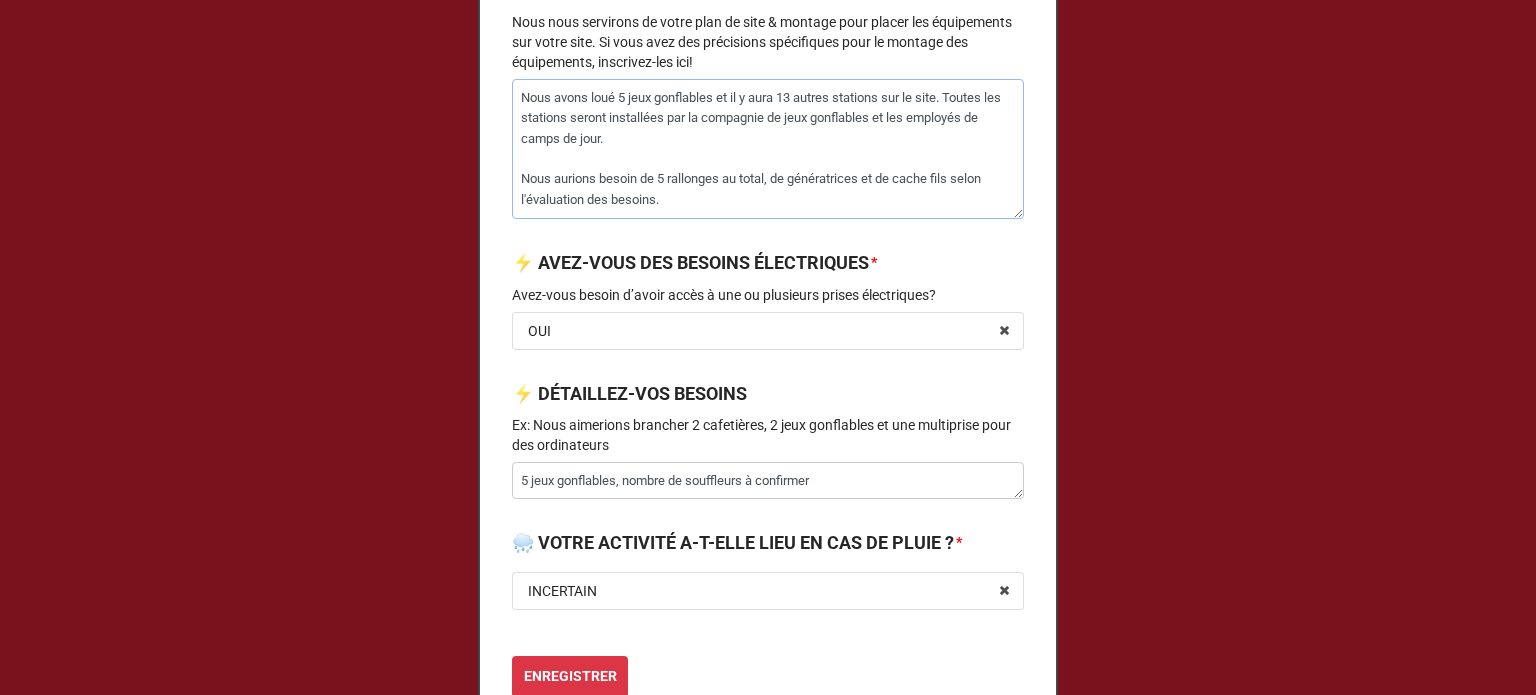 click on "Nous avons loué 5 jeux gonflables et il y aura 13 autres stations sur le site. Toutes les stations seront installées par la compagnie de jeux gonflables et les employés de camps de jour.
Nous aurions besoin de 5 rallonges au total, de génératrices et de cache fils selon l'évaluation des besoins." at bounding box center [768, 149] 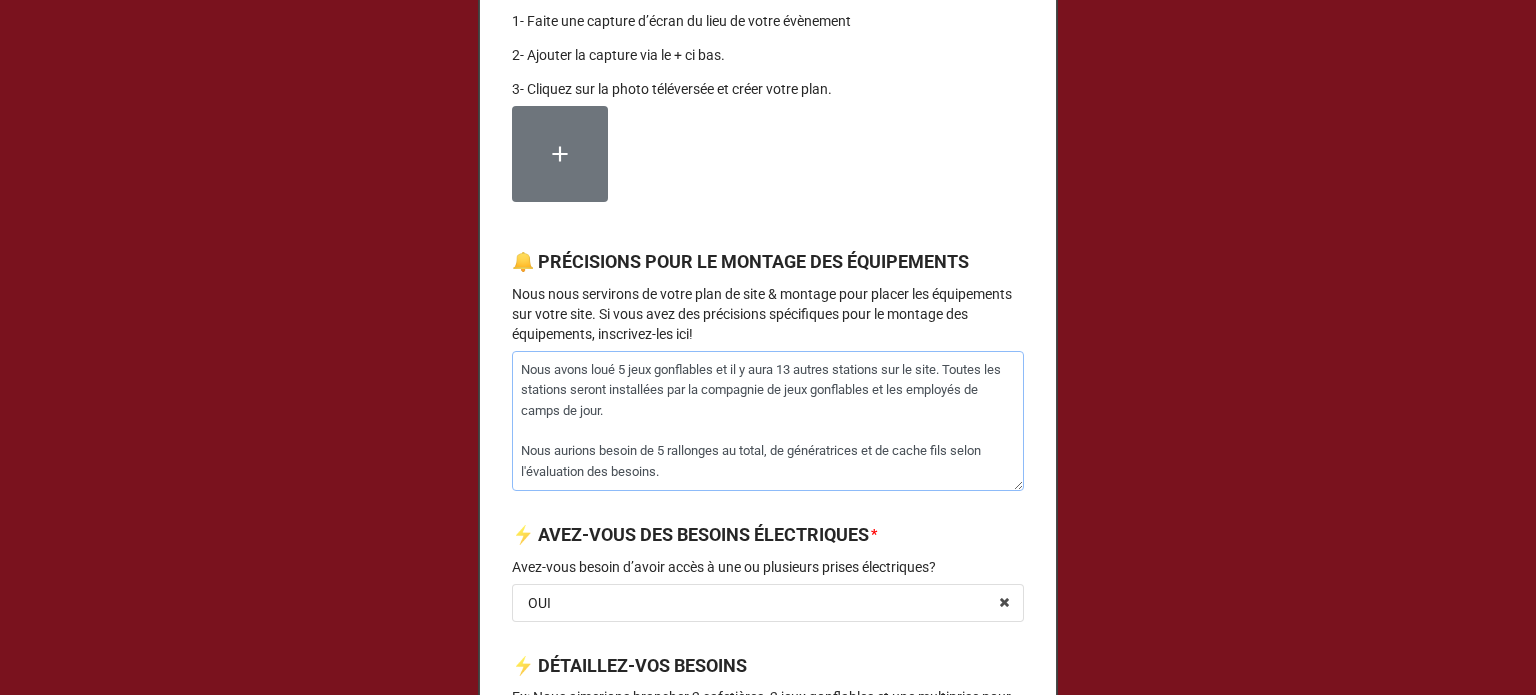 scroll, scrollTop: 2084, scrollLeft: 0, axis: vertical 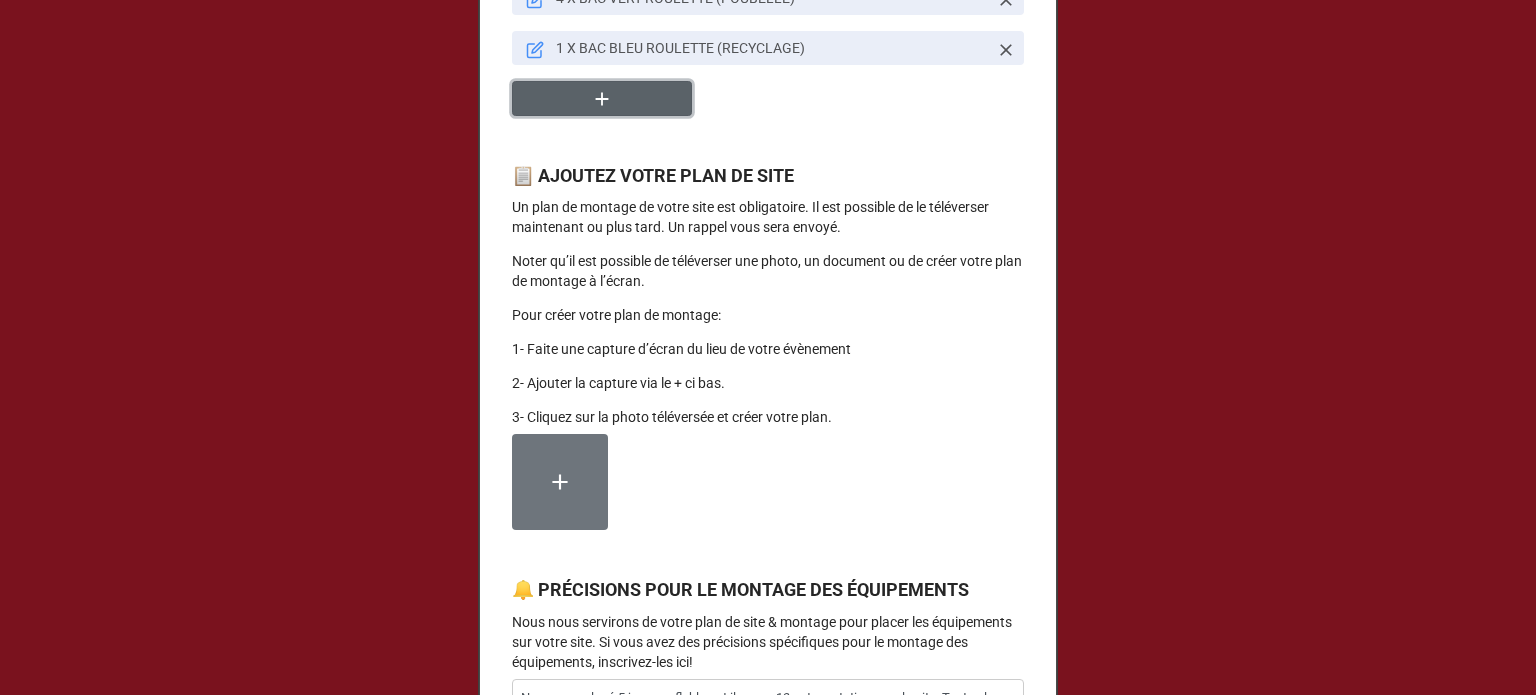 click at bounding box center (602, 98) 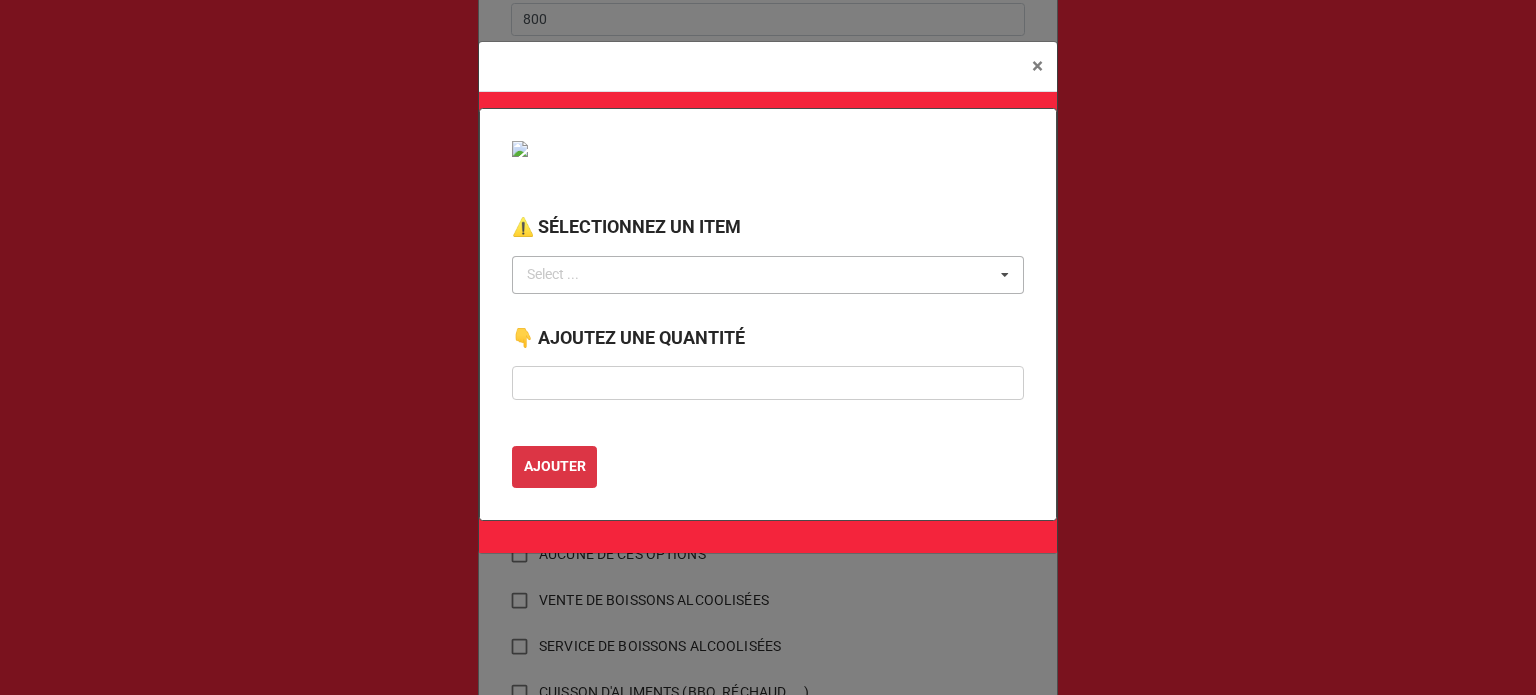 click on "Select ... No results found." at bounding box center [768, 275] 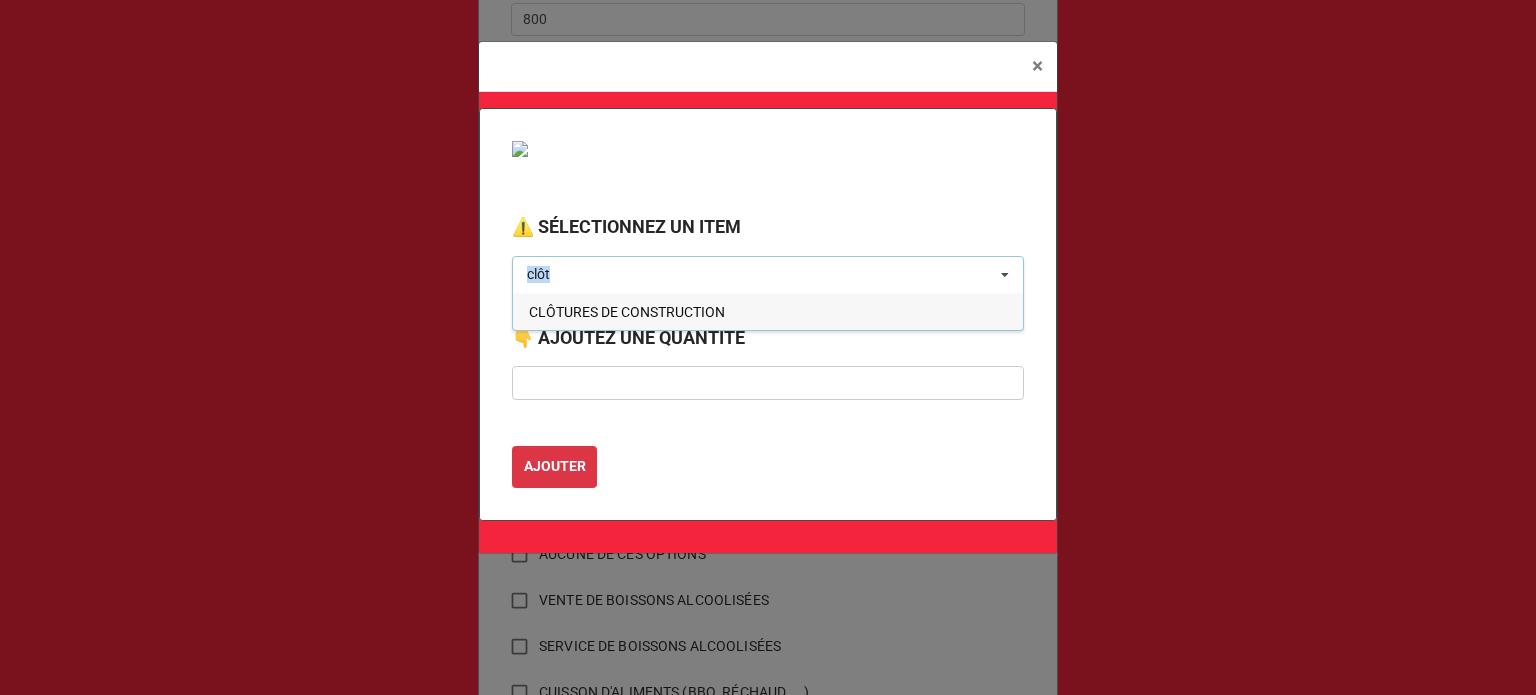 drag, startPoint x: 603, startPoint y: 277, endPoint x: 470, endPoint y: 287, distance: 133.37541 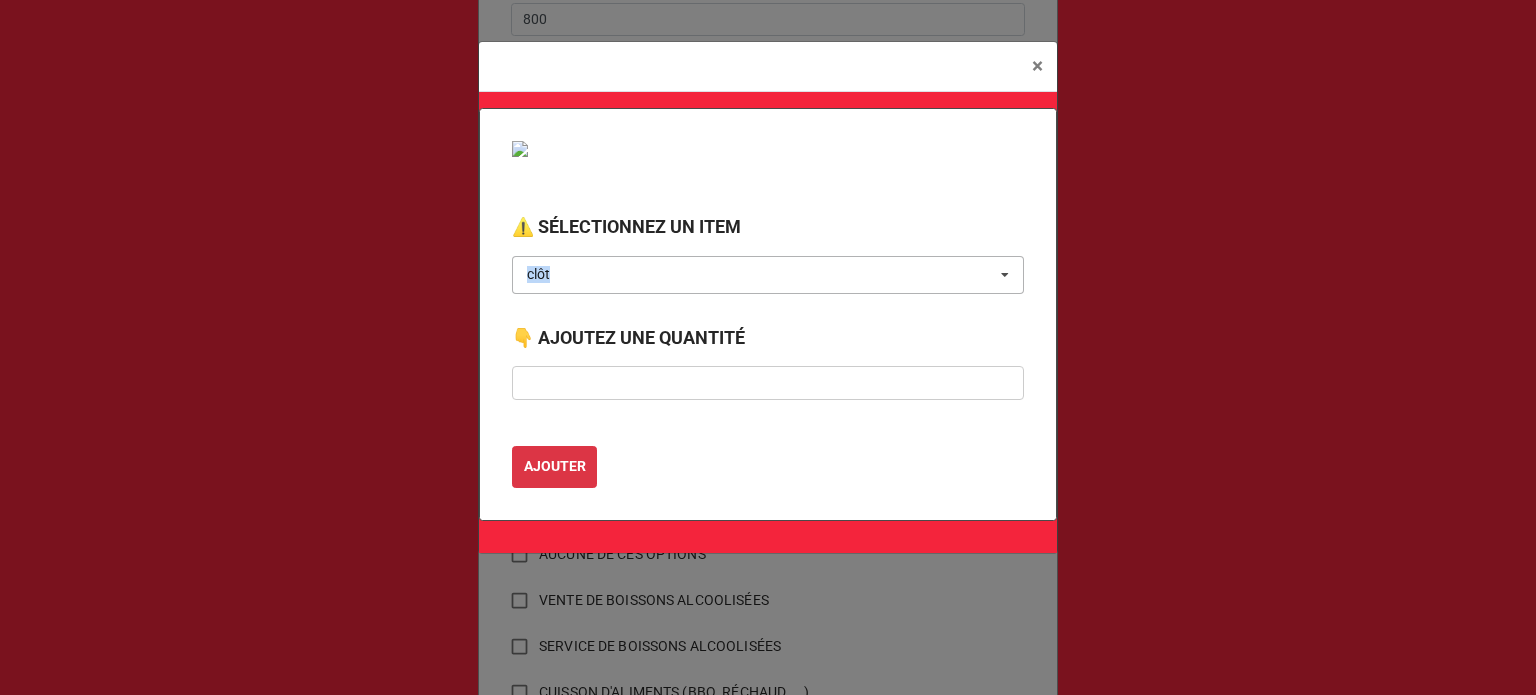 click on "clôt clôt Select ... CLÔTURES DE CONSTRUCTION" at bounding box center [768, 275] 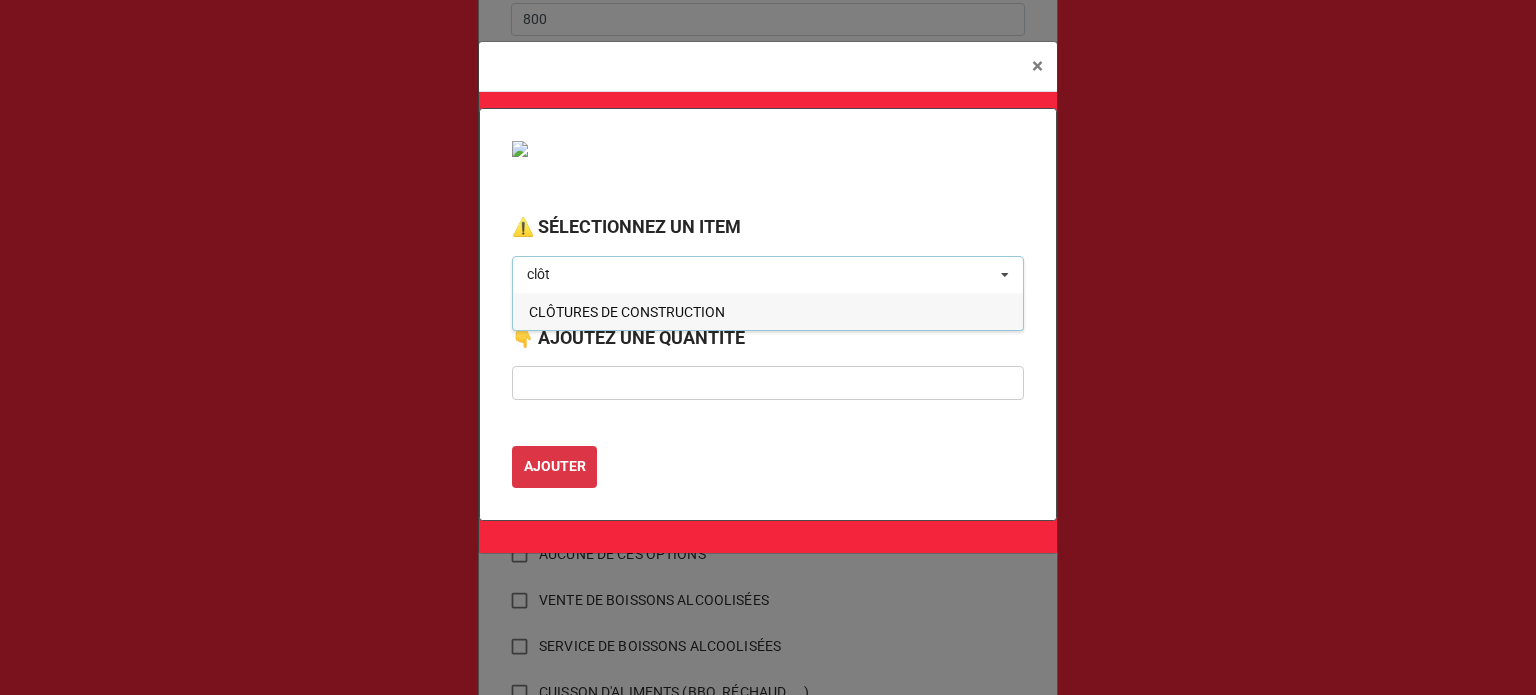 click on "clôt clôt Select ... CLÔTURES DE CONSTRUCTION" at bounding box center (768, 275) 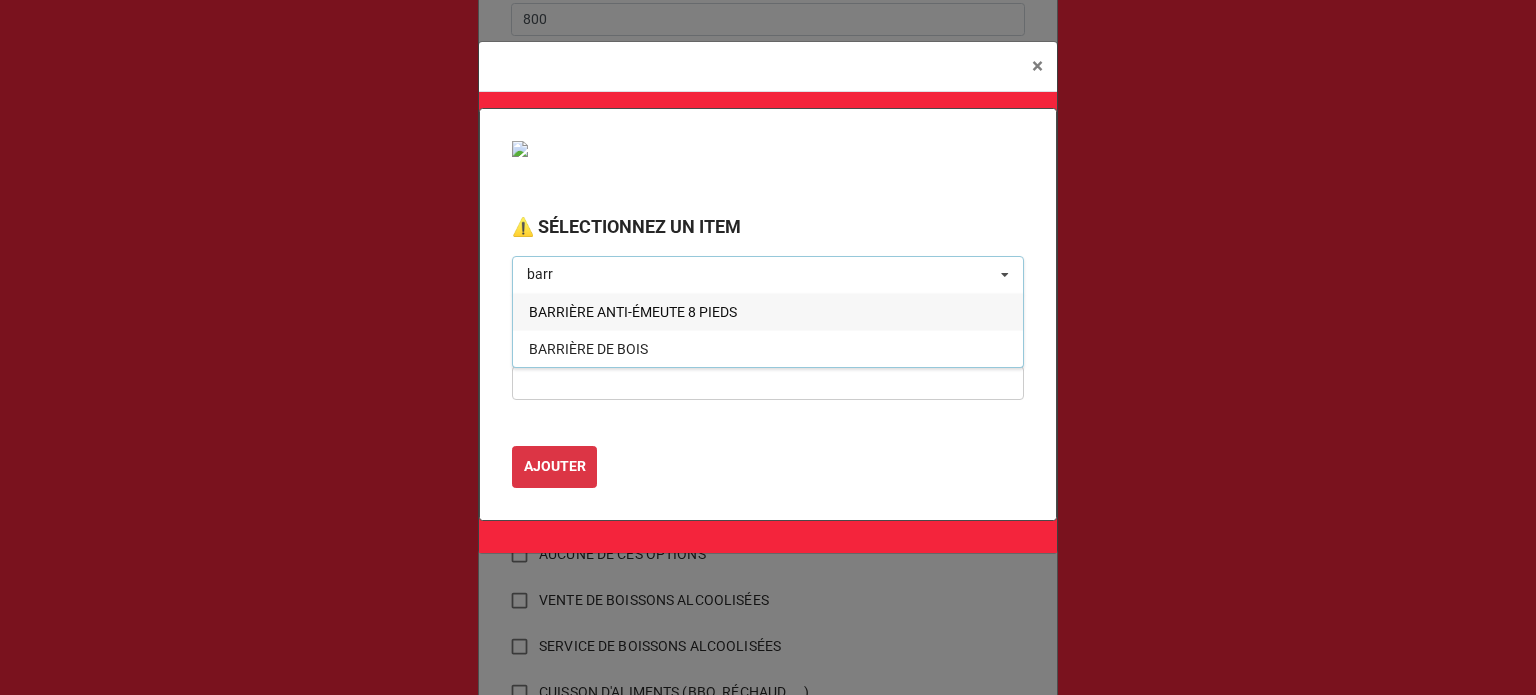 click on "BARRIÈRE ANTI-ÉMEUTE 8 PIEDS" at bounding box center (633, 312) 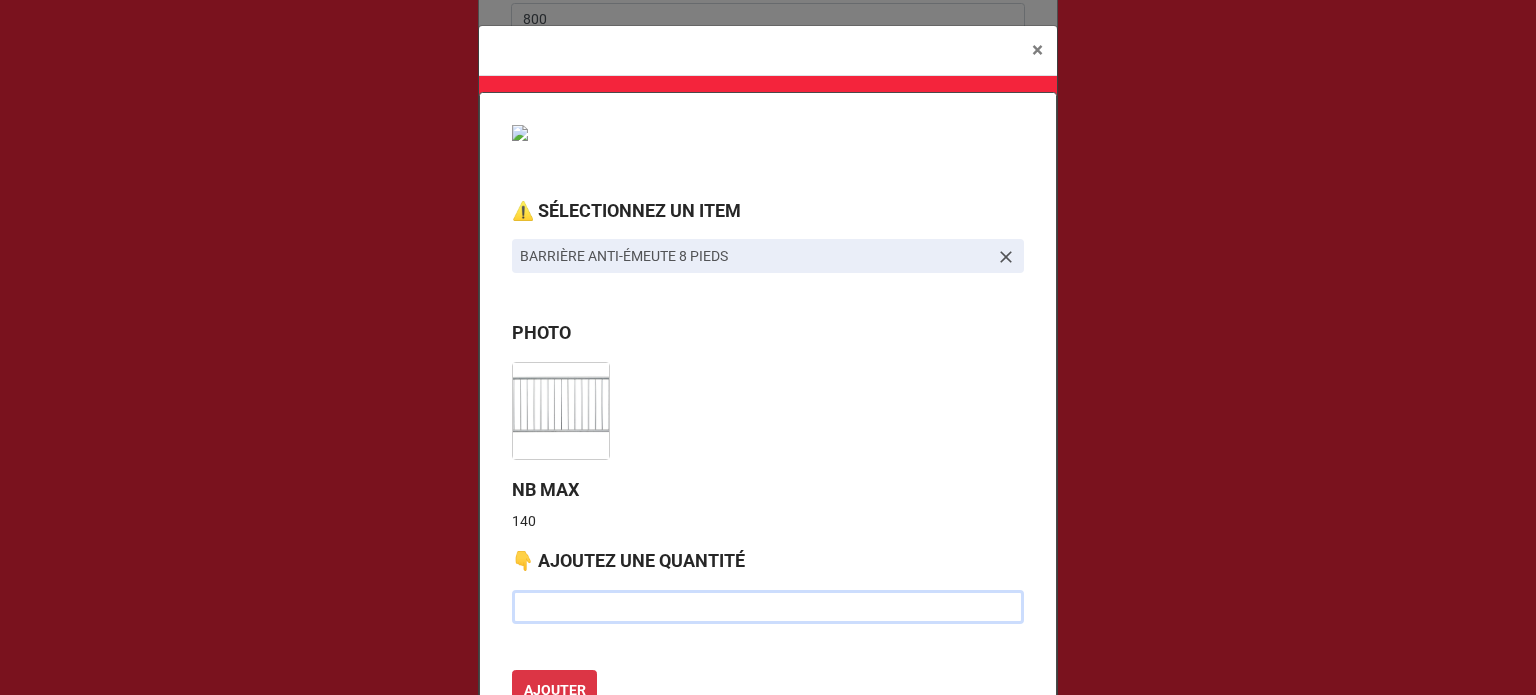 click at bounding box center (768, 607) 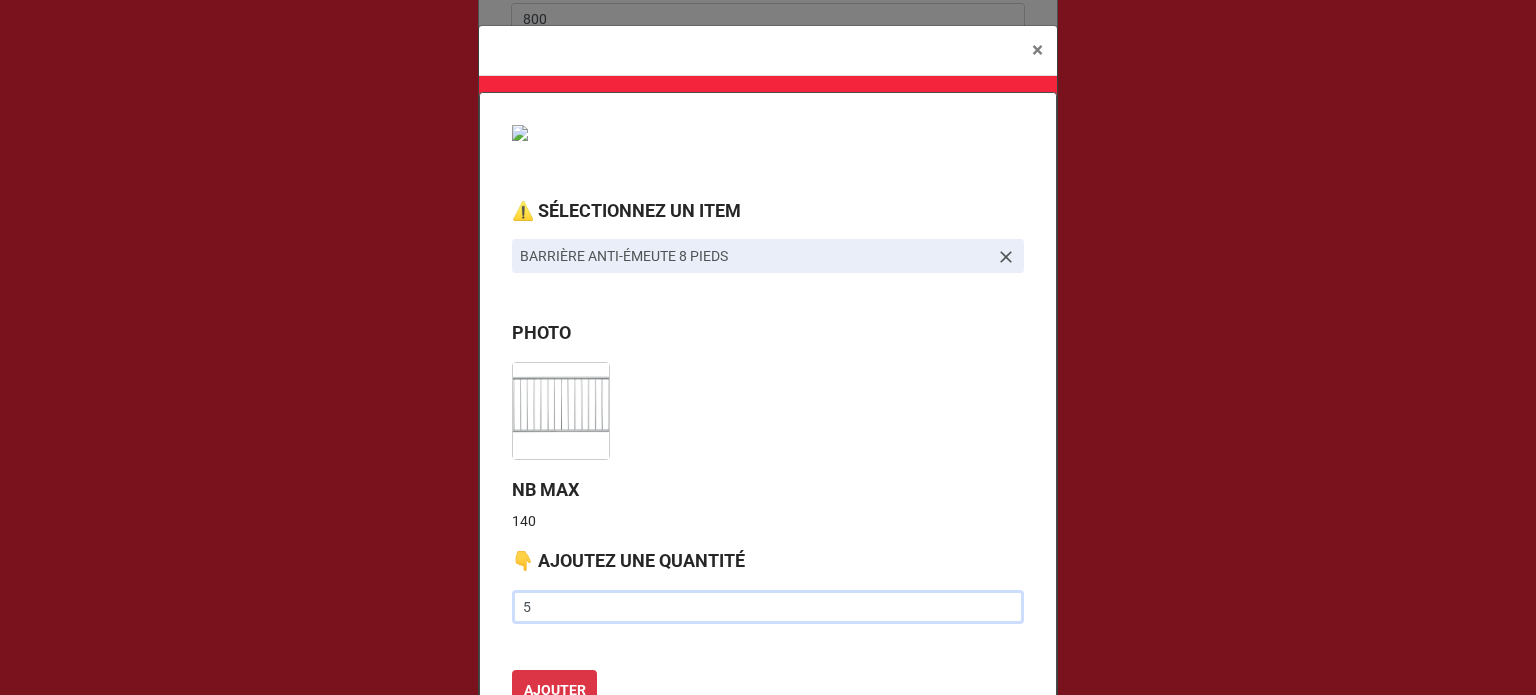 scroll, scrollTop: 100, scrollLeft: 0, axis: vertical 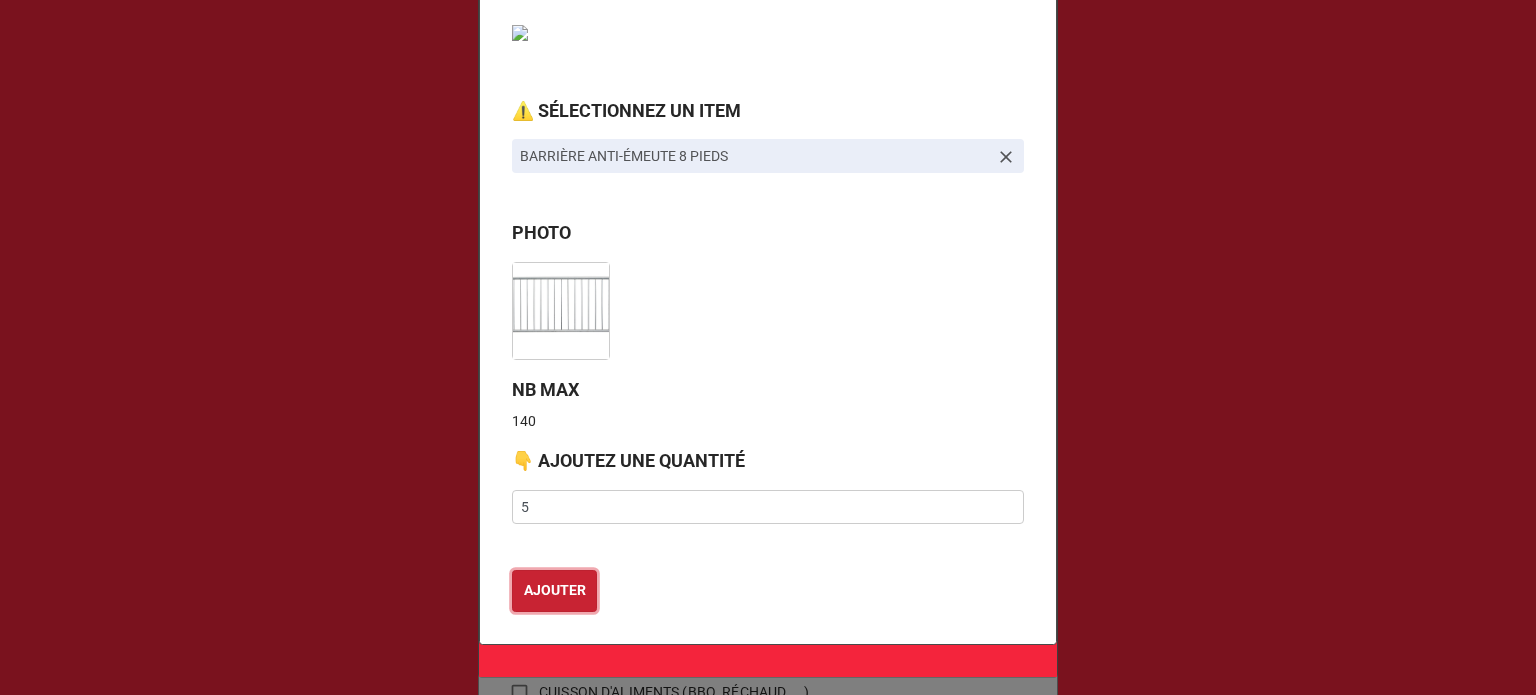 click on "AJOUTER" at bounding box center [555, 590] 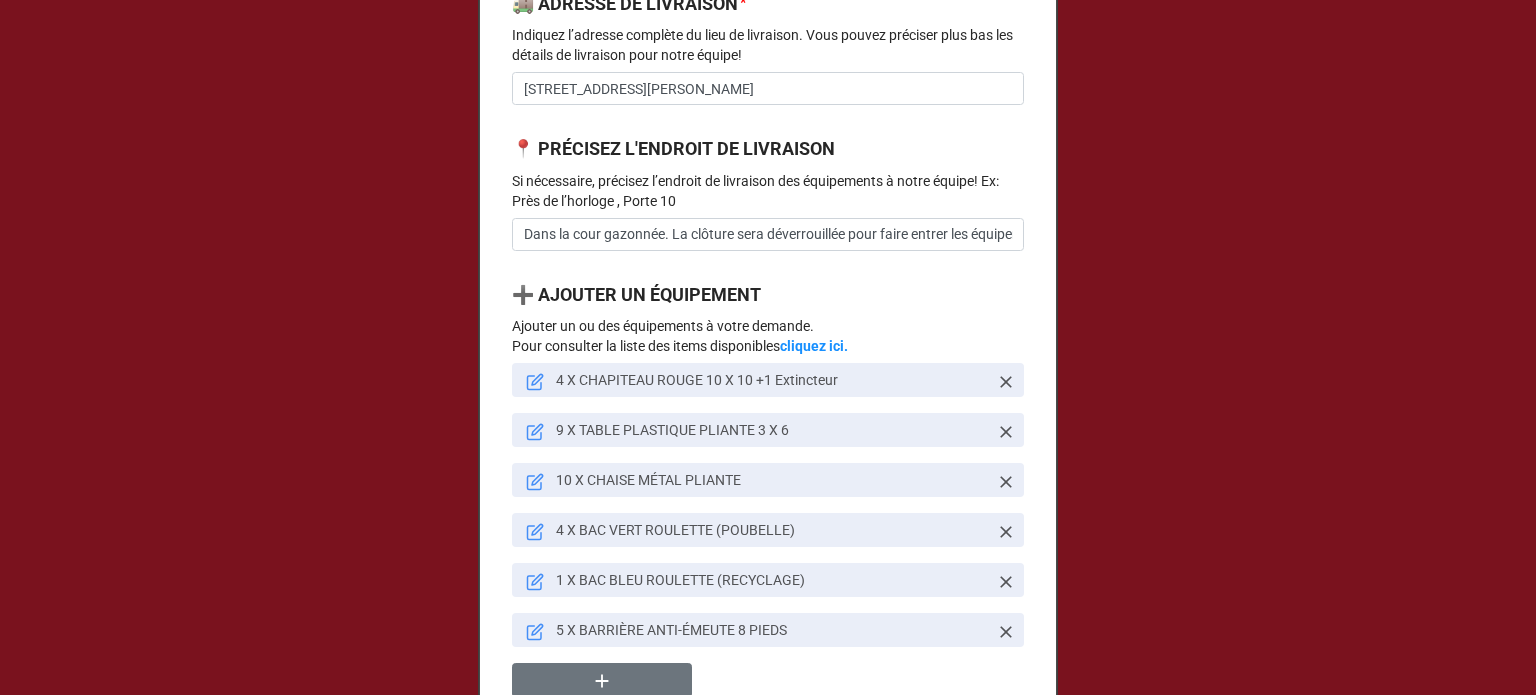 scroll, scrollTop: 1600, scrollLeft: 0, axis: vertical 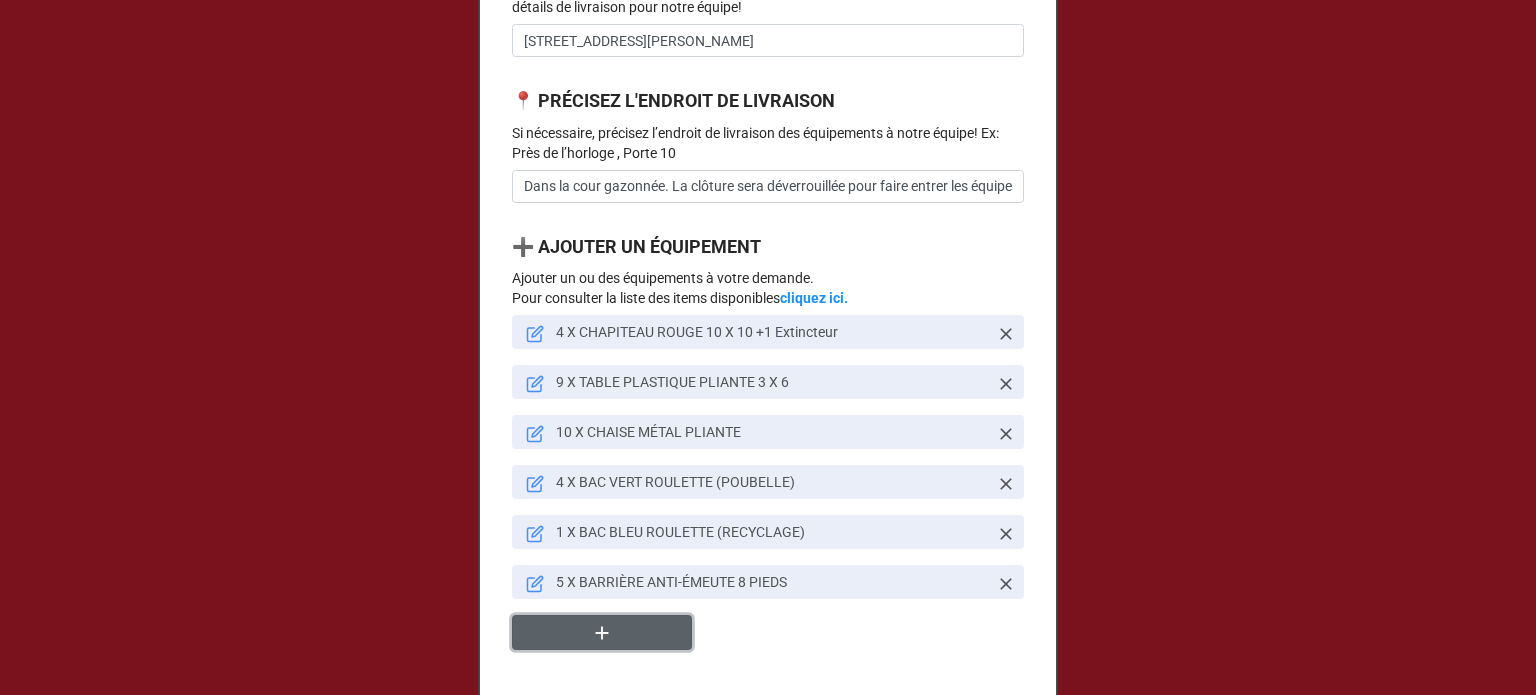 click 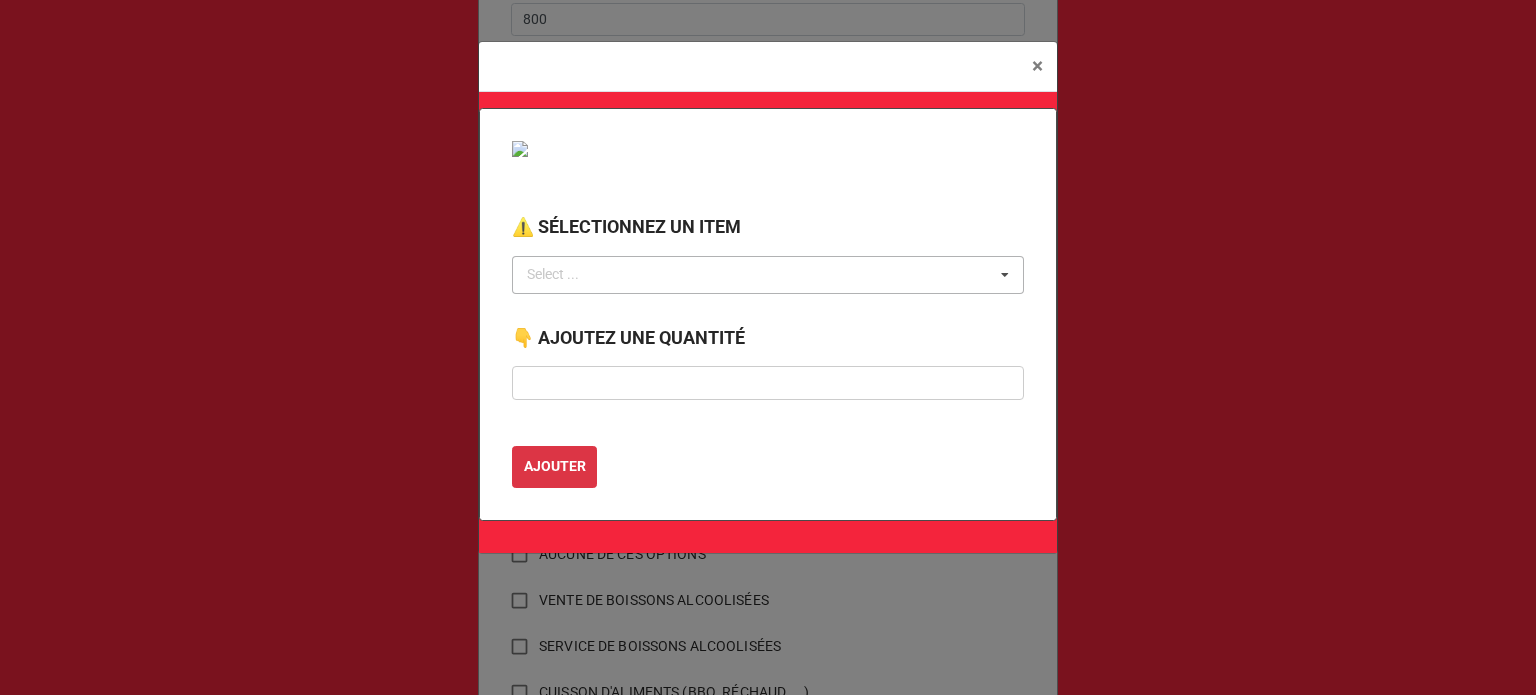 click on "Select ... No results found." at bounding box center (768, 275) 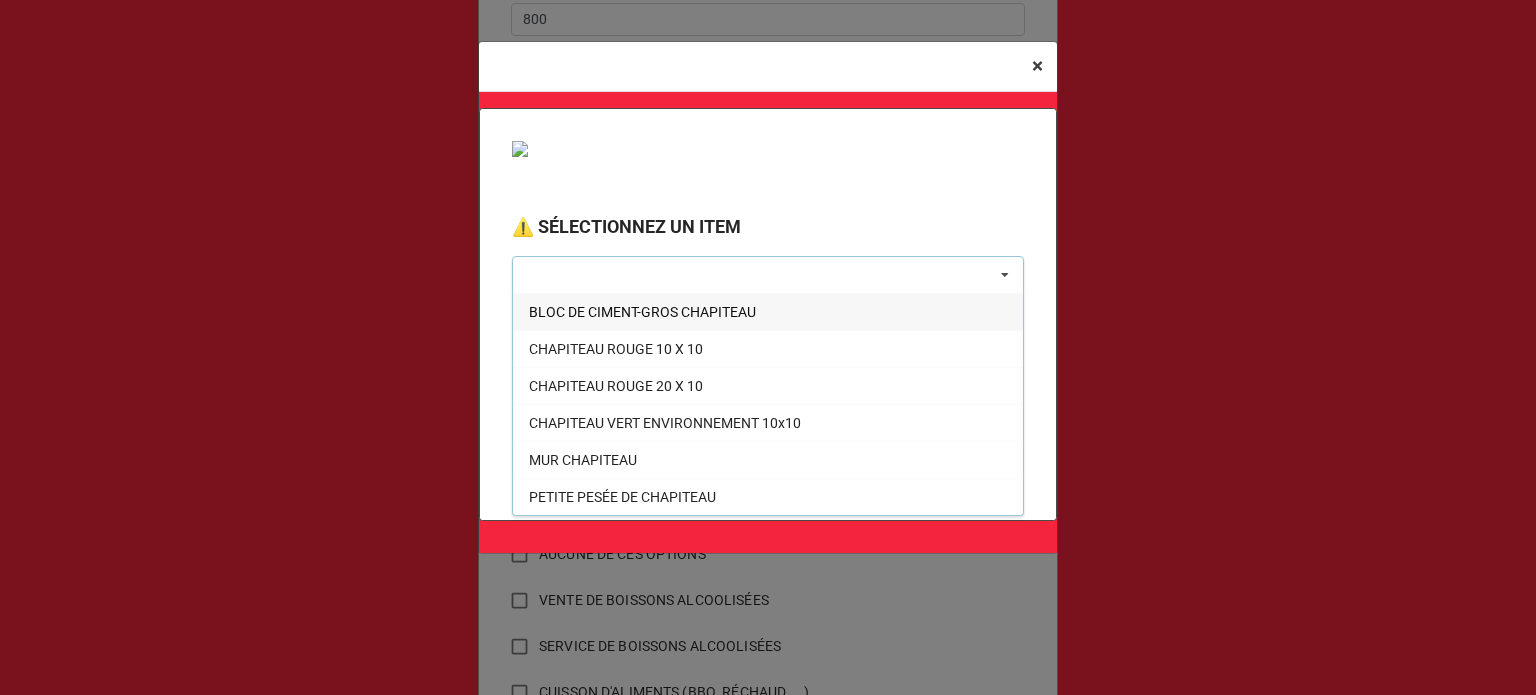 click on "× Close" at bounding box center [1037, 66] 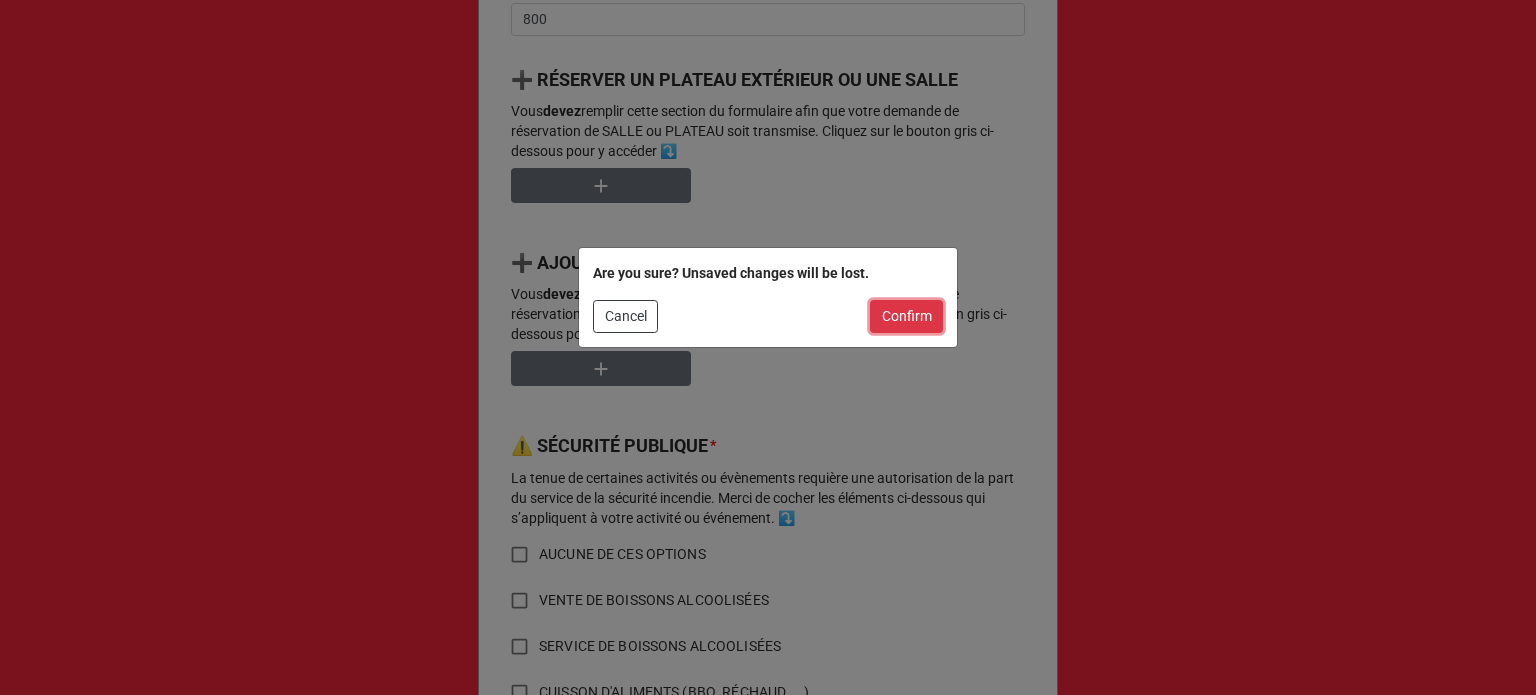 click on "Confirm" at bounding box center (906, 317) 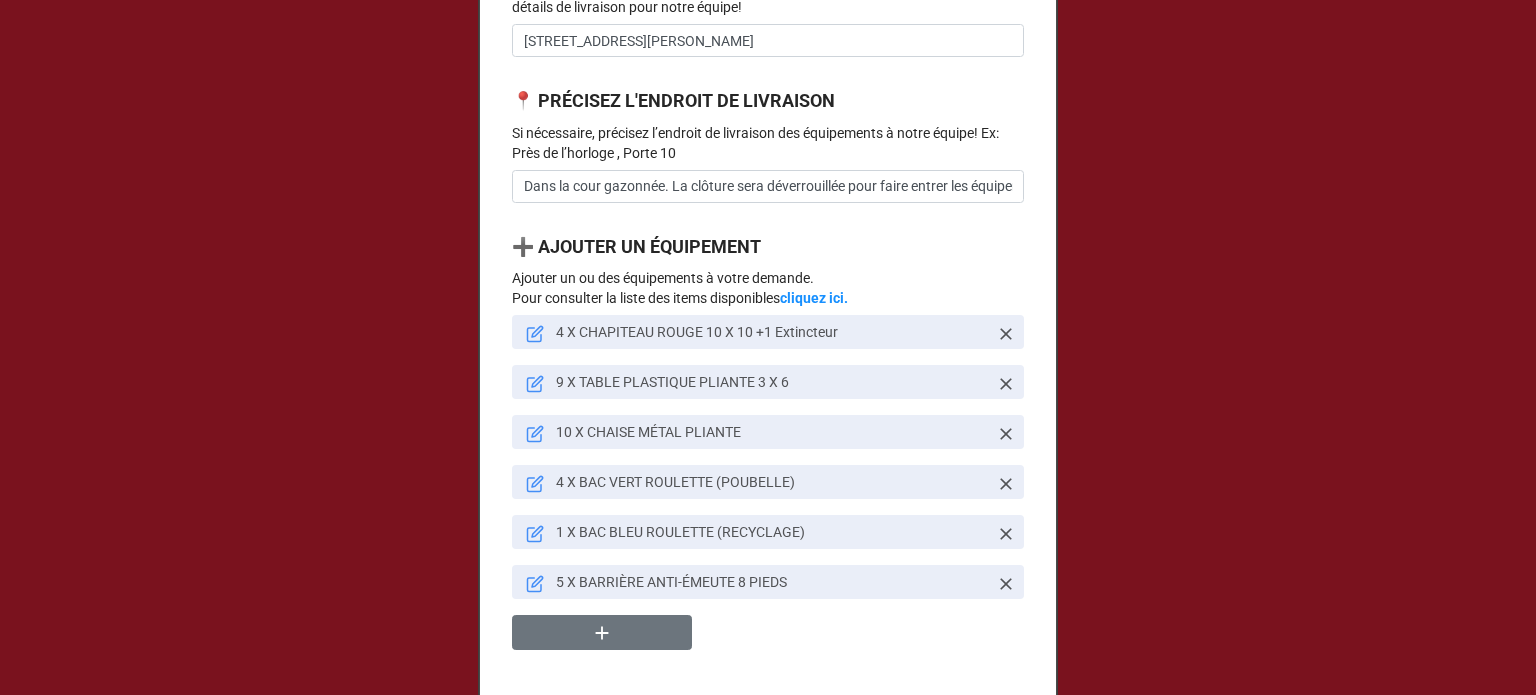 click 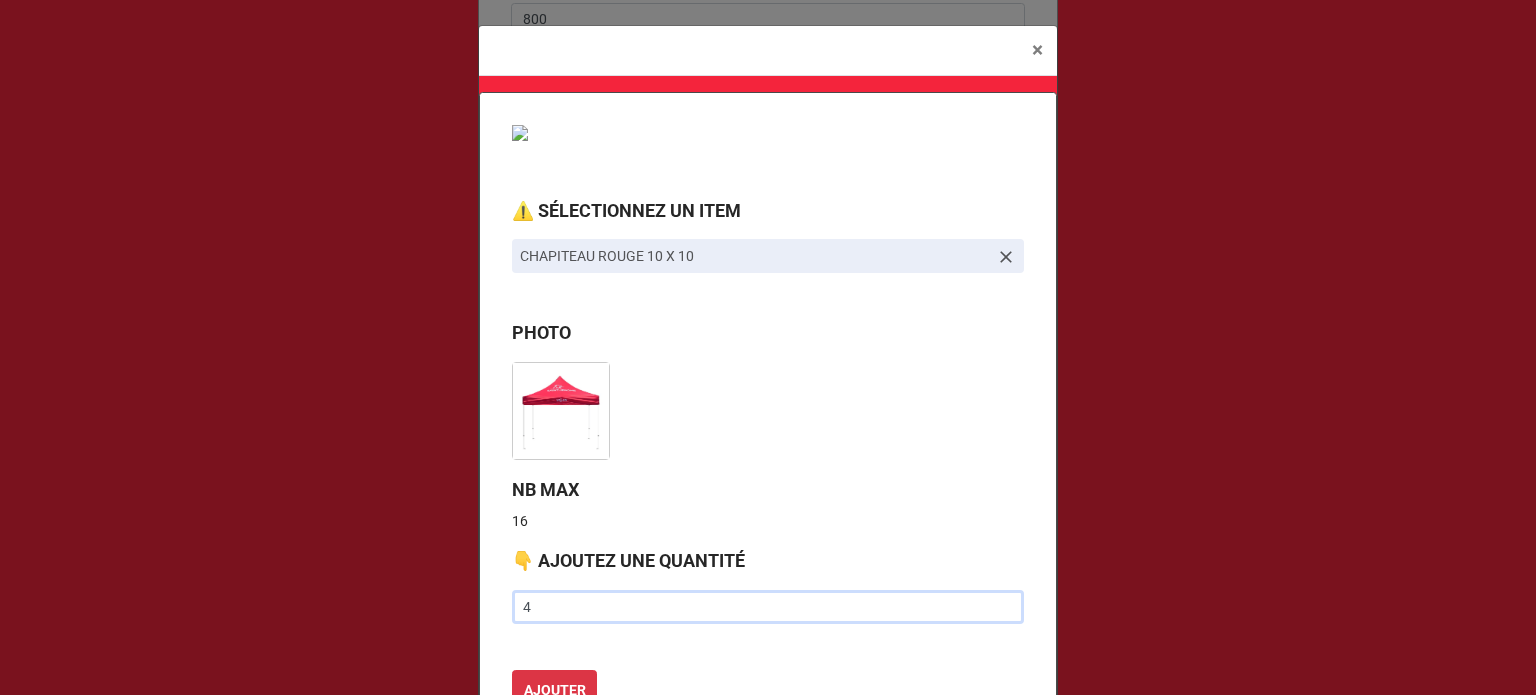 click on "4" at bounding box center (768, 607) 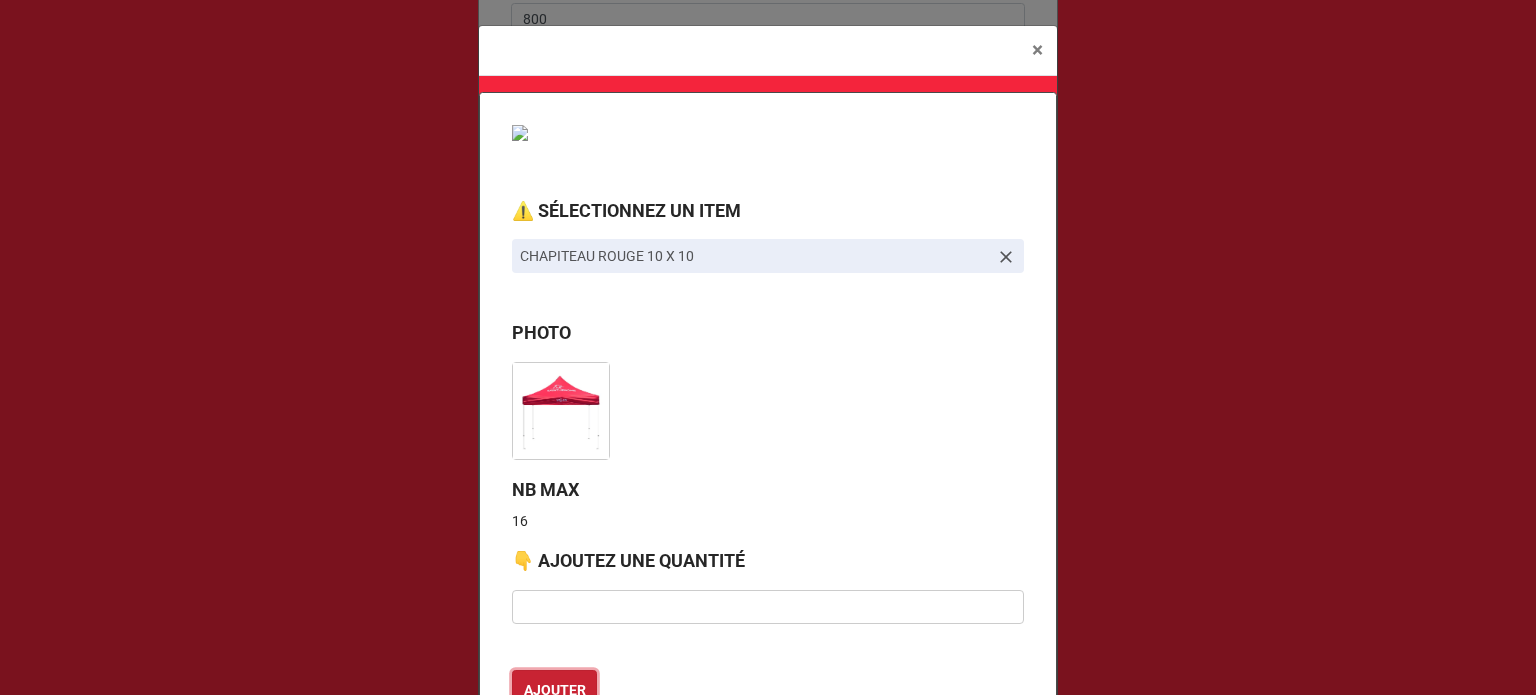 click on "AJOUTER" at bounding box center (554, 691) 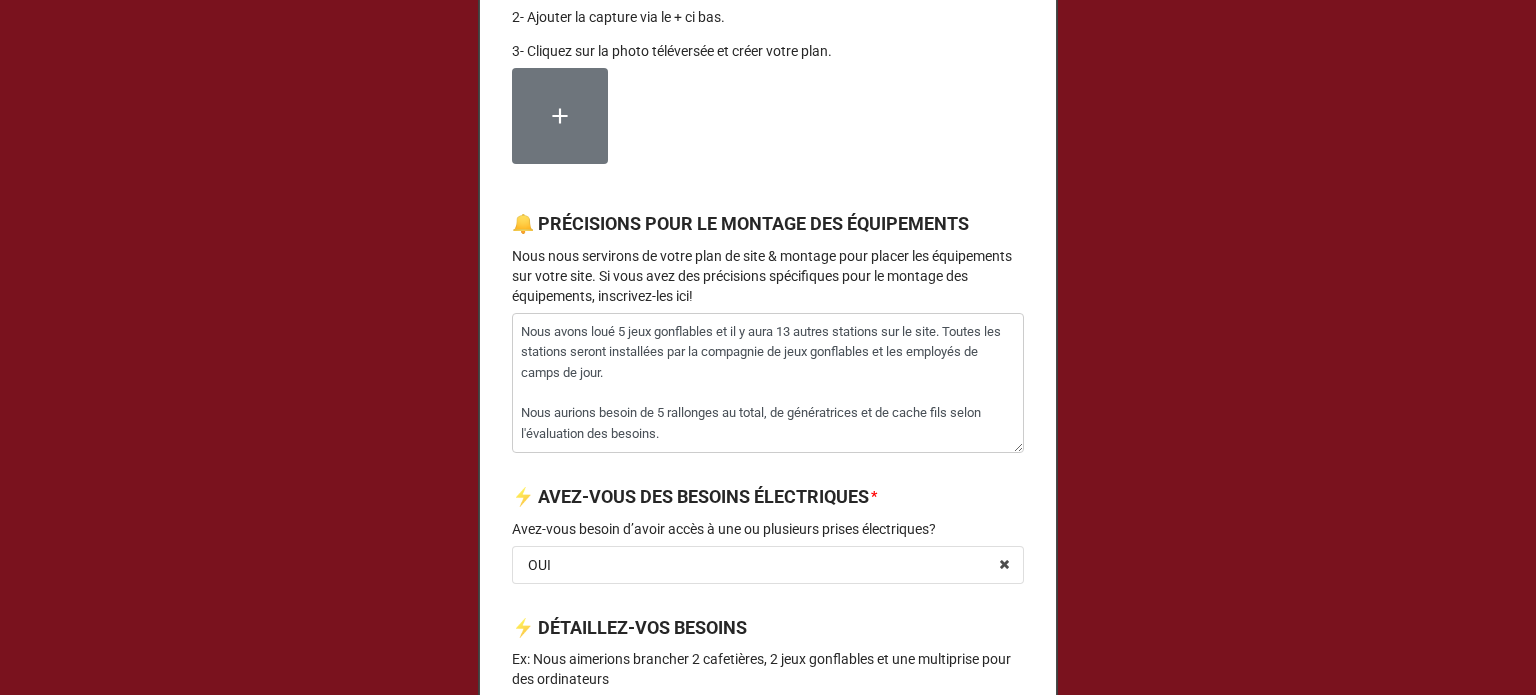 scroll, scrollTop: 2800, scrollLeft: 0, axis: vertical 